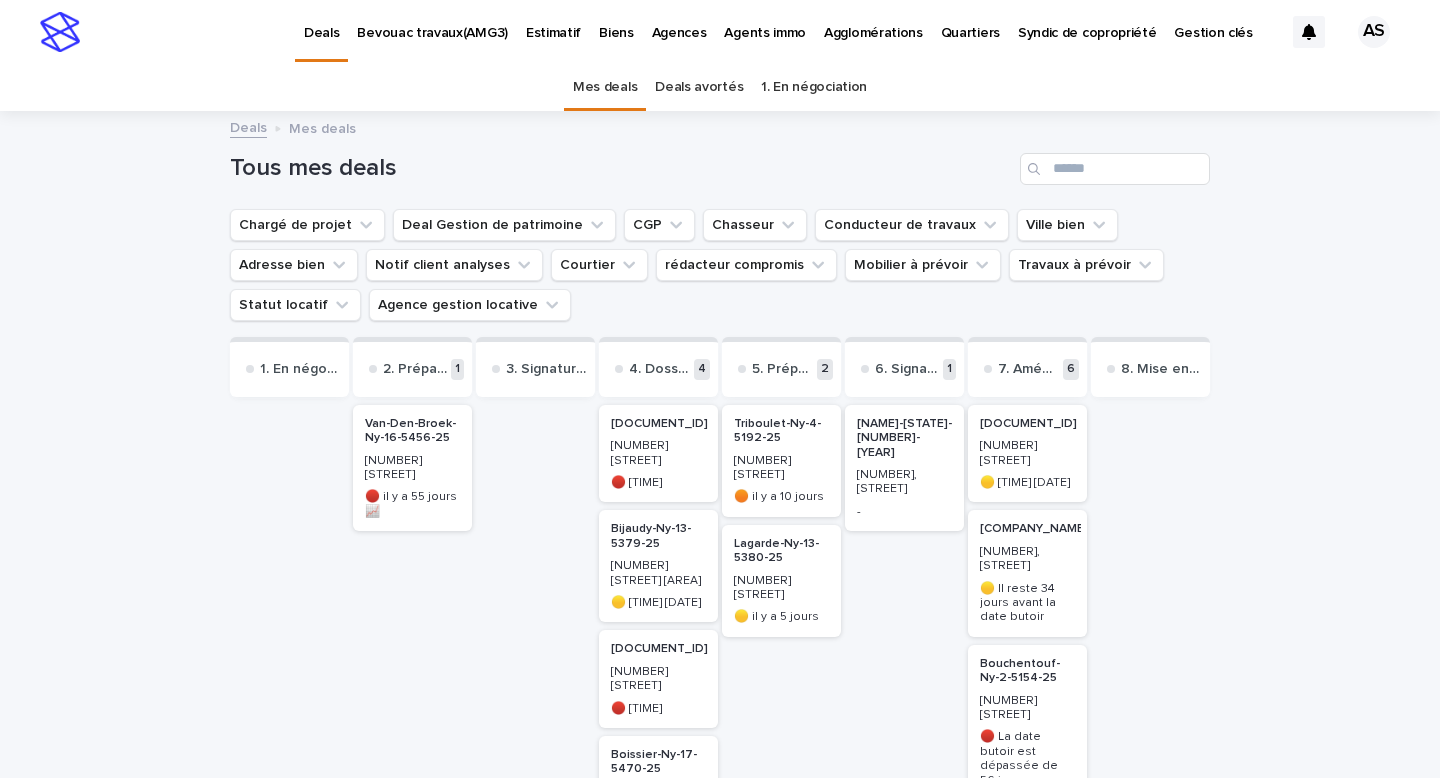 scroll, scrollTop: 0, scrollLeft: 0, axis: both 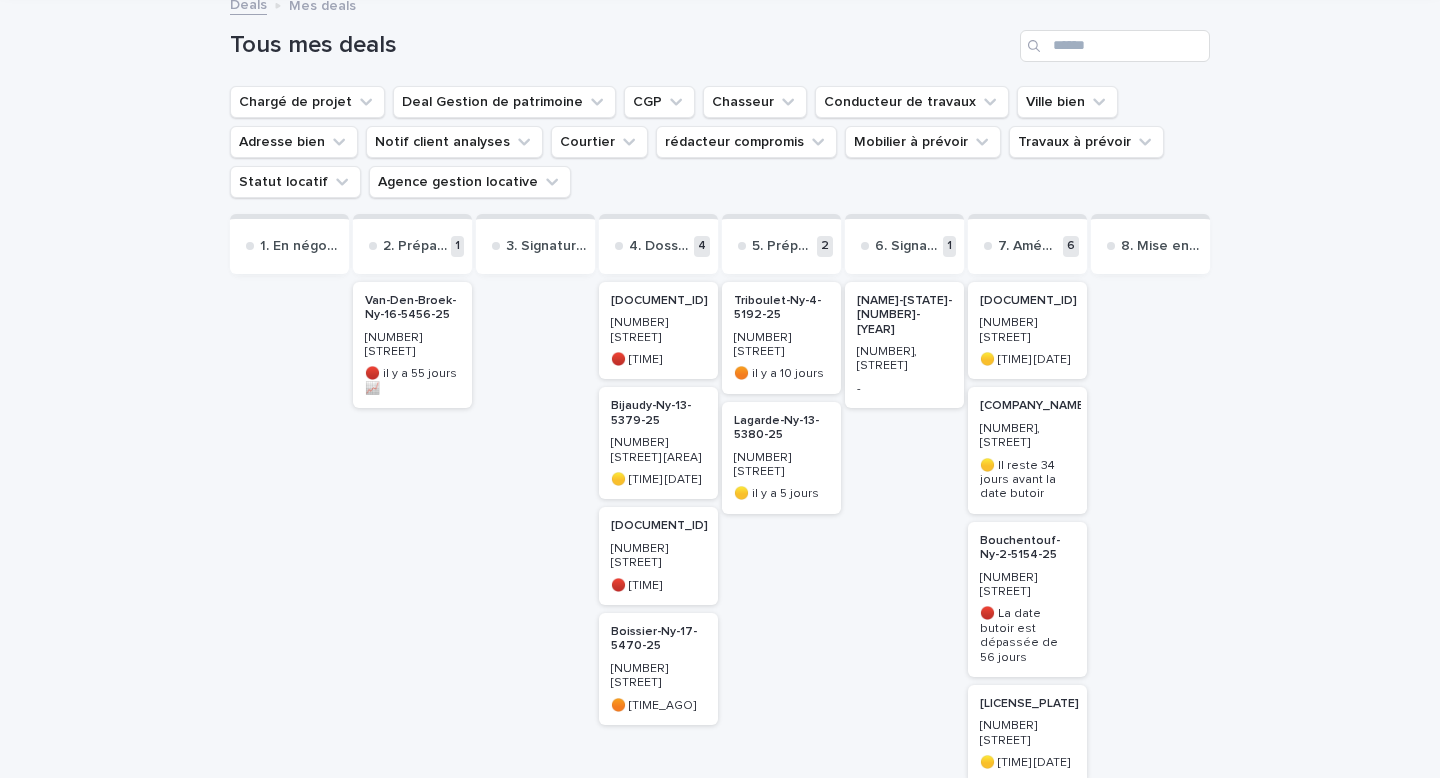 click on "Triboulet-Ny-4-5192-25" at bounding box center [781, 308] 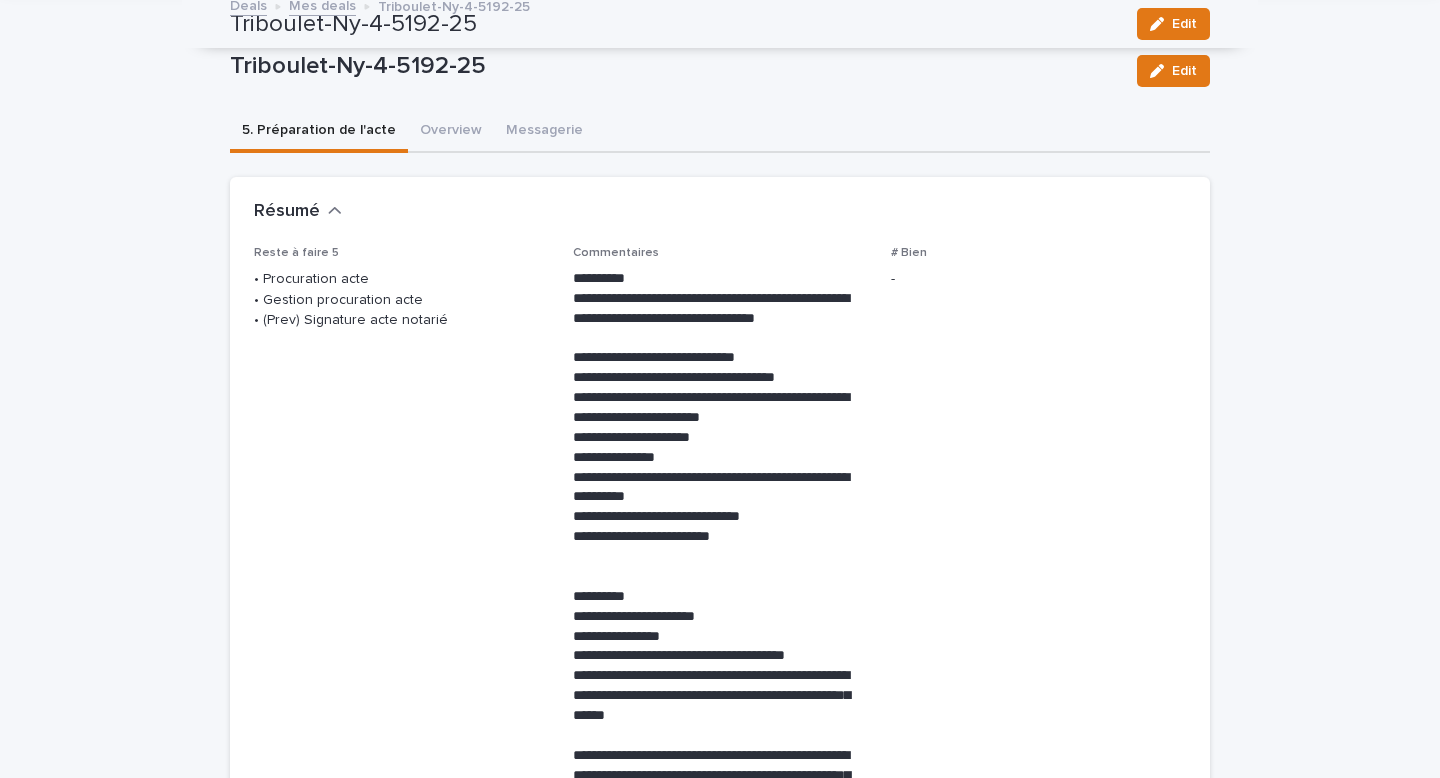 scroll, scrollTop: 0, scrollLeft: 0, axis: both 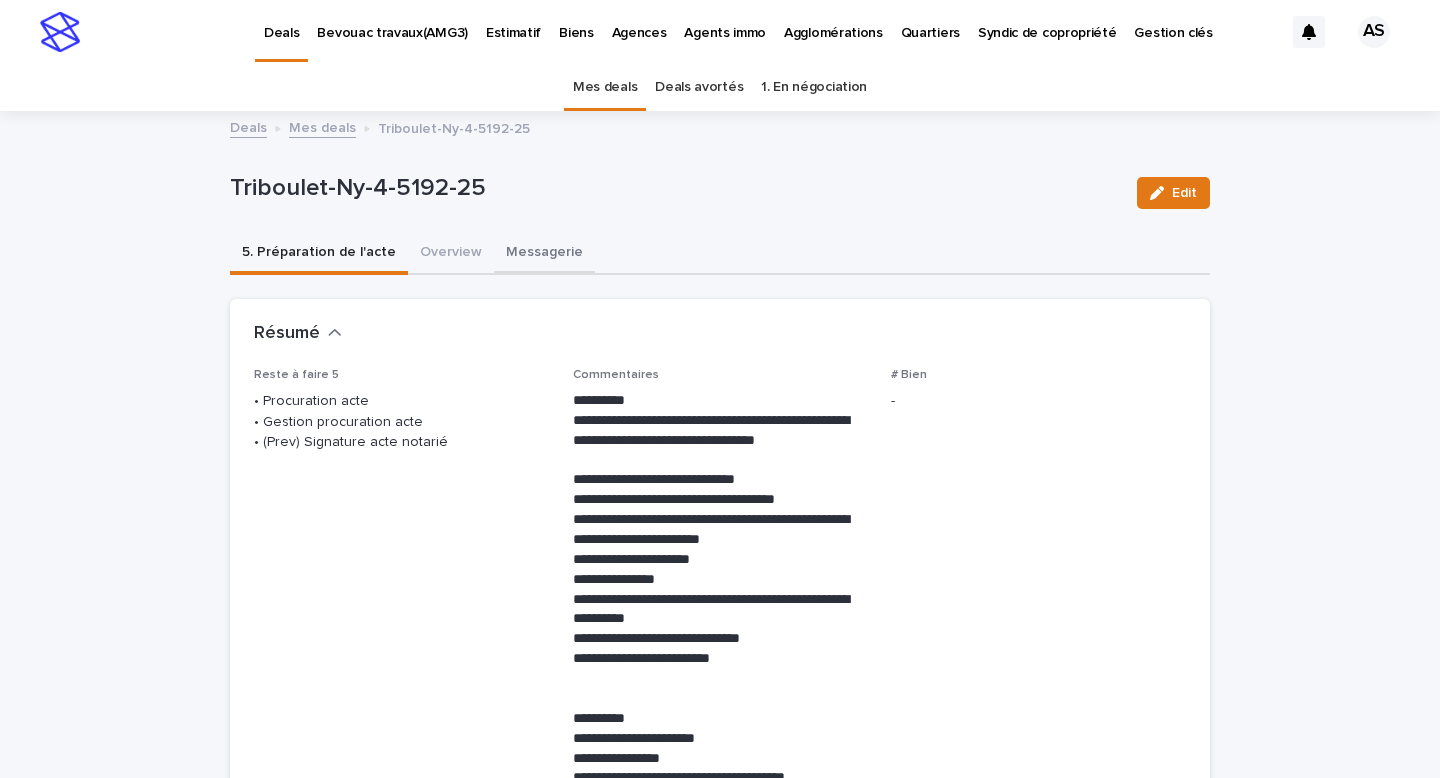 click on "Messagerie" at bounding box center (544, 254) 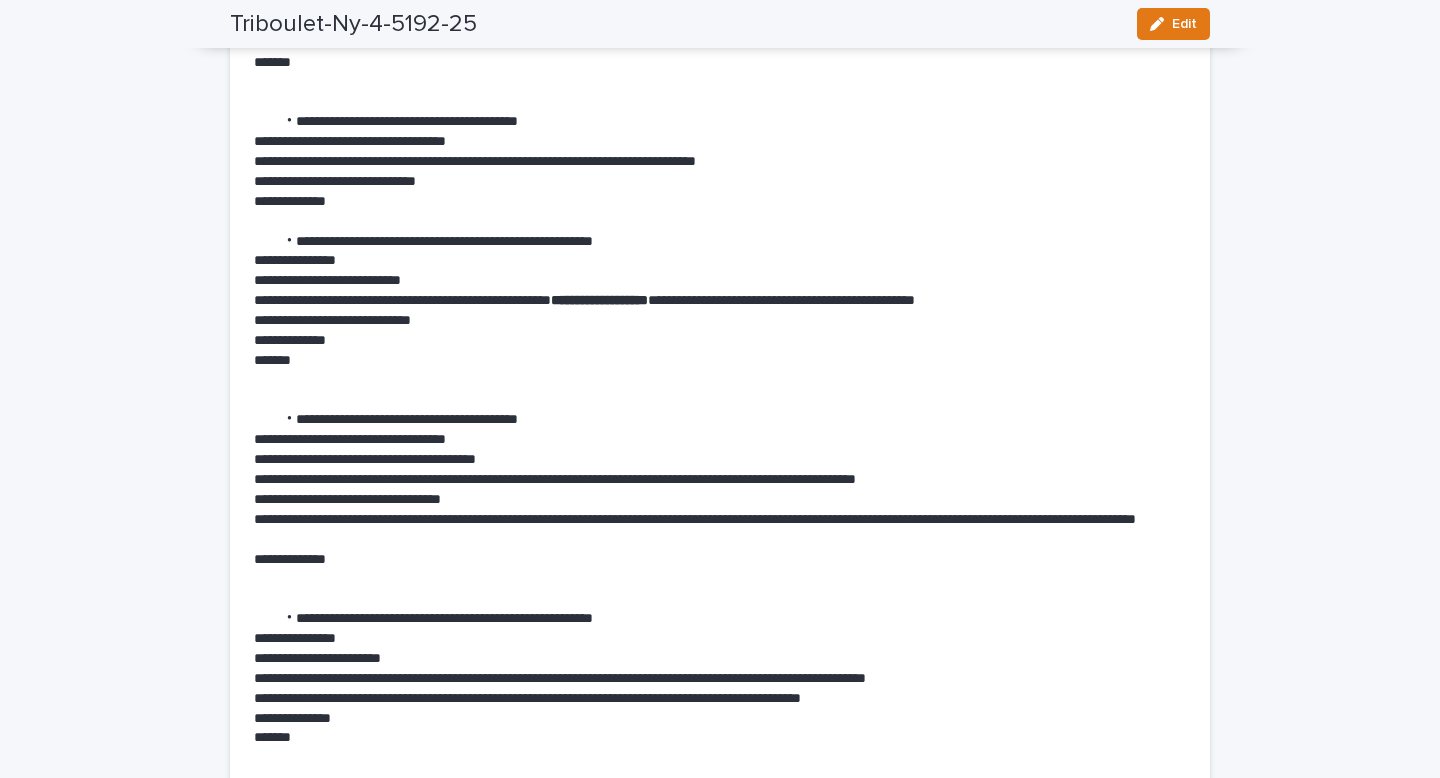 scroll, scrollTop: 5120, scrollLeft: 0, axis: vertical 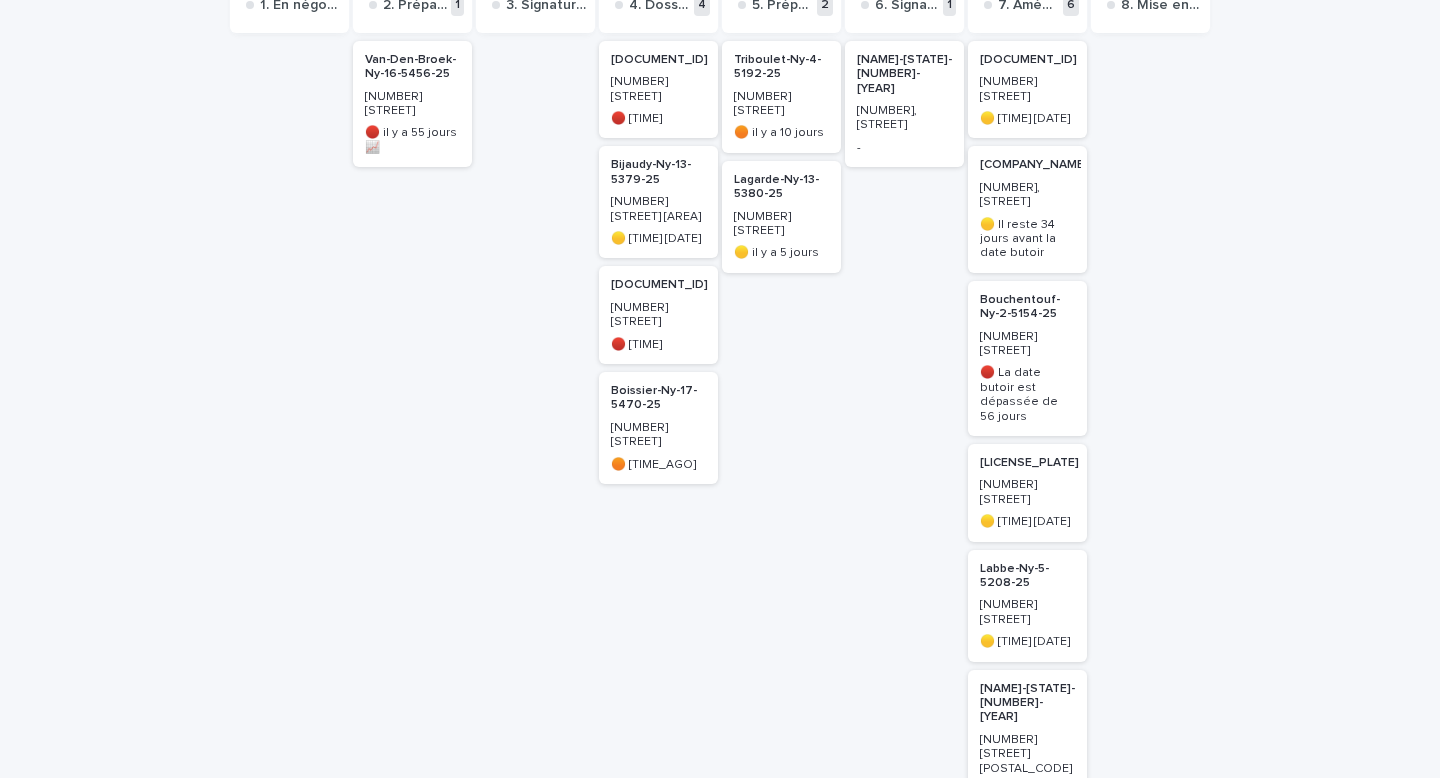 click on "Boissier-Ny-17-5470-25" at bounding box center [658, 398] 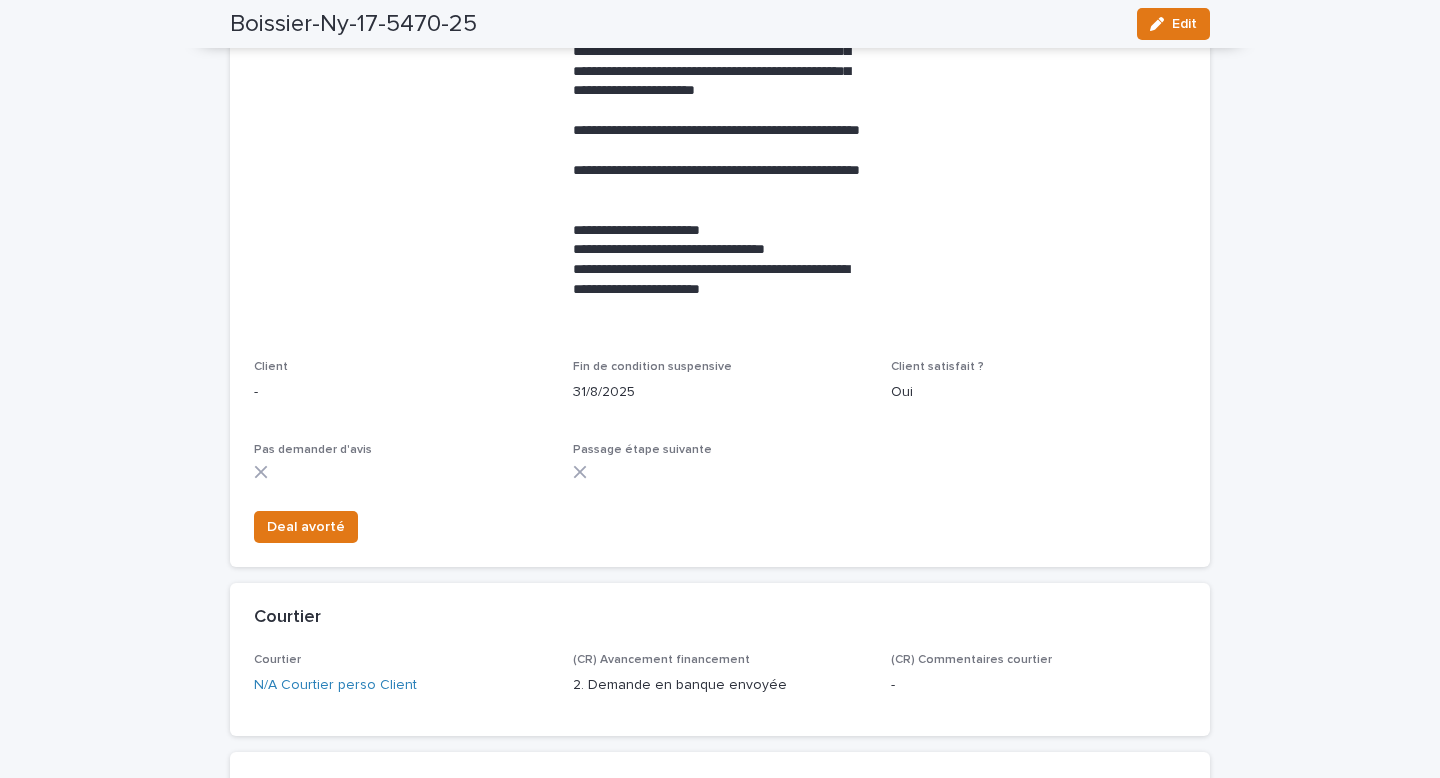 scroll, scrollTop: 0, scrollLeft: 0, axis: both 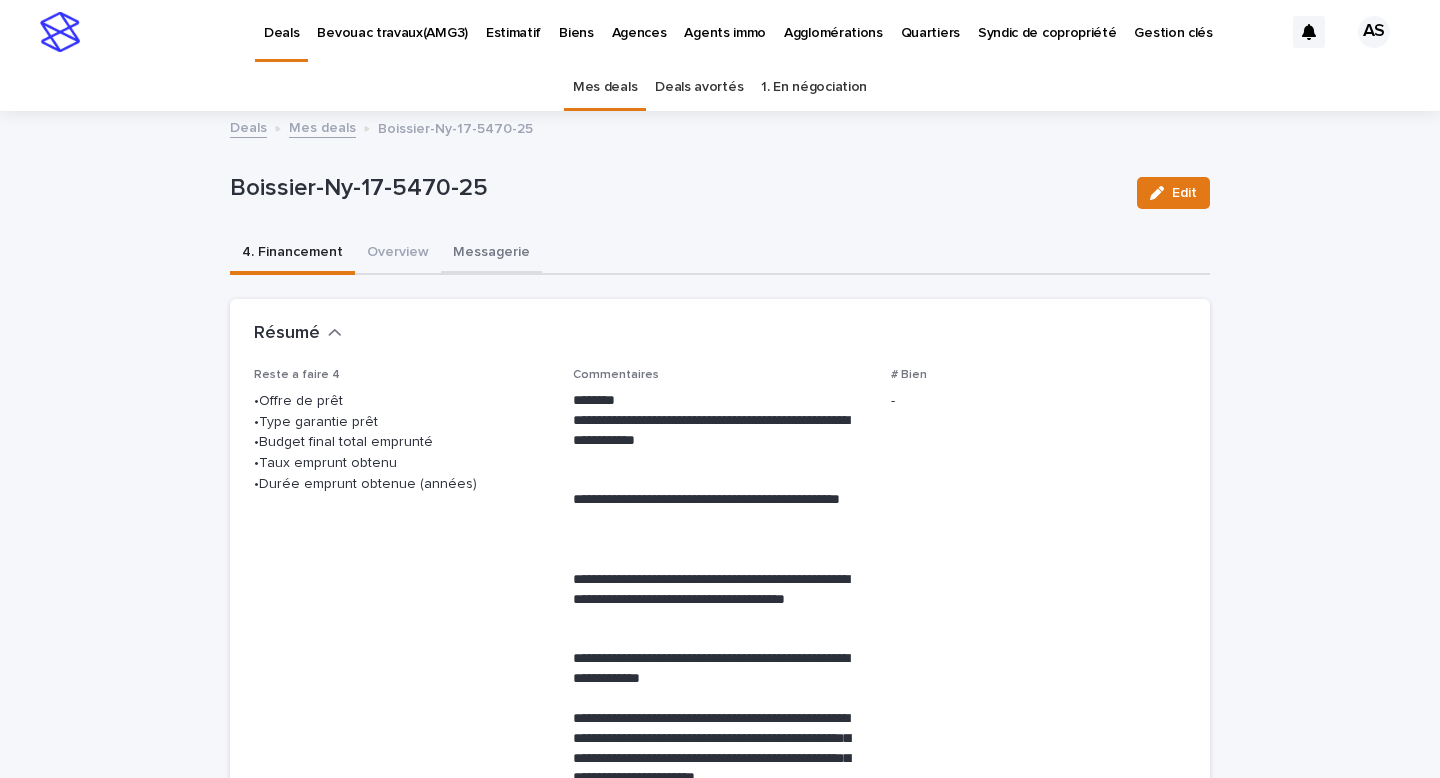 click on "Messagerie" at bounding box center (491, 254) 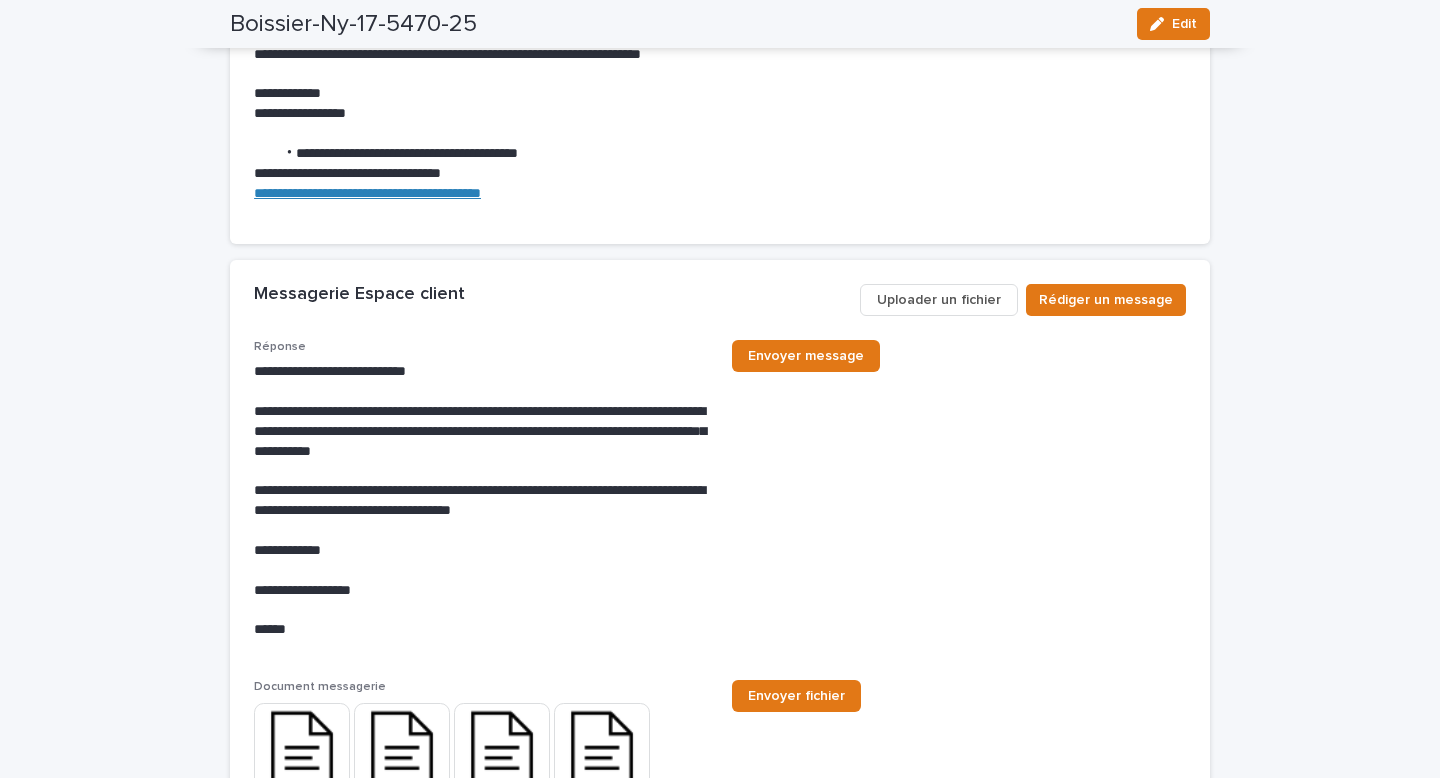 scroll, scrollTop: 8314, scrollLeft: 0, axis: vertical 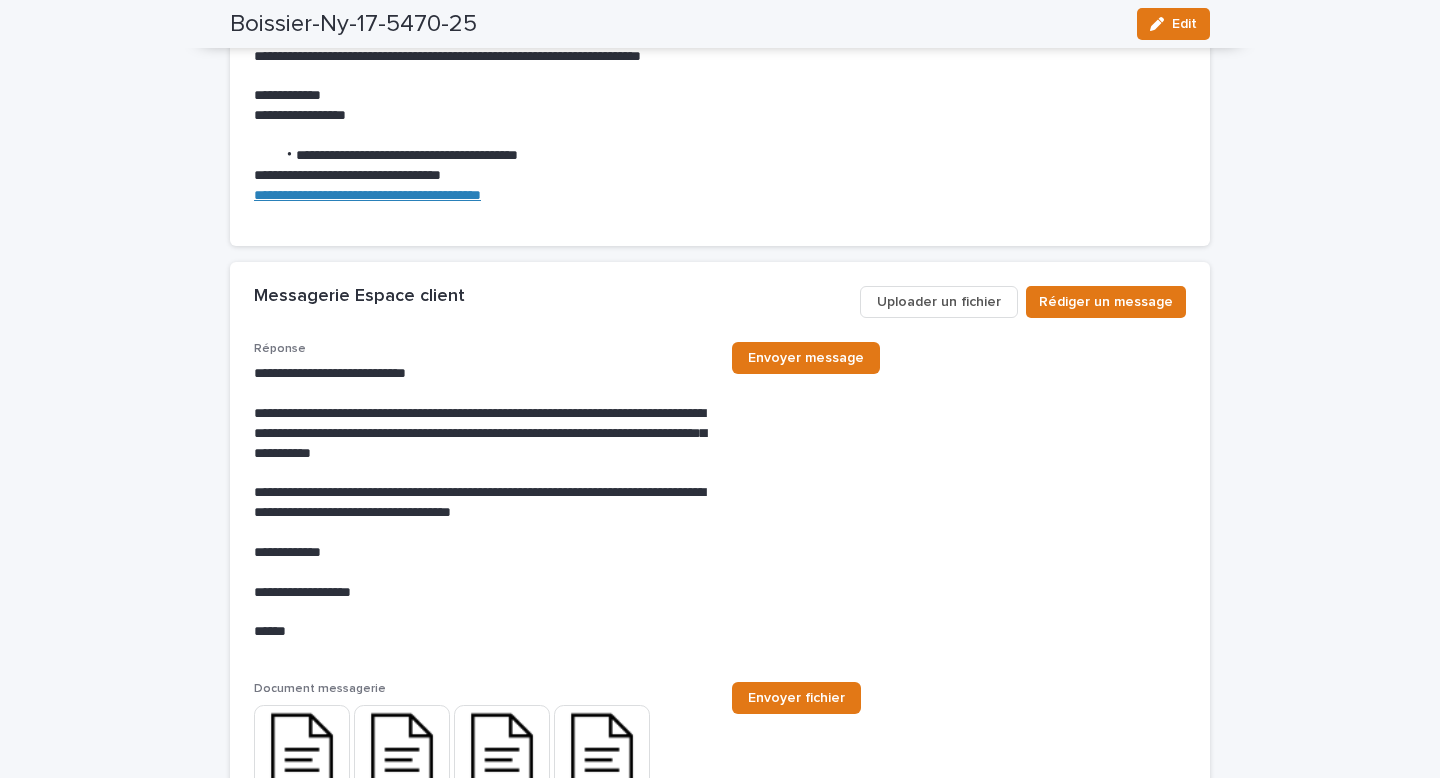 click on "**********" at bounding box center (367, 195) 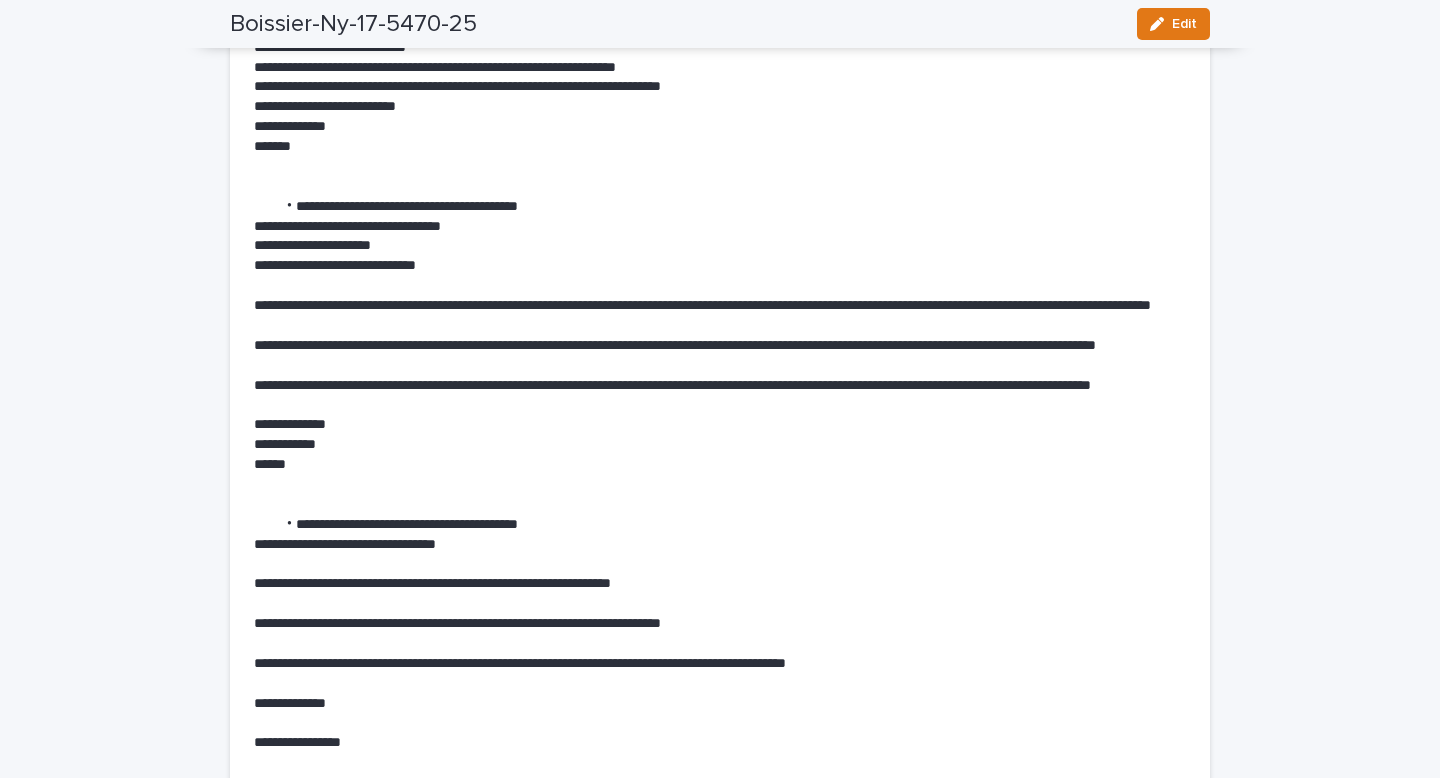 scroll, scrollTop: 0, scrollLeft: 0, axis: both 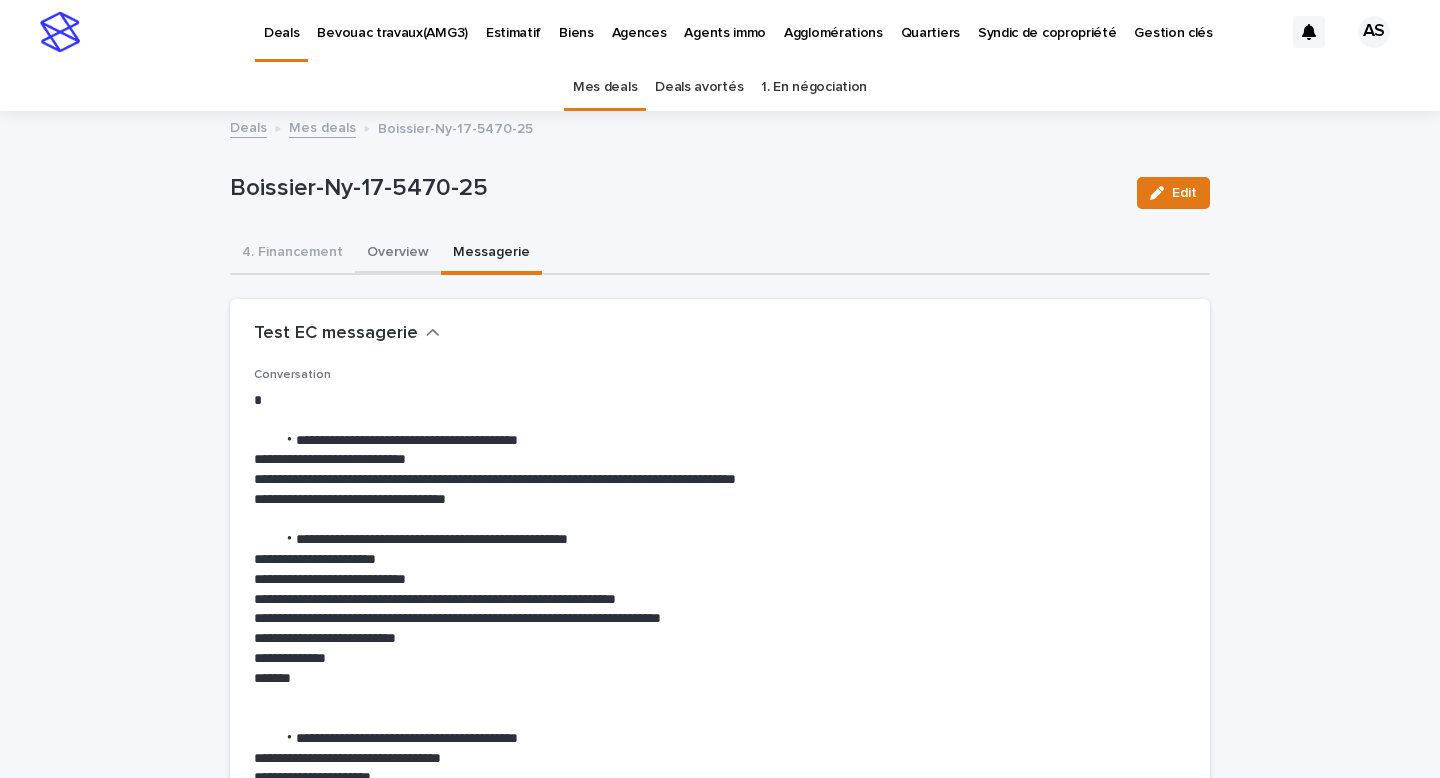 click on "Overview" at bounding box center (398, 254) 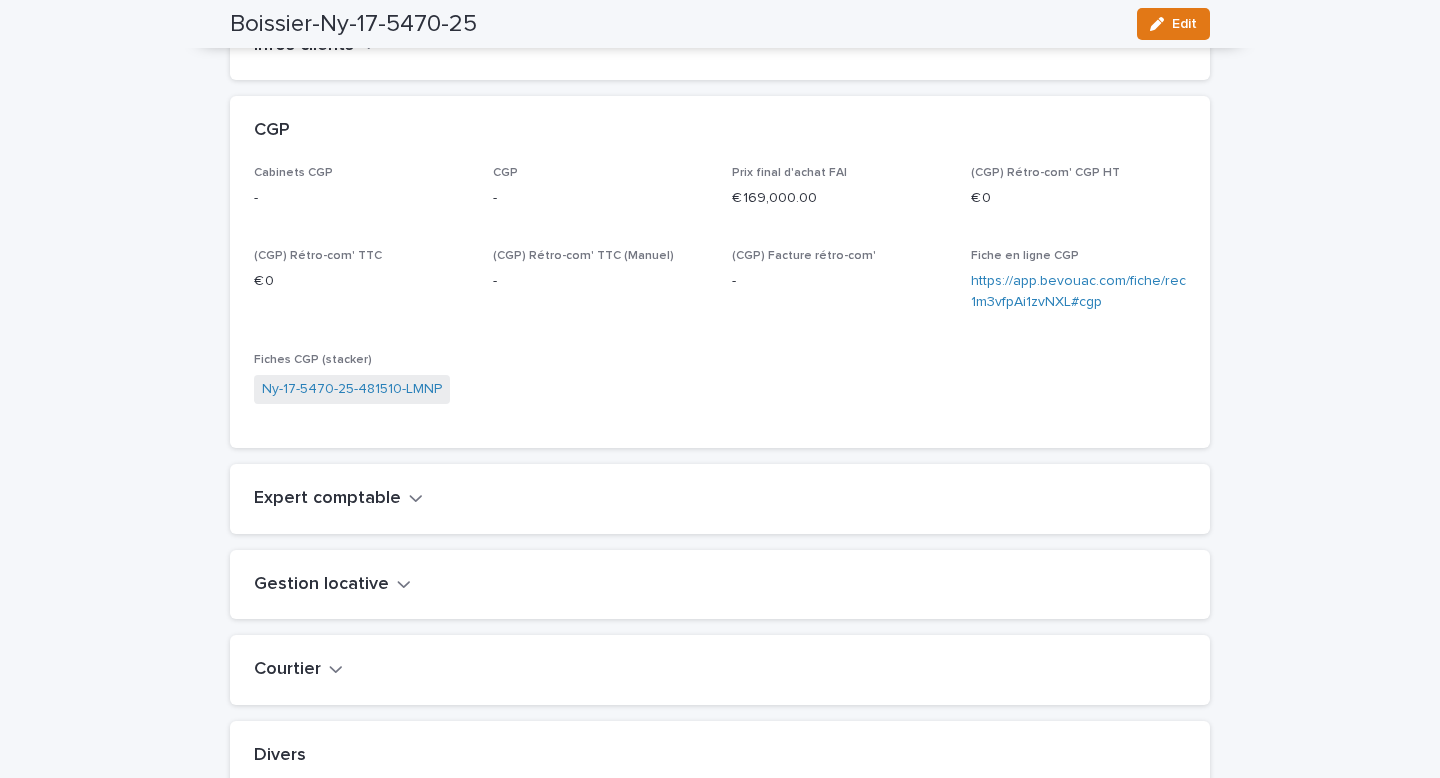 scroll, scrollTop: 709, scrollLeft: 0, axis: vertical 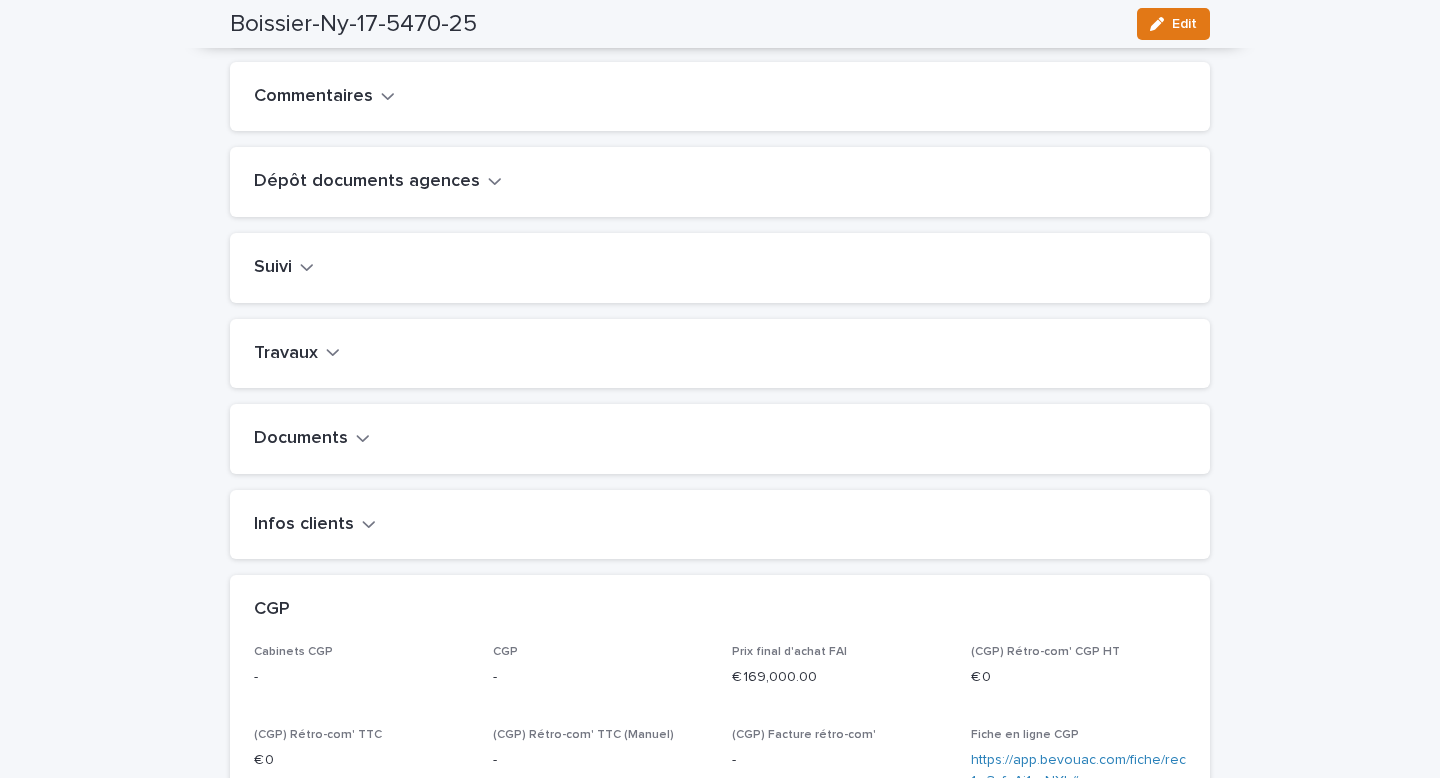 type 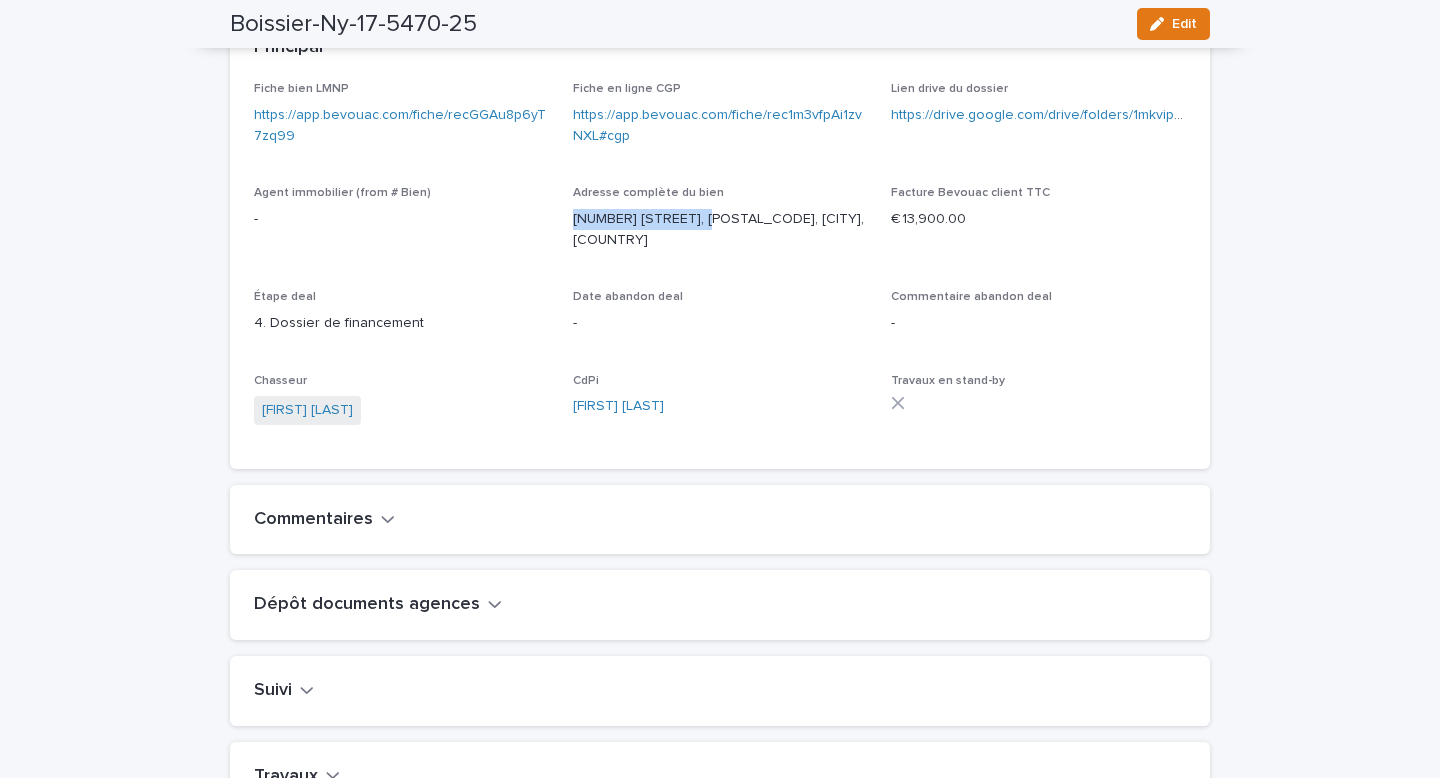 drag, startPoint x: 573, startPoint y: 215, endPoint x: 690, endPoint y: 218, distance: 117.03845 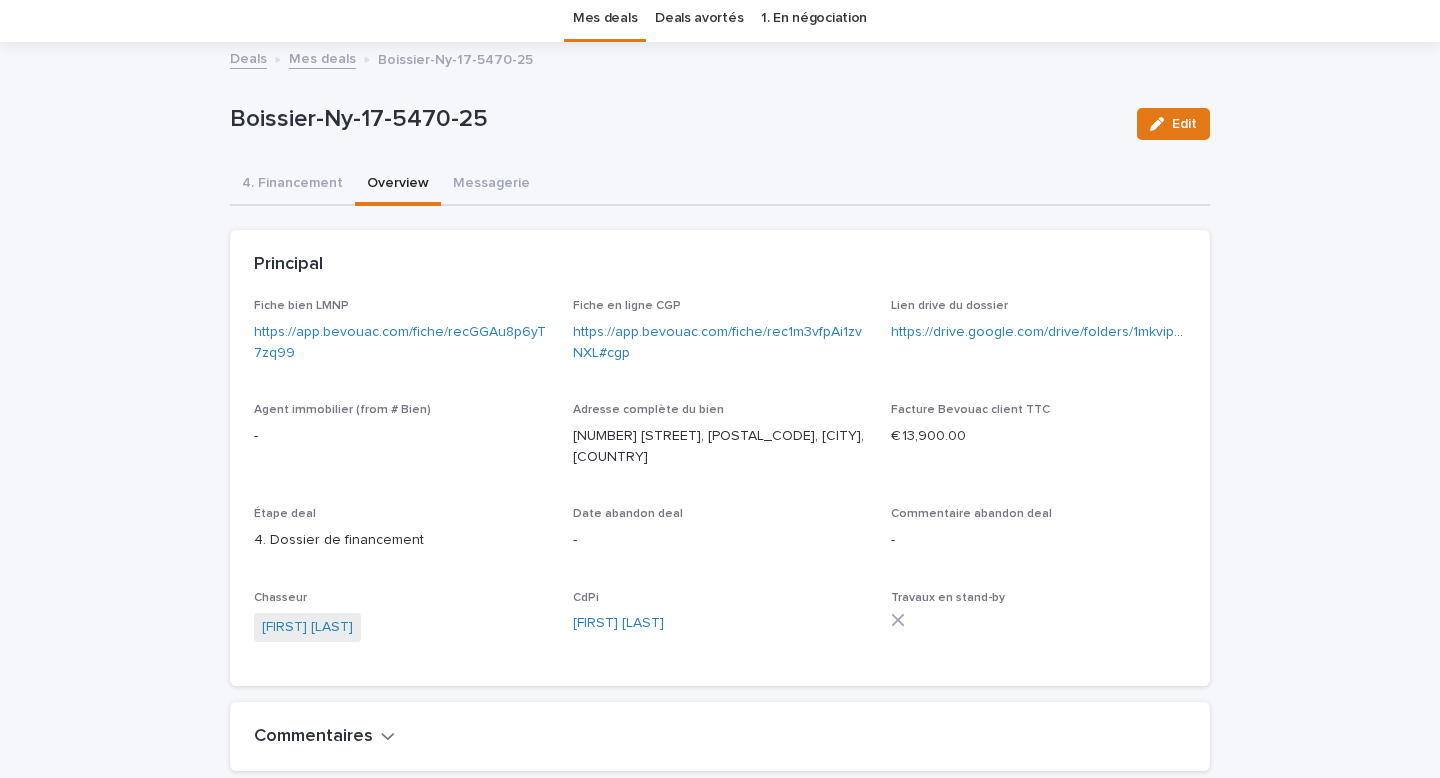 scroll, scrollTop: 0, scrollLeft: 0, axis: both 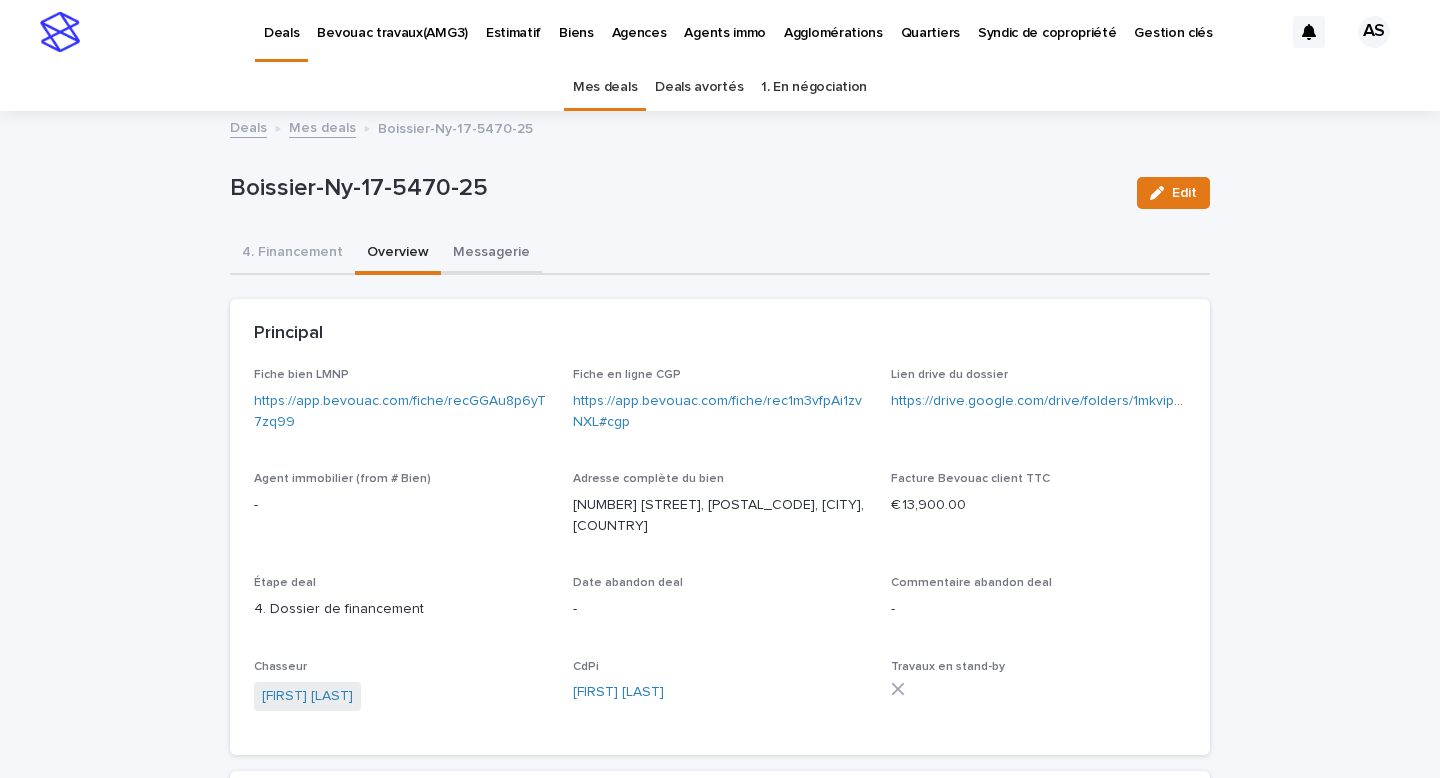 click on "Messagerie" at bounding box center (491, 254) 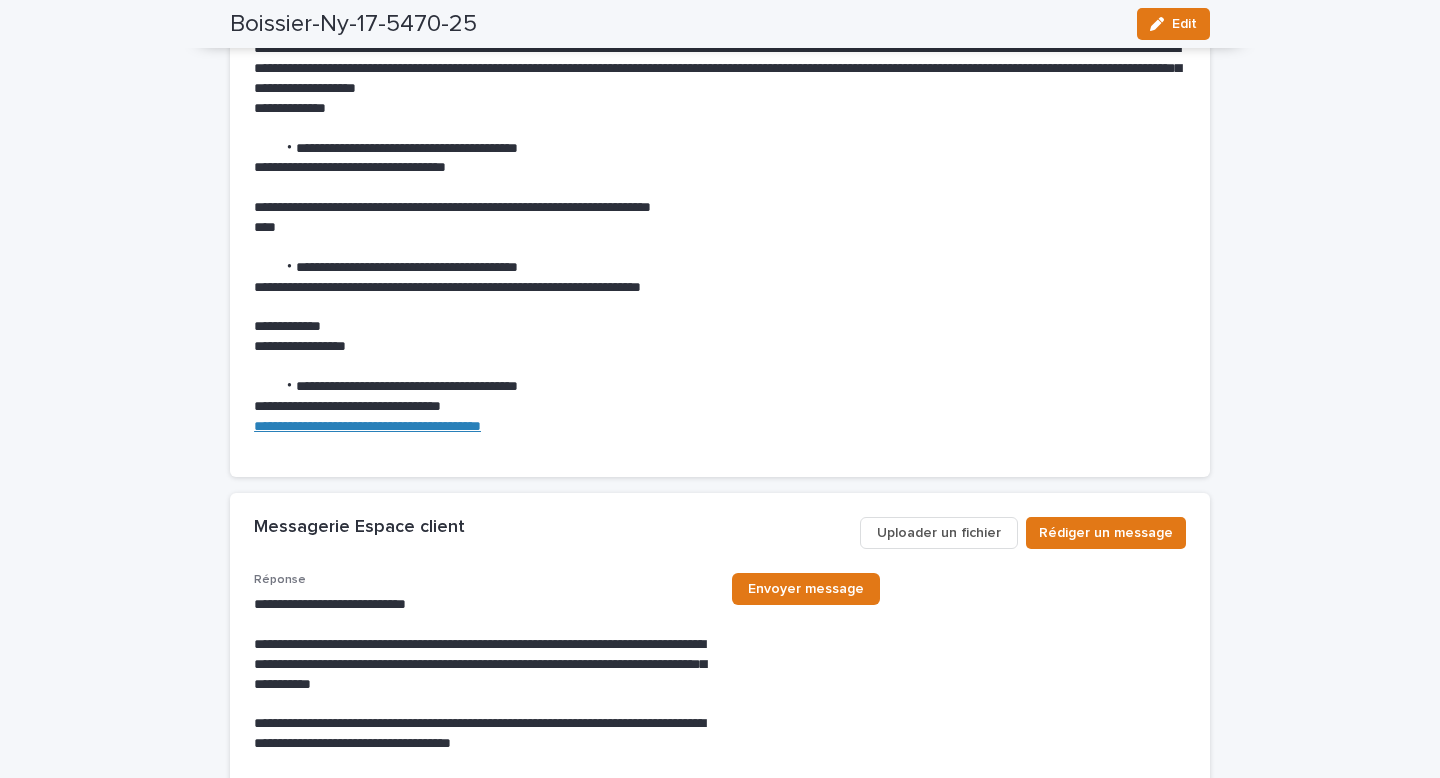 scroll, scrollTop: 8084, scrollLeft: 0, axis: vertical 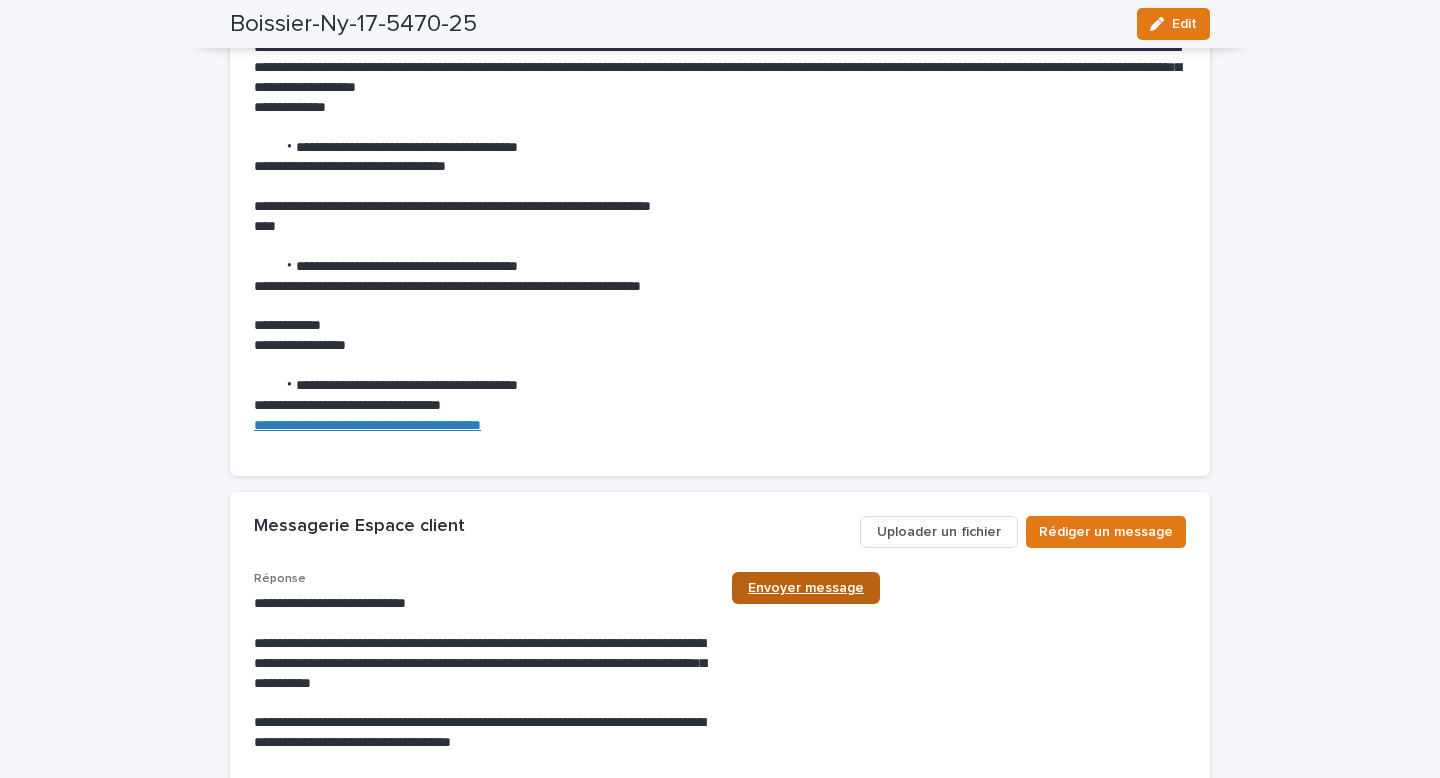 click on "Envoyer message" at bounding box center (806, 588) 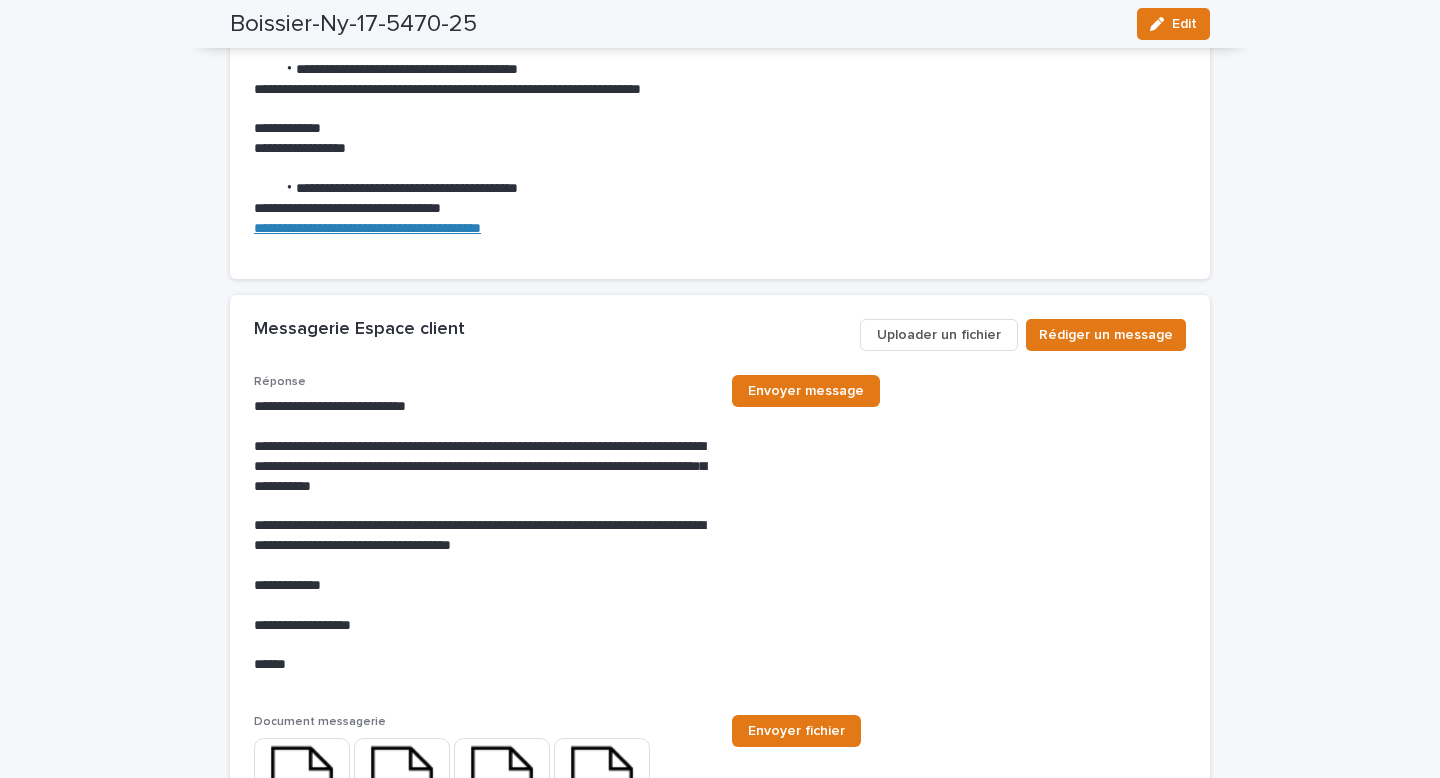 scroll, scrollTop: 8279, scrollLeft: 0, axis: vertical 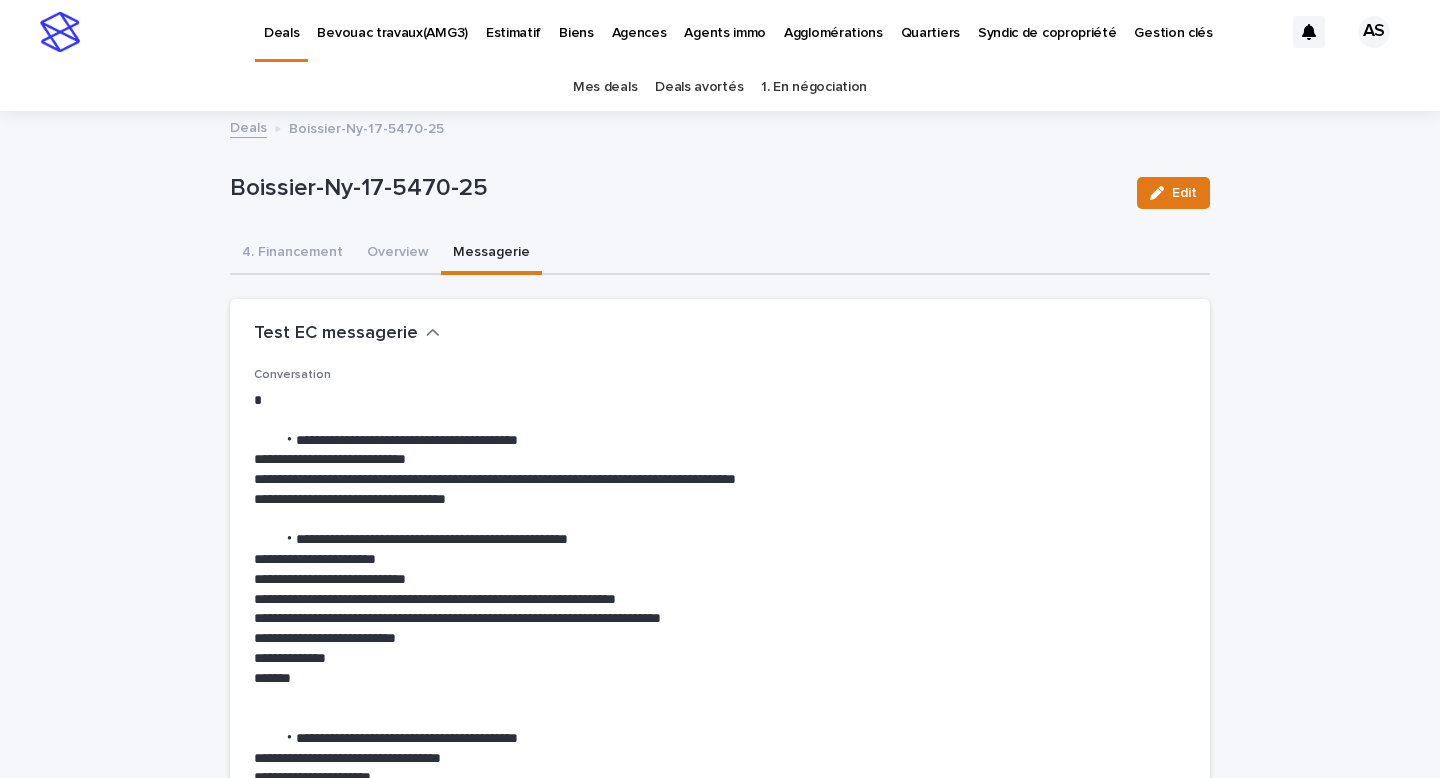 click on "Messagerie" at bounding box center (491, 254) 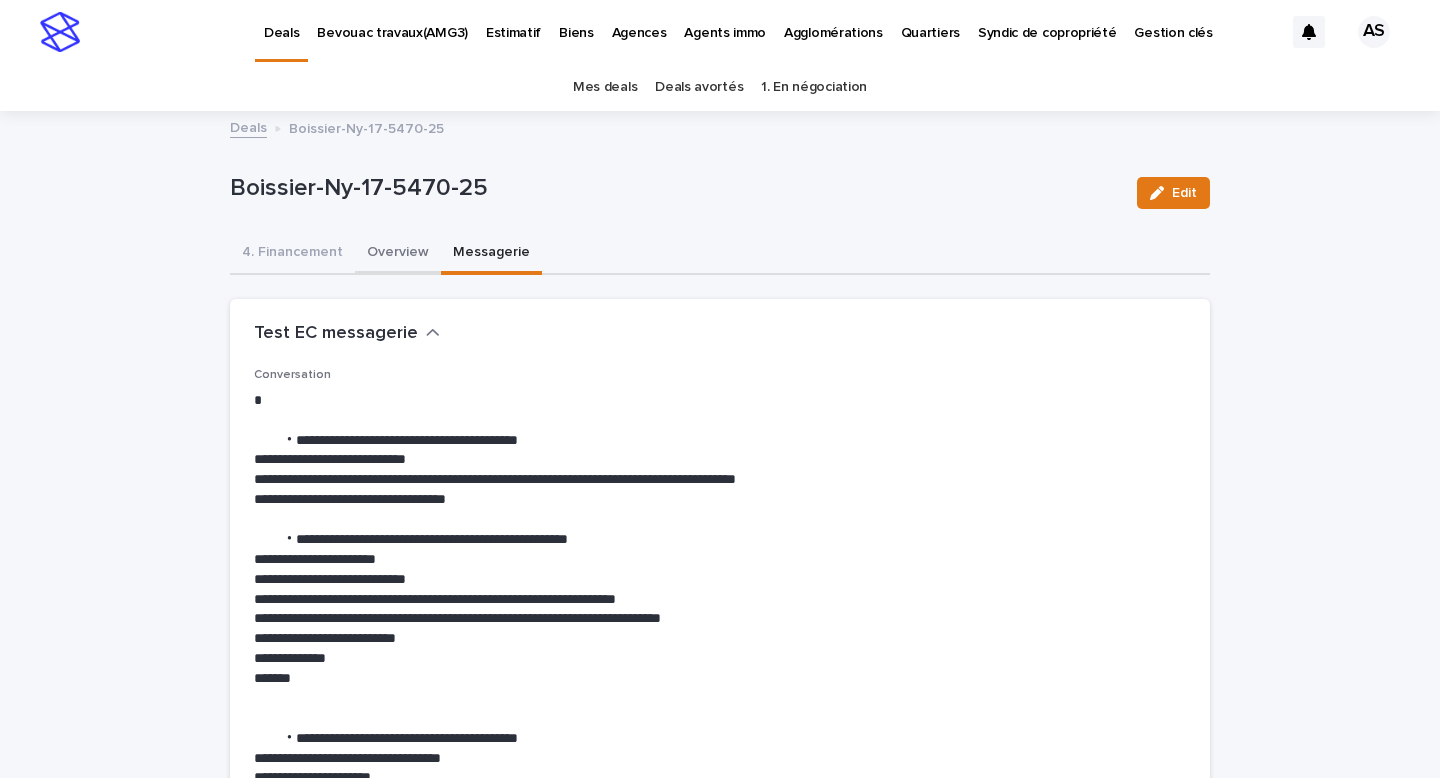 drag, startPoint x: 350, startPoint y: 256, endPoint x: 384, endPoint y: 250, distance: 34.525352 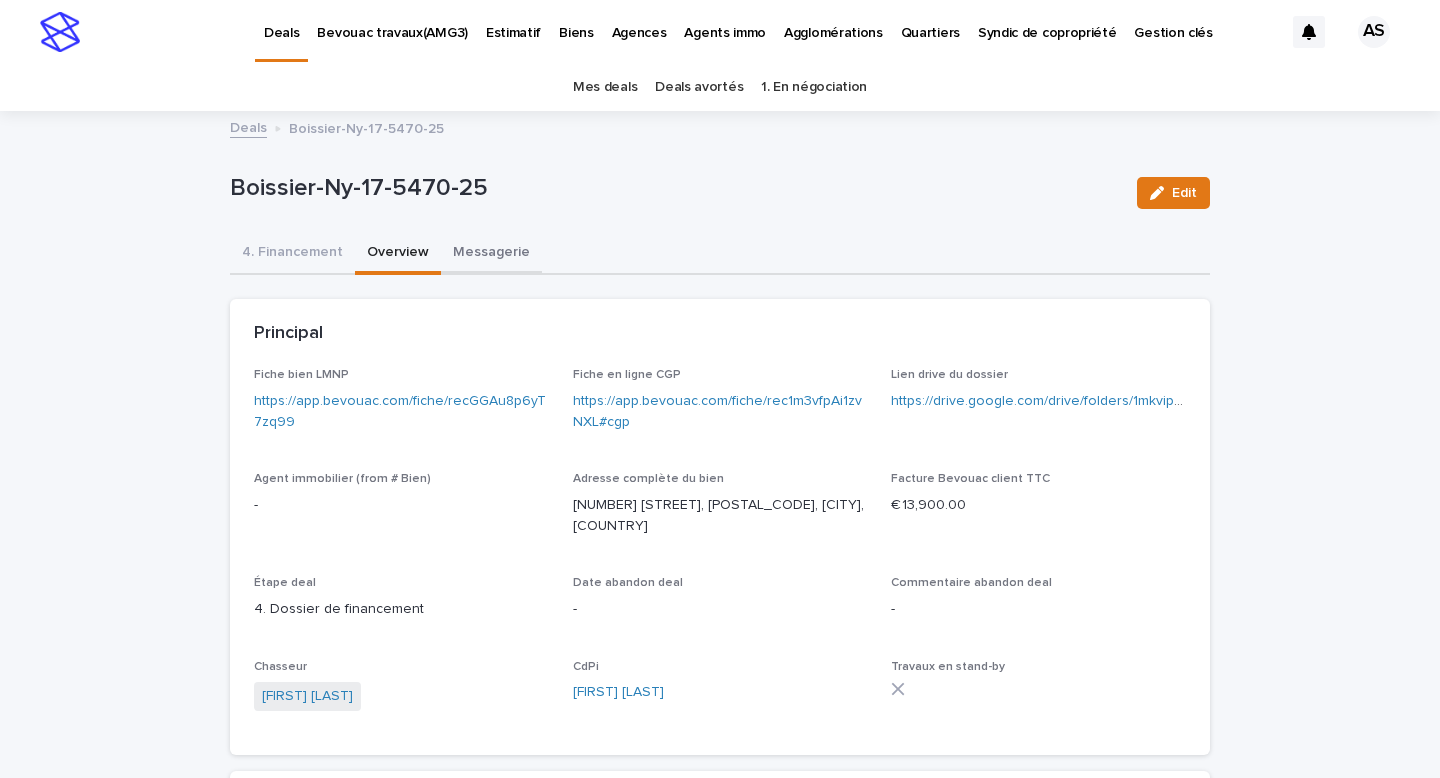 click on "Messagerie" at bounding box center [491, 254] 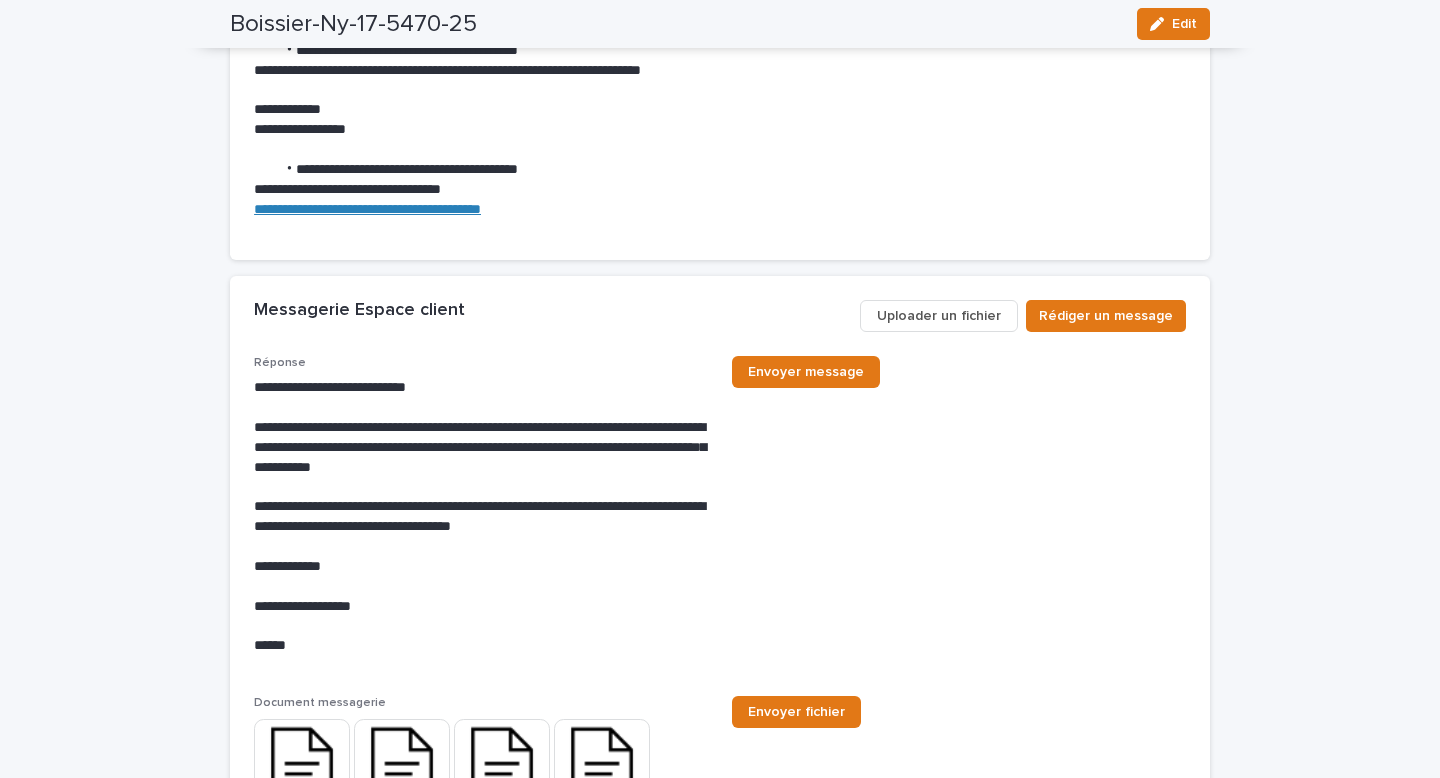 scroll, scrollTop: 8309, scrollLeft: 0, axis: vertical 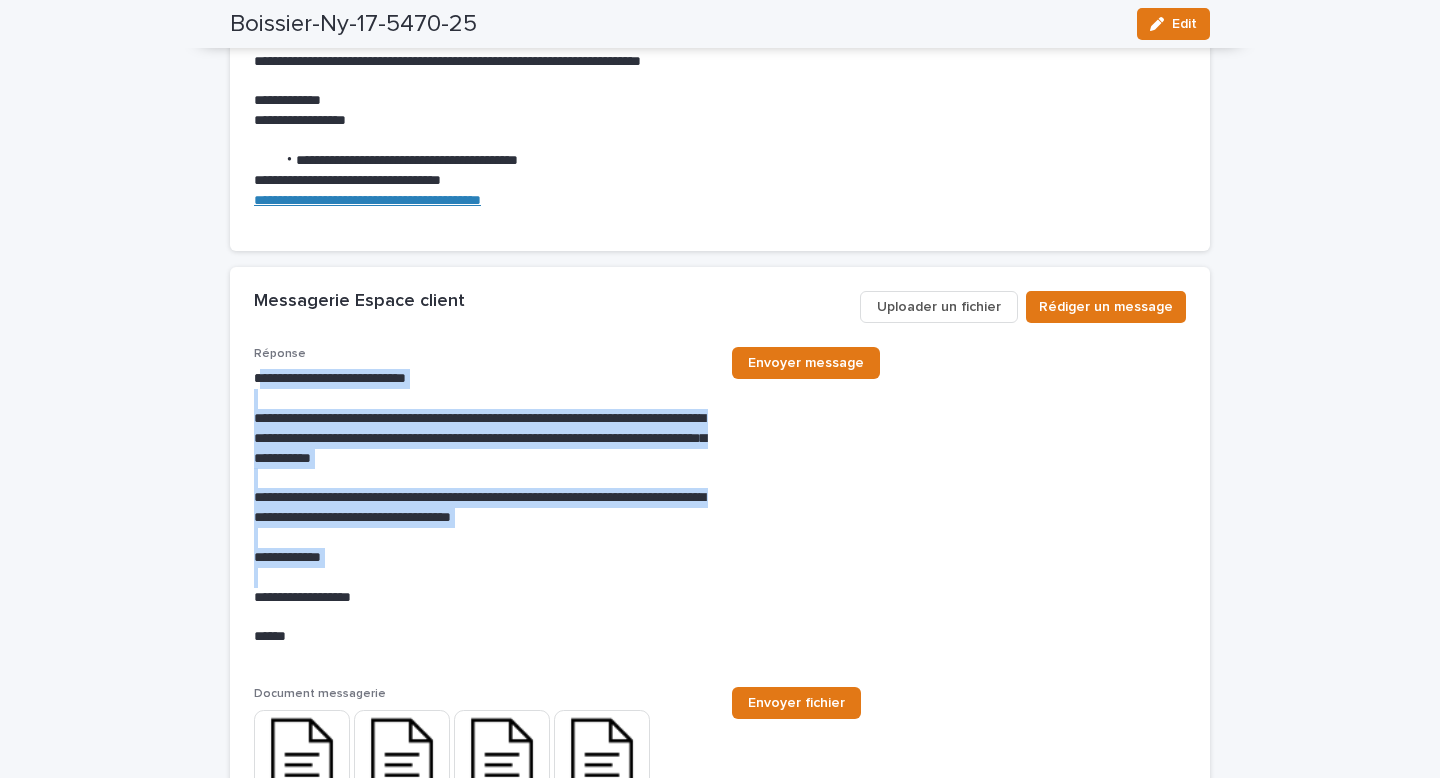 drag, startPoint x: 259, startPoint y: 373, endPoint x: 359, endPoint y: 572, distance: 222.71281 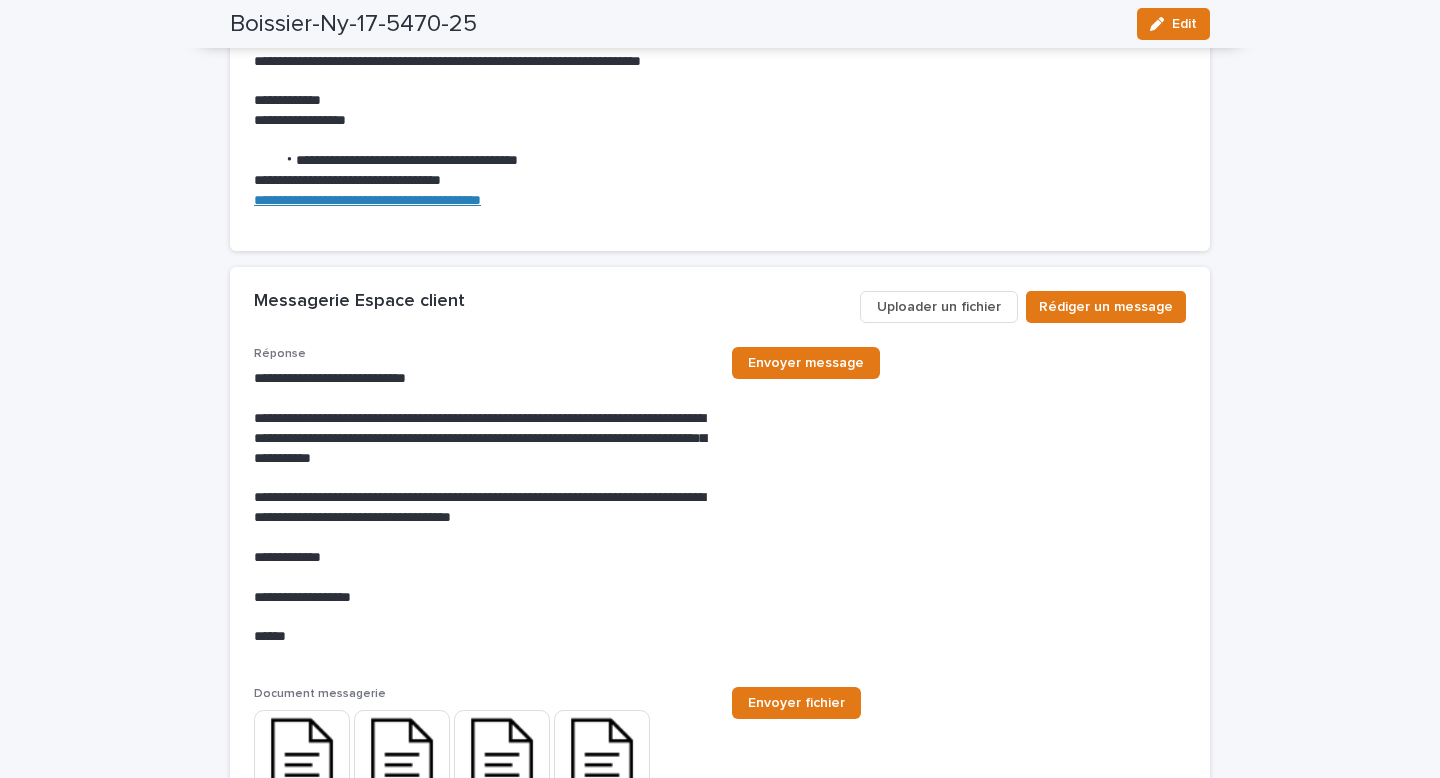 click on "**********" at bounding box center [720, 598] 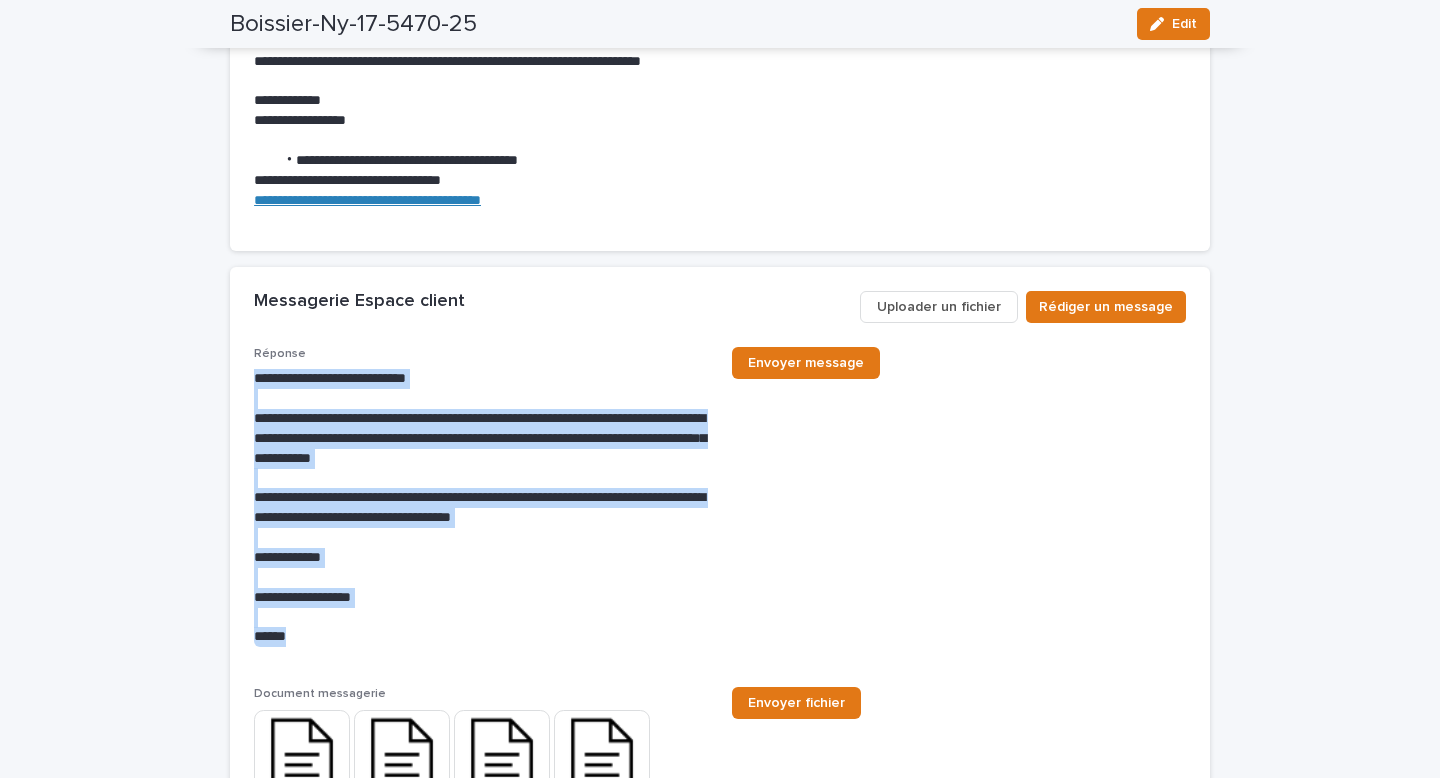drag, startPoint x: 253, startPoint y: 376, endPoint x: 383, endPoint y: 656, distance: 308.70697 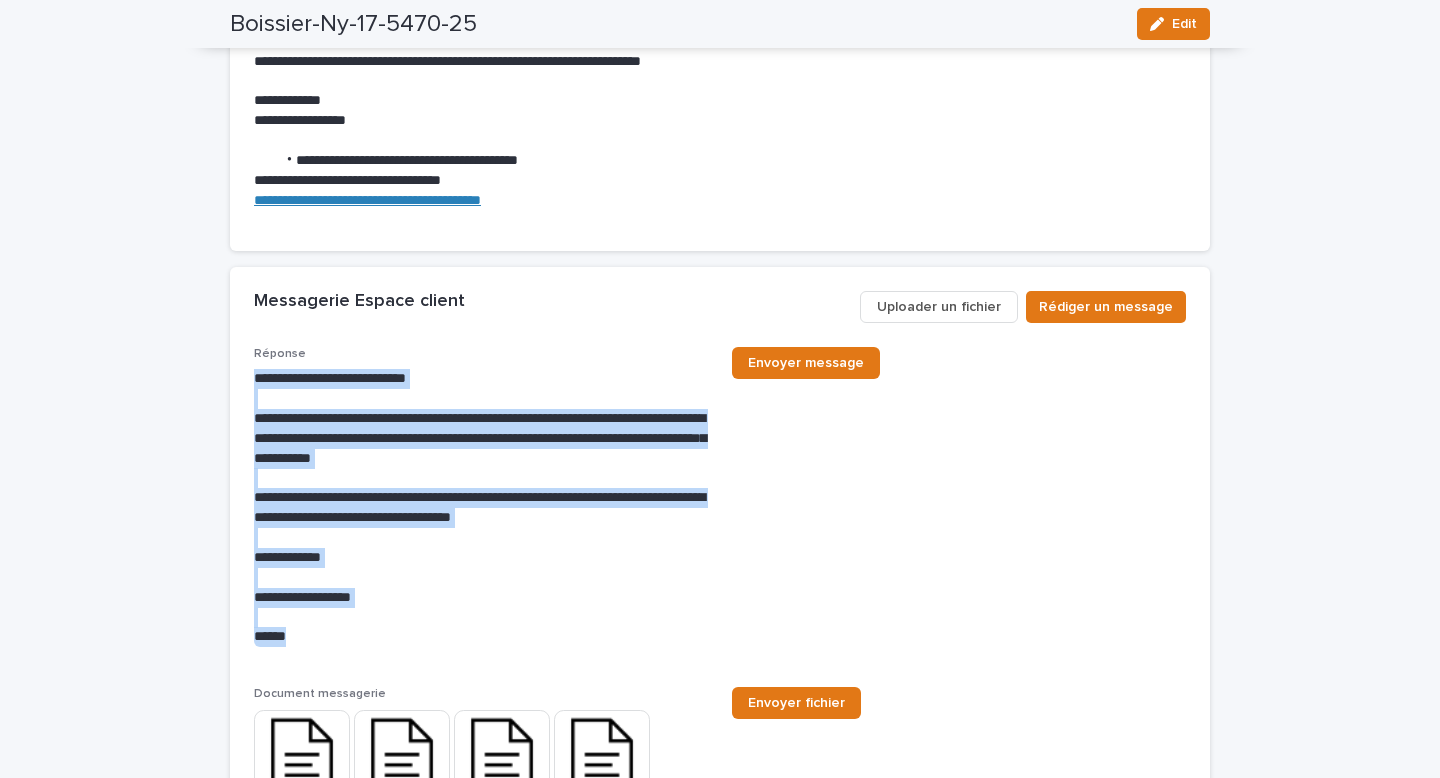 click on "**********" at bounding box center [720, 598] 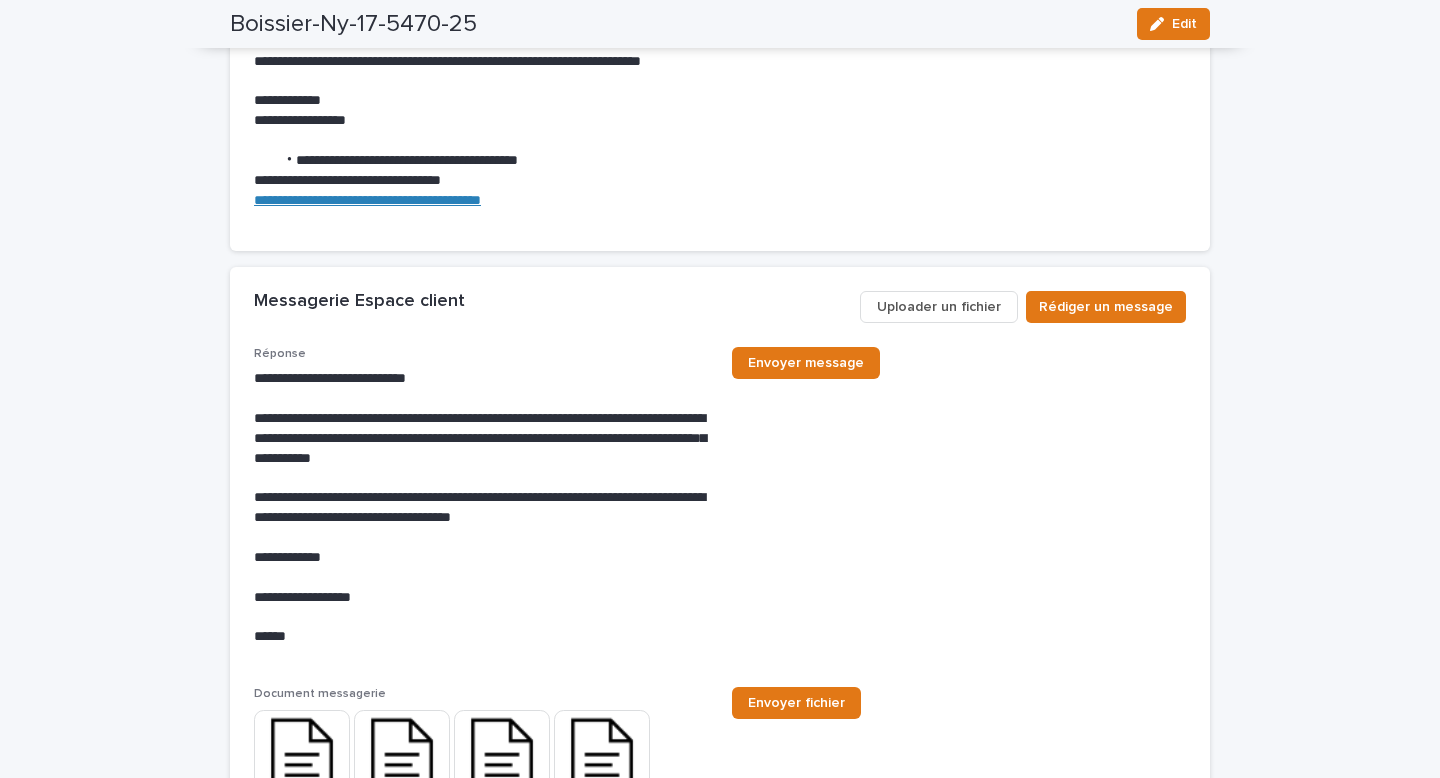 click on "Messagerie Espace client Rédiger un message Uploader un fichier" at bounding box center (720, 307) 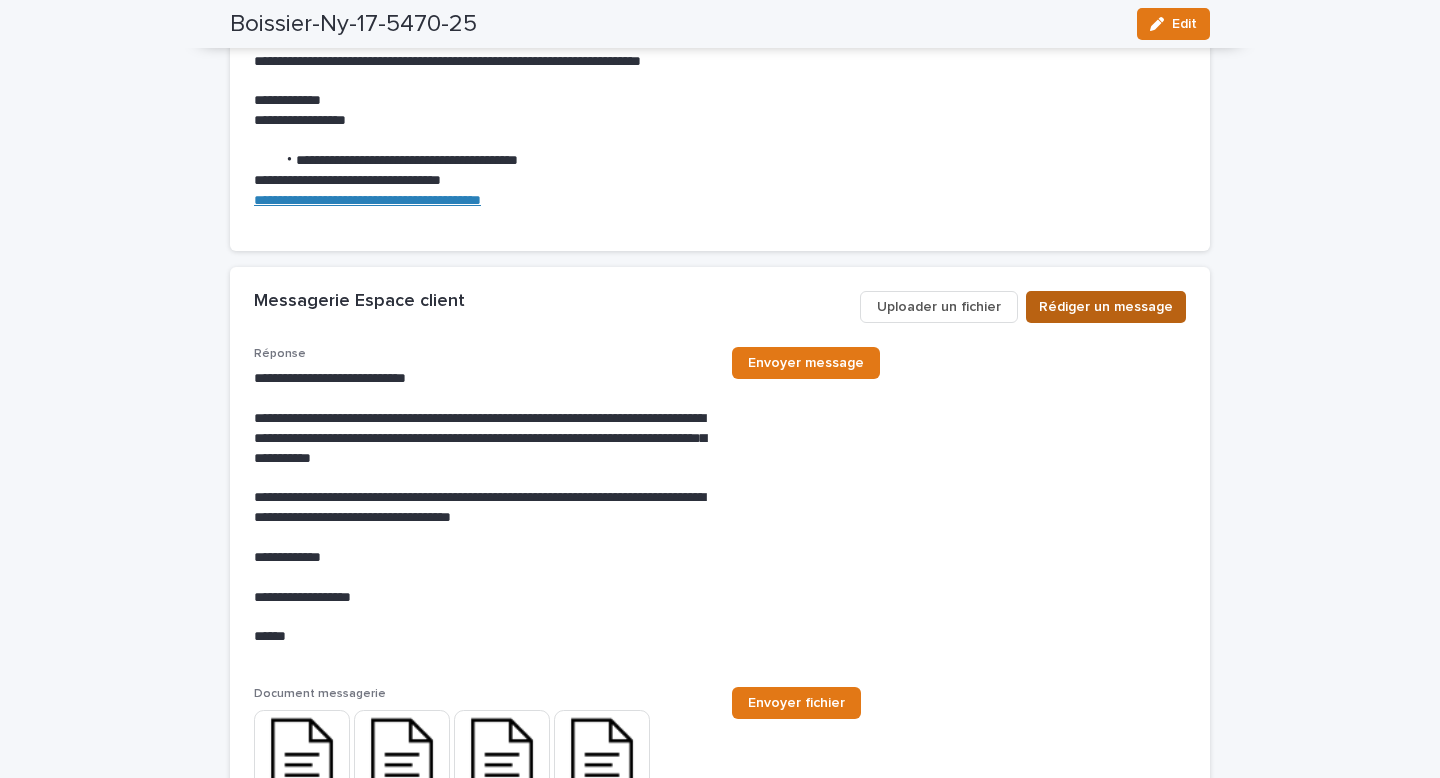 click on "Rédiger un message" at bounding box center [1106, 307] 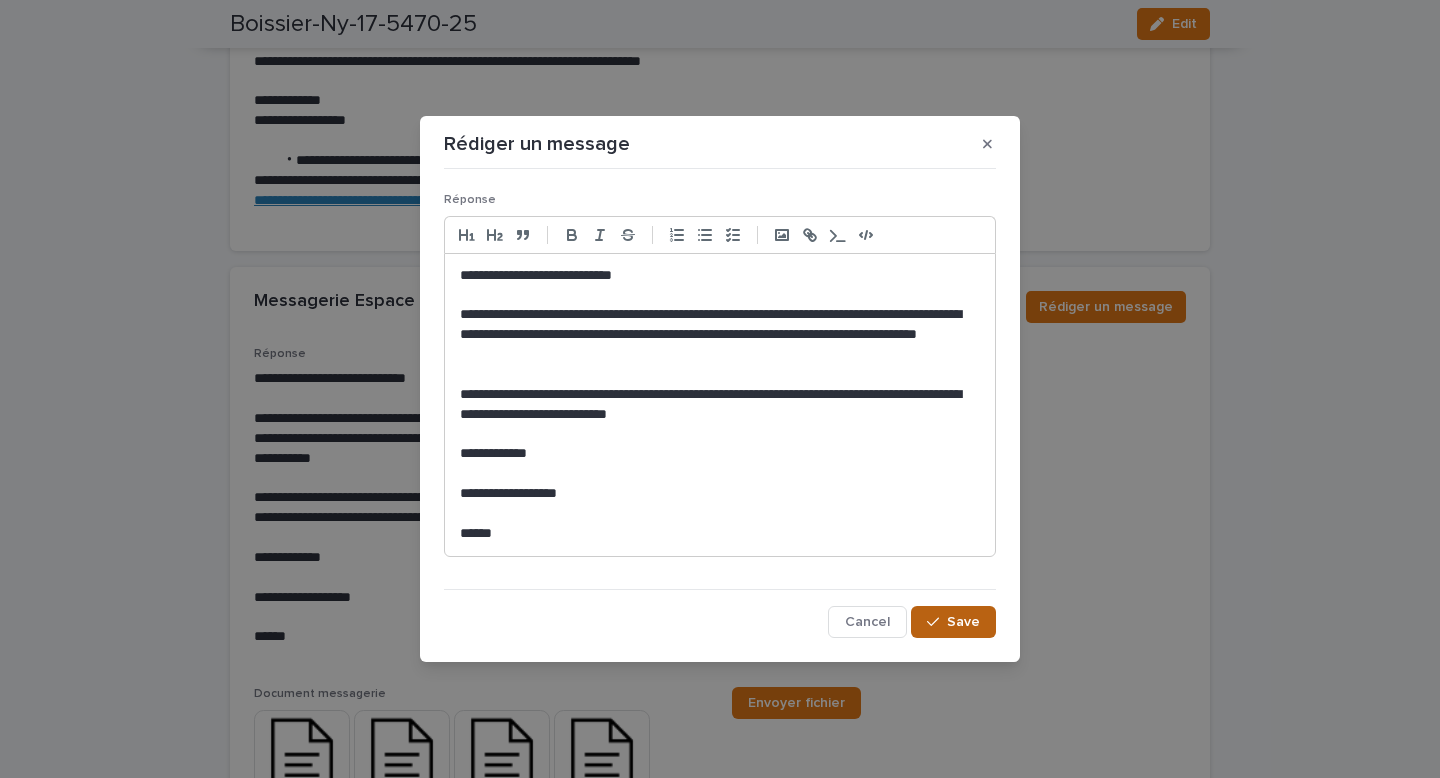 click on "Save" at bounding box center (963, 622) 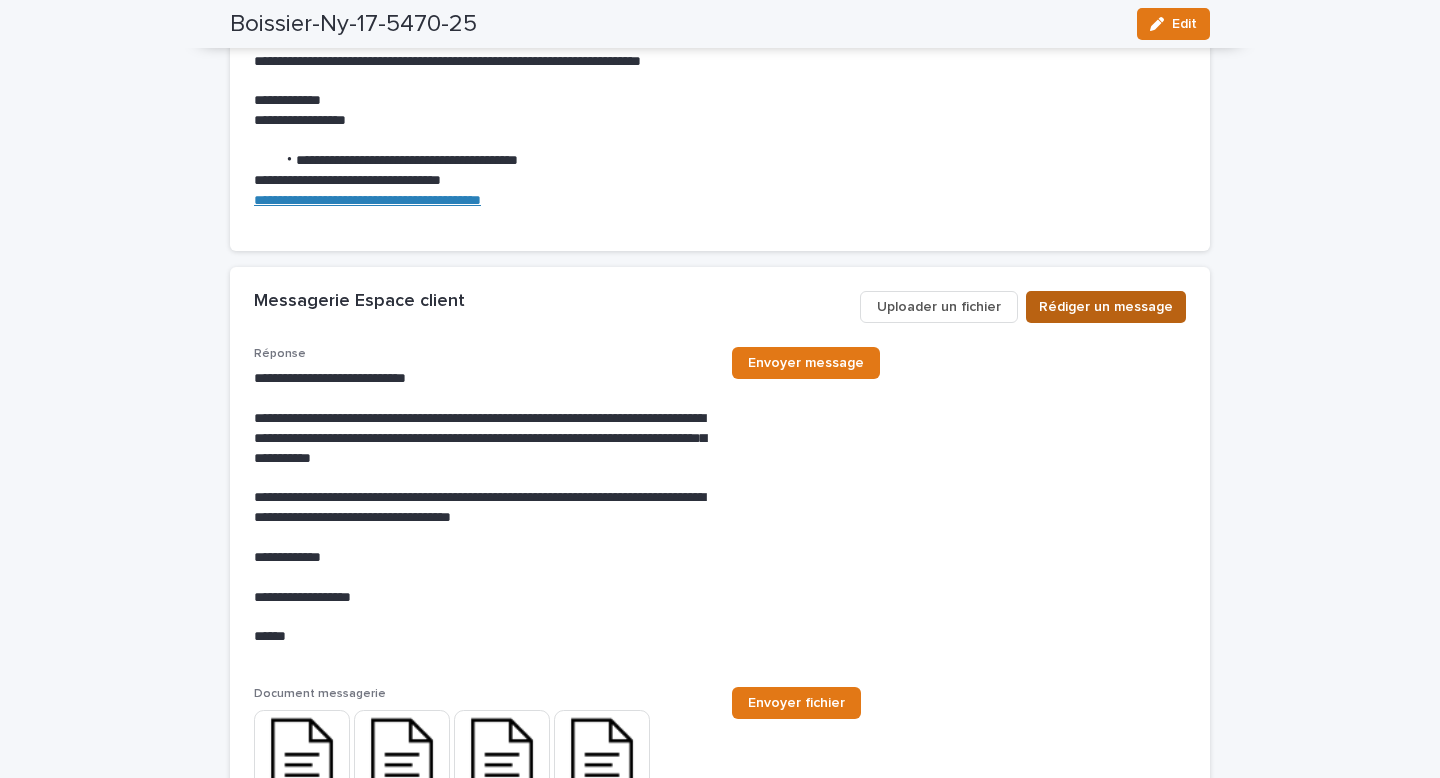 click on "Rédiger un message" at bounding box center (1106, 307) 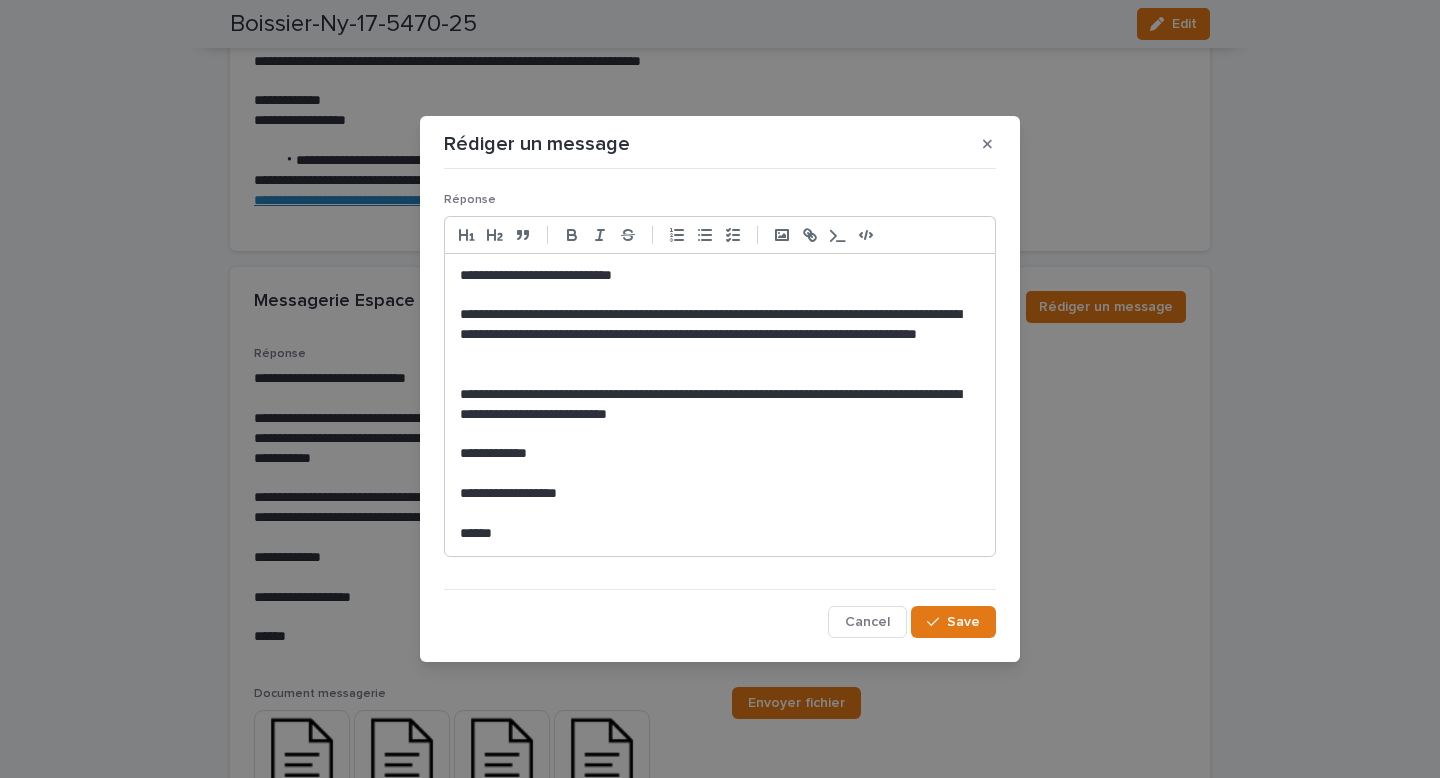 click on "**********" at bounding box center (720, 405) 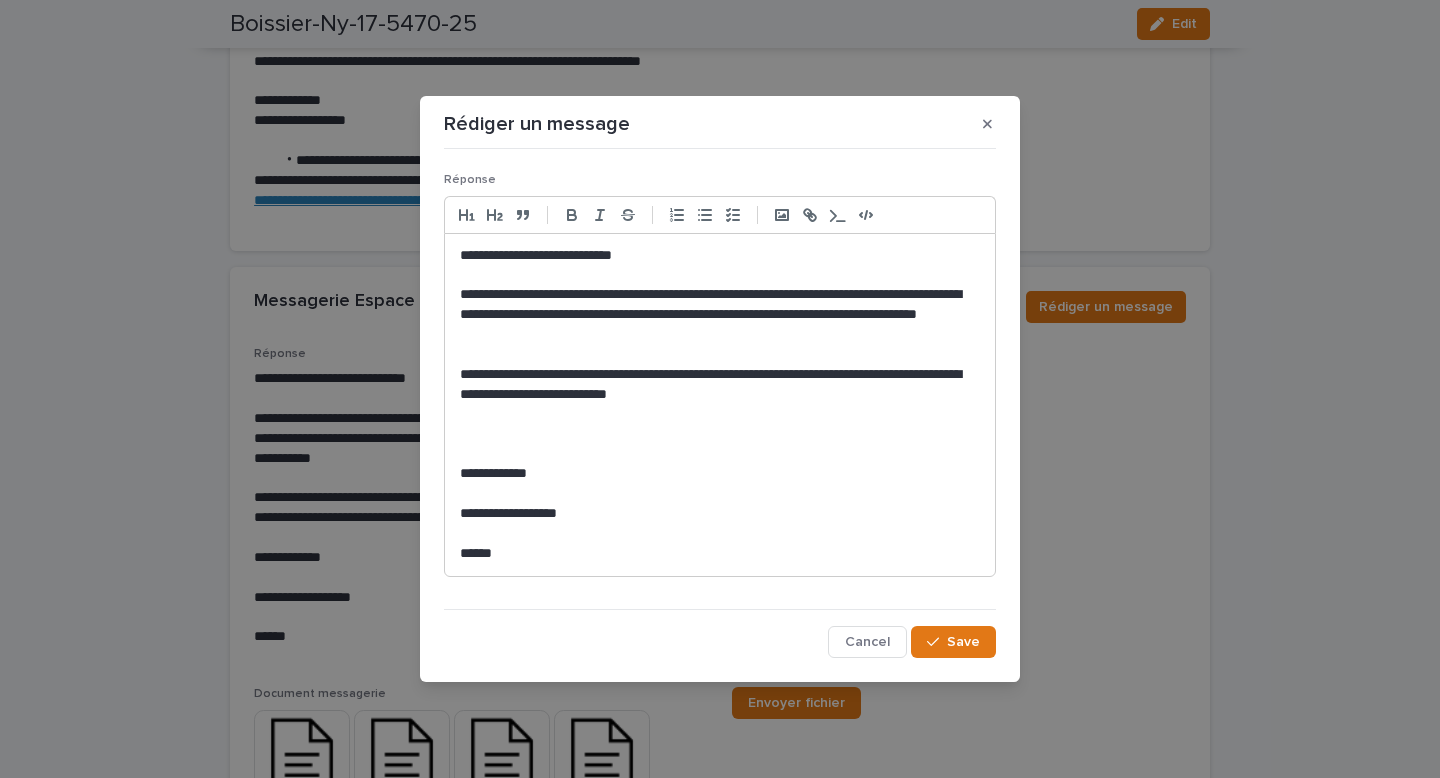 type 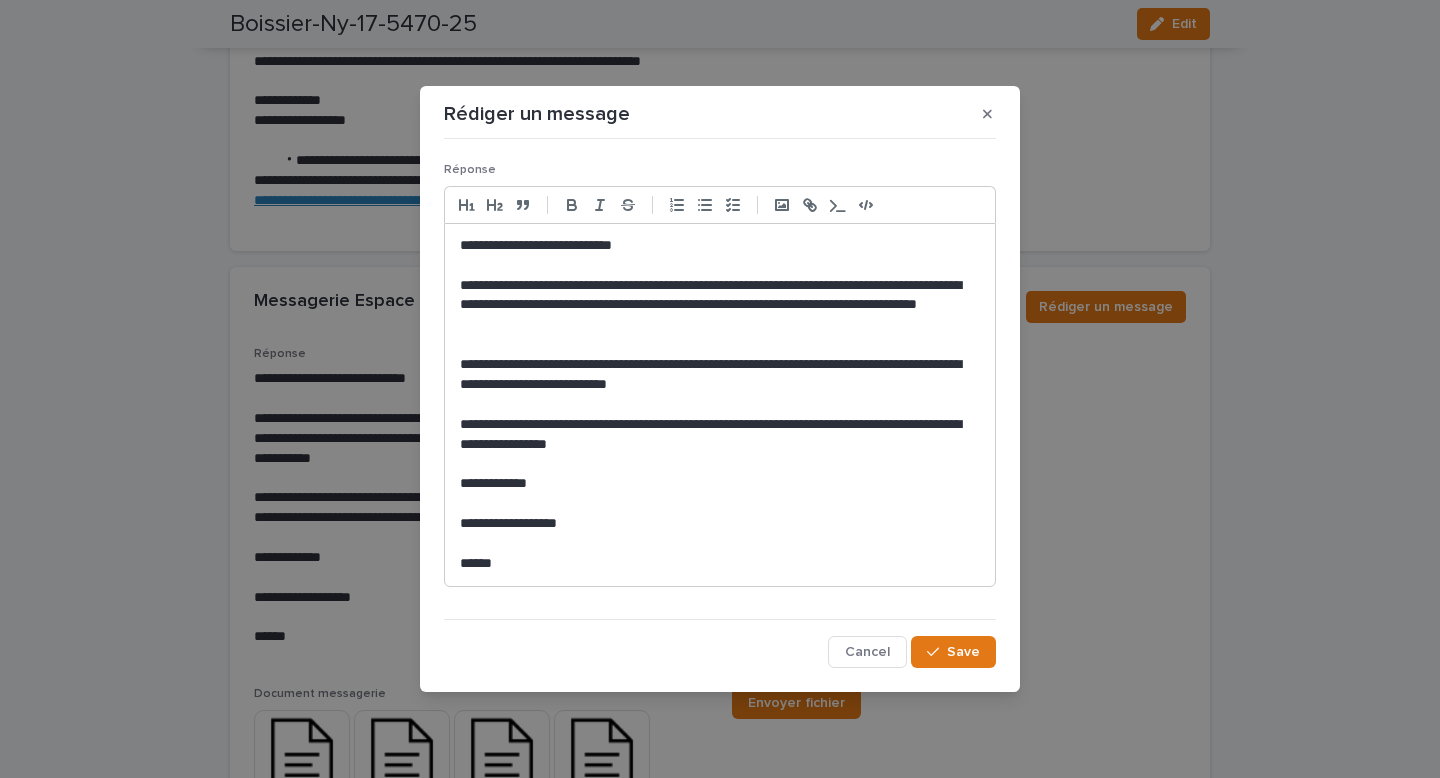 click on "**********" at bounding box center (720, 435) 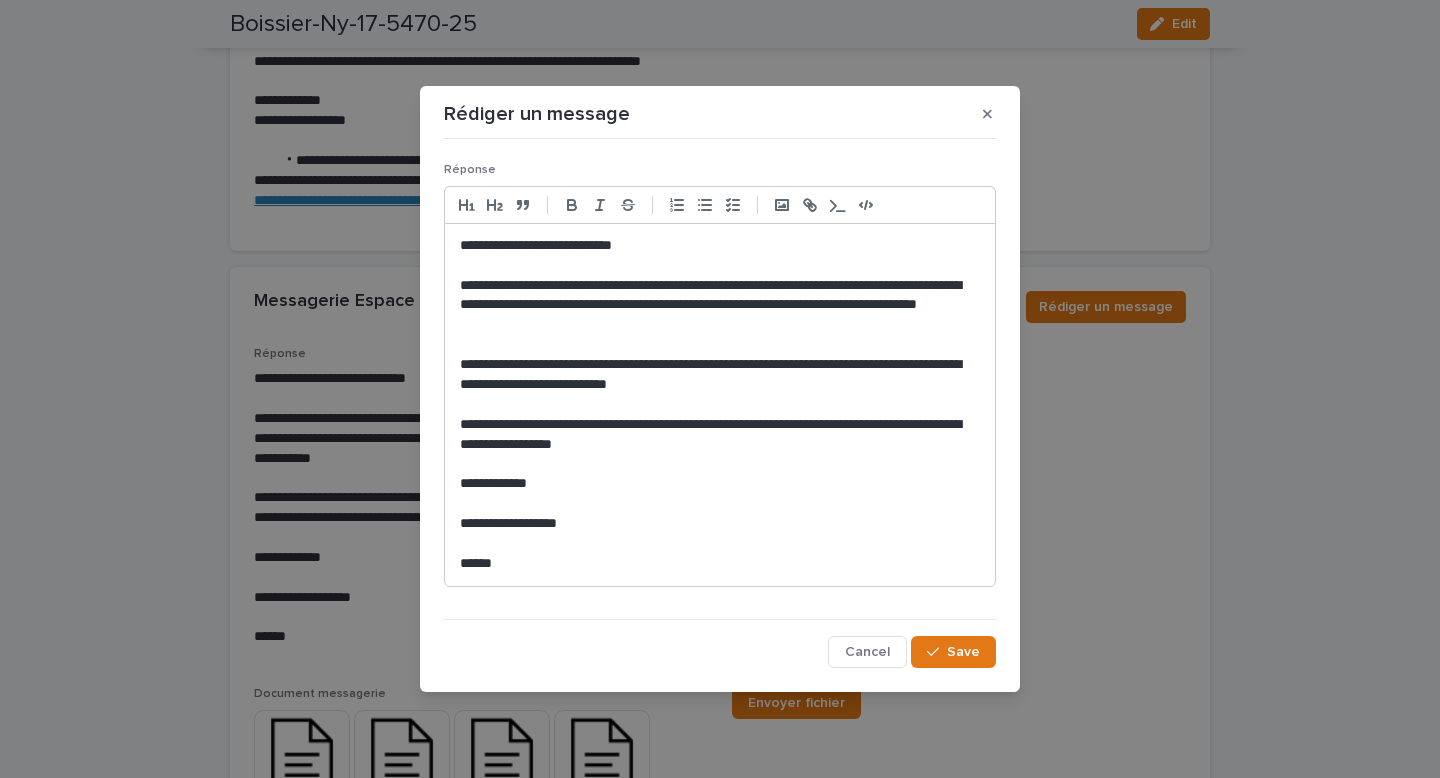 click on "**********" at bounding box center [720, 435] 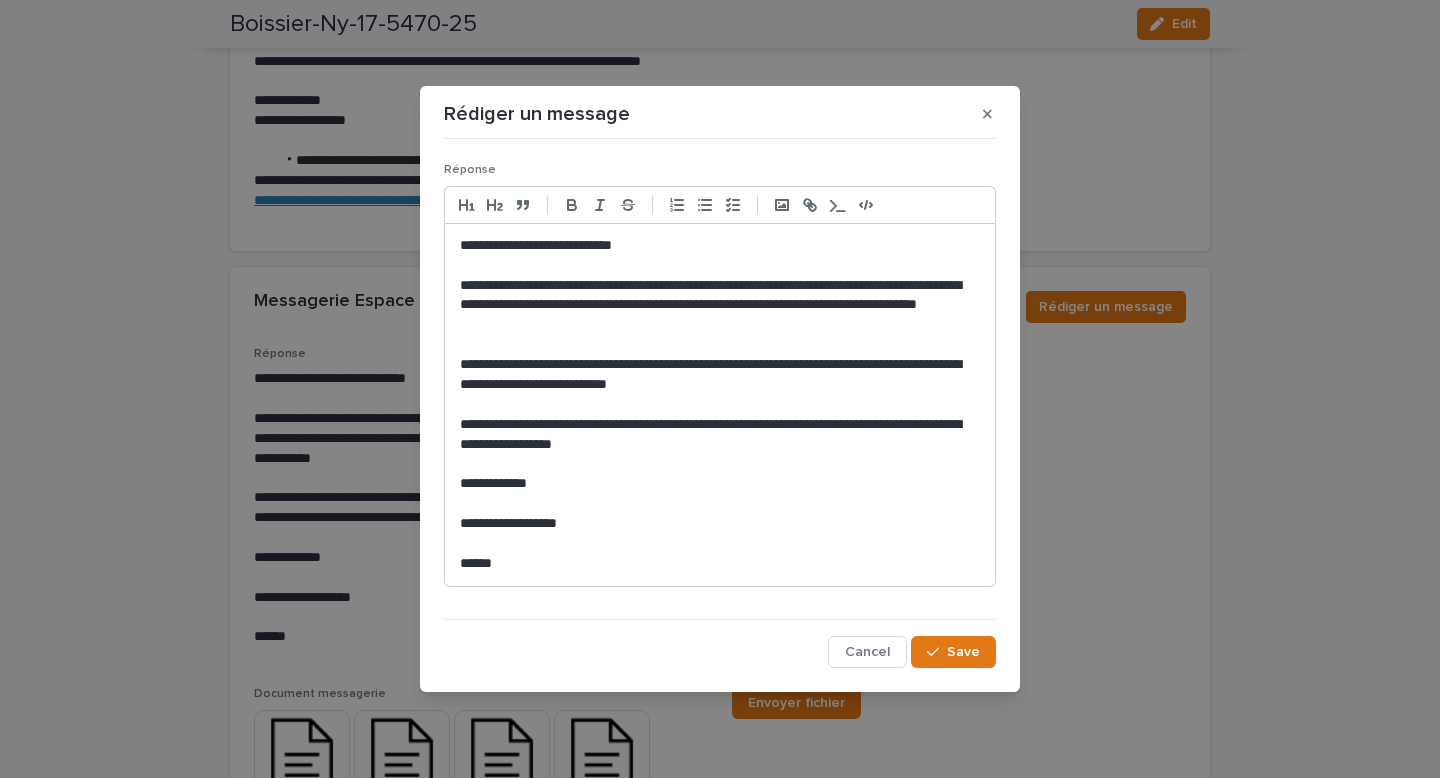 click on "** ****" 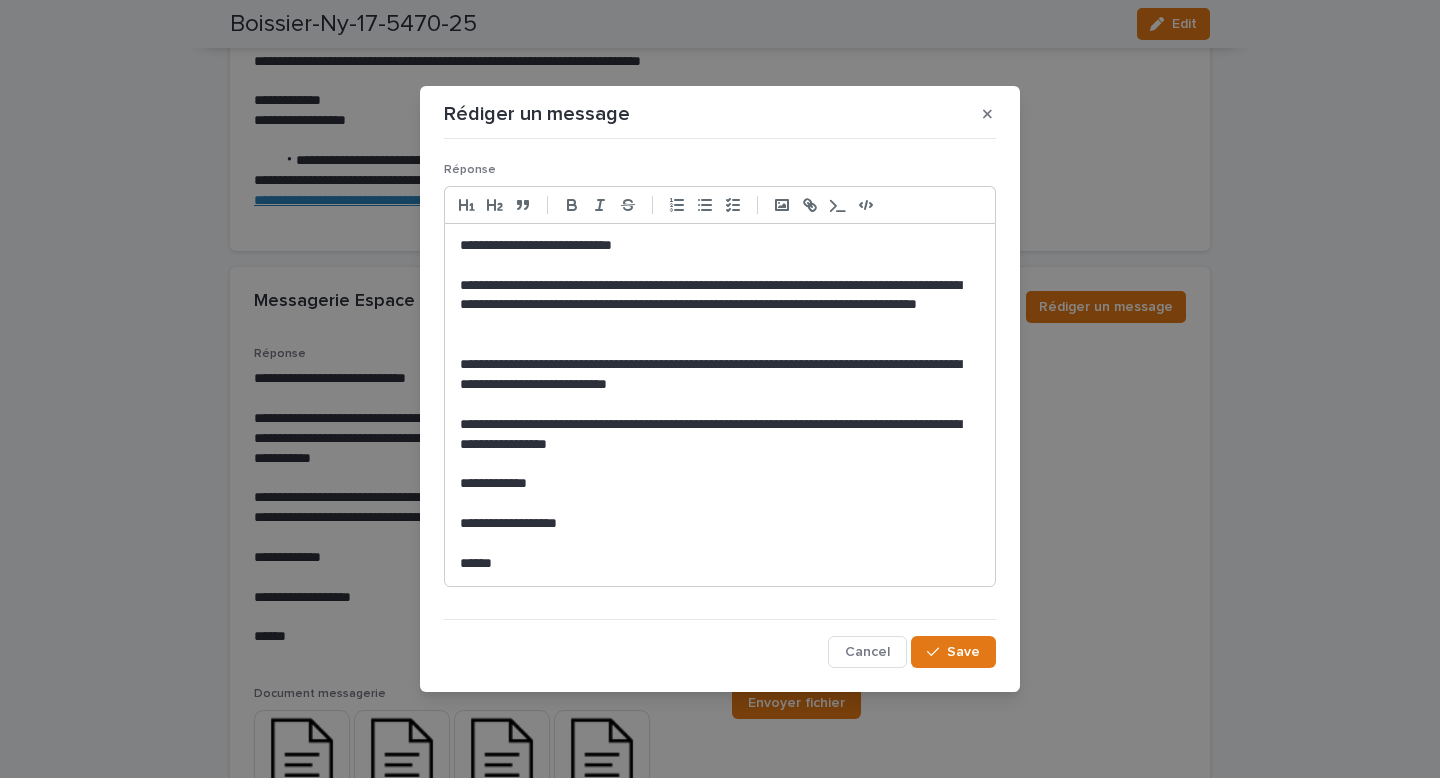 click at bounding box center (720, 464) 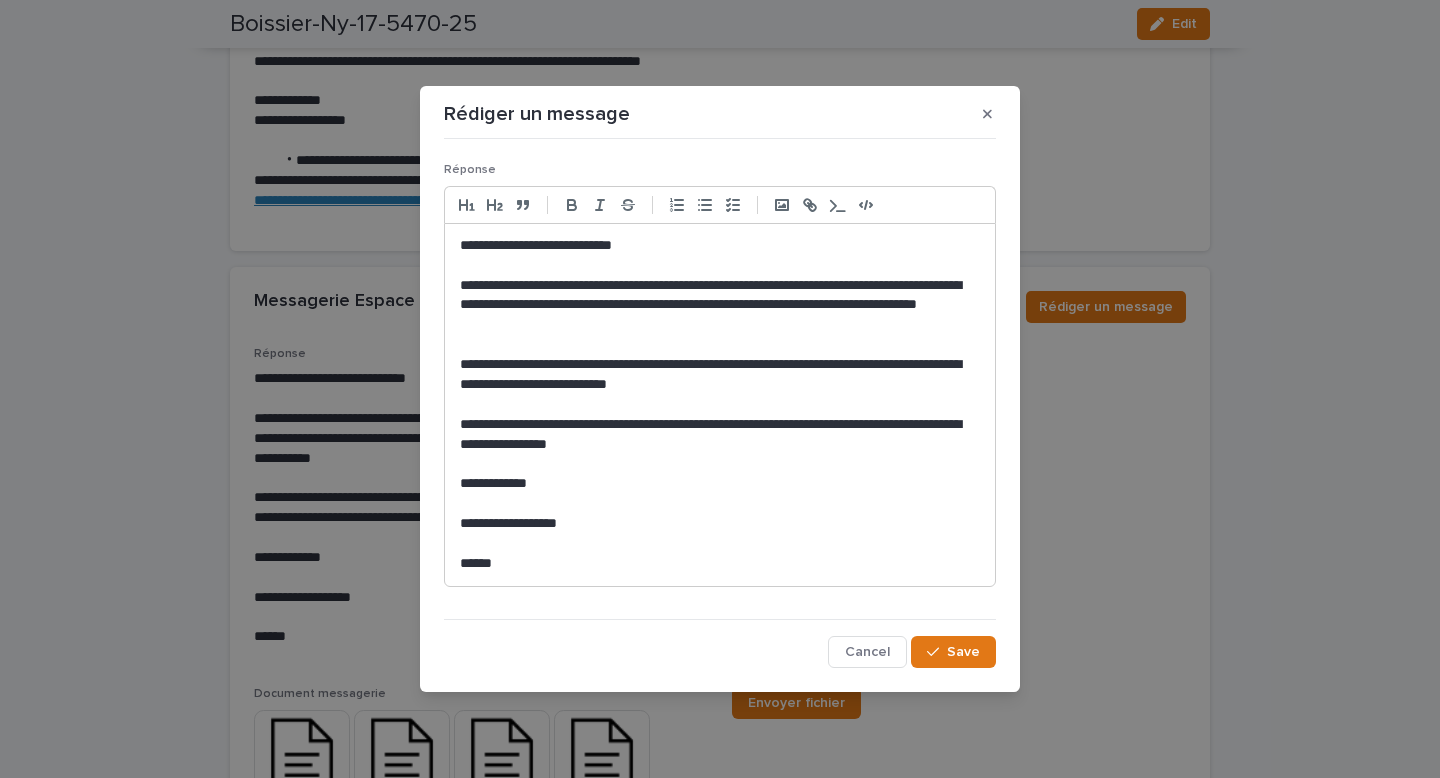 click on "**********" at bounding box center [720, 435] 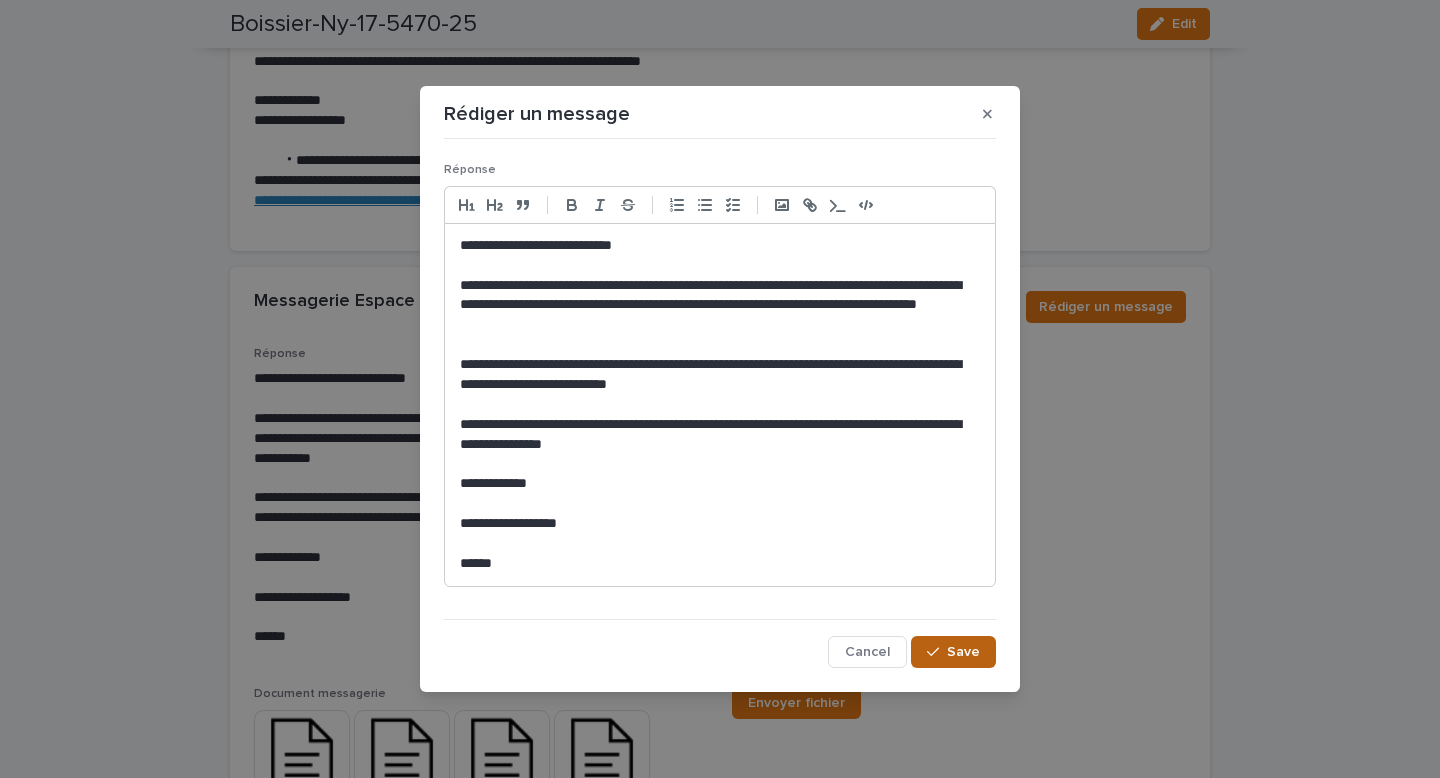 click on "Save" at bounding box center [963, 652] 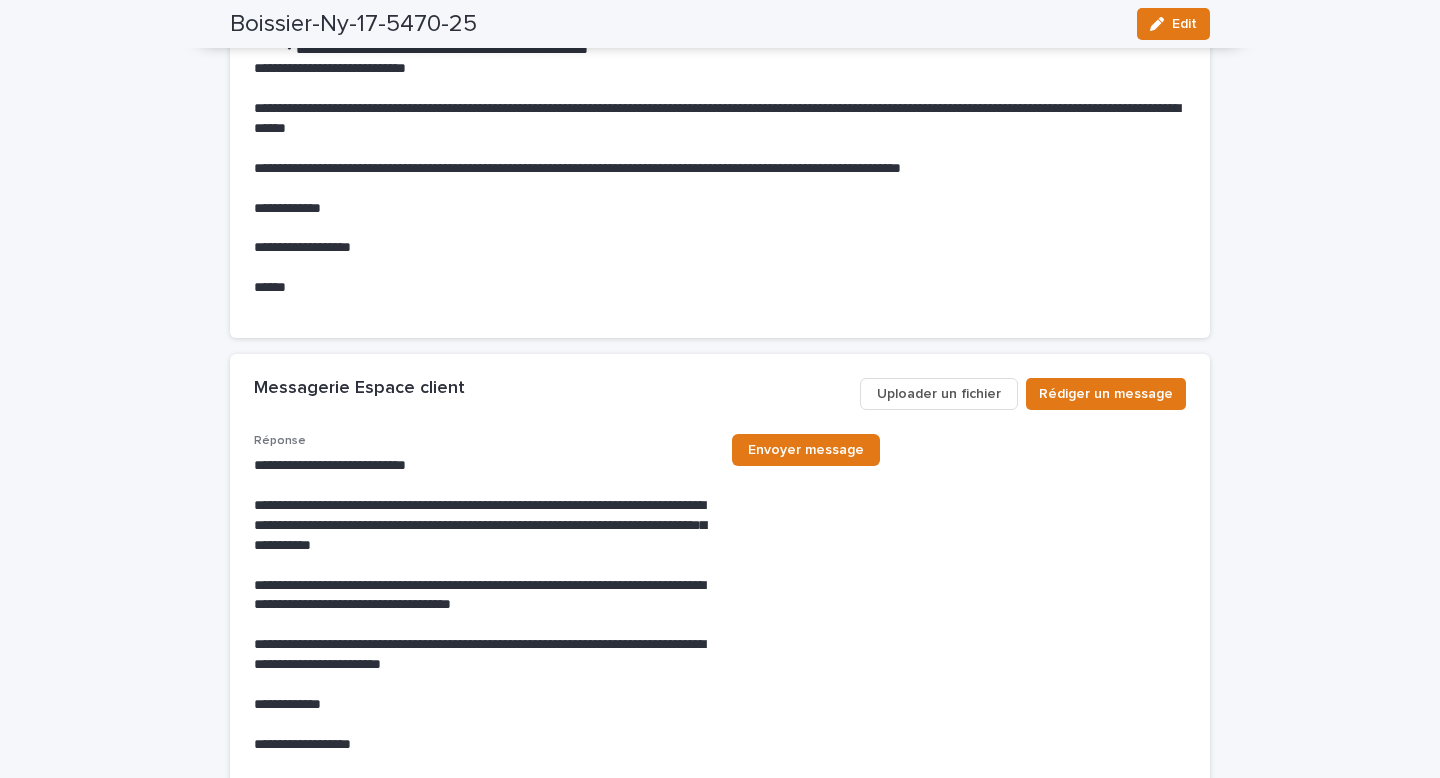 scroll, scrollTop: 8501, scrollLeft: 0, axis: vertical 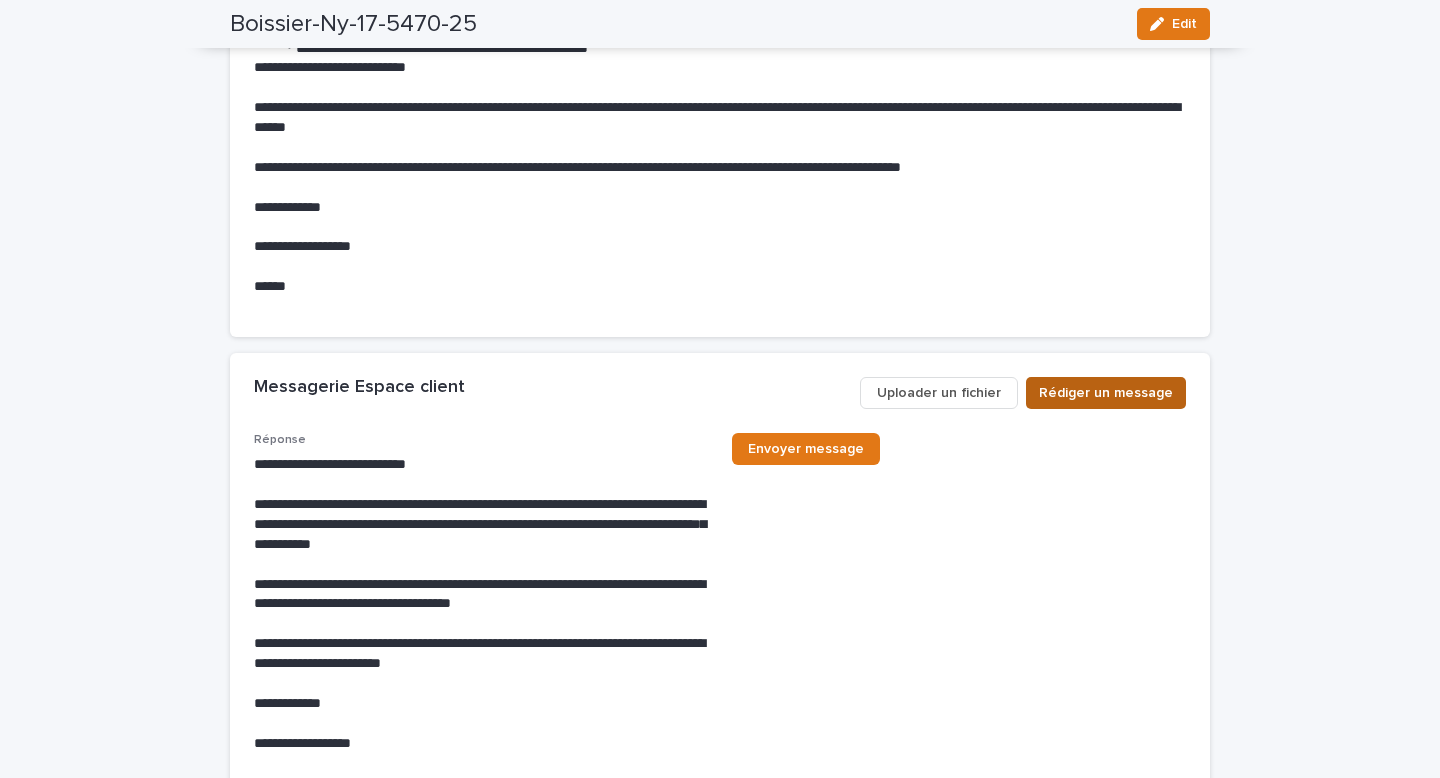 click on "Rédiger un message" at bounding box center [1106, 393] 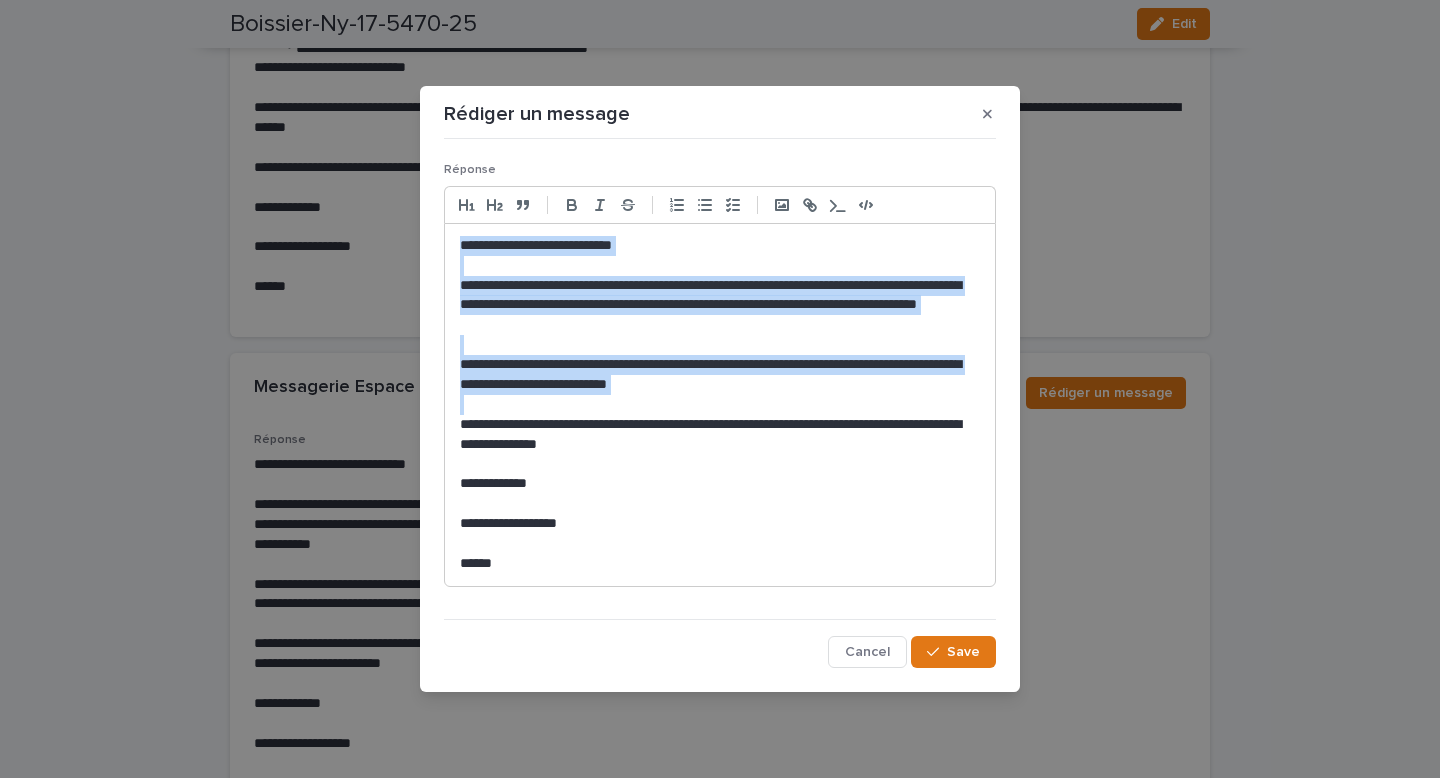 drag, startPoint x: 823, startPoint y: 395, endPoint x: 455, endPoint y: 248, distance: 396.2739 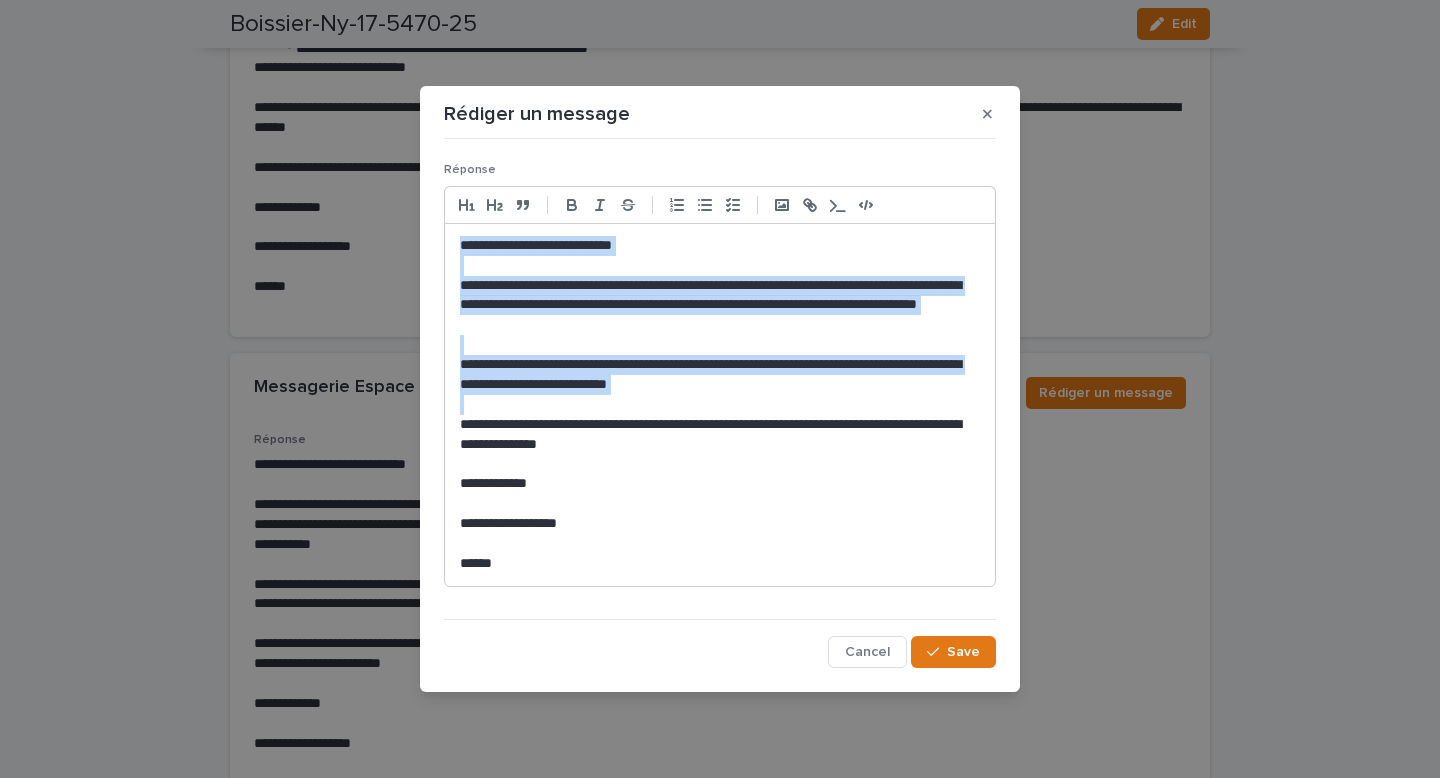 click on "**********" at bounding box center [720, 405] 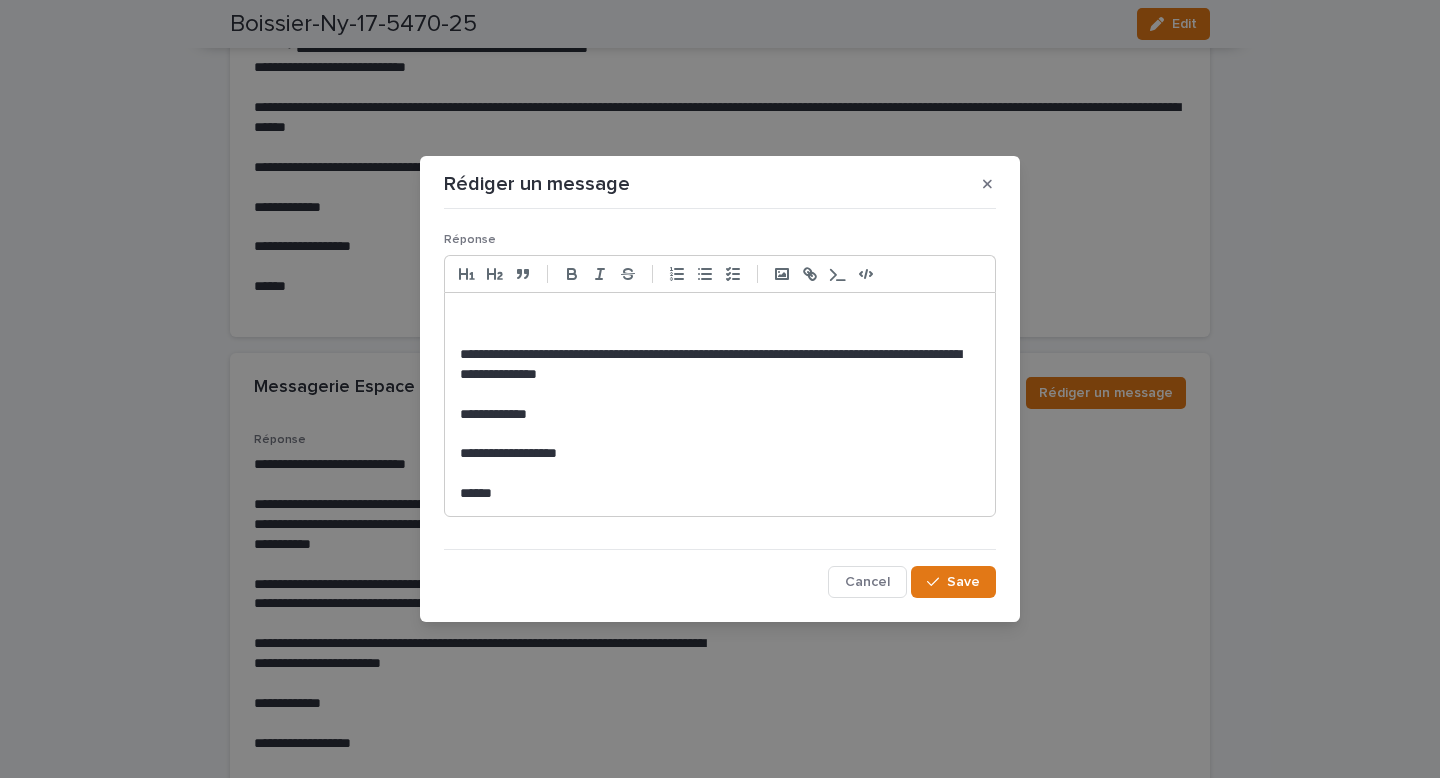 type 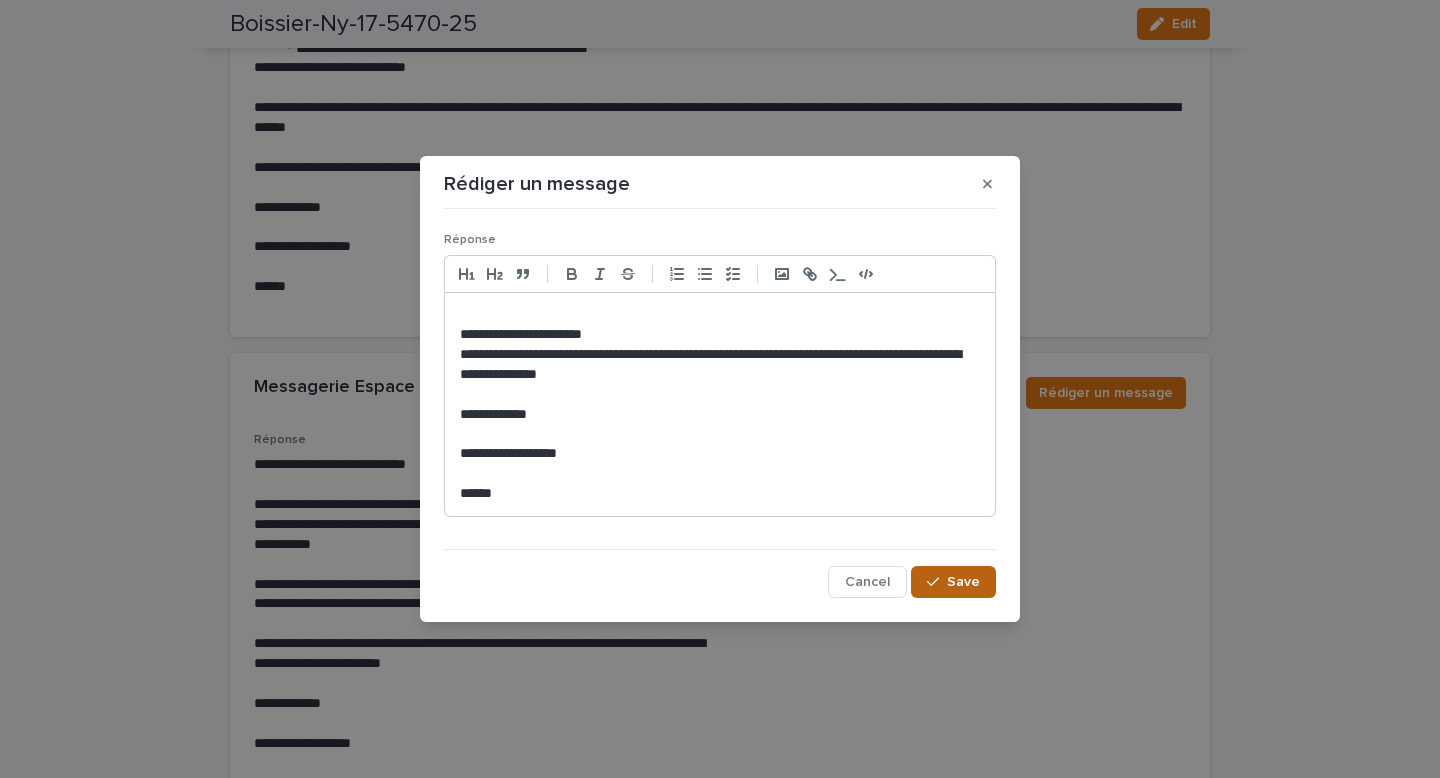 click on "Save" at bounding box center (963, 582) 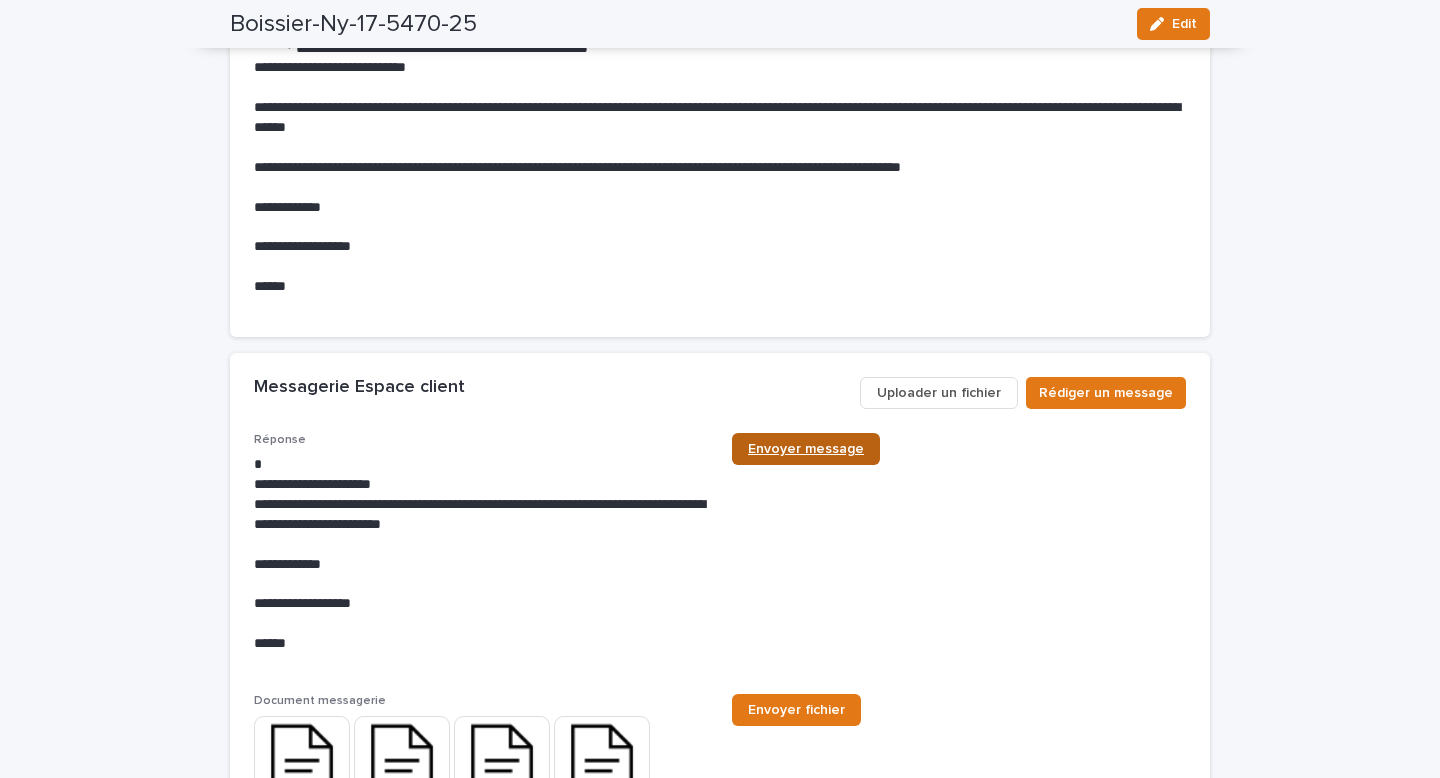 click on "Envoyer message" at bounding box center [806, 449] 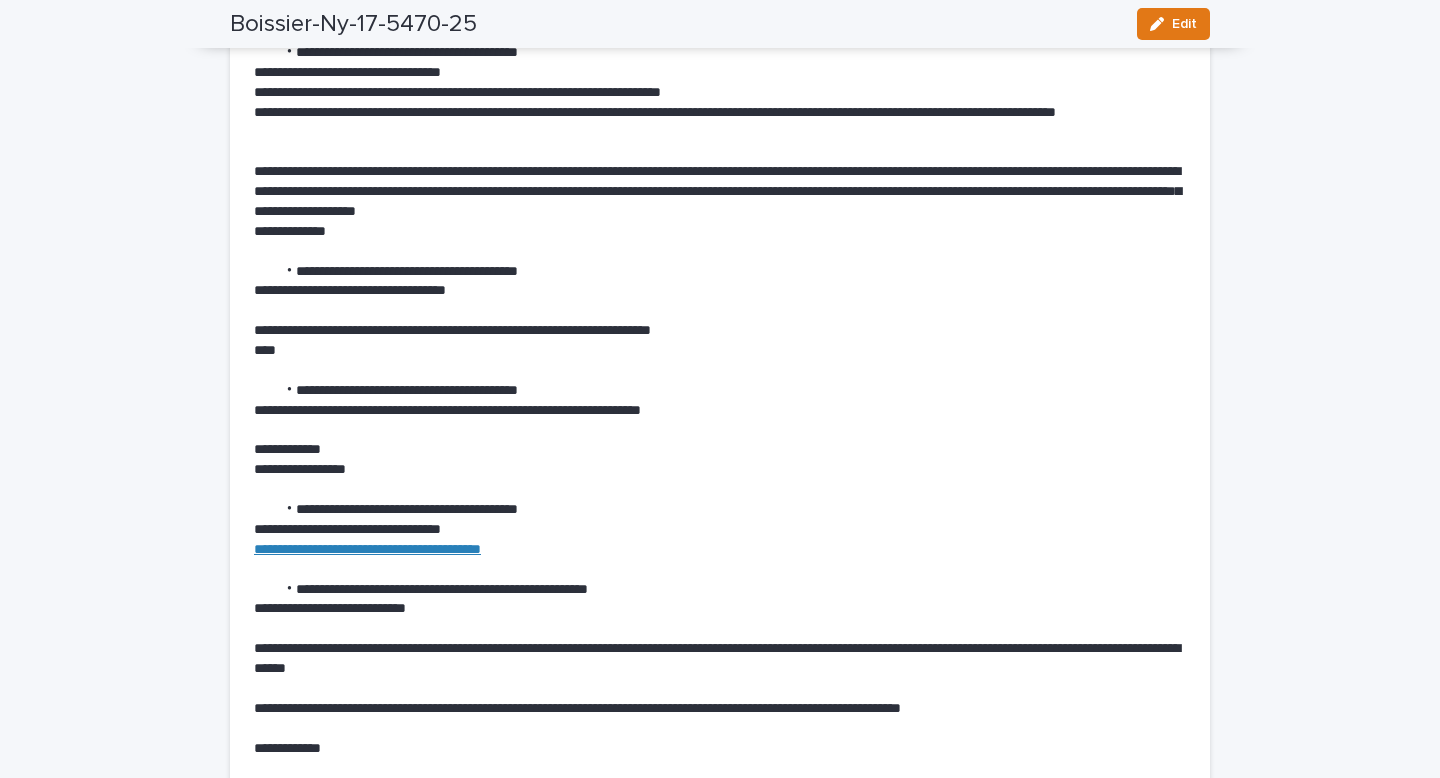 scroll, scrollTop: 7913, scrollLeft: 0, axis: vertical 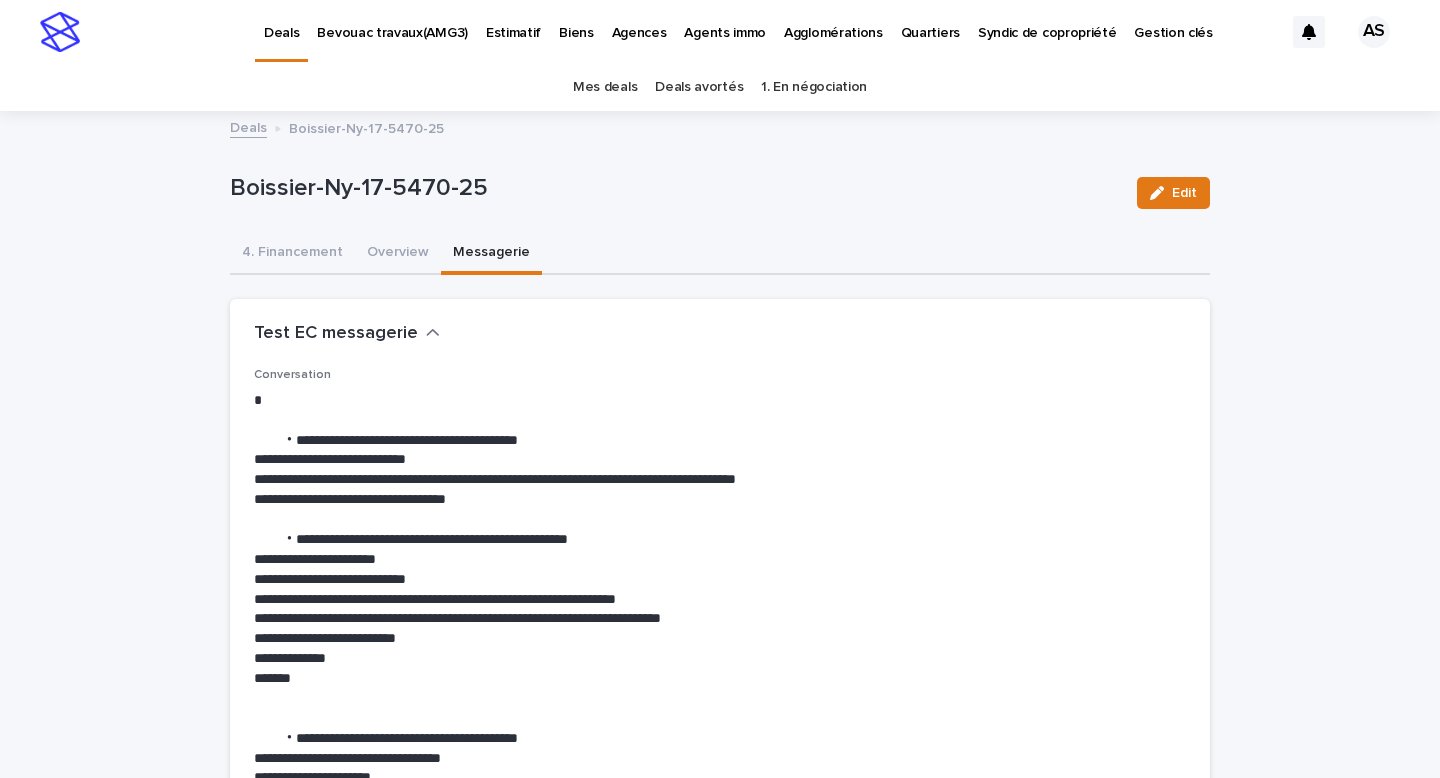 click on "Mes deals" at bounding box center [605, 87] 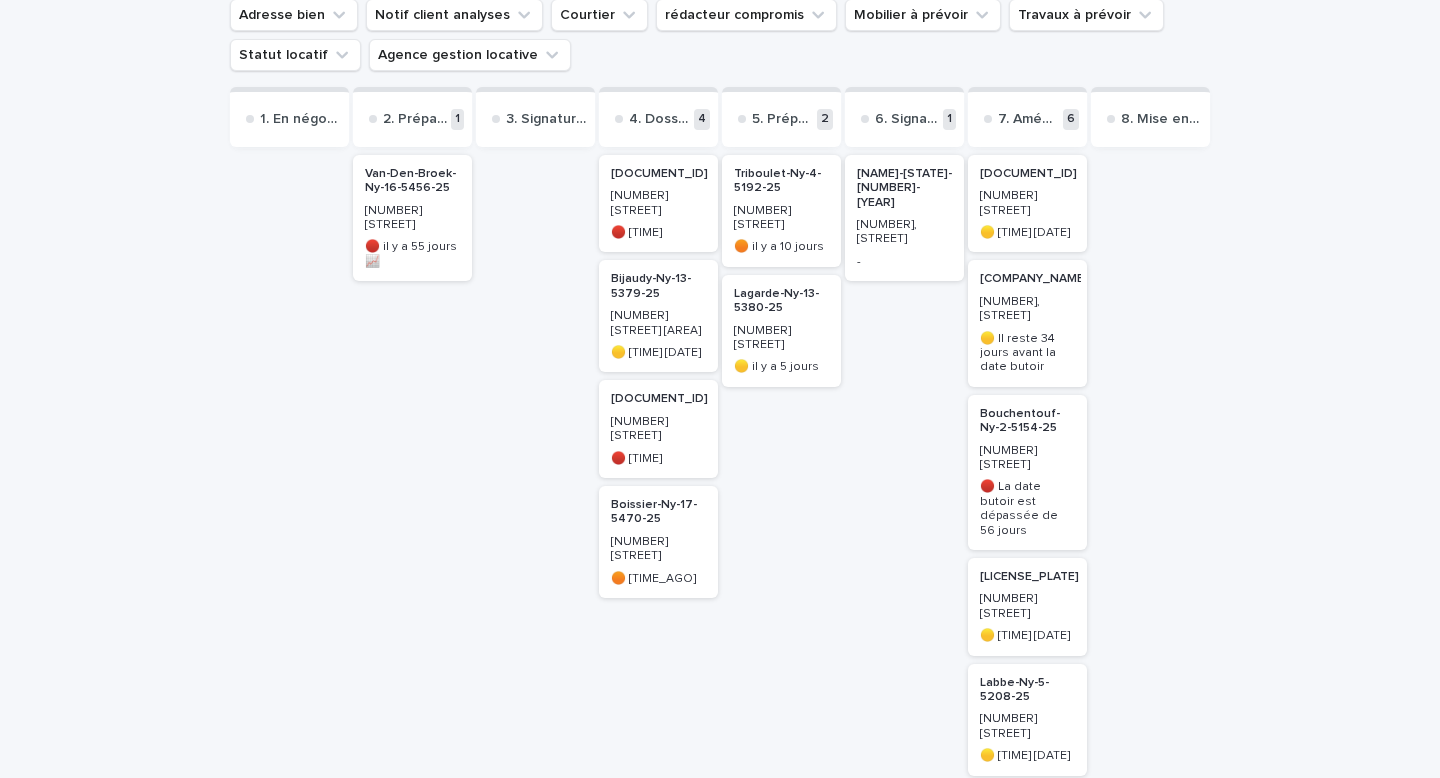 scroll, scrollTop: 251, scrollLeft: 0, axis: vertical 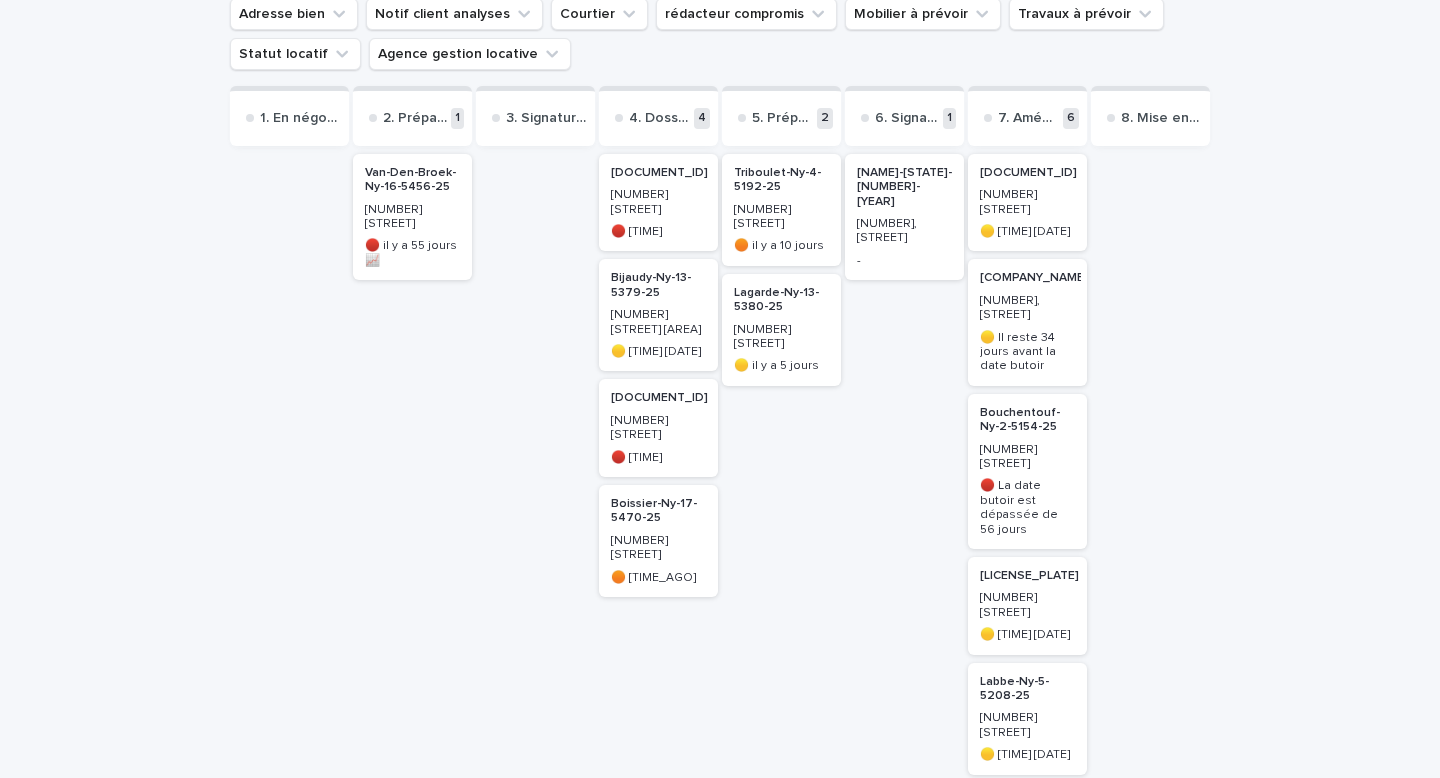 click on "[DOCUMENT_ID]" at bounding box center [659, 398] 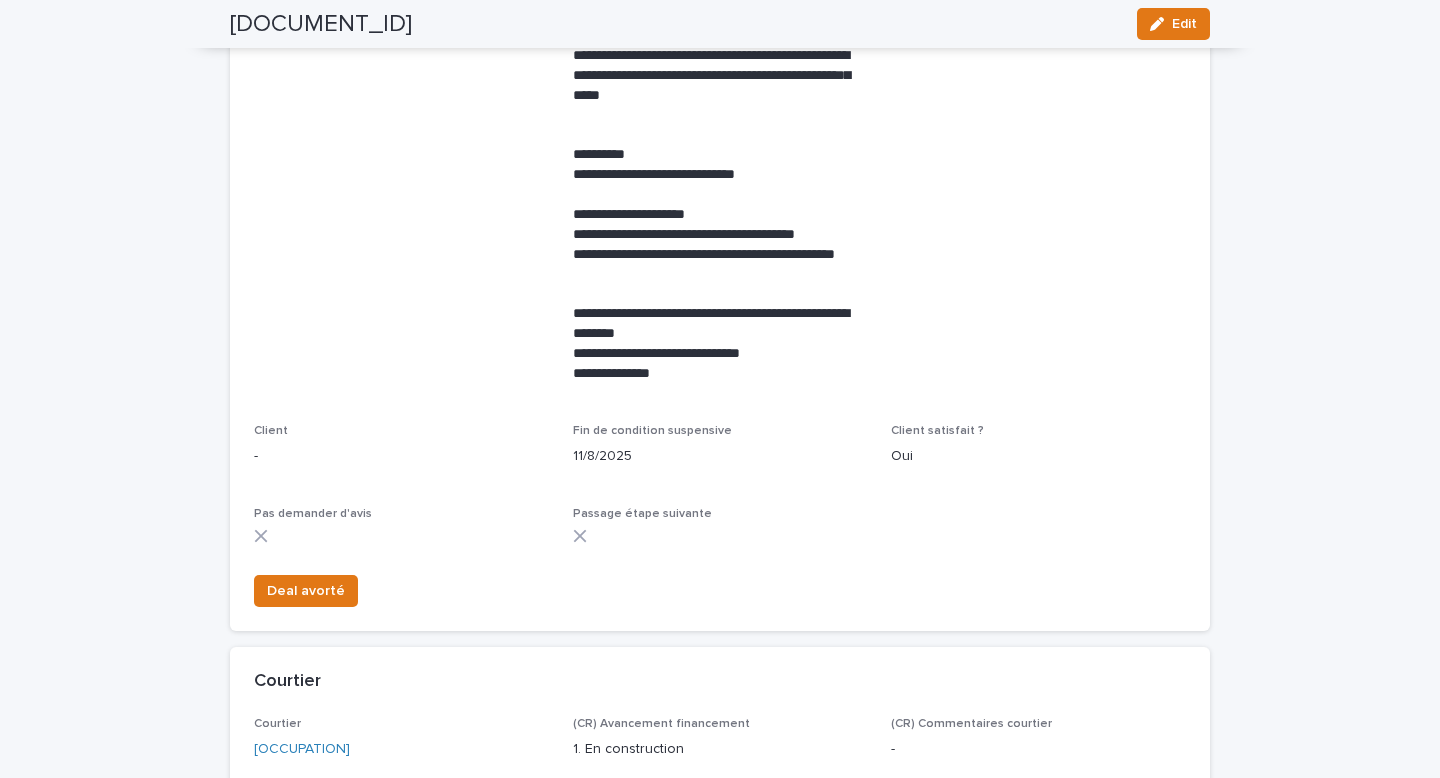 scroll, scrollTop: 0, scrollLeft: 0, axis: both 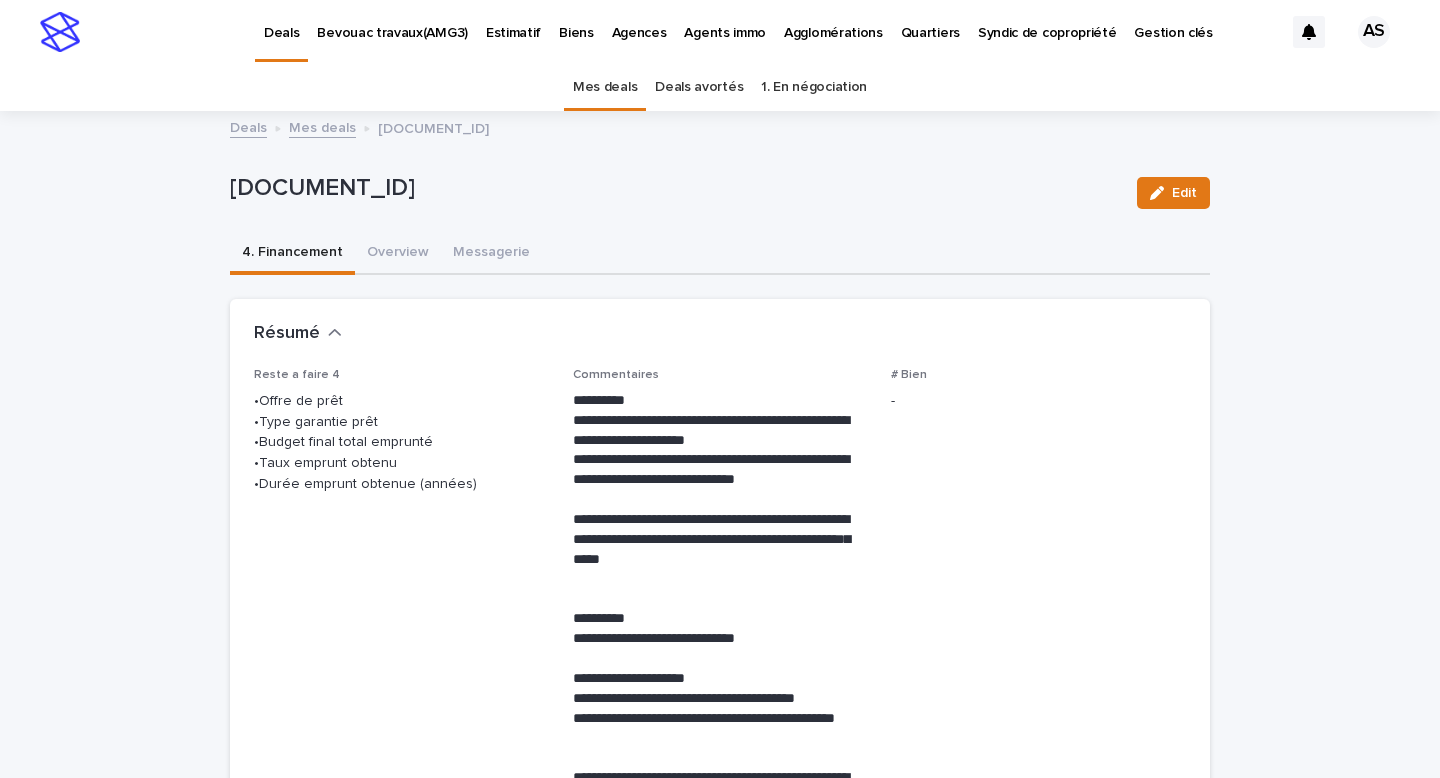 click on "**********" at bounding box center (720, 1287) 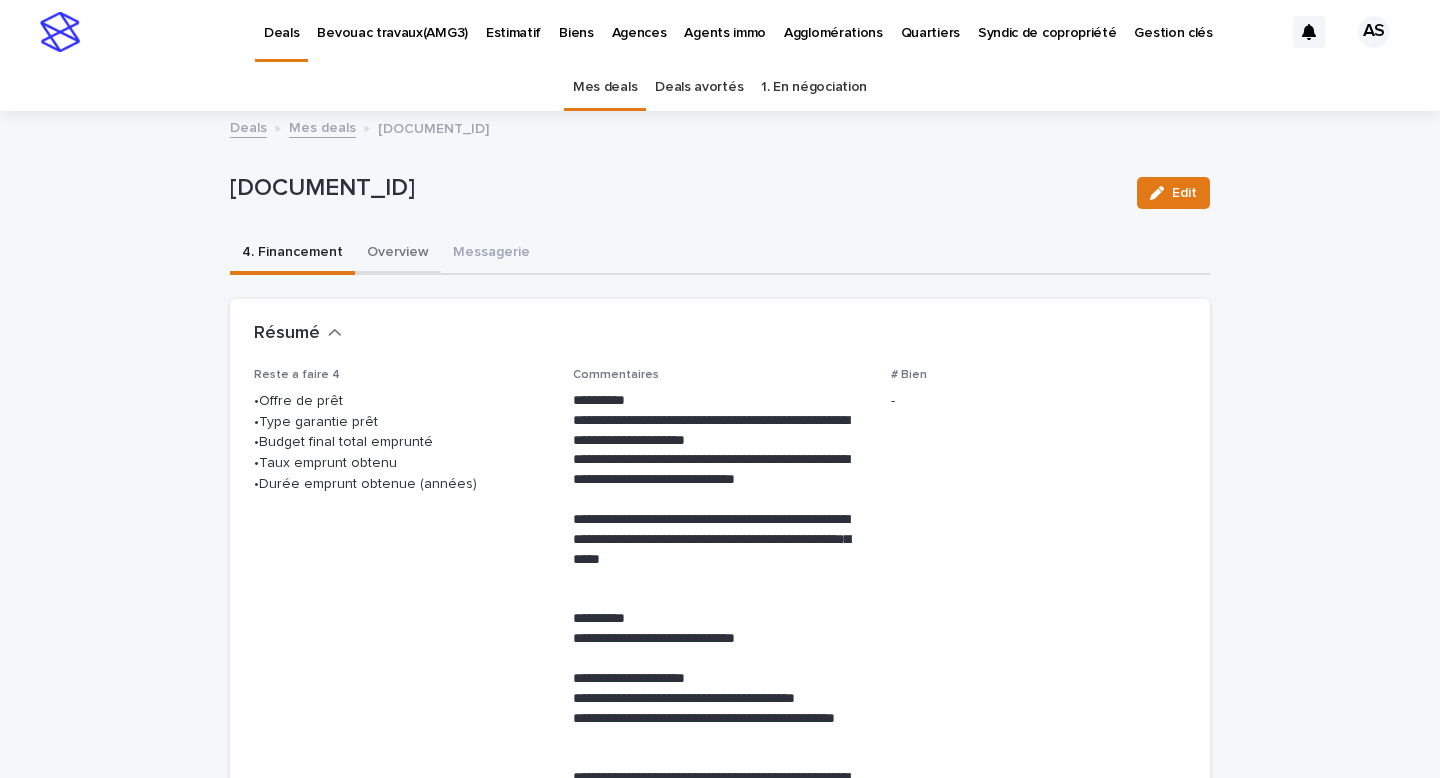 click on "Overview" at bounding box center [398, 254] 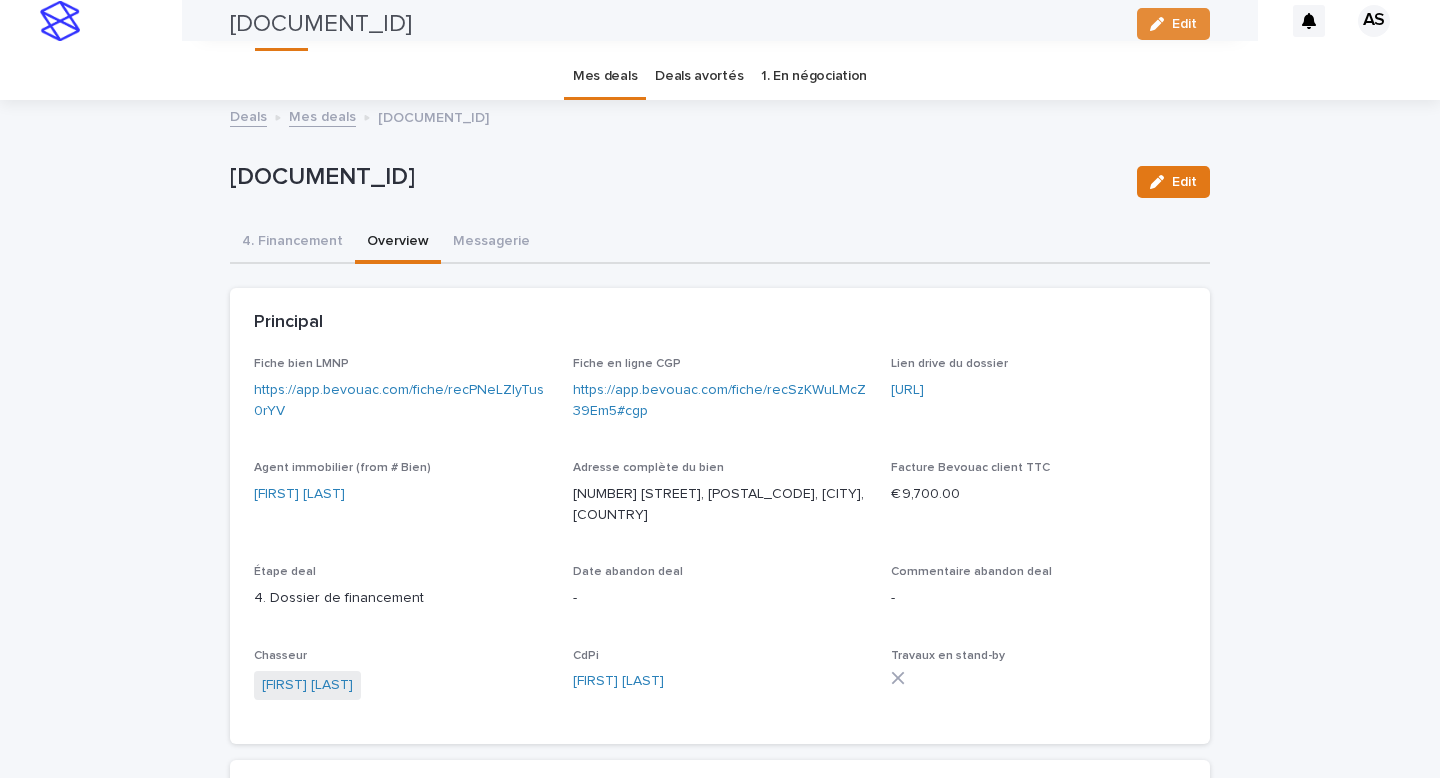 scroll, scrollTop: 0, scrollLeft: 0, axis: both 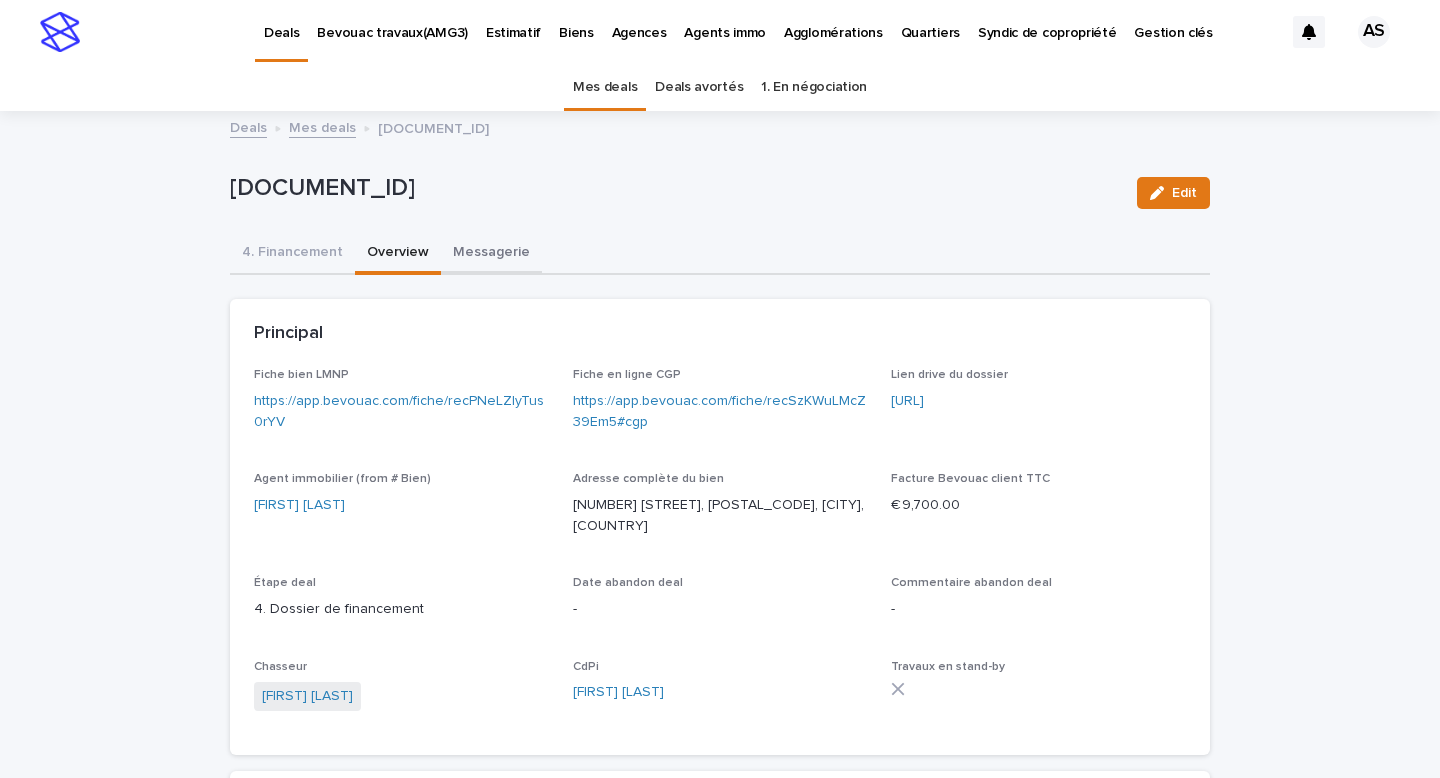 click on "Messagerie" at bounding box center (491, 254) 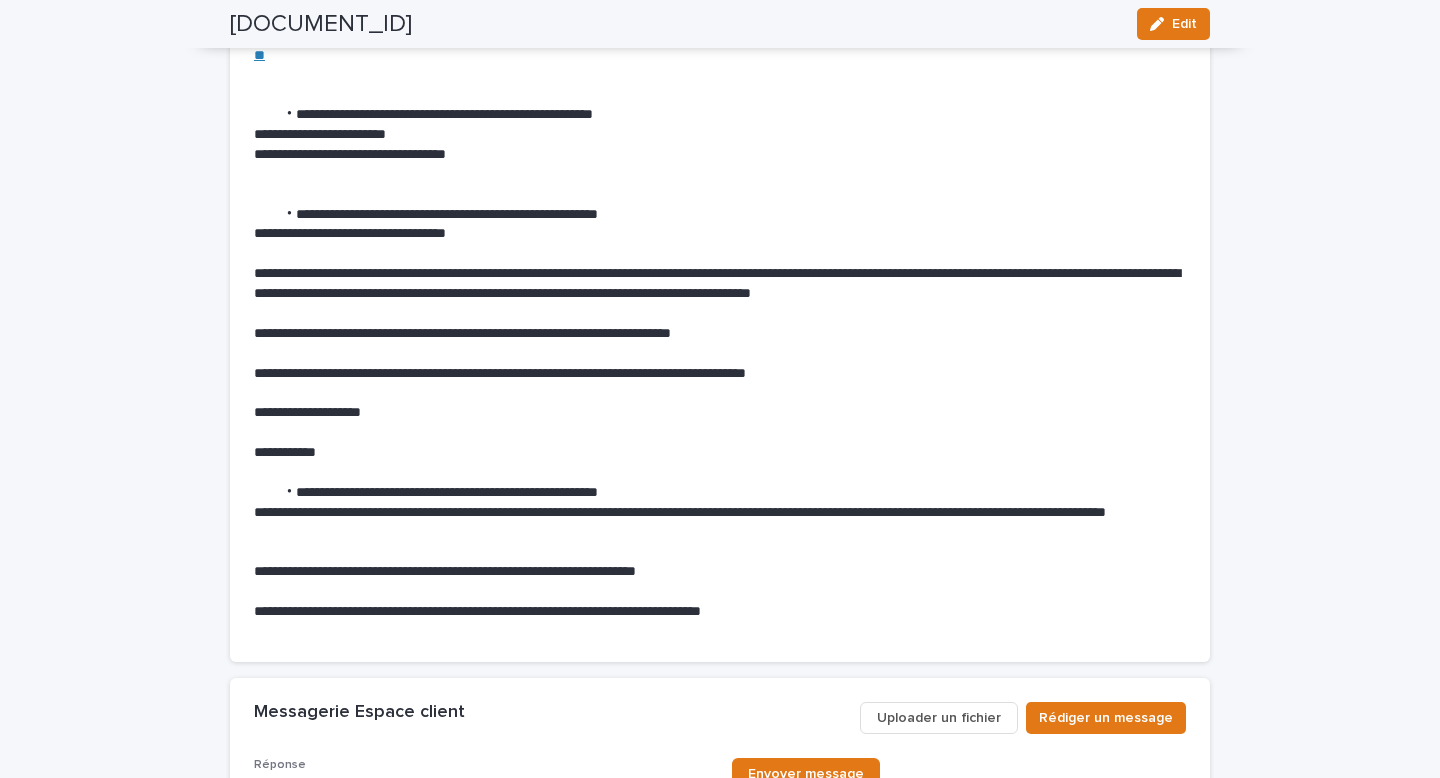 scroll, scrollTop: 7857, scrollLeft: 0, axis: vertical 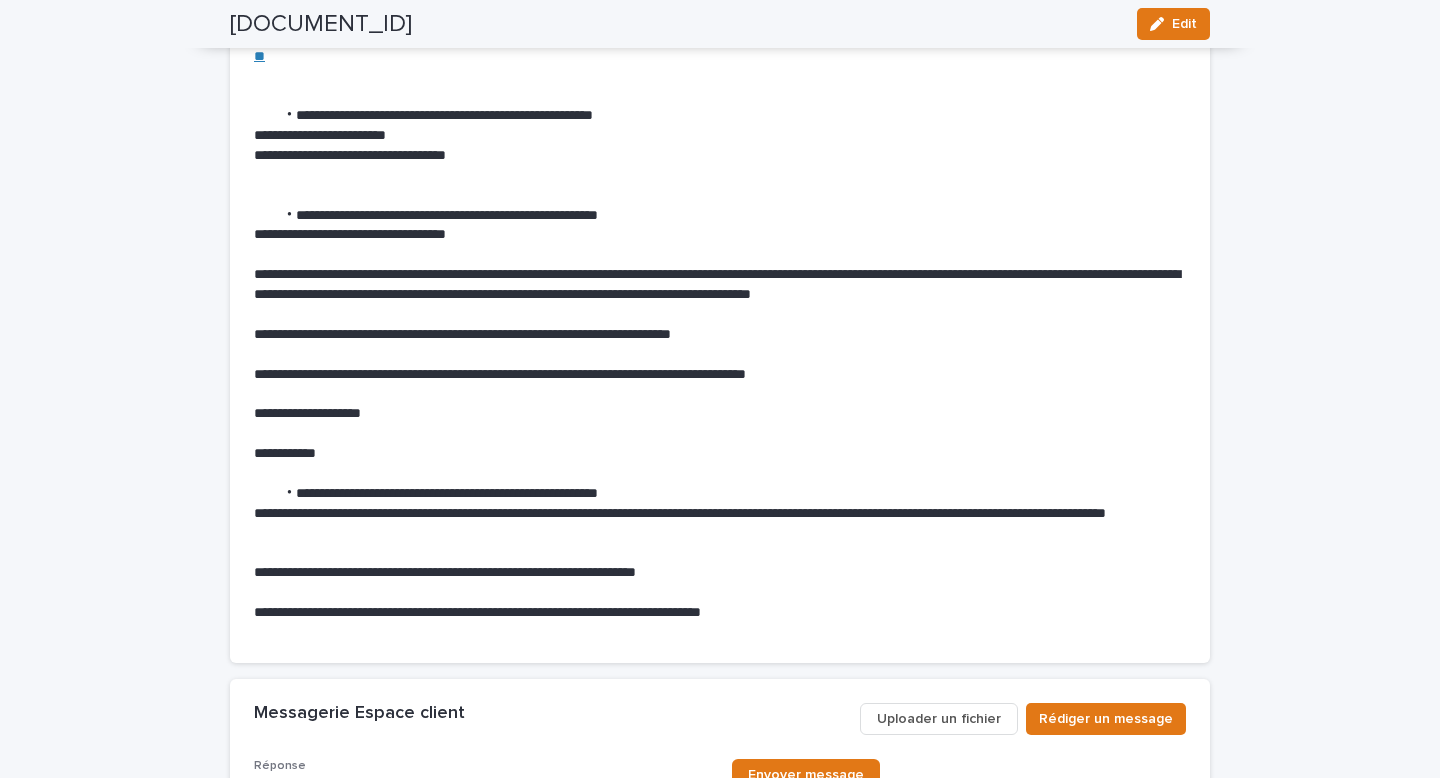 click on "**********" at bounding box center [720, 613] 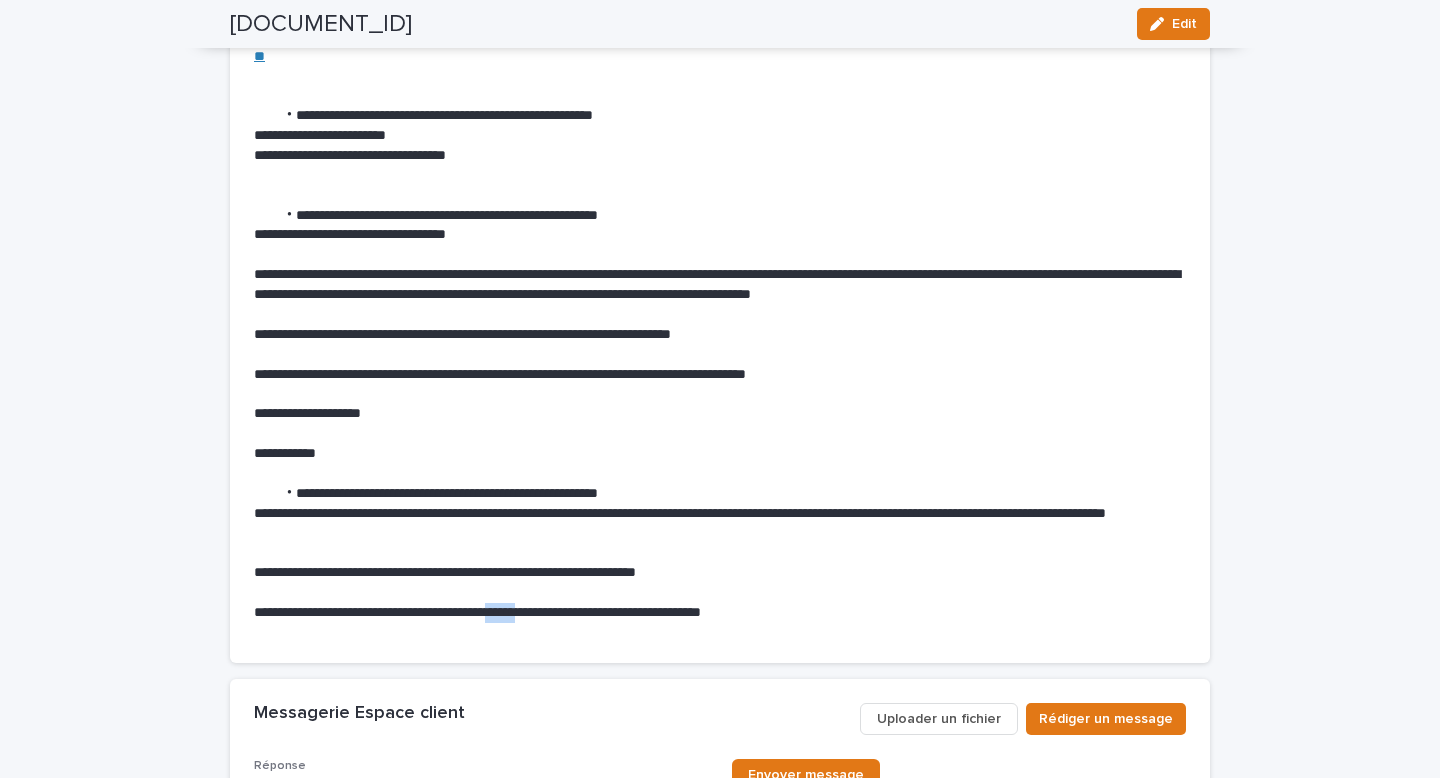 click on "**********" at bounding box center (720, 613) 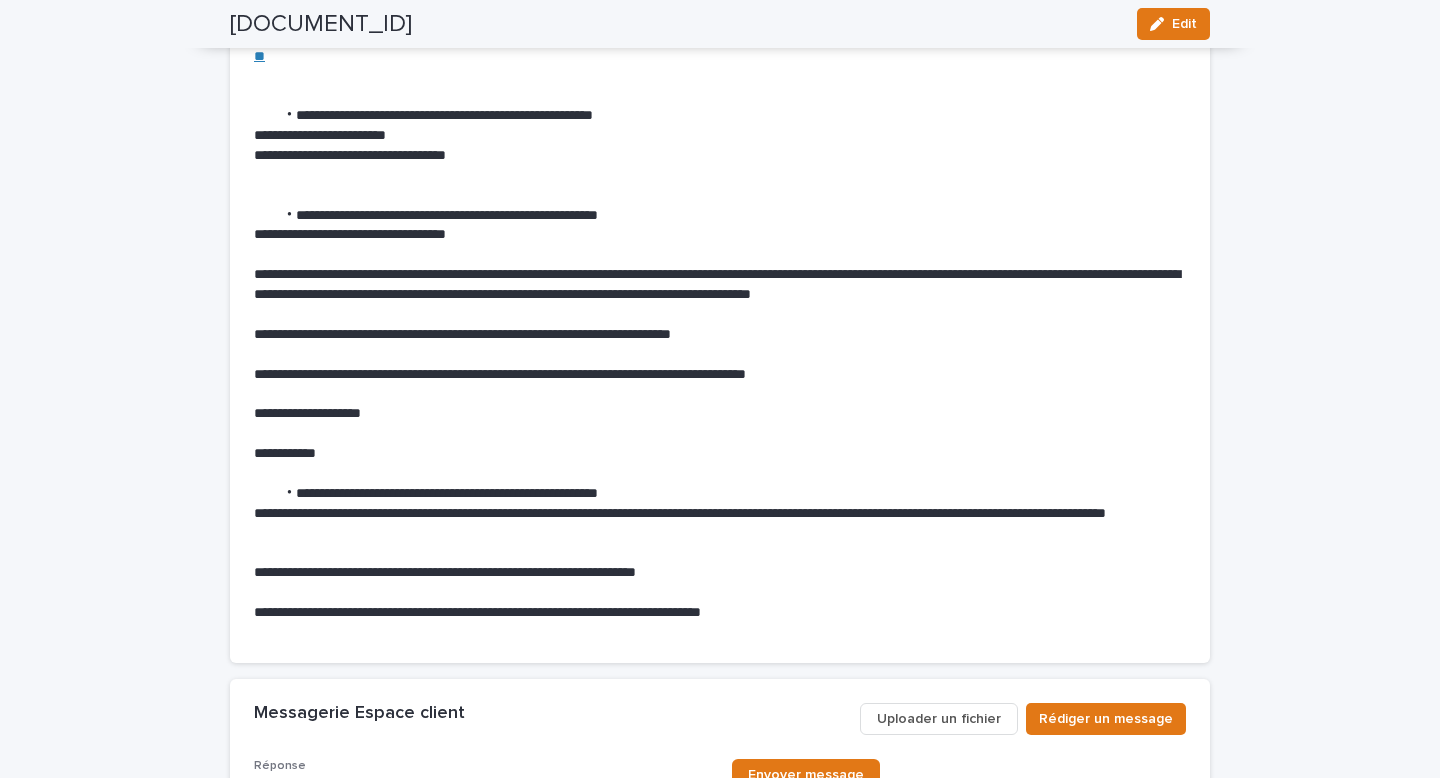 click on "**********" at bounding box center [720, 573] 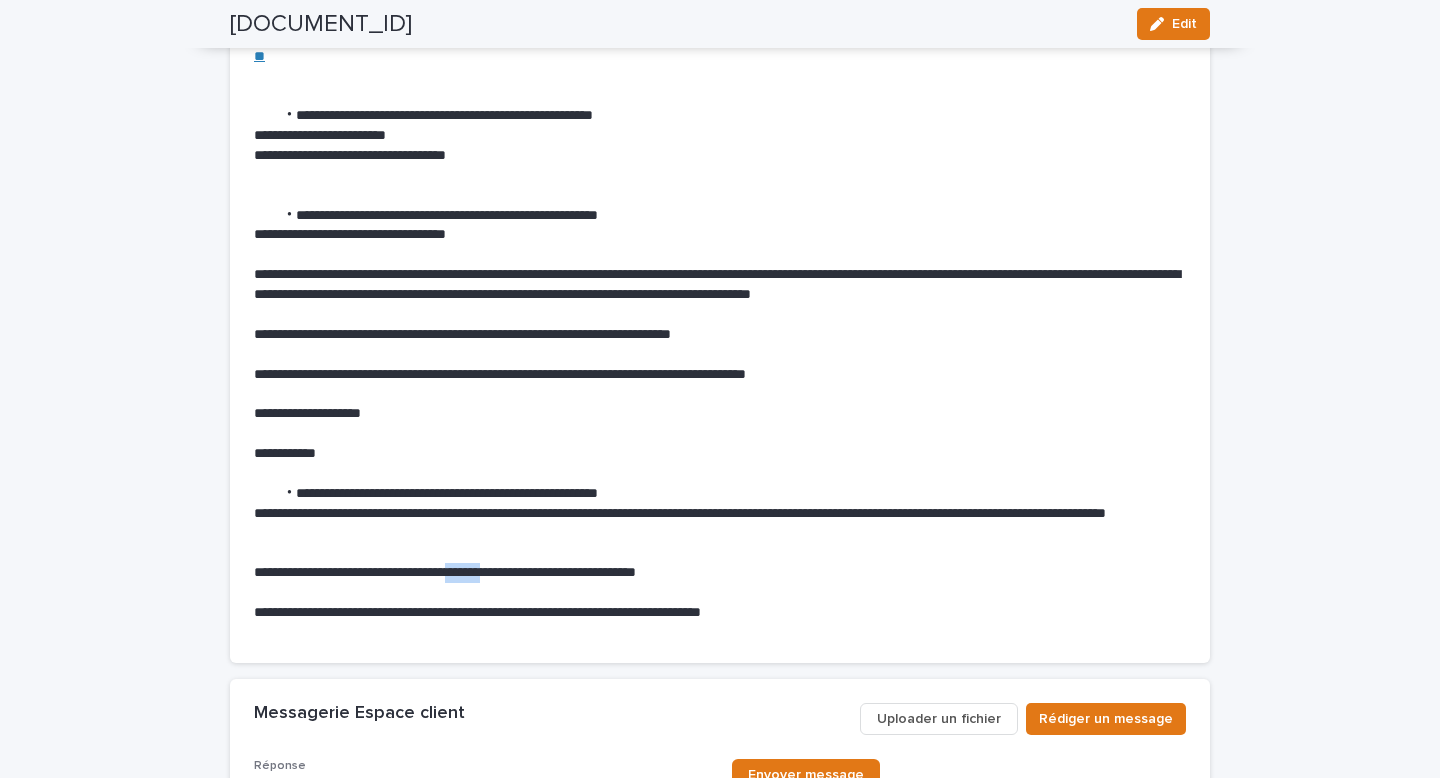 click on "**********" at bounding box center (720, 573) 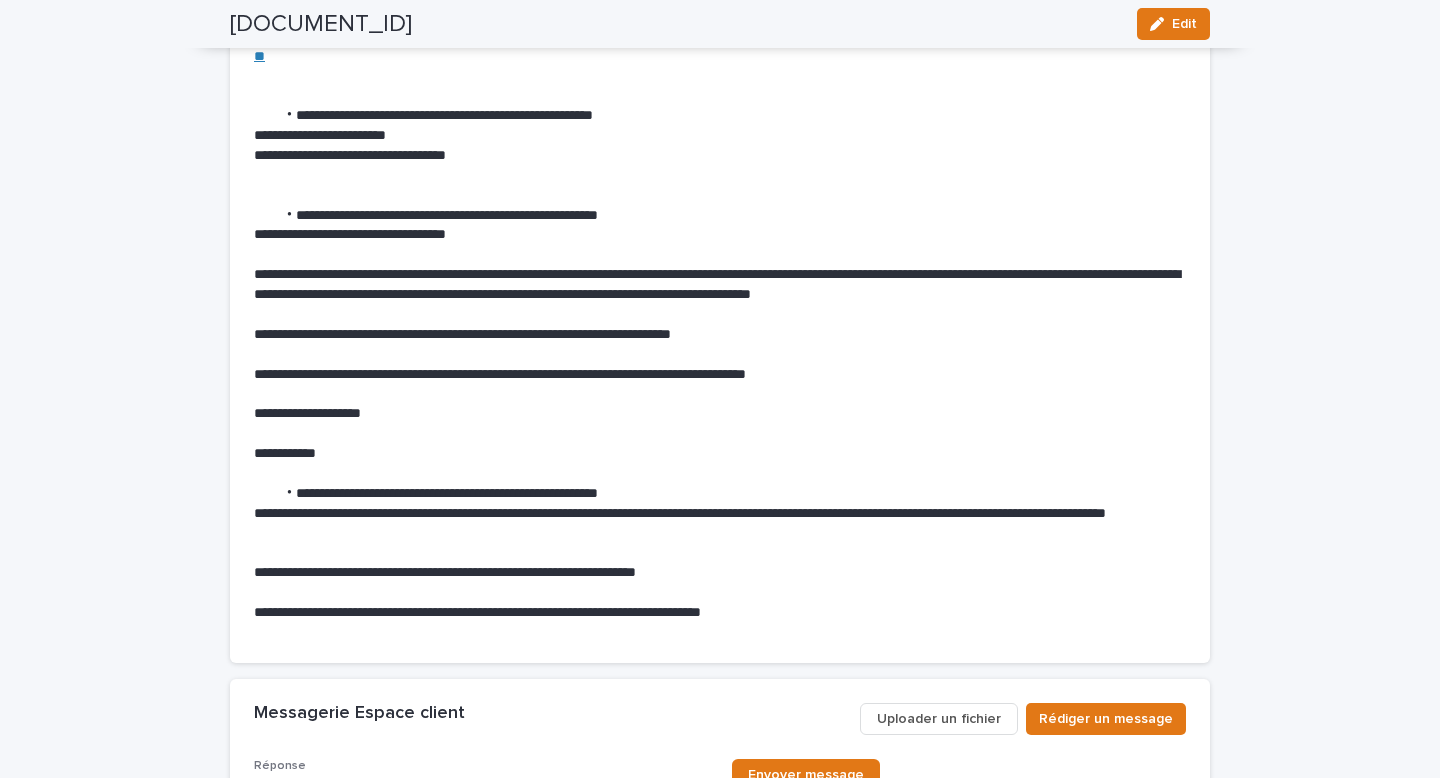 click at bounding box center [720, 394] 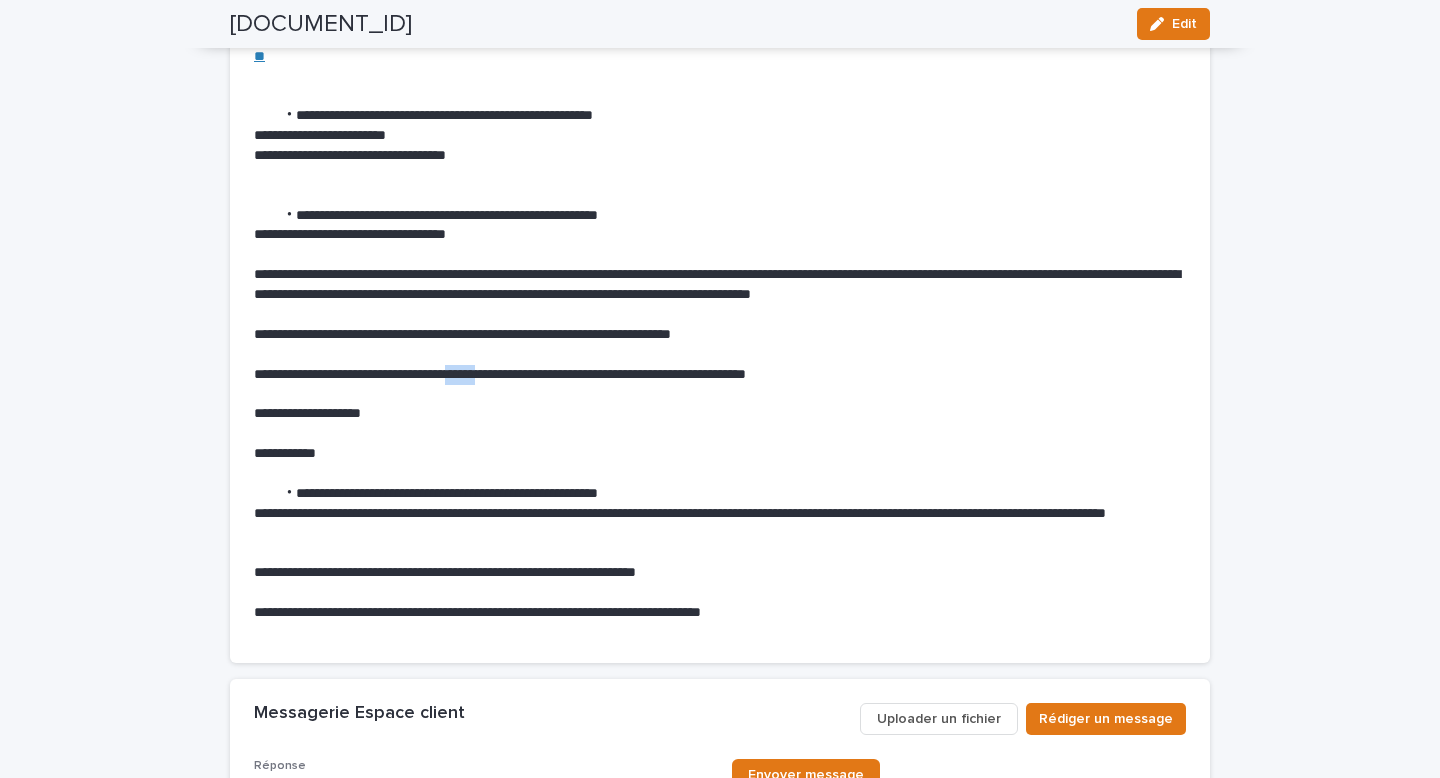 drag, startPoint x: 488, startPoint y: 376, endPoint x: 538, endPoint y: 380, distance: 50.159744 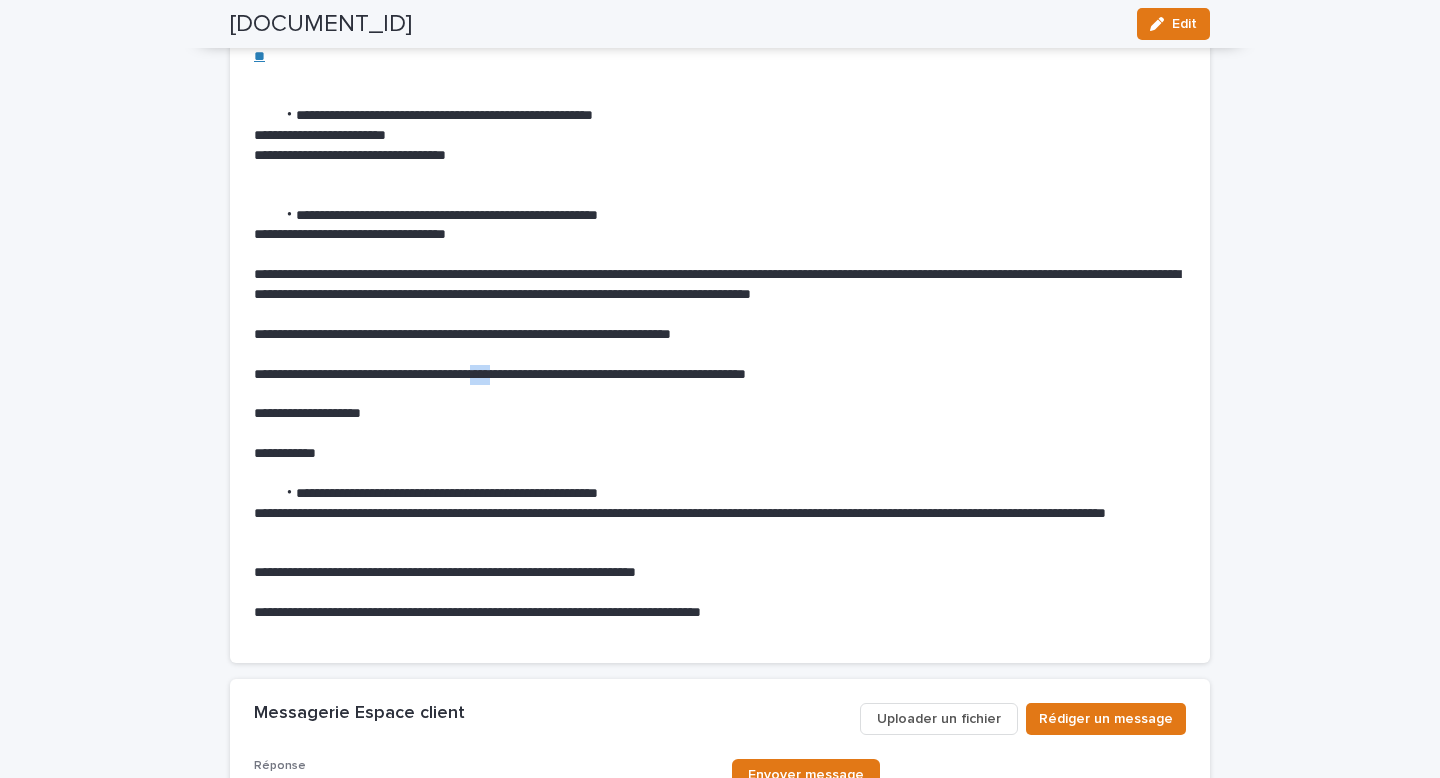click on "**********" at bounding box center (720, 375) 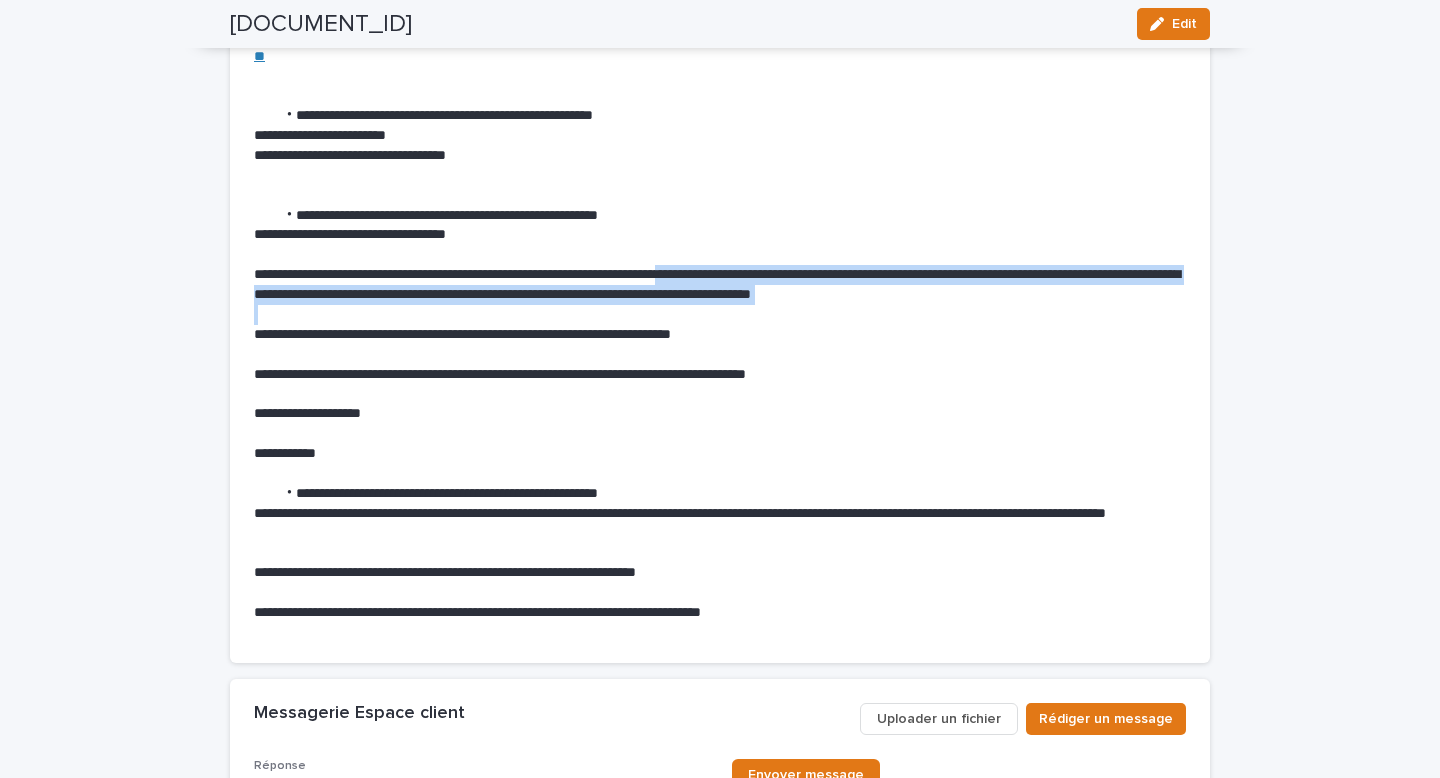 drag, startPoint x: 717, startPoint y: 279, endPoint x: 726, endPoint y: 308, distance: 30.364452 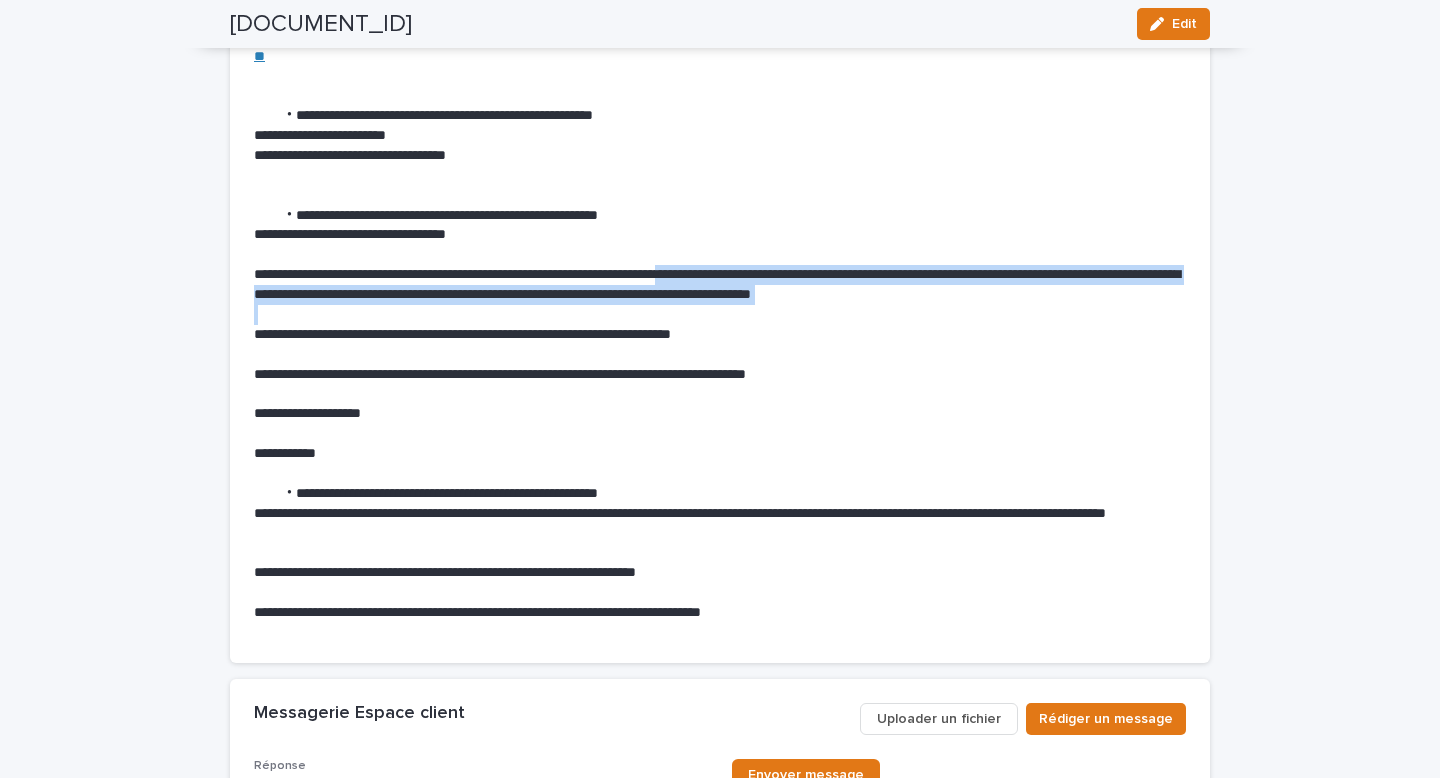 click on "**********" at bounding box center [720, -3422] 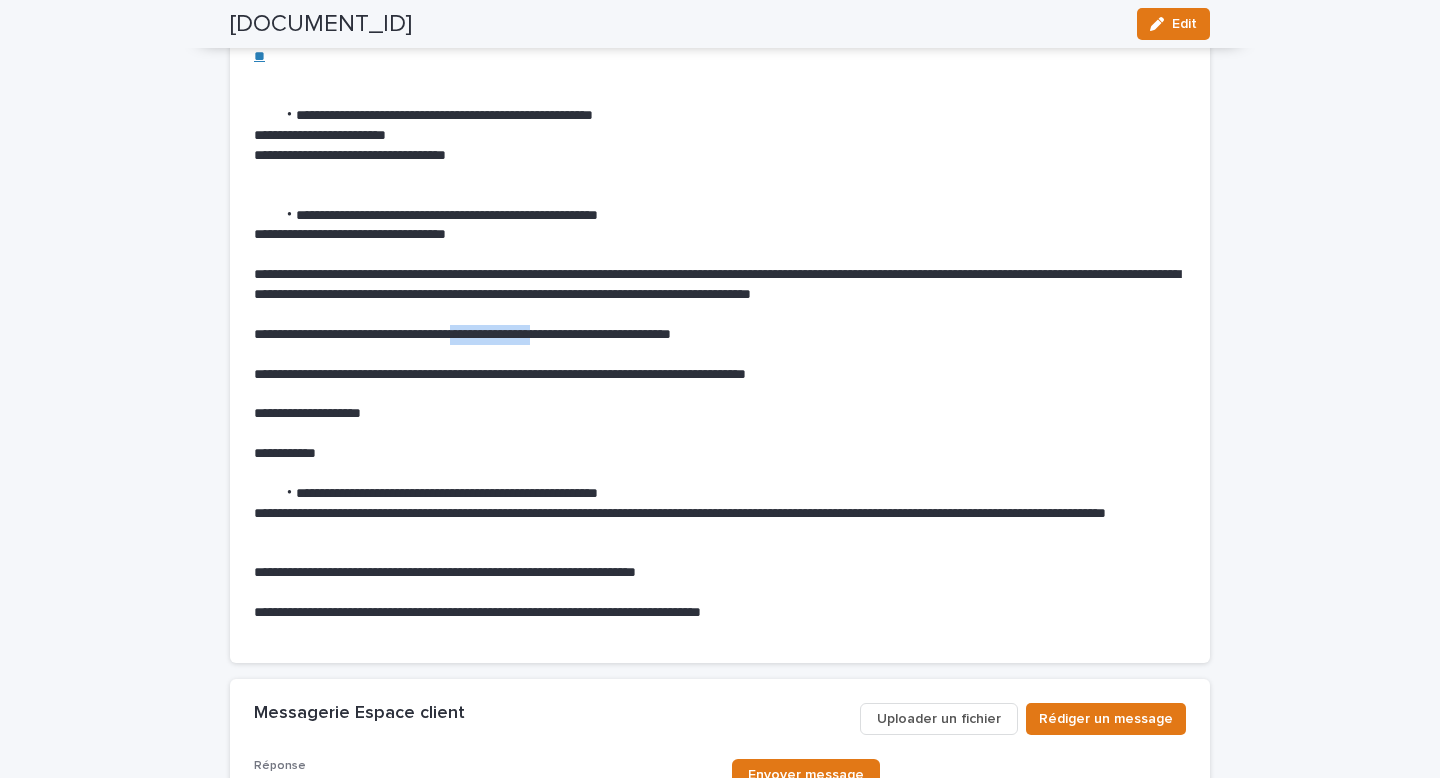 drag, startPoint x: 495, startPoint y: 334, endPoint x: 598, endPoint y: 344, distance: 103.4843 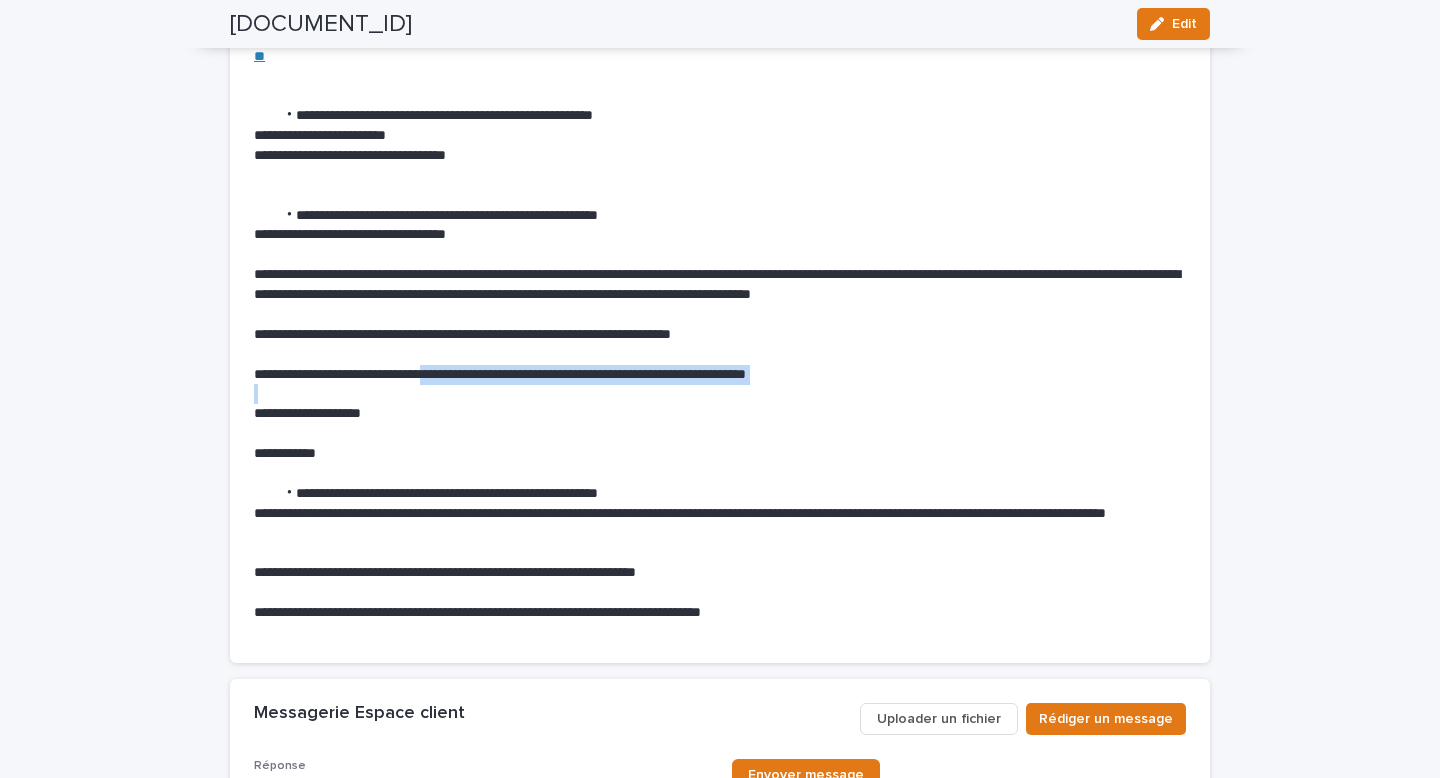 drag, startPoint x: 457, startPoint y: 372, endPoint x: 649, endPoint y: 395, distance: 193.3727 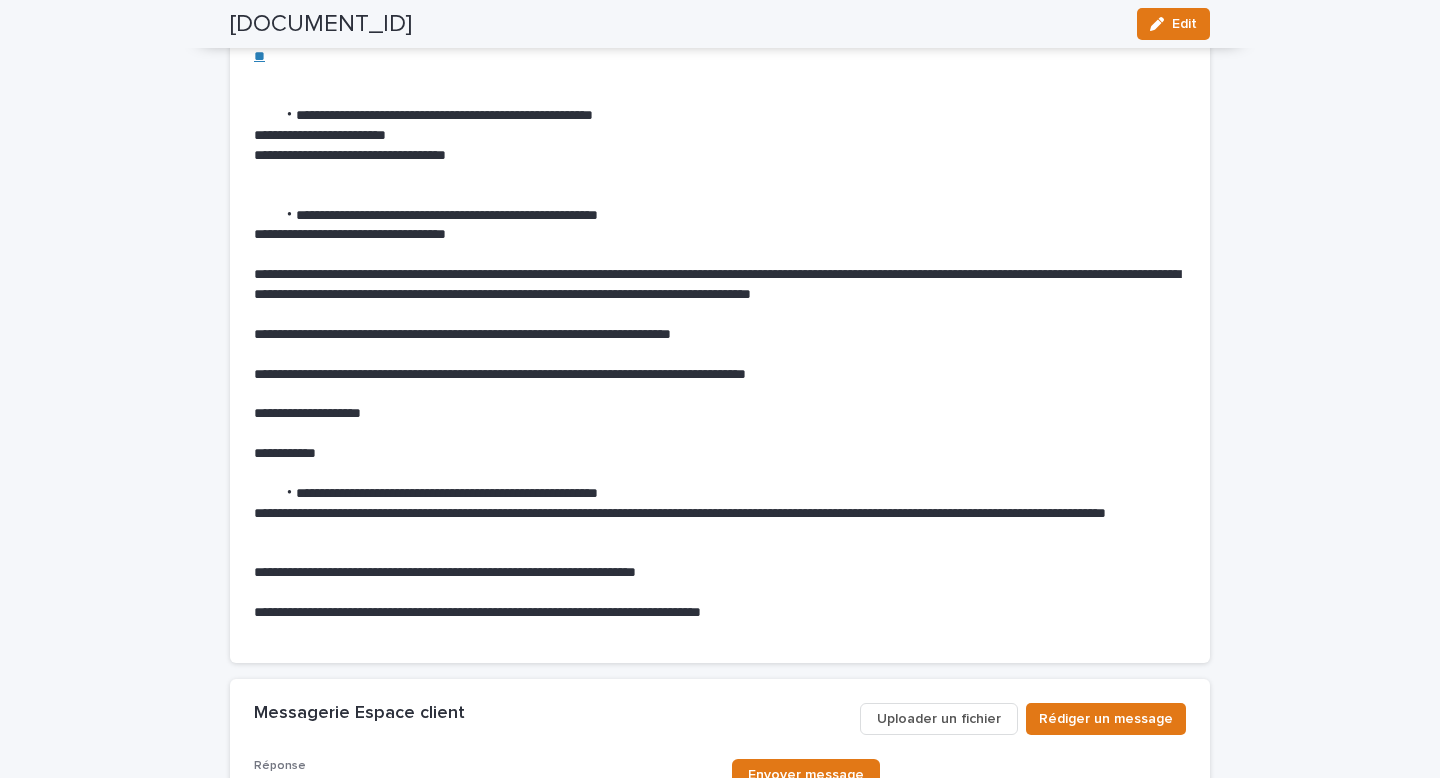 drag, startPoint x: 515, startPoint y: 503, endPoint x: 502, endPoint y: 607, distance: 104.80935 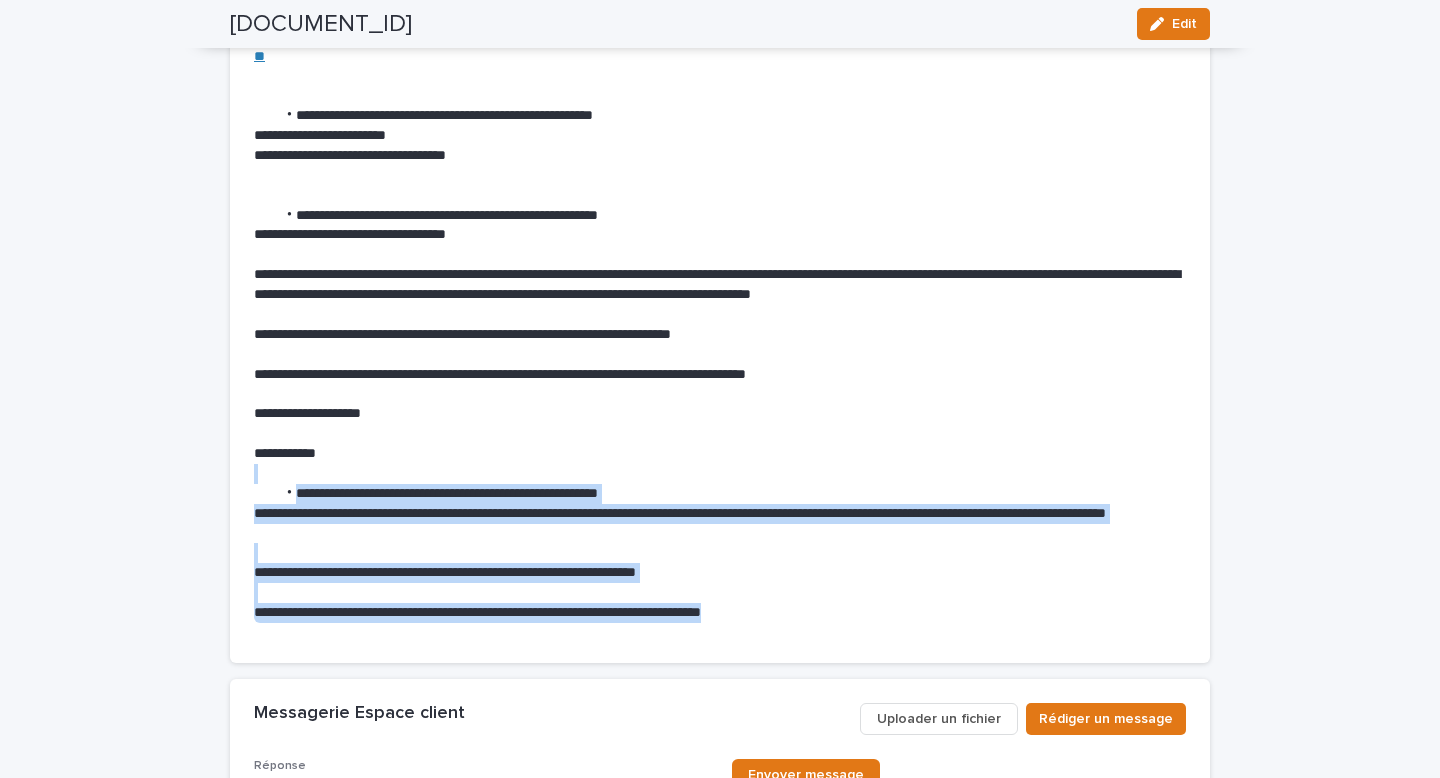 drag, startPoint x: 821, startPoint y: 610, endPoint x: 439, endPoint y: 455, distance: 412.24872 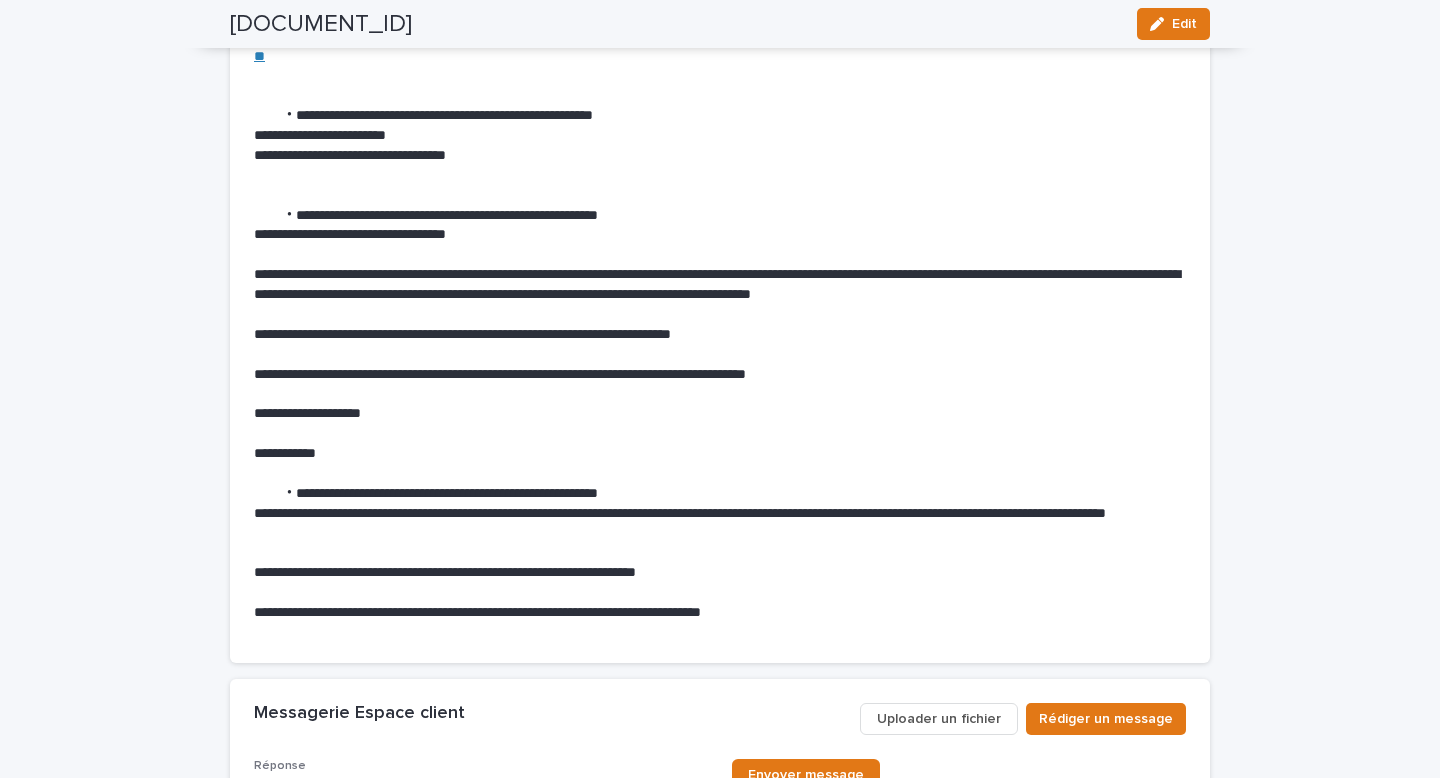 click on "**********" at bounding box center (720, 573) 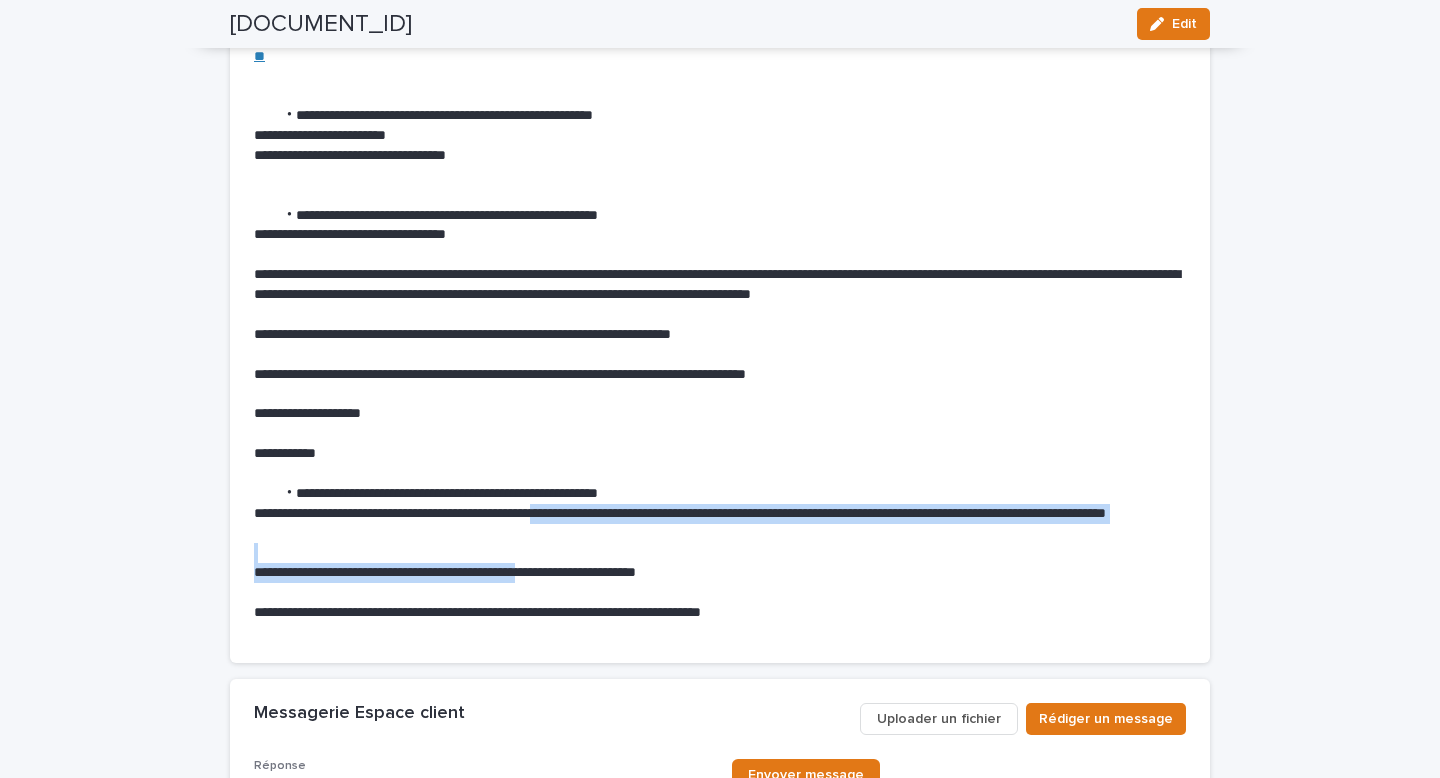 drag, startPoint x: 593, startPoint y: 515, endPoint x: 588, endPoint y: 568, distance: 53.235325 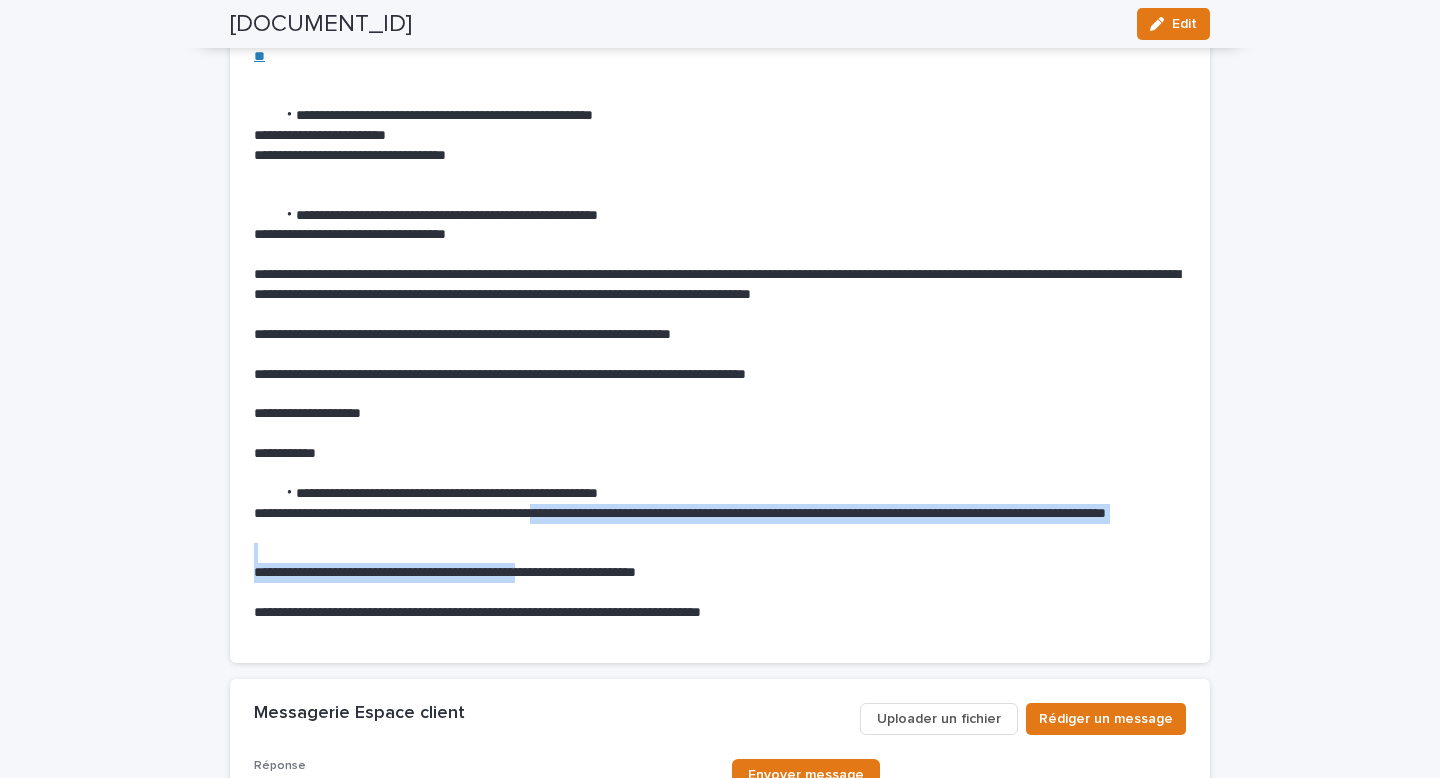 click on "**********" at bounding box center [720, -3422] 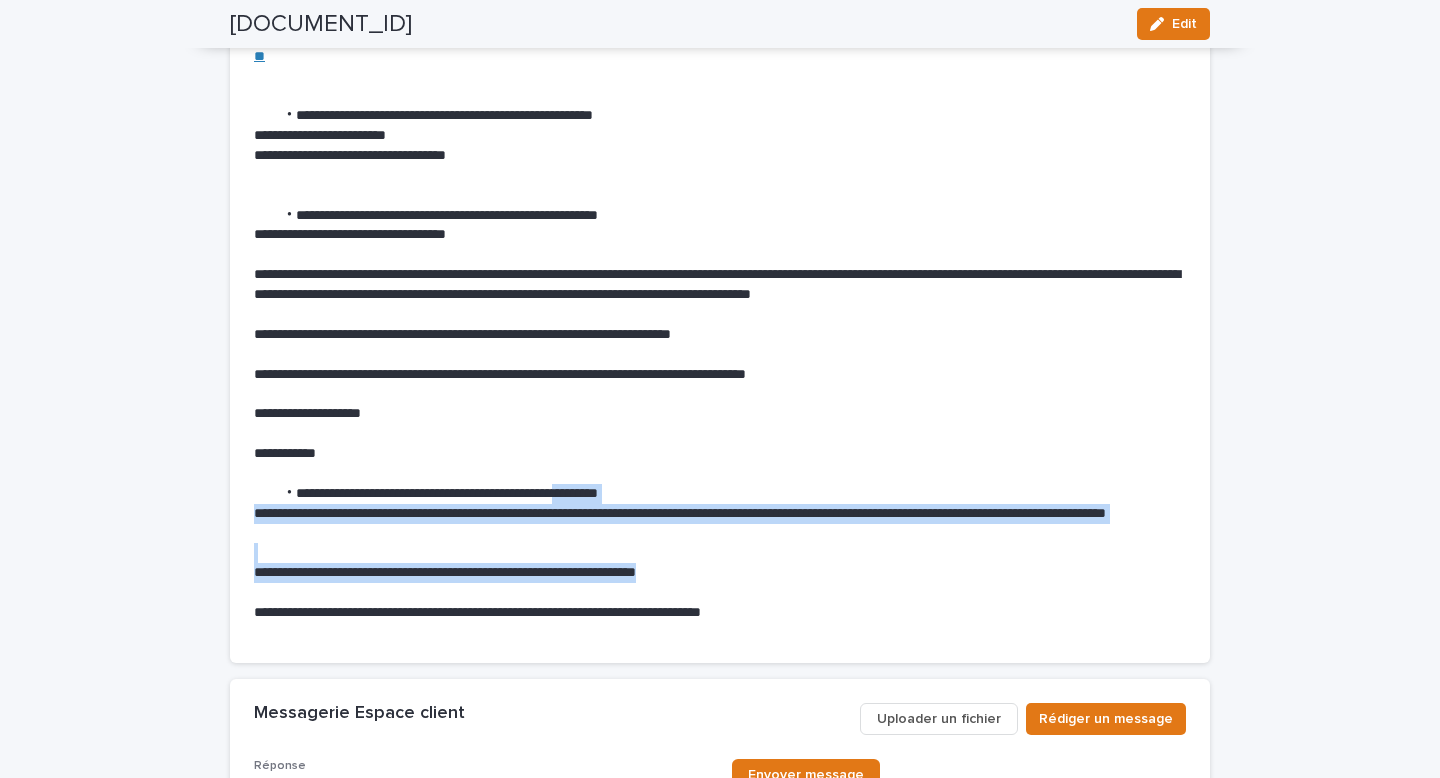 drag, startPoint x: 755, startPoint y: 566, endPoint x: 654, endPoint y: 495, distance: 123.458496 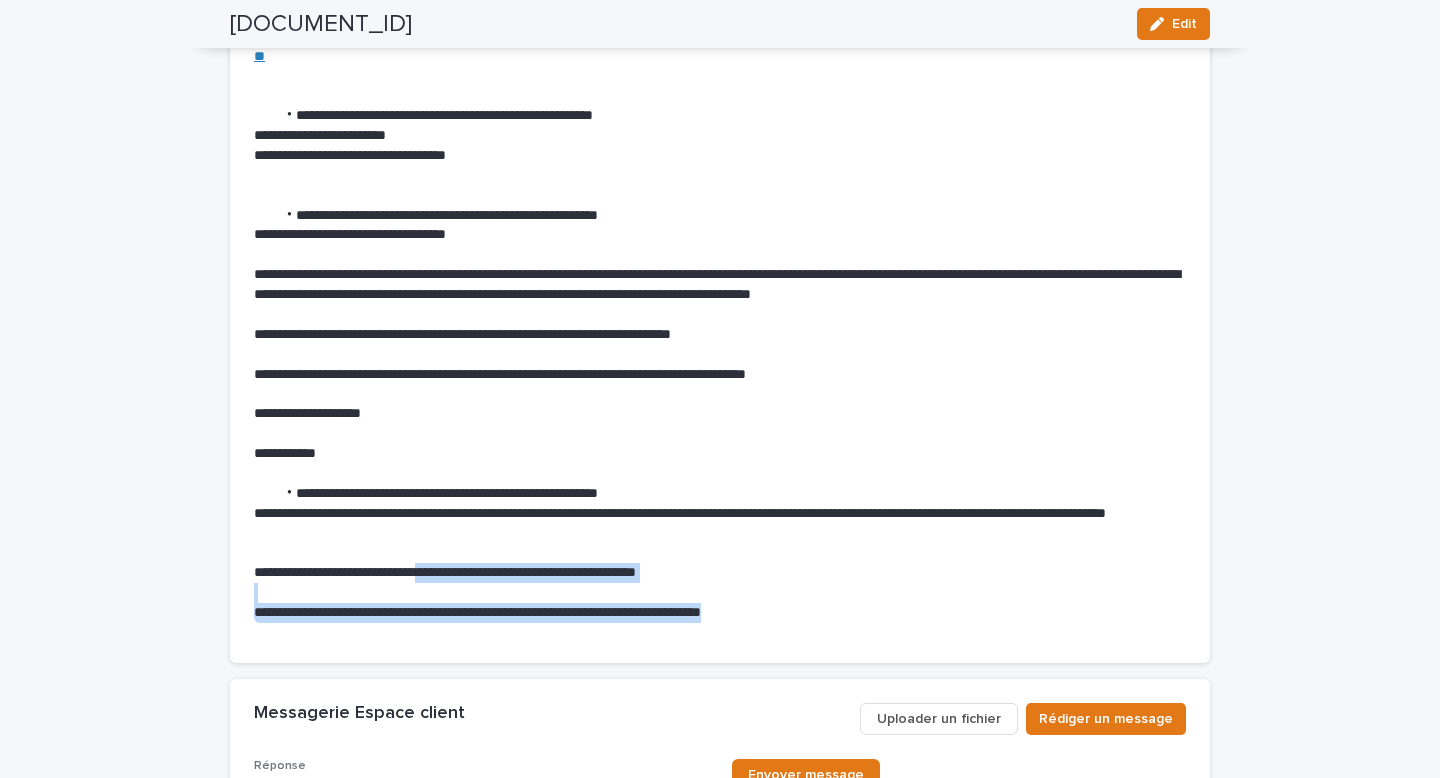 drag, startPoint x: 847, startPoint y: 622, endPoint x: 465, endPoint y: 566, distance: 386.0829 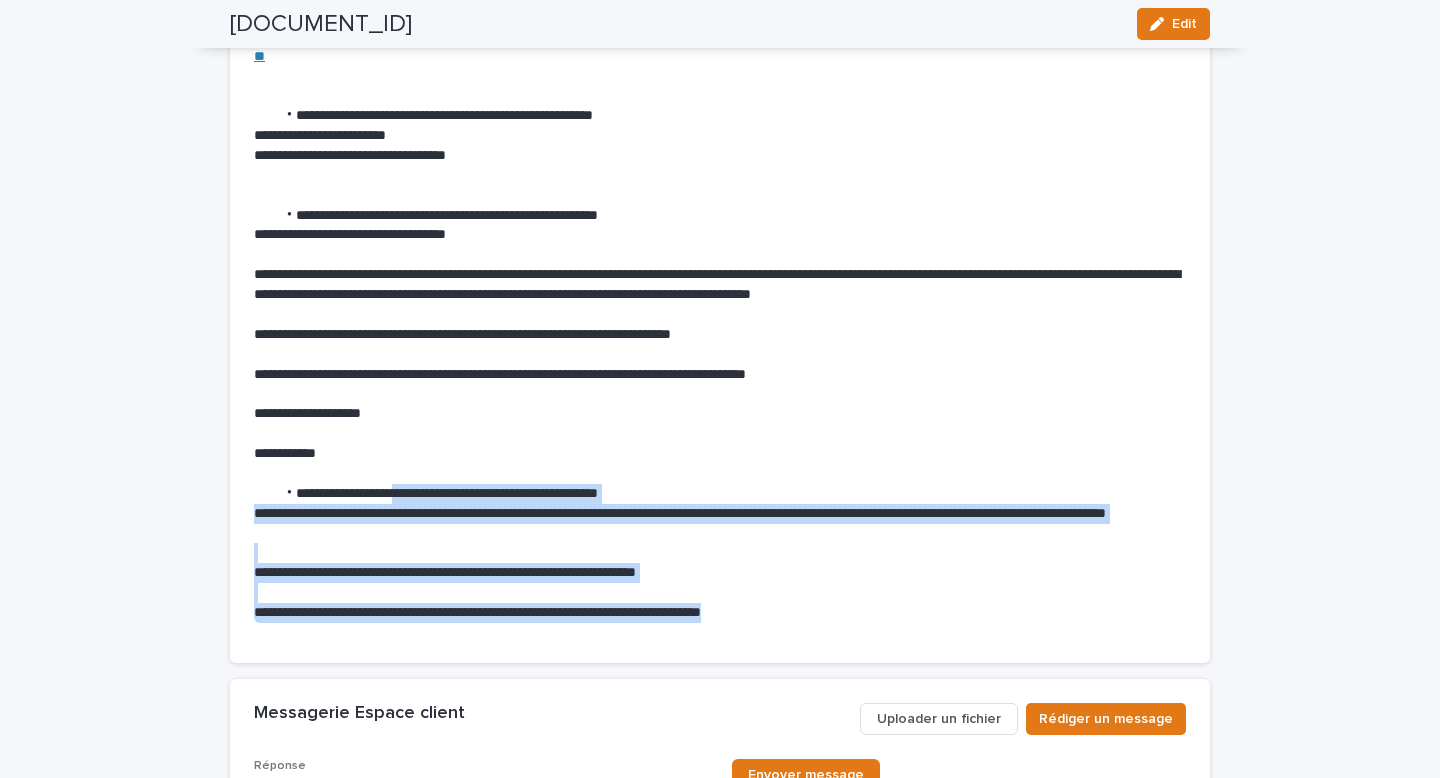 drag, startPoint x: 438, startPoint y: 500, endPoint x: 760, endPoint y: 636, distance: 349.54257 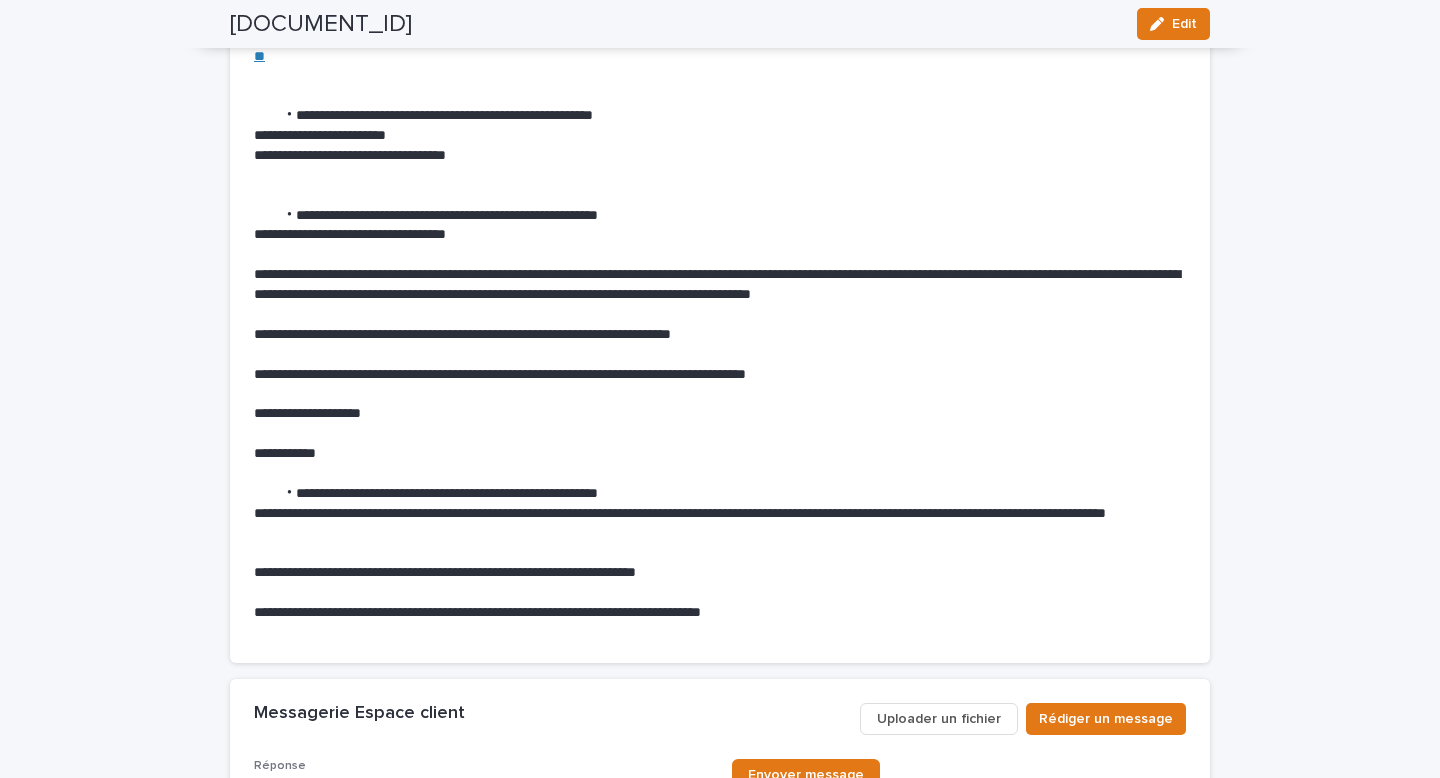 click on "**********" at bounding box center [720, 524] 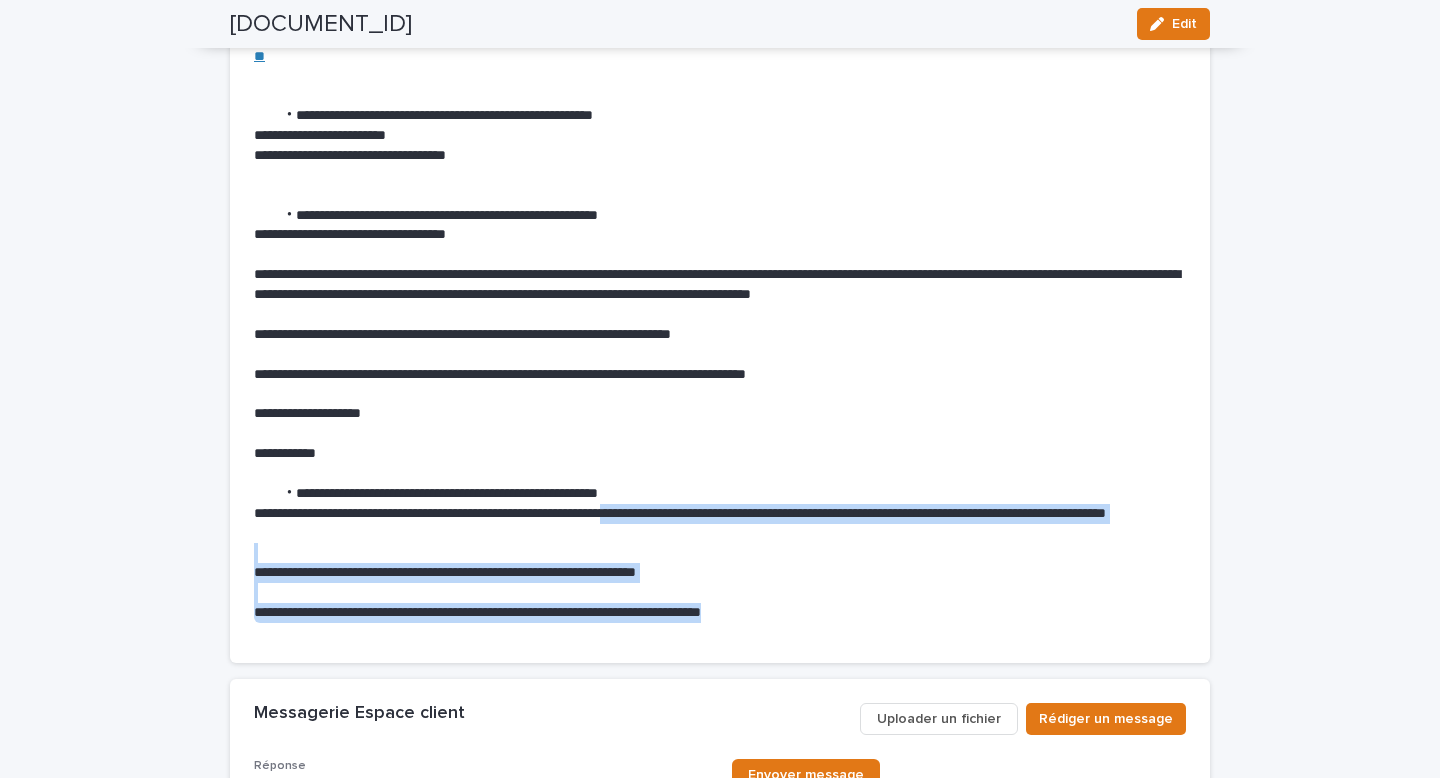 drag, startPoint x: 670, startPoint y: 509, endPoint x: 869, endPoint y: 626, distance: 230.84627 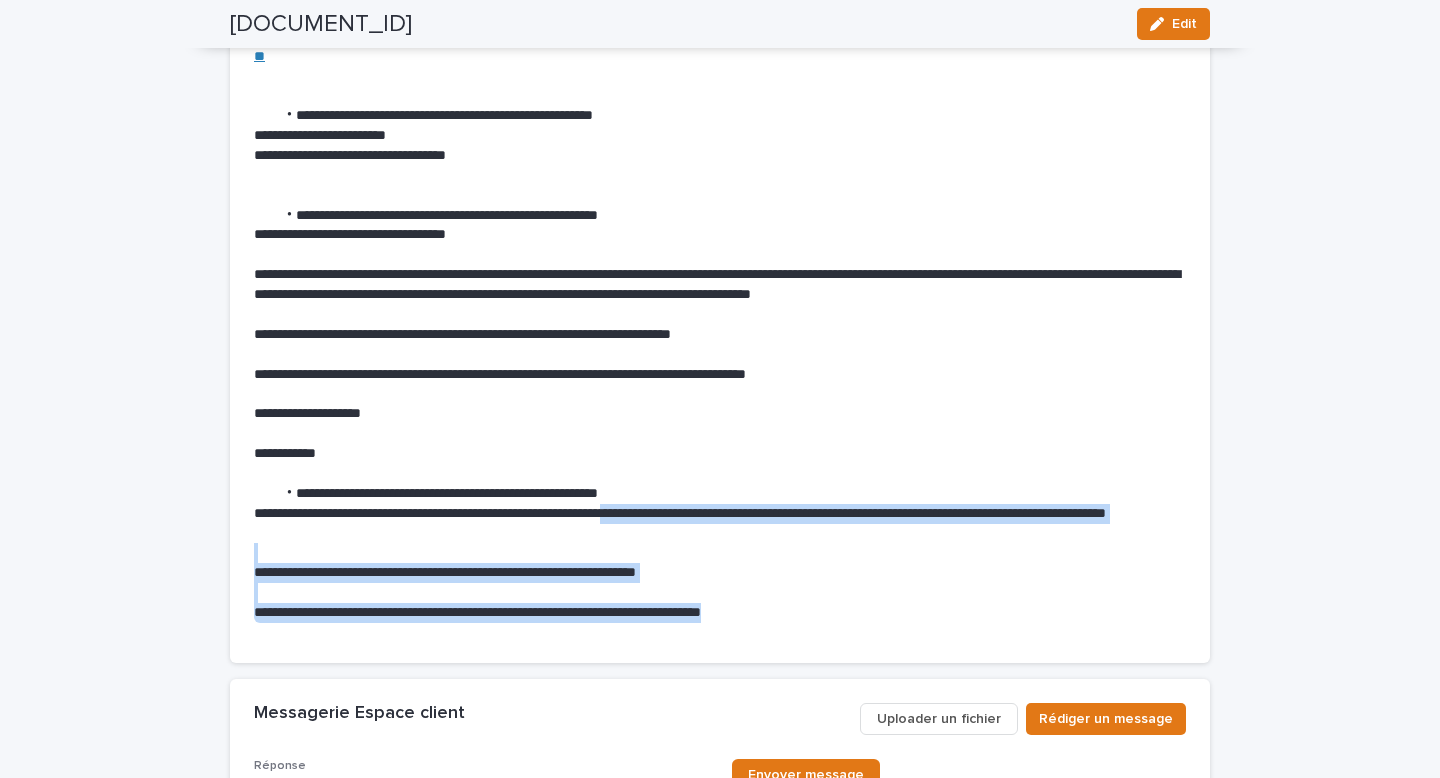 click on "**********" at bounding box center [720, -3425] 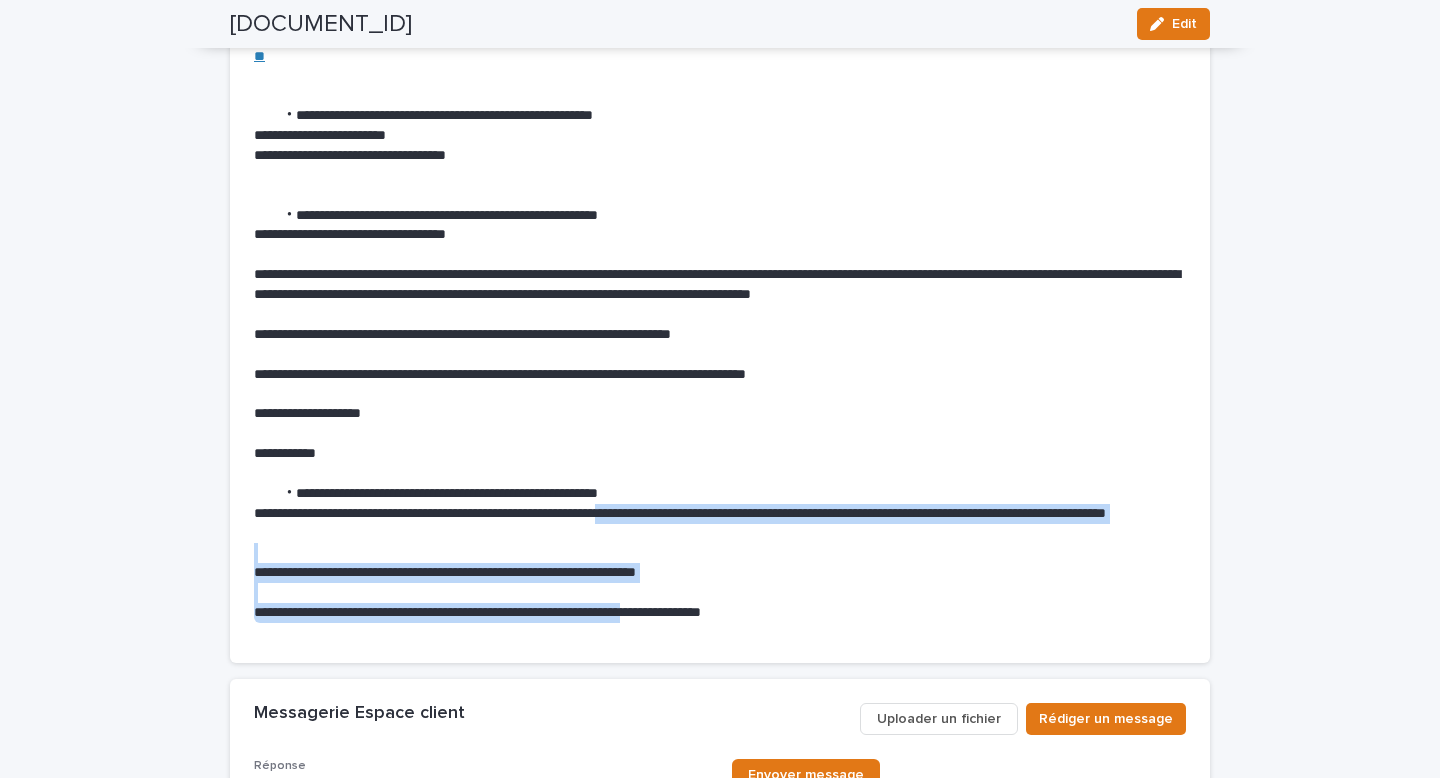 drag, startPoint x: 667, startPoint y: 521, endPoint x: 715, endPoint y: 618, distance: 108.226616 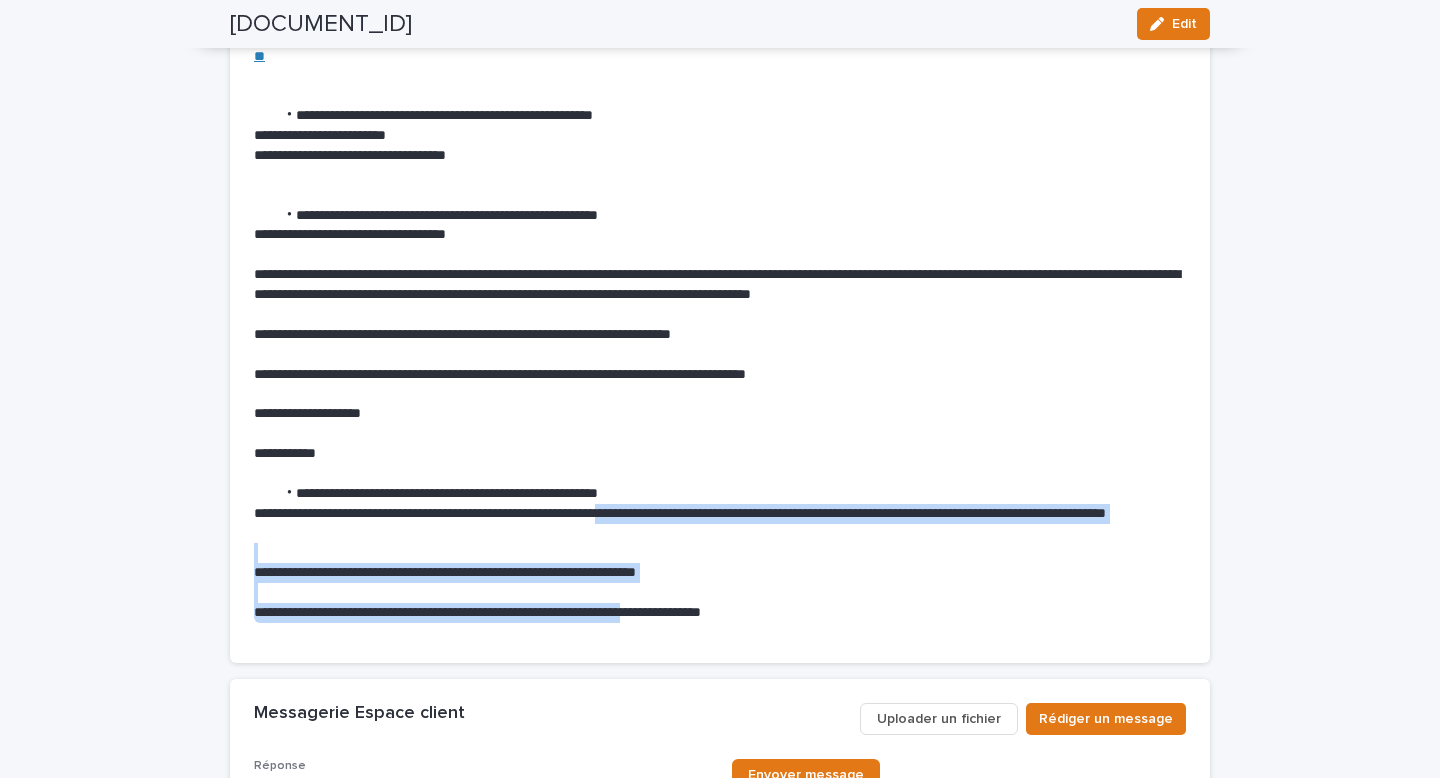 click on "**********" at bounding box center [720, -3422] 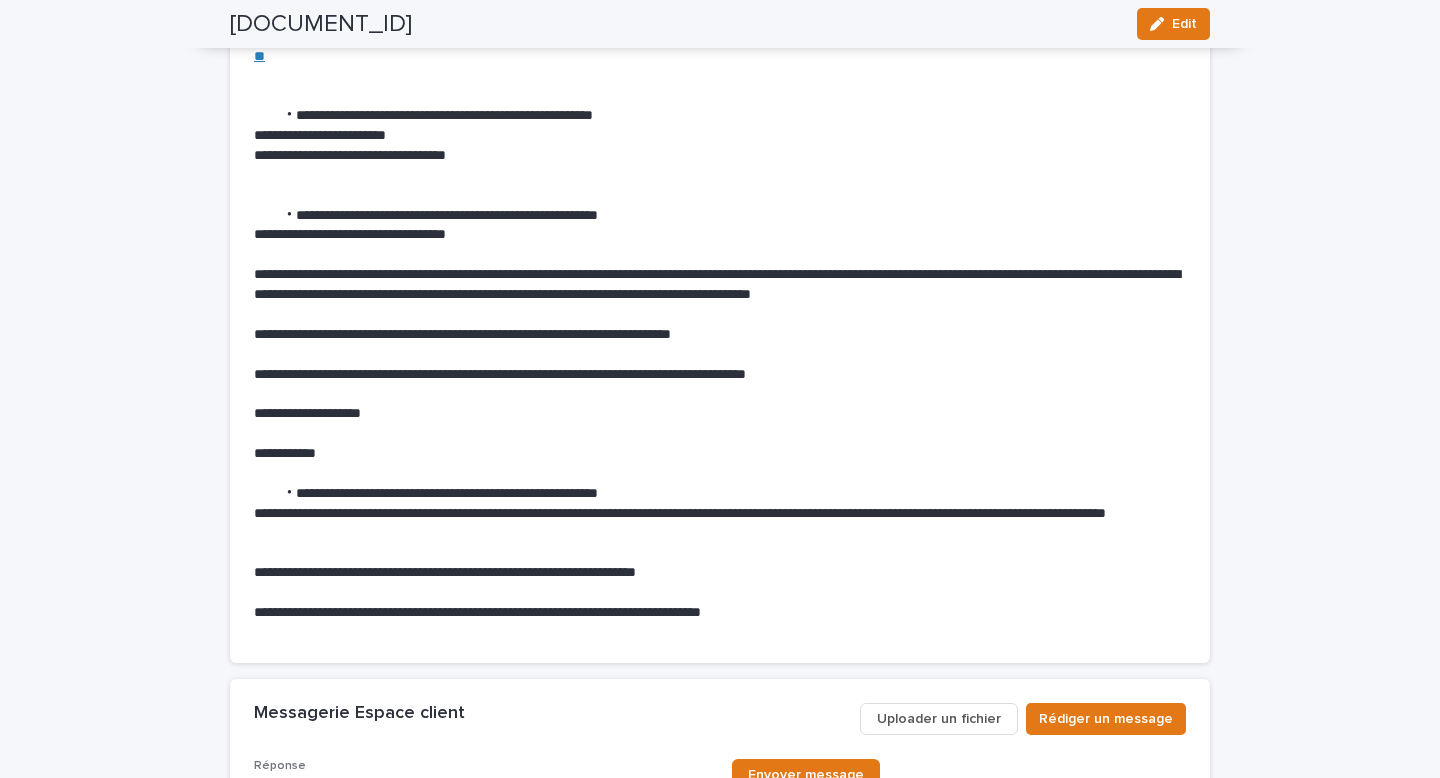 click on "**********" at bounding box center [720, 613] 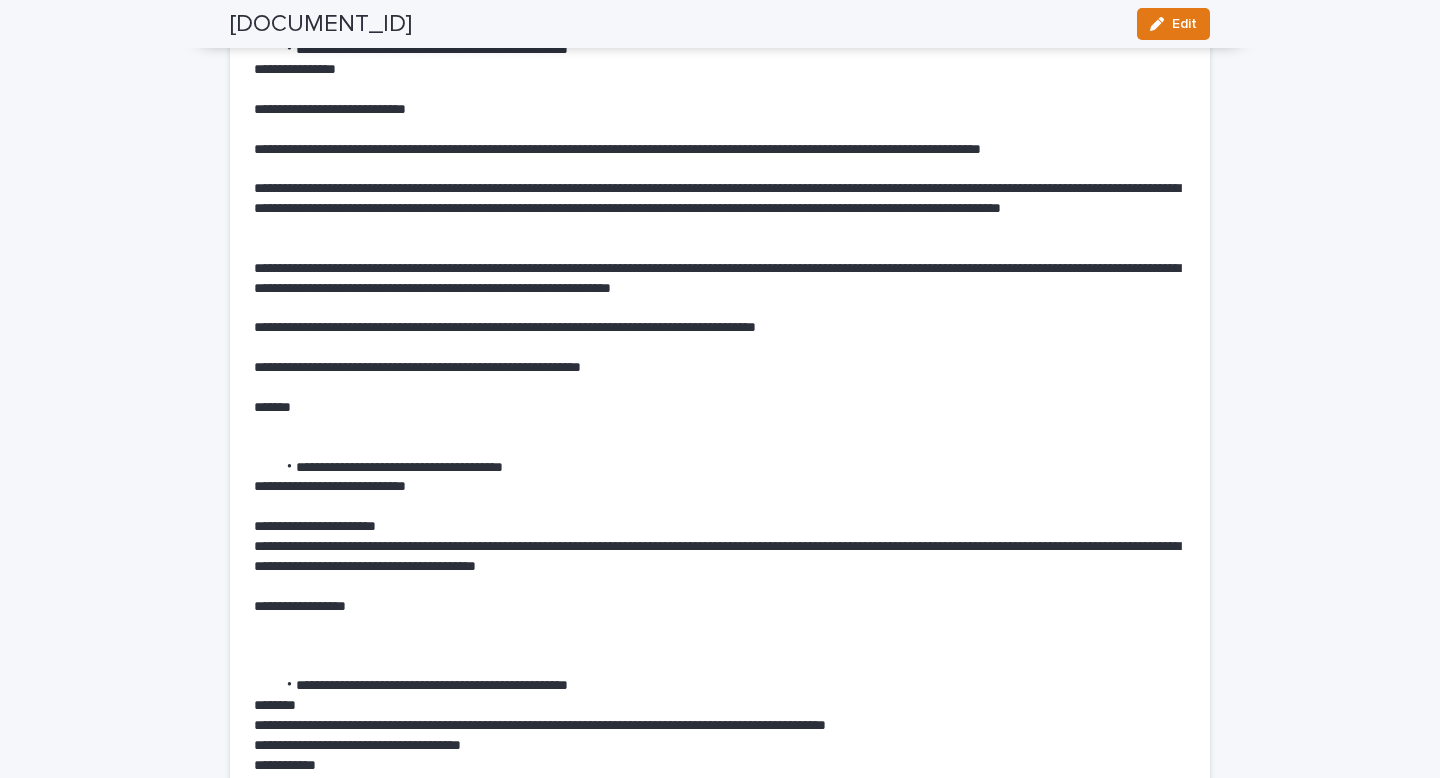 scroll, scrollTop: 0, scrollLeft: 0, axis: both 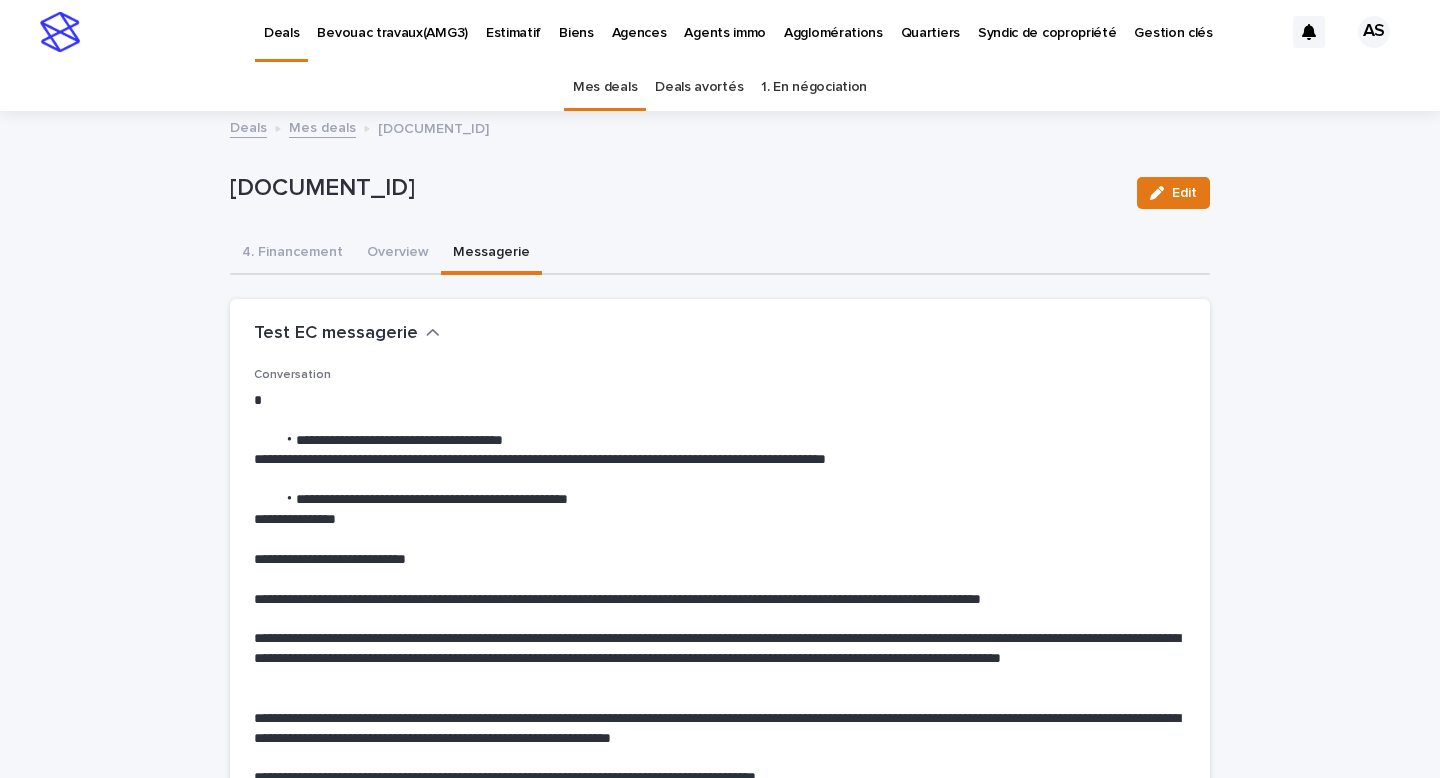 click on "Biens" at bounding box center [576, 21] 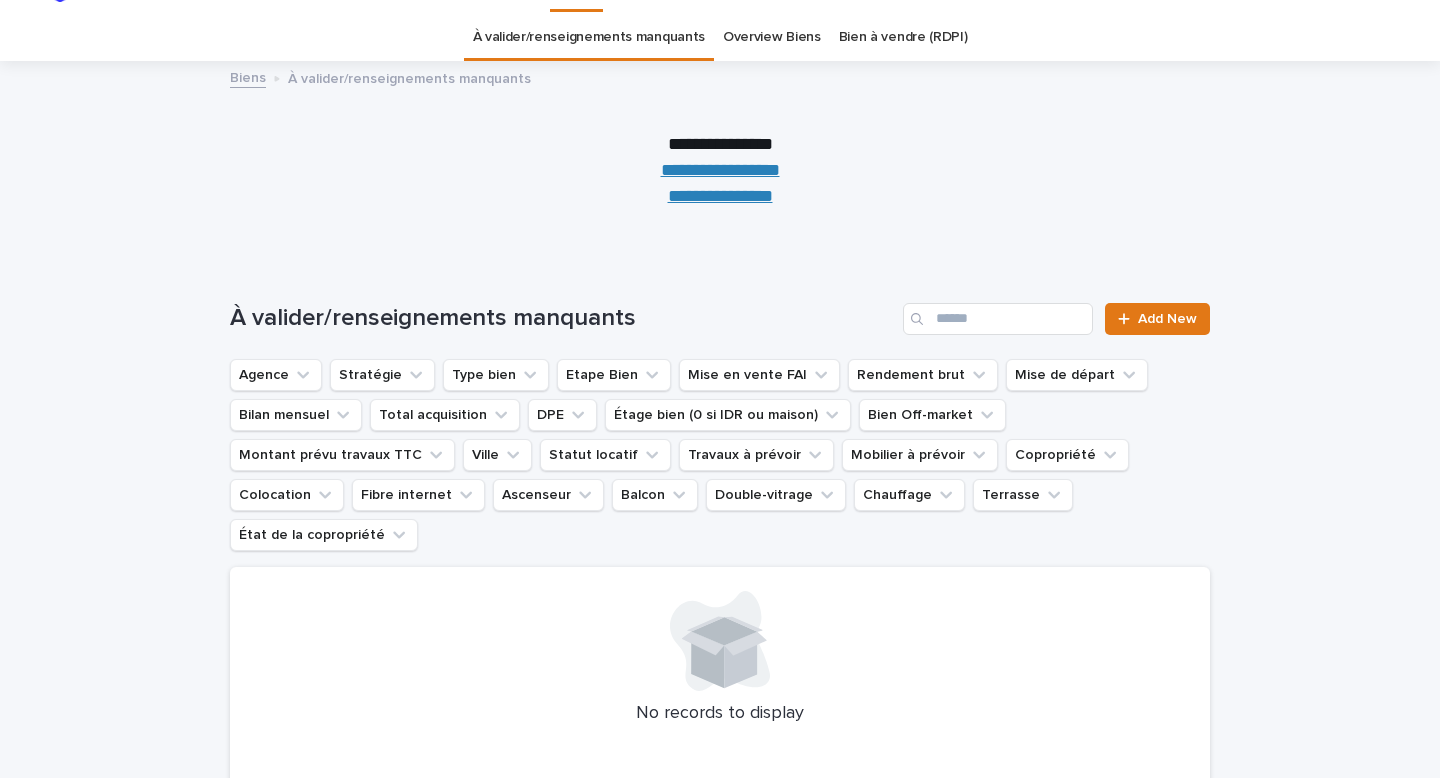 scroll, scrollTop: 0, scrollLeft: 0, axis: both 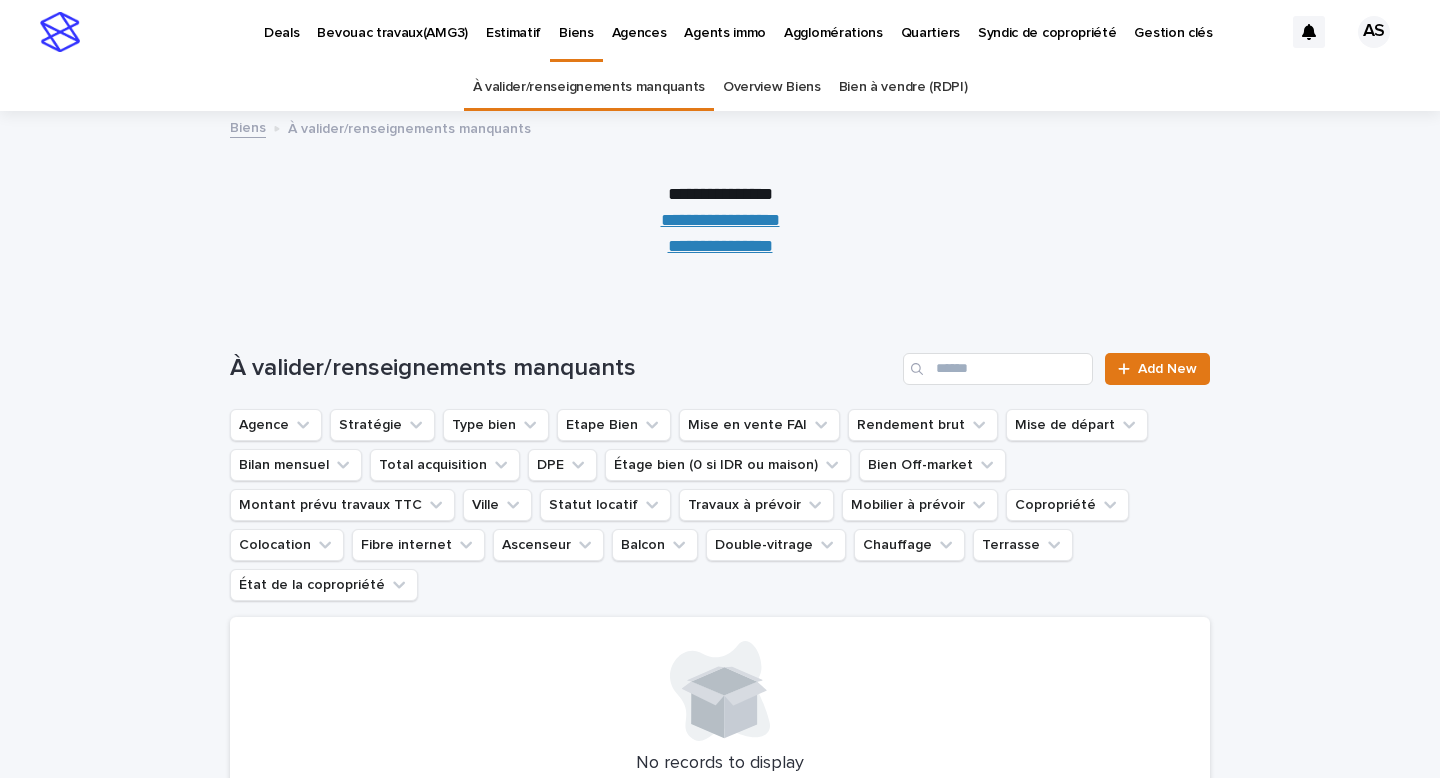 click on "Overview Biens" at bounding box center [772, 87] 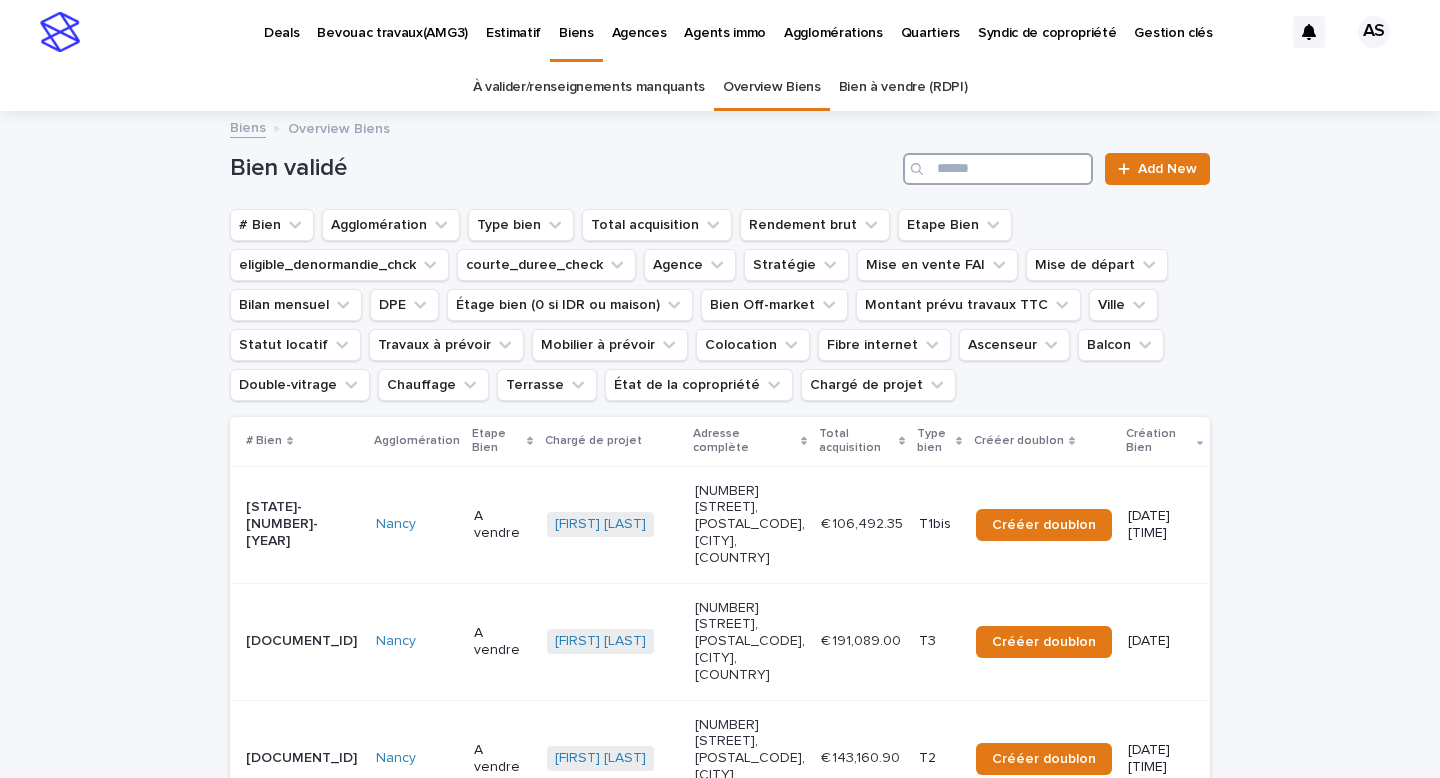 click at bounding box center [998, 169] 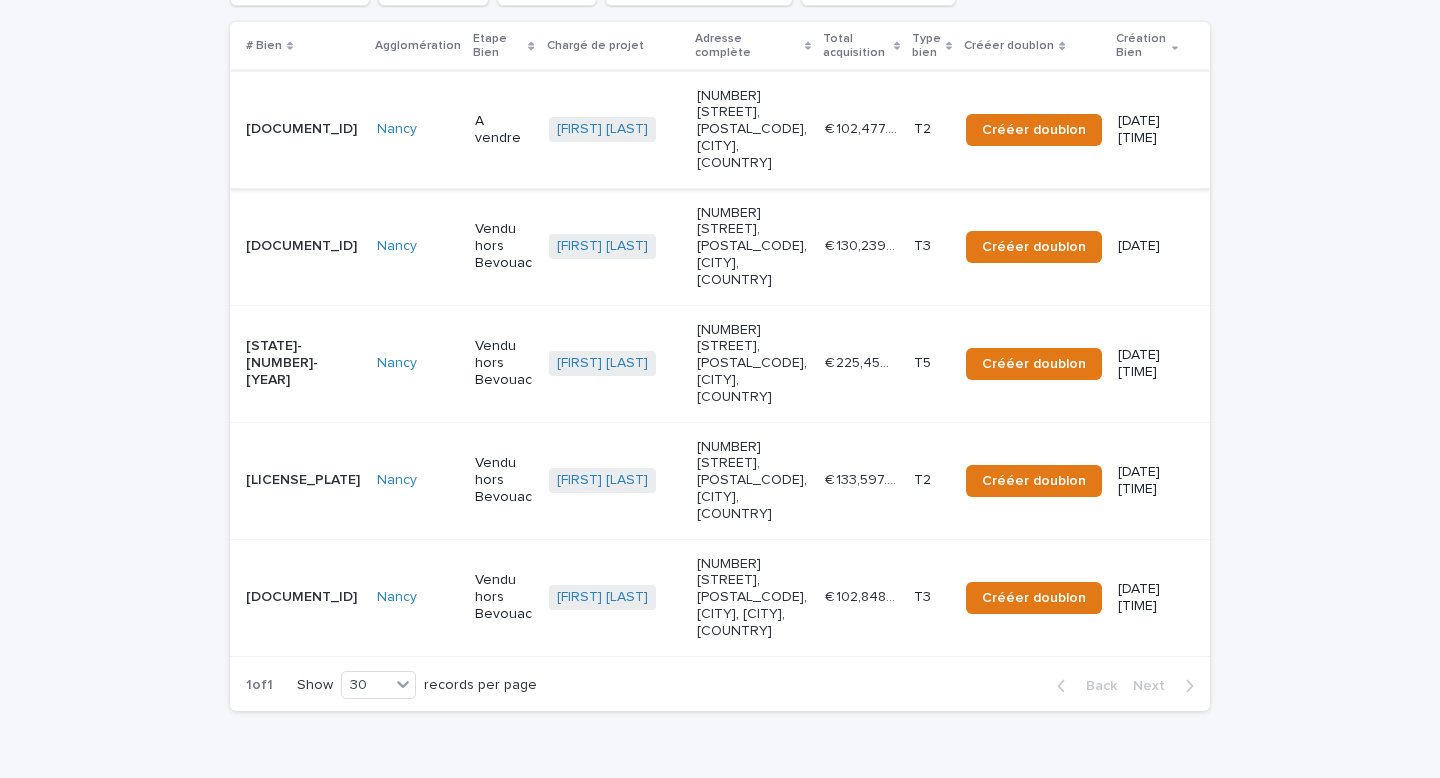 scroll, scrollTop: 85, scrollLeft: 0, axis: vertical 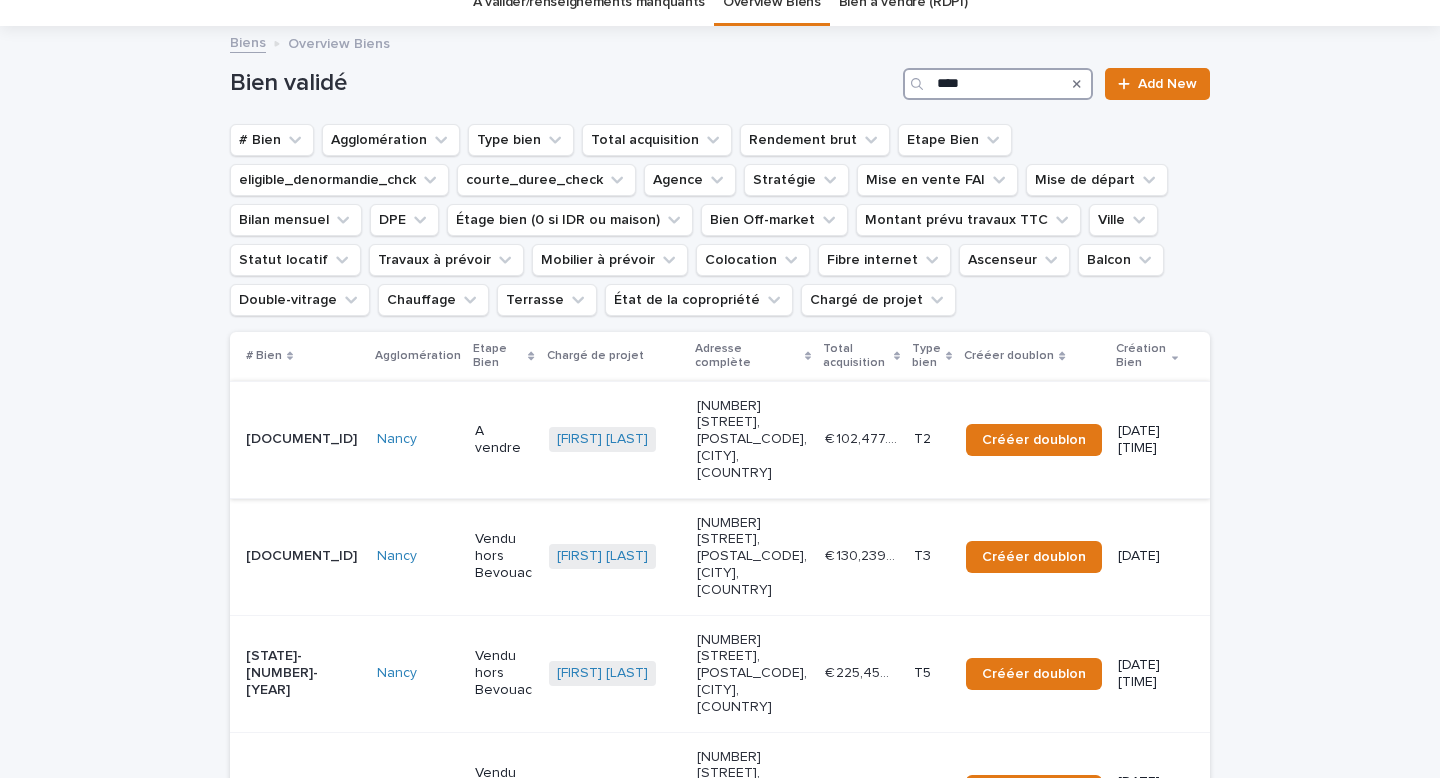 type on "****" 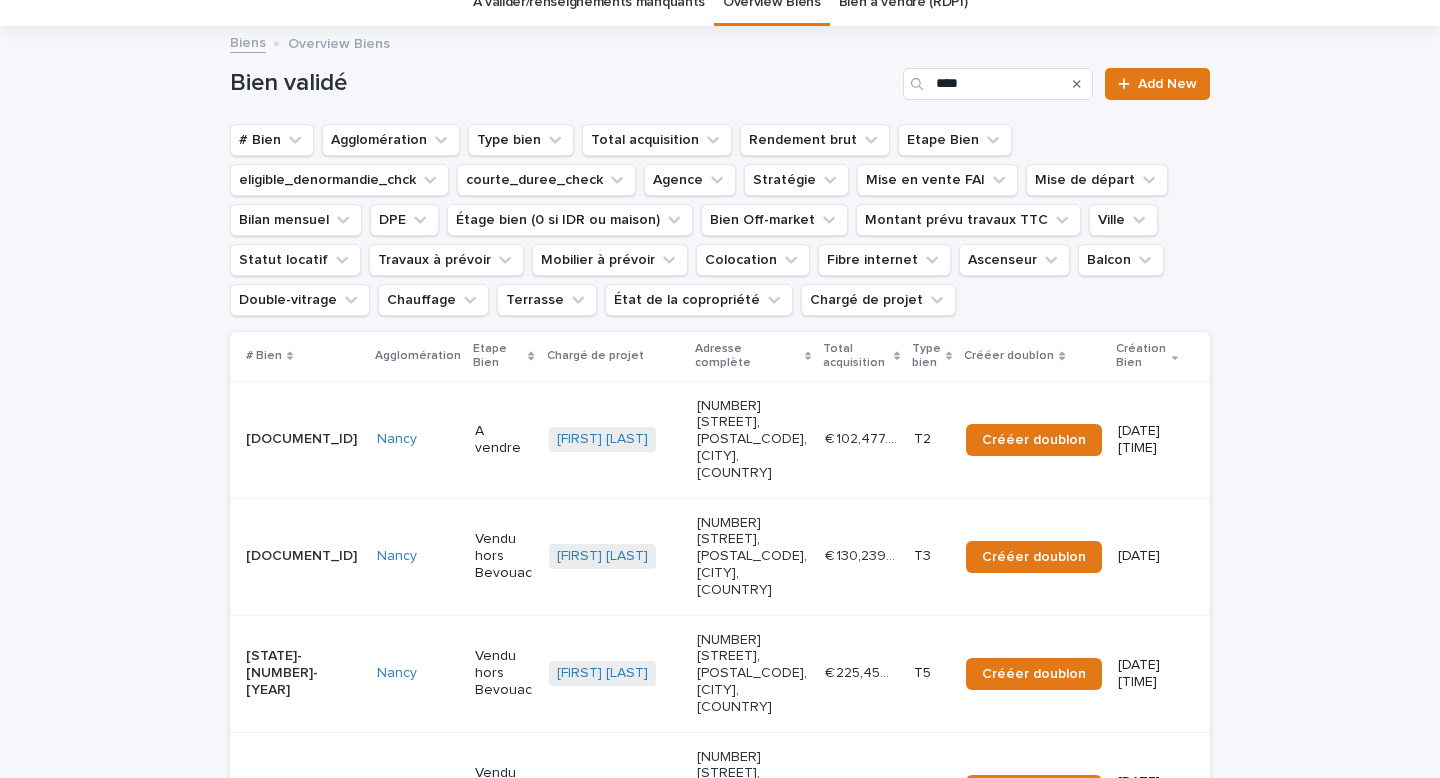 click on "€ 102,477.20" at bounding box center (863, 437) 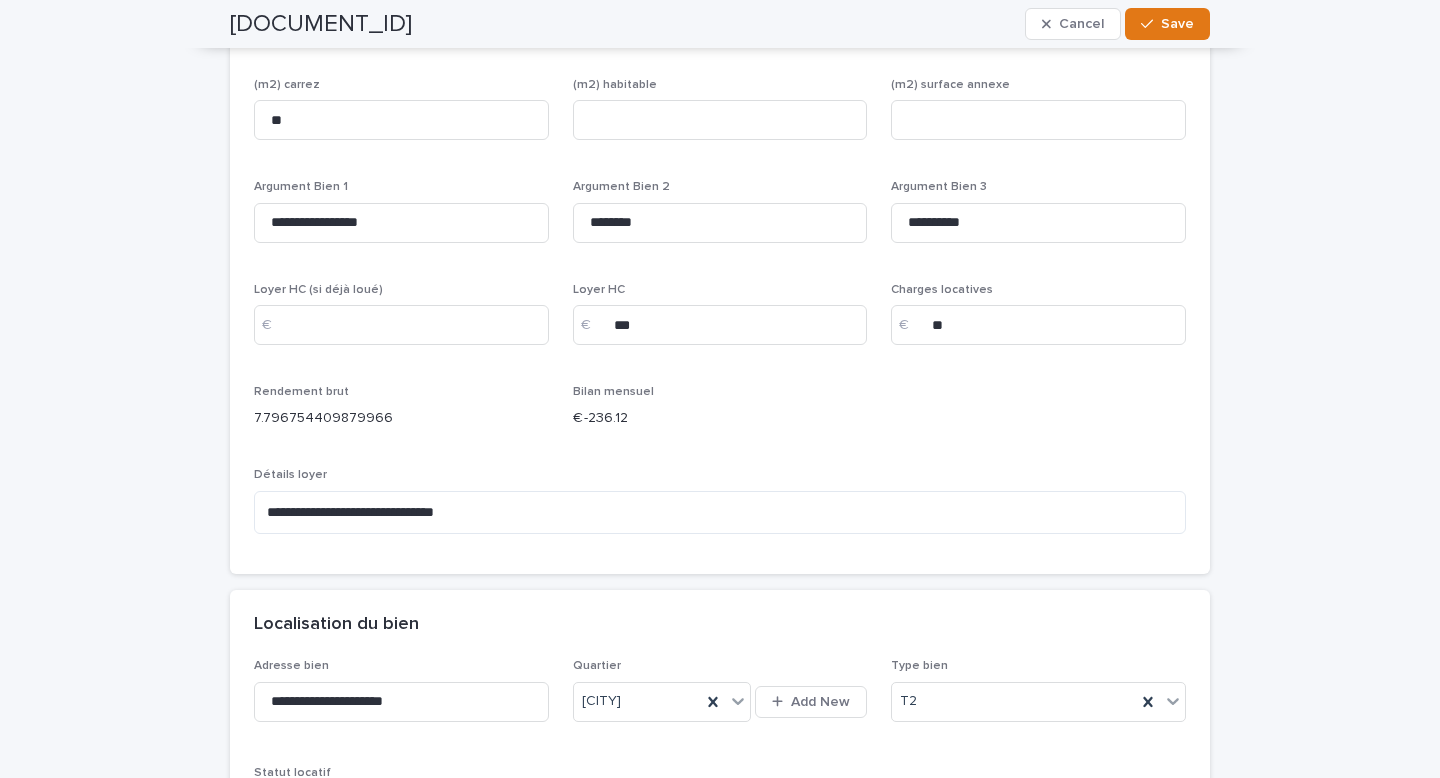 scroll, scrollTop: 1932, scrollLeft: 0, axis: vertical 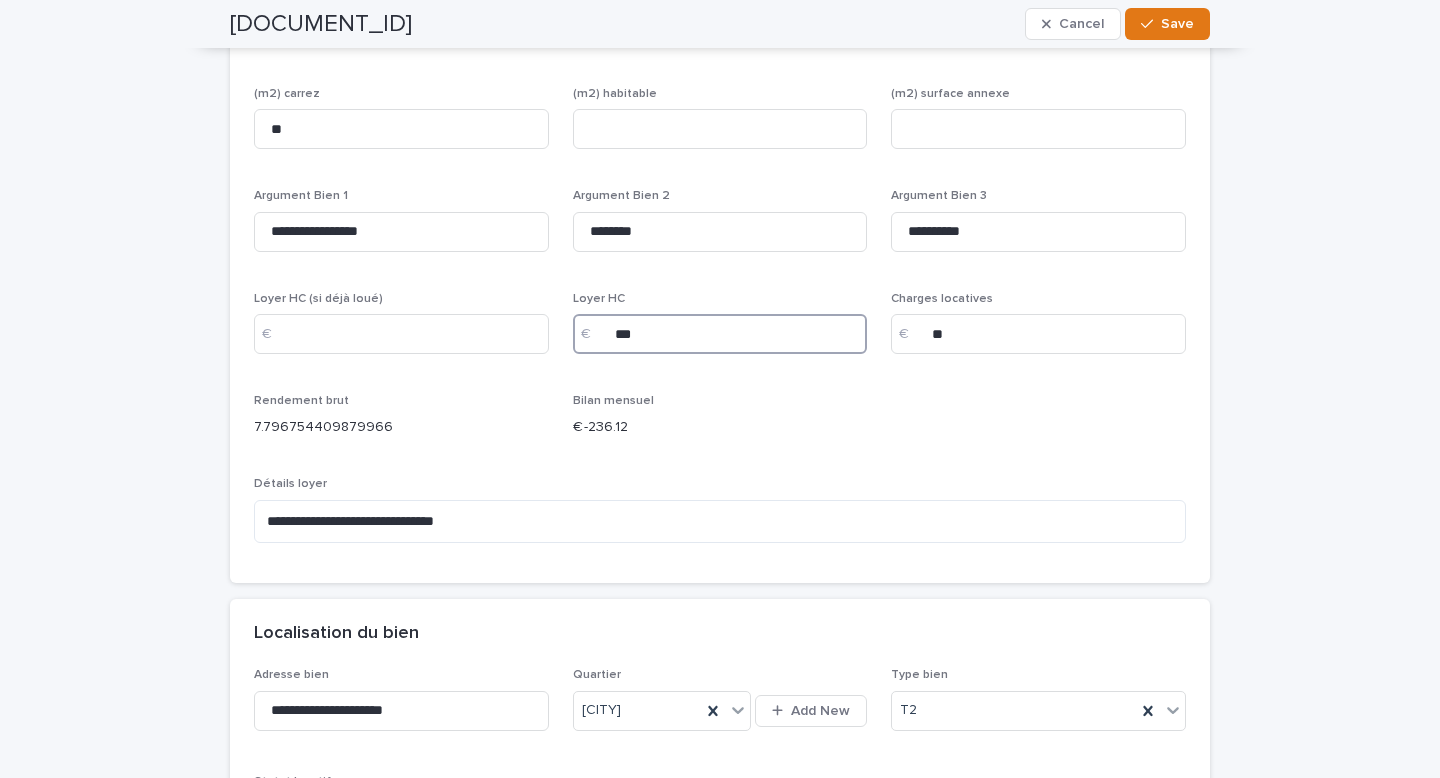 click on "***" at bounding box center [720, 334] 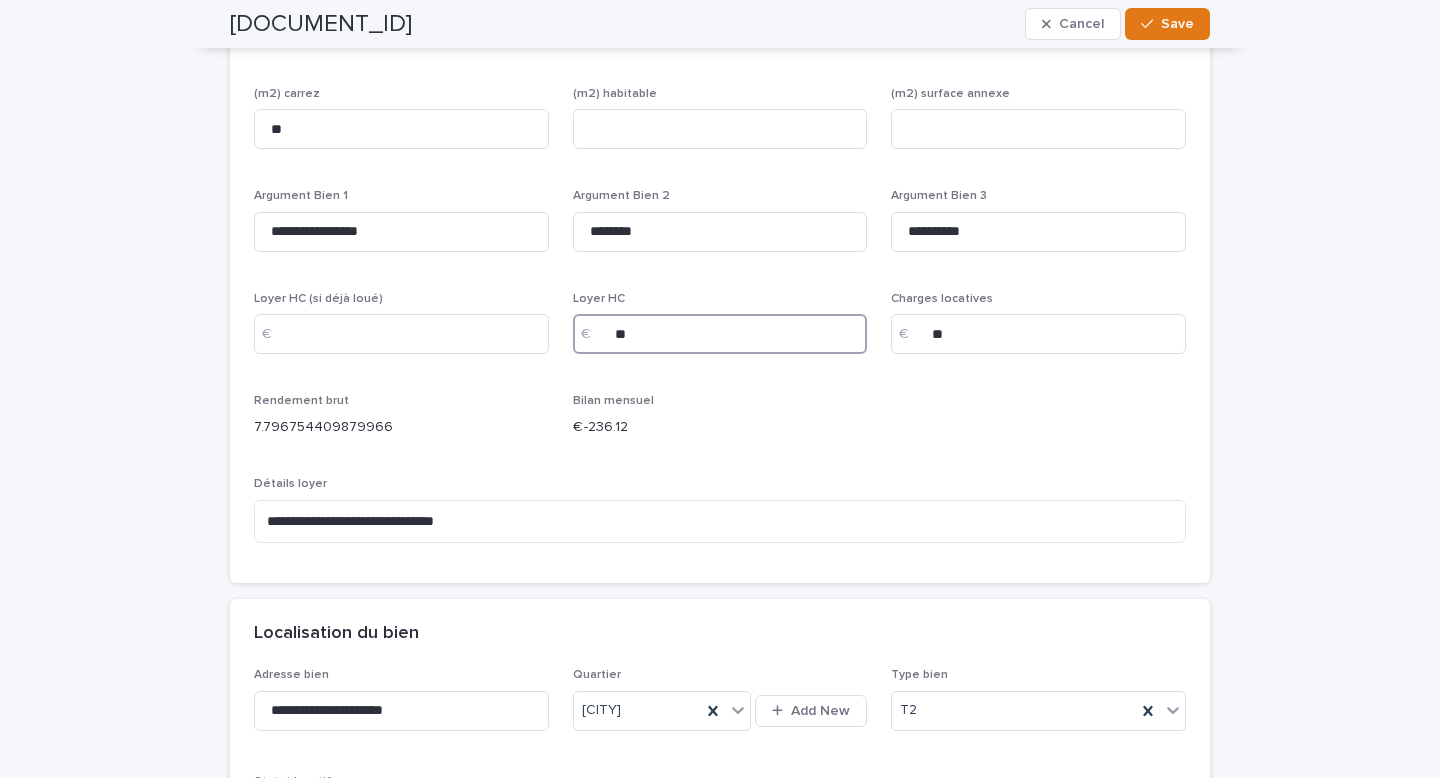 type on "**" 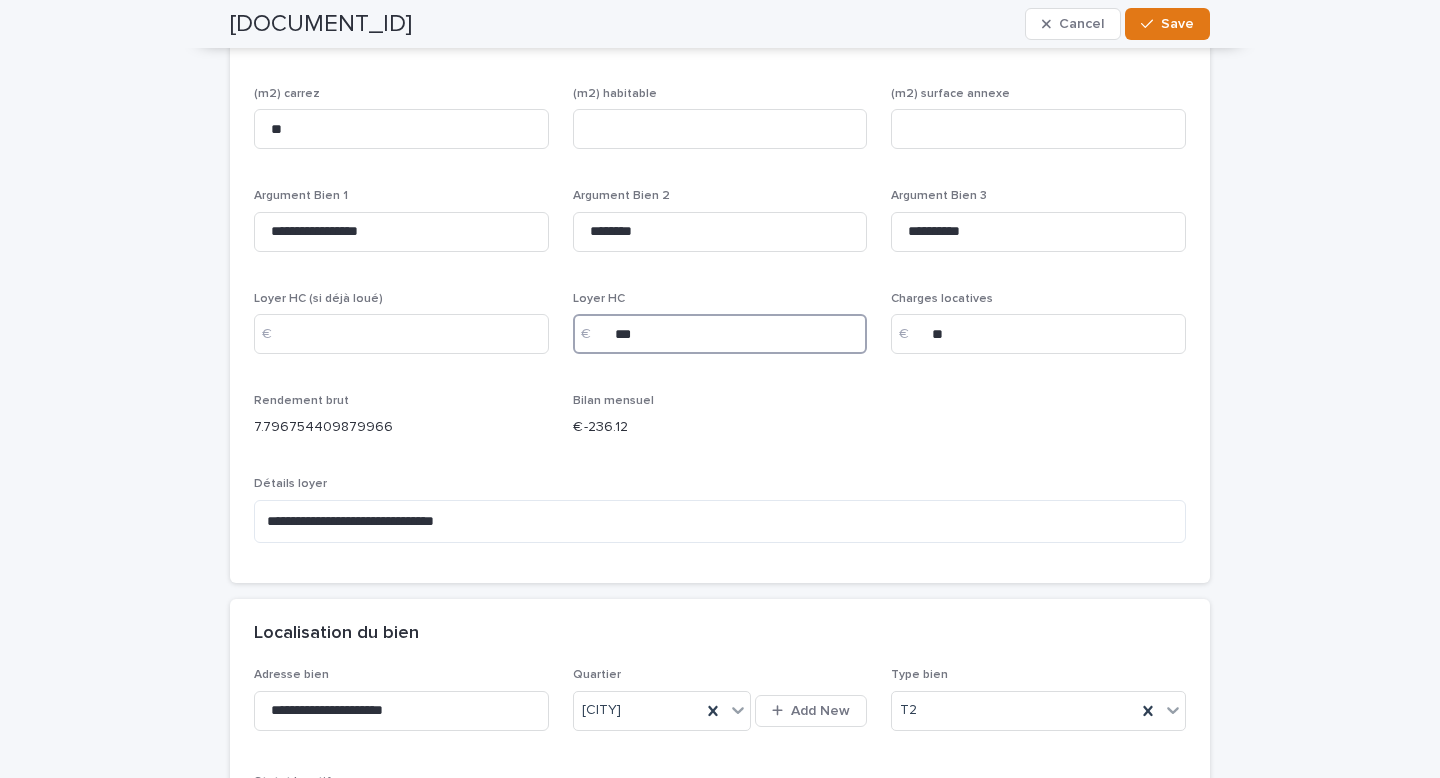 type on "***" 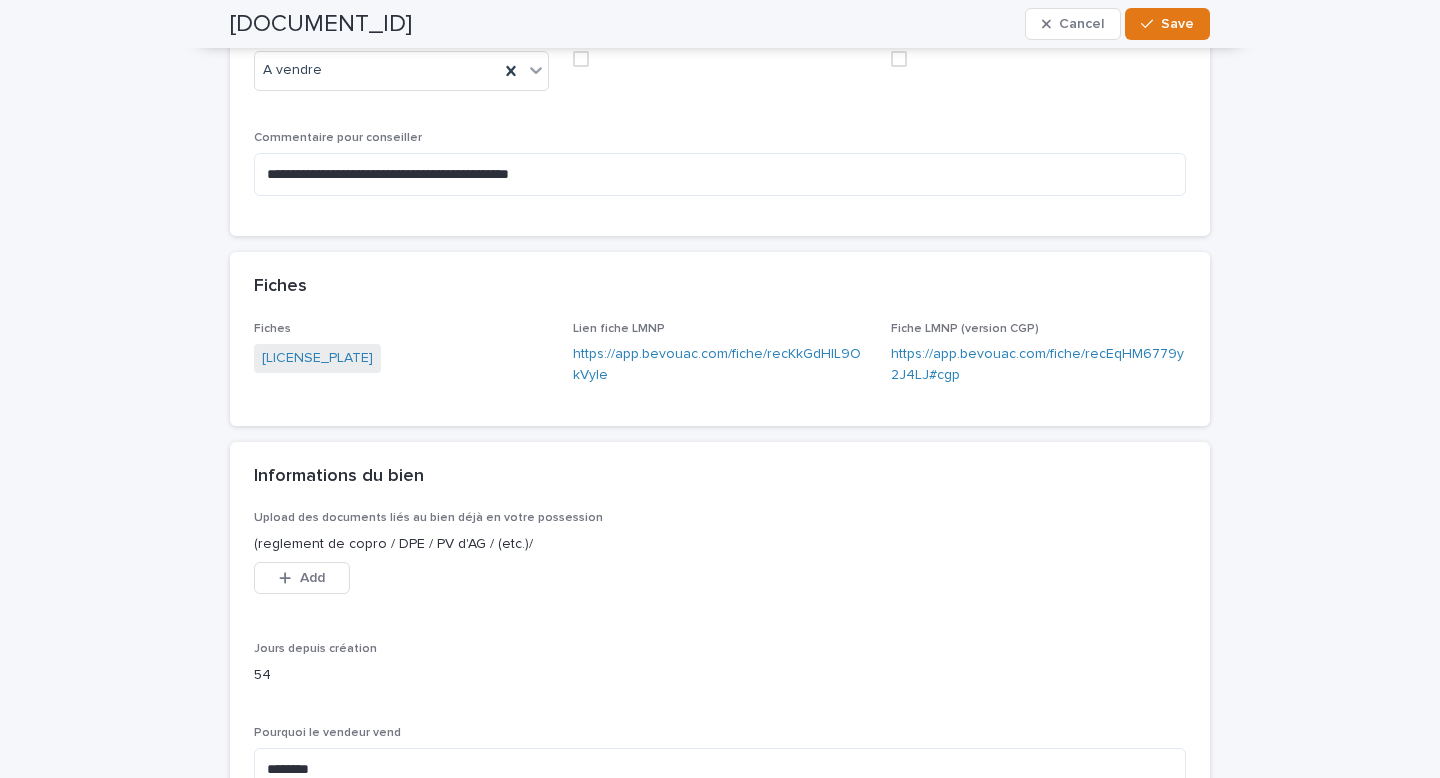 scroll, scrollTop: 459, scrollLeft: 0, axis: vertical 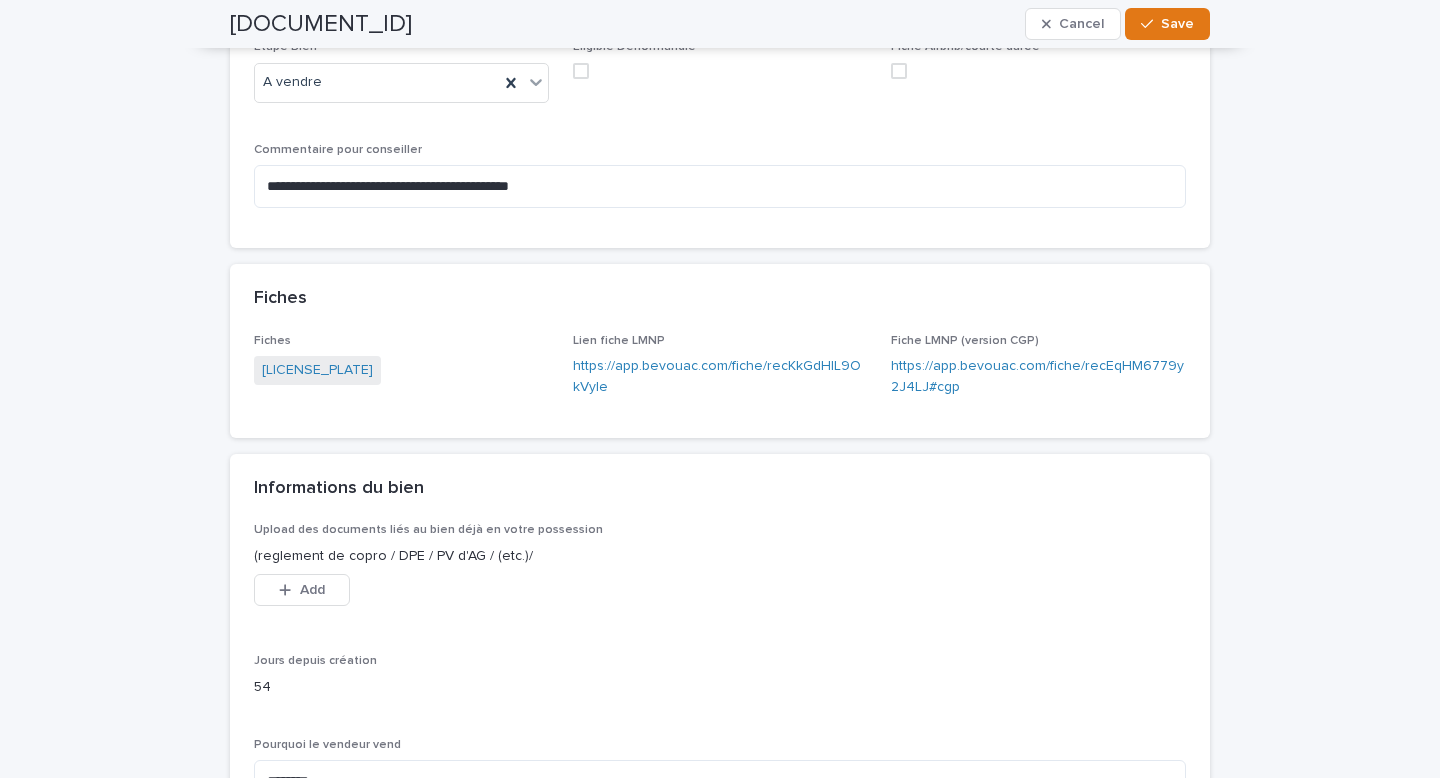 type on "***" 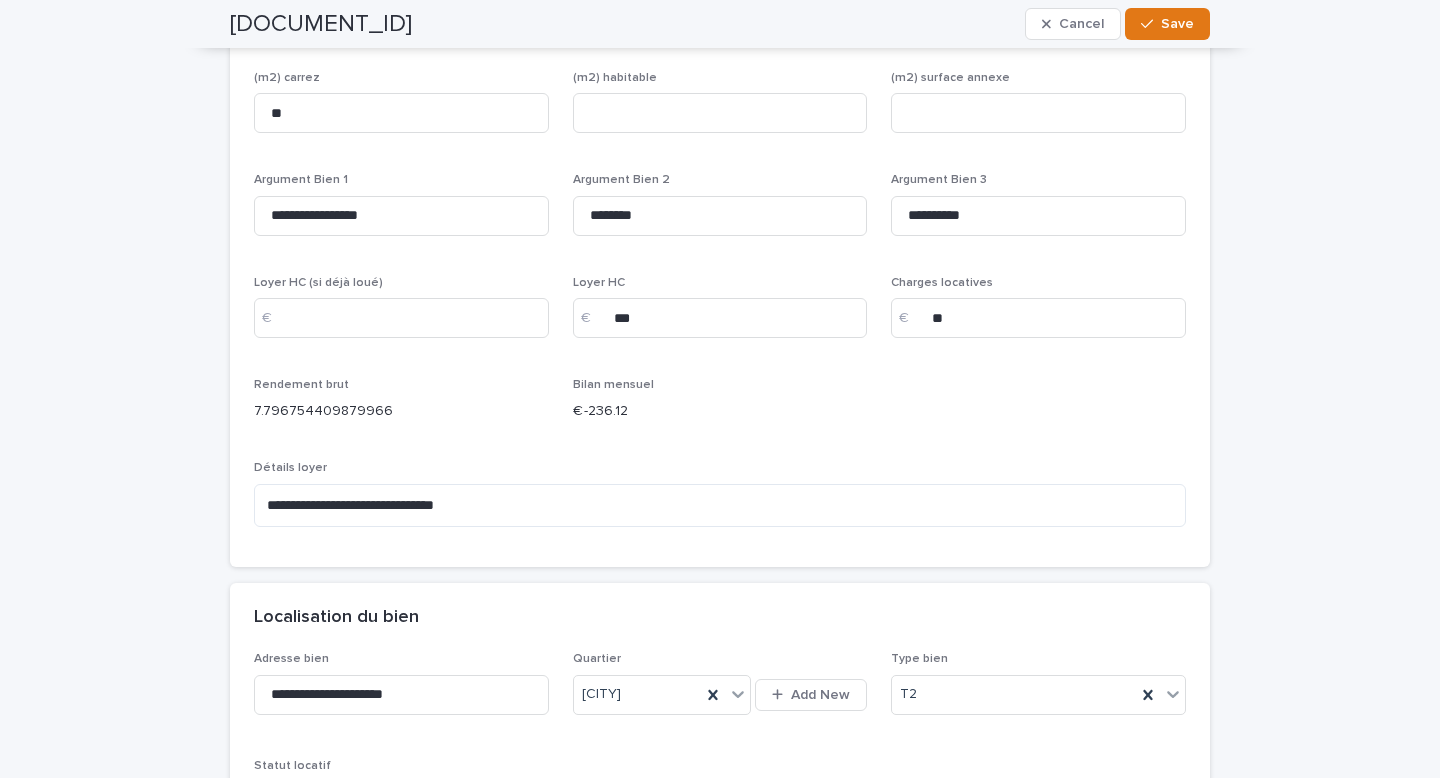 scroll, scrollTop: 1947, scrollLeft: 0, axis: vertical 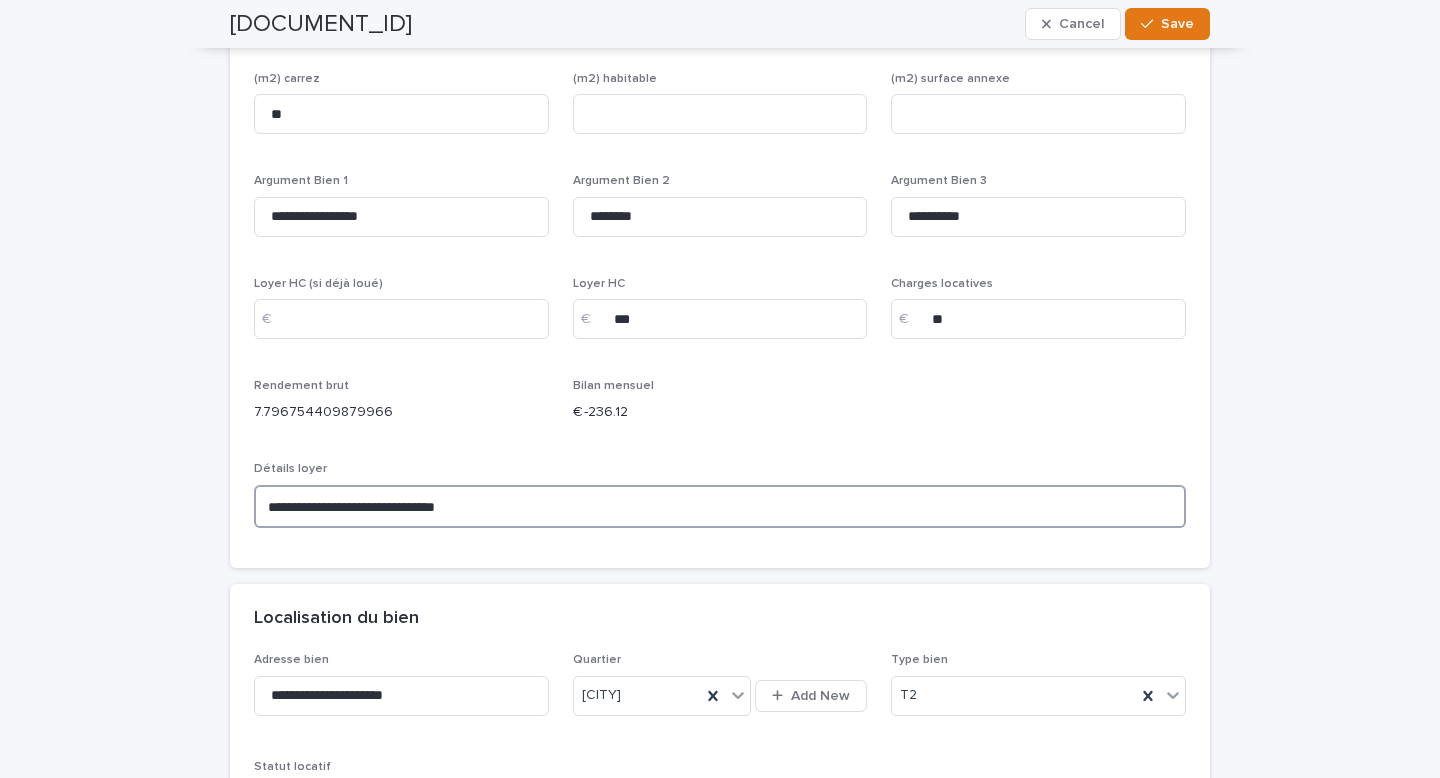 click on "**********" at bounding box center (720, 506) 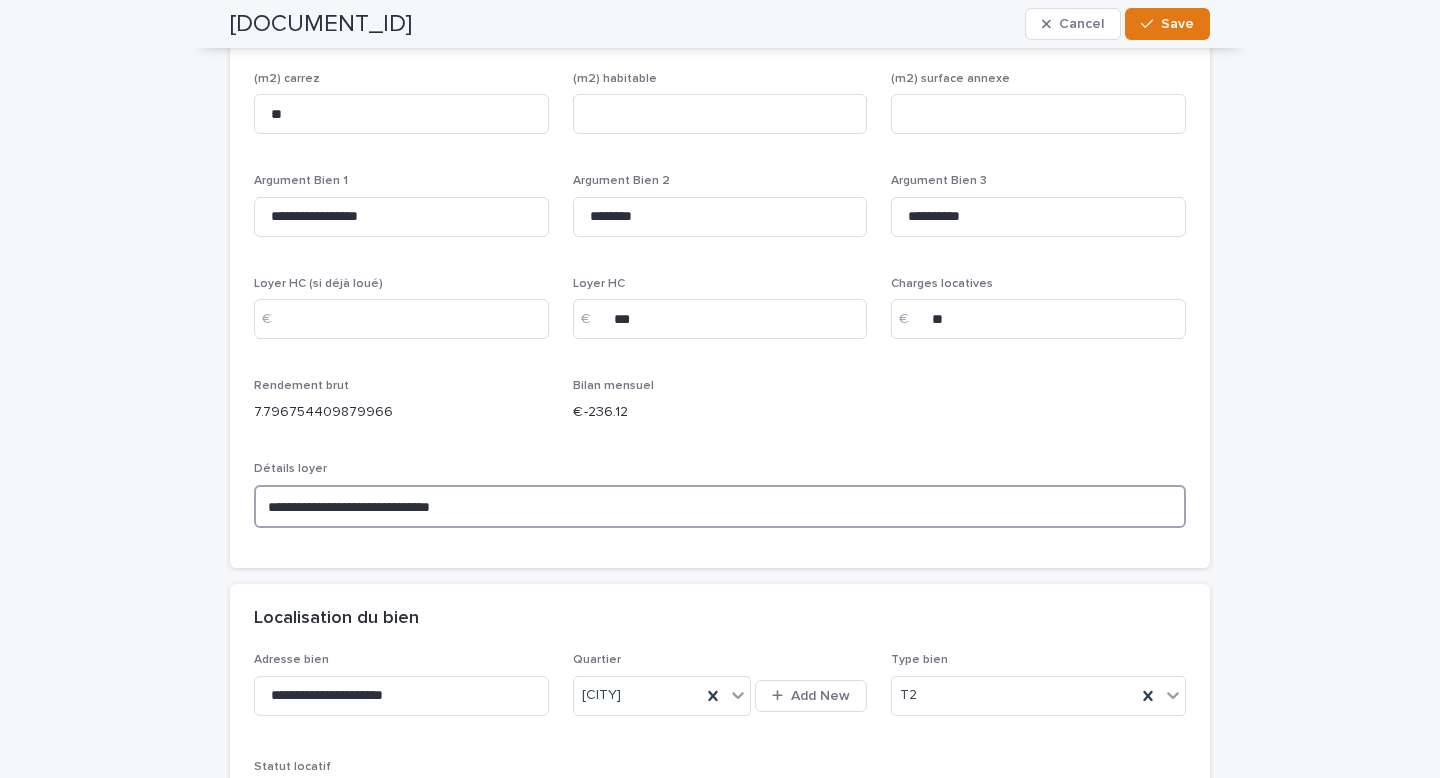 type on "**********" 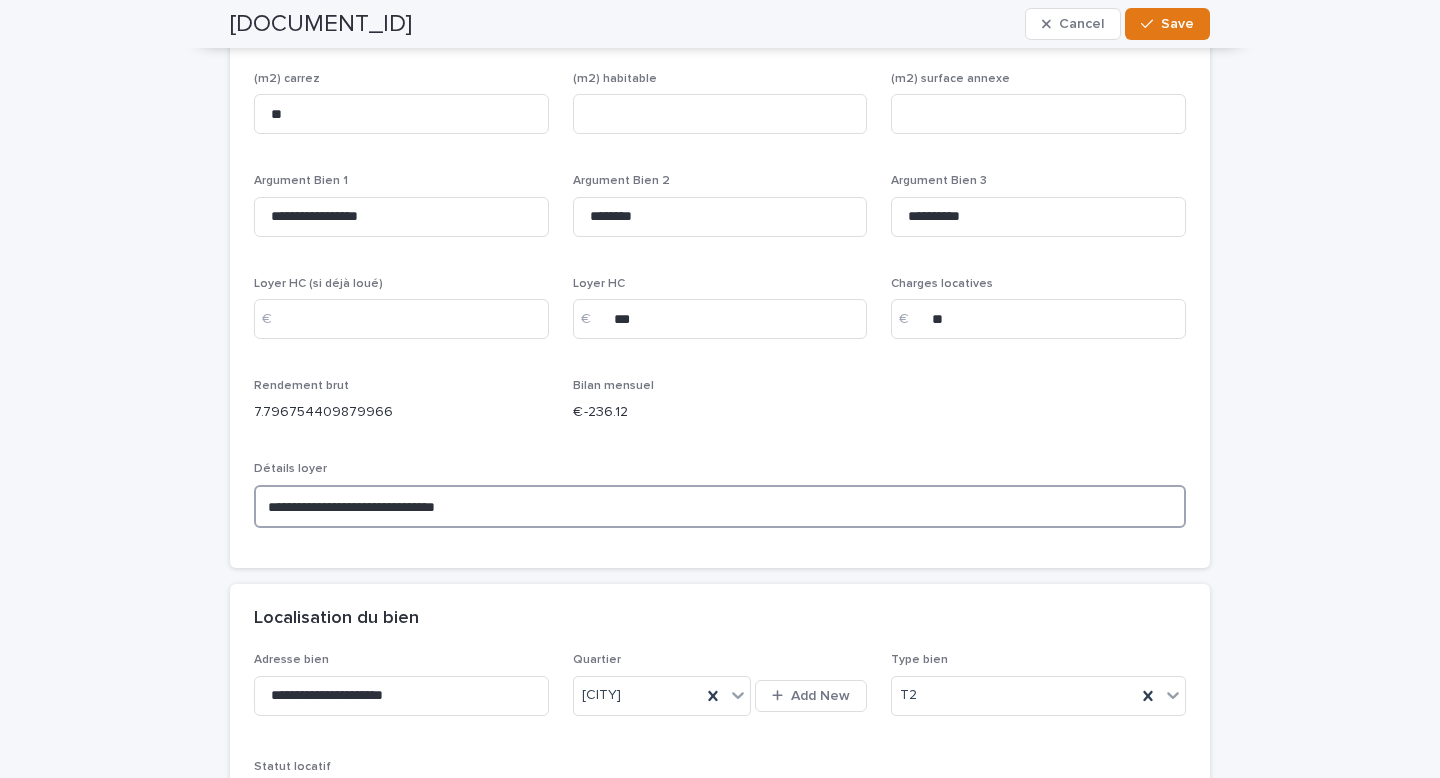 type on "**********" 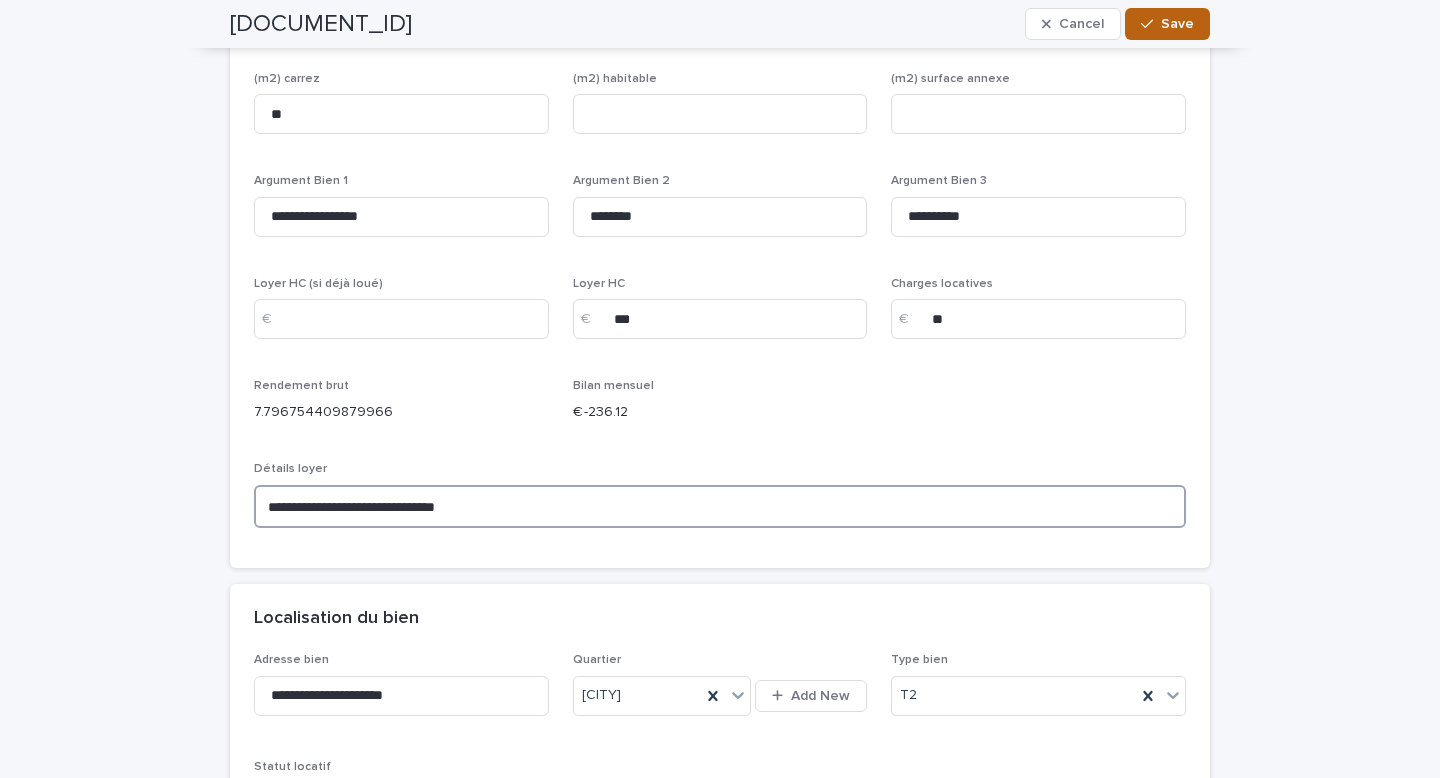 type on "**********" 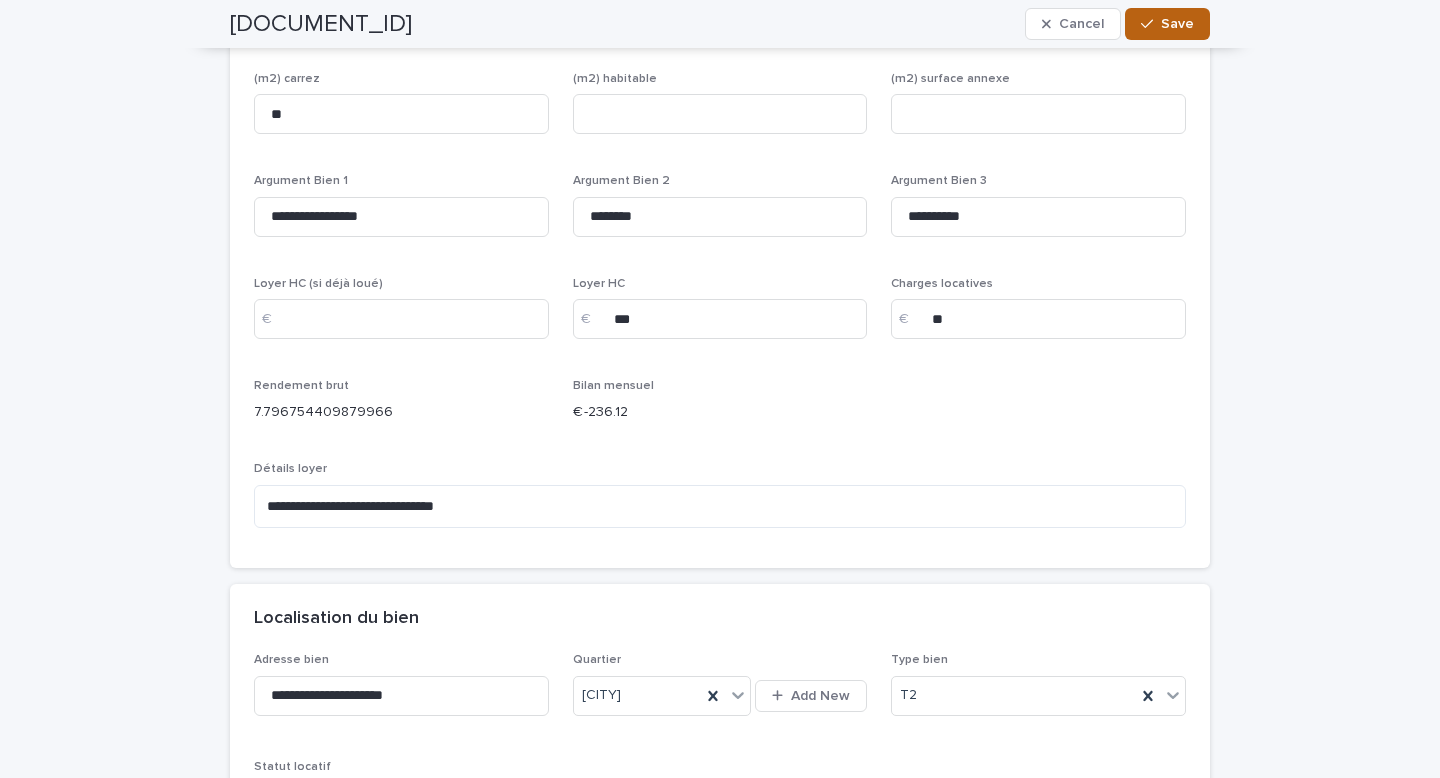 click on "Save" at bounding box center (1167, 24) 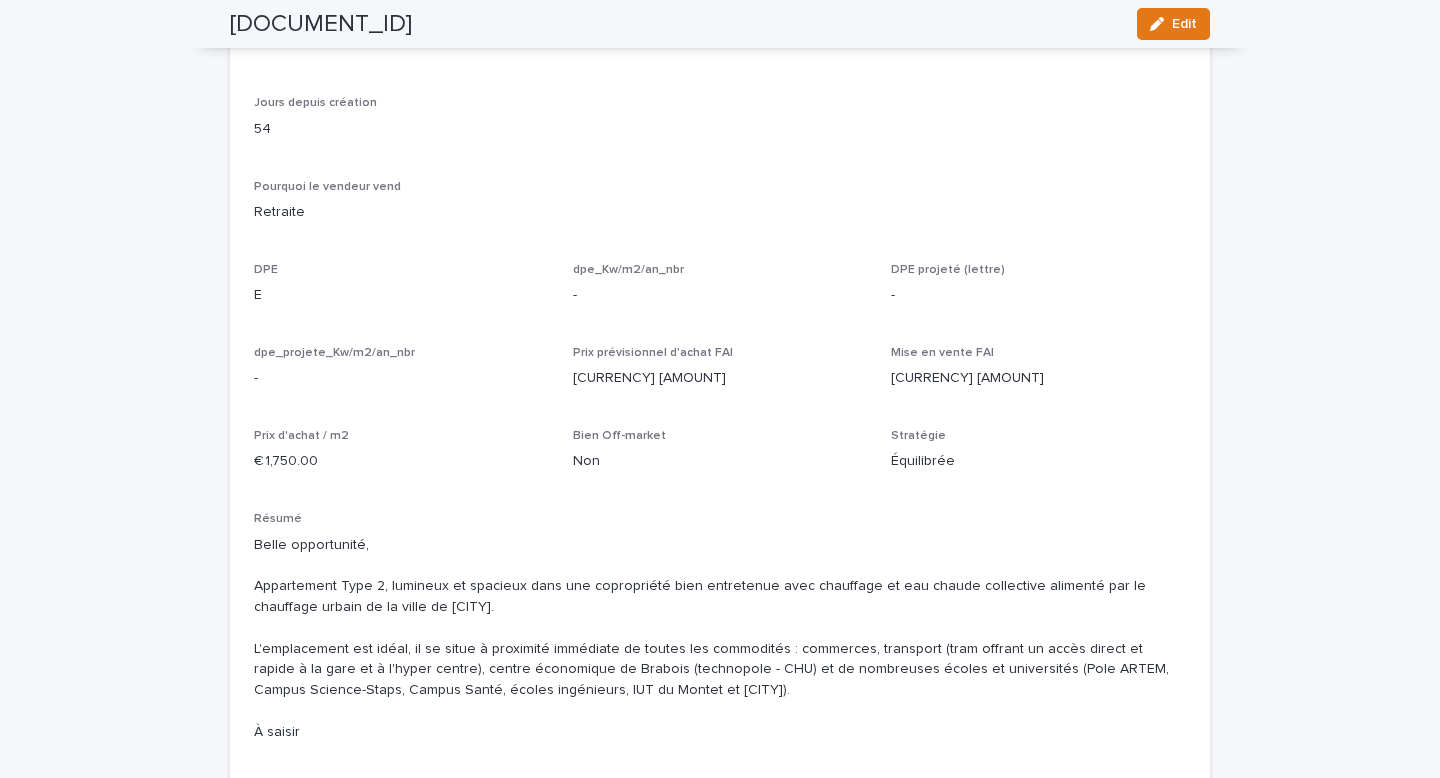 scroll, scrollTop: 0, scrollLeft: 0, axis: both 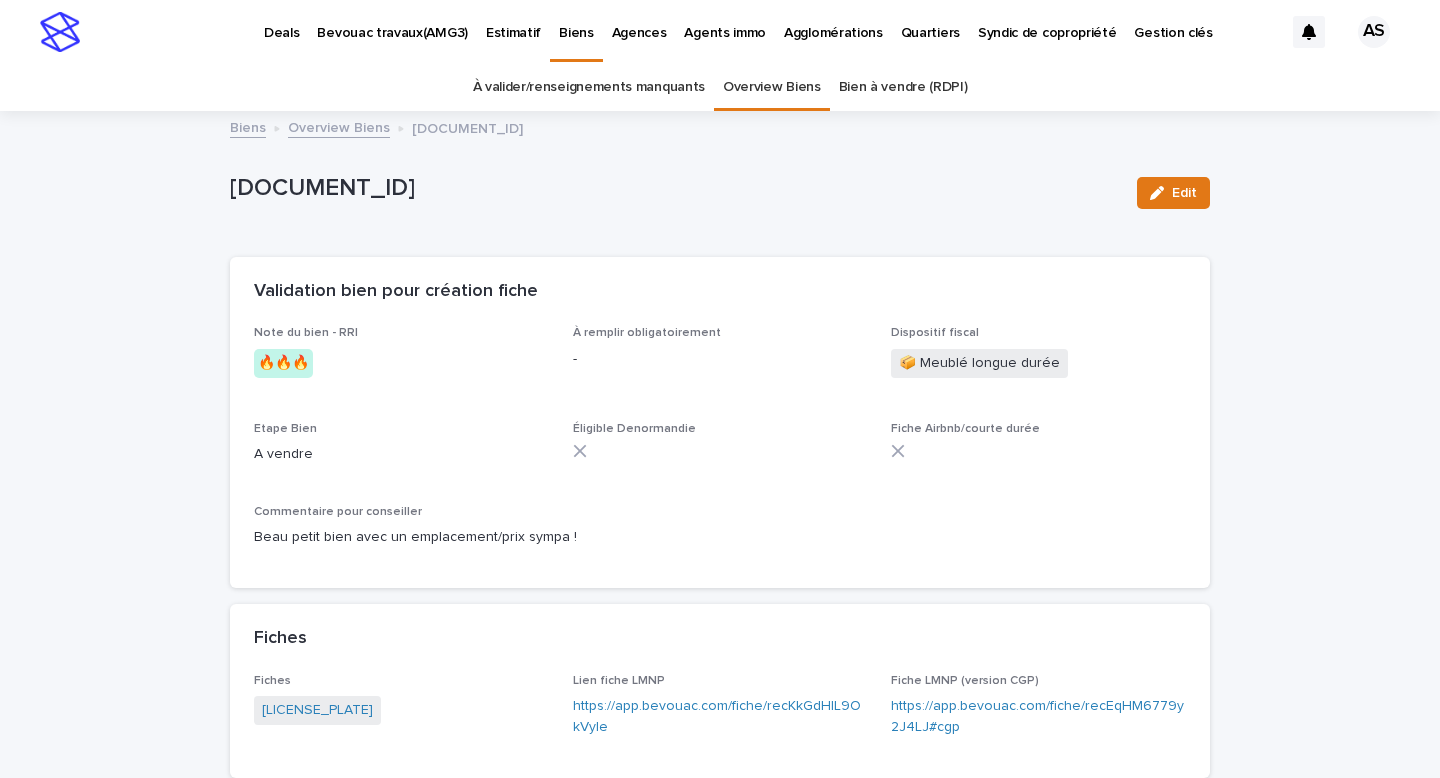 click on "Deals" at bounding box center (281, 21) 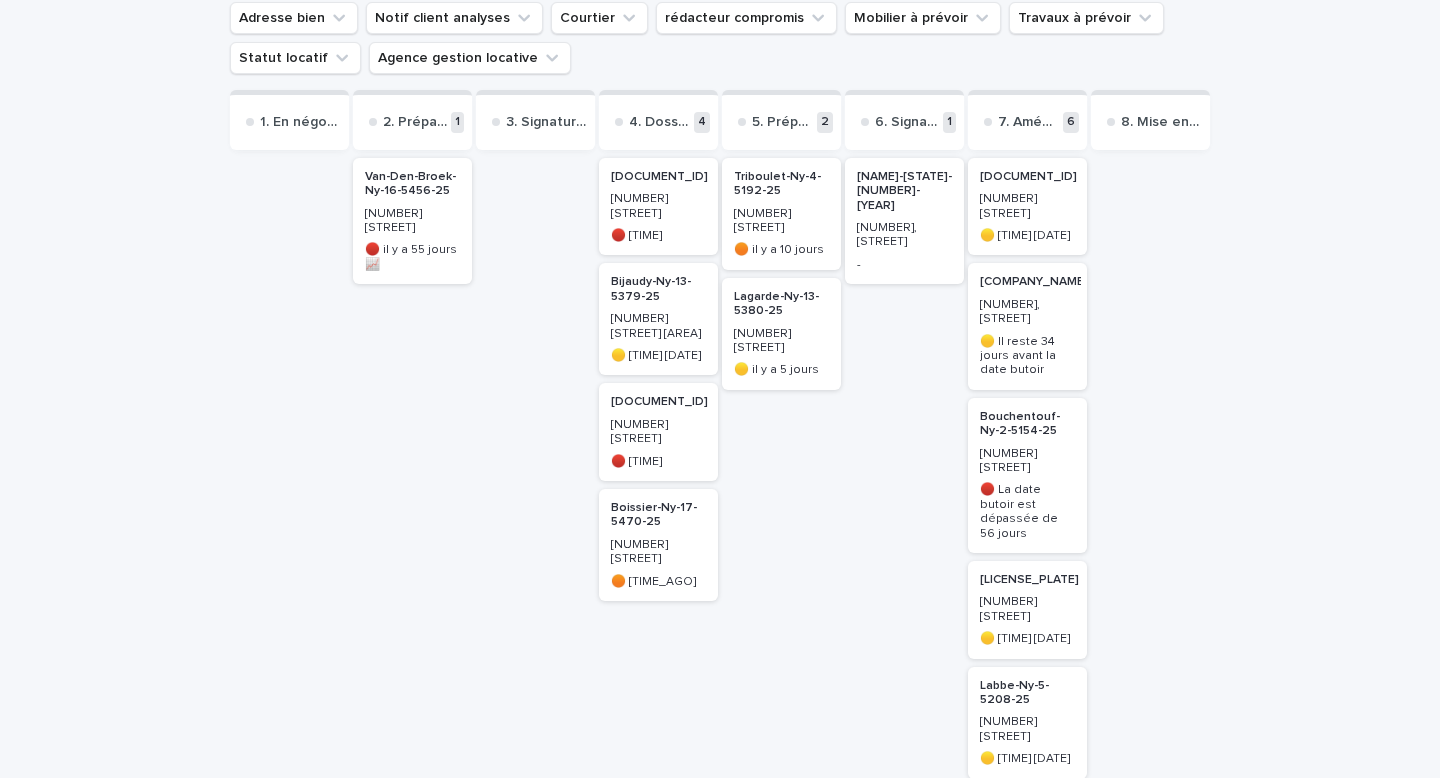 scroll, scrollTop: 262, scrollLeft: 0, axis: vertical 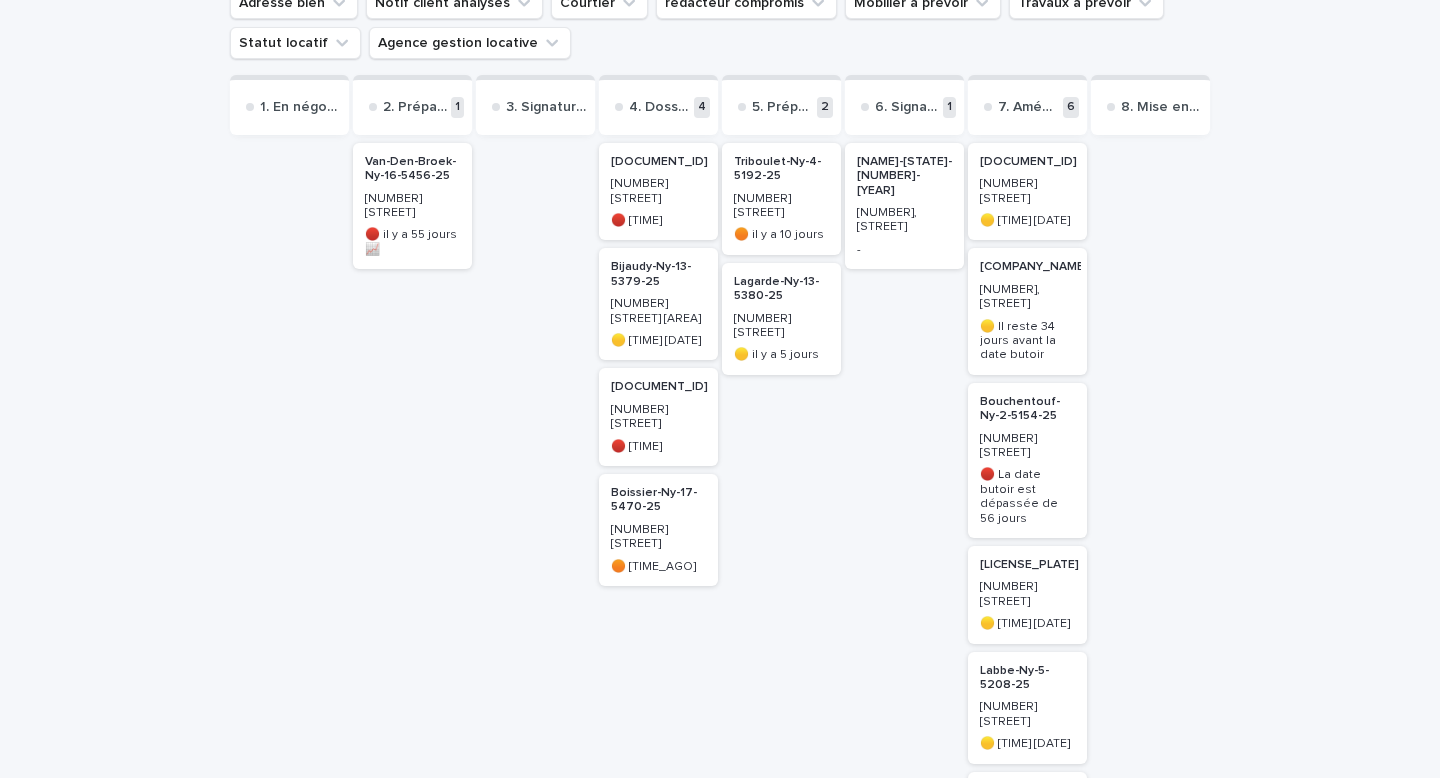 click on "[DOCUMENT_ID]" at bounding box center [659, 387] 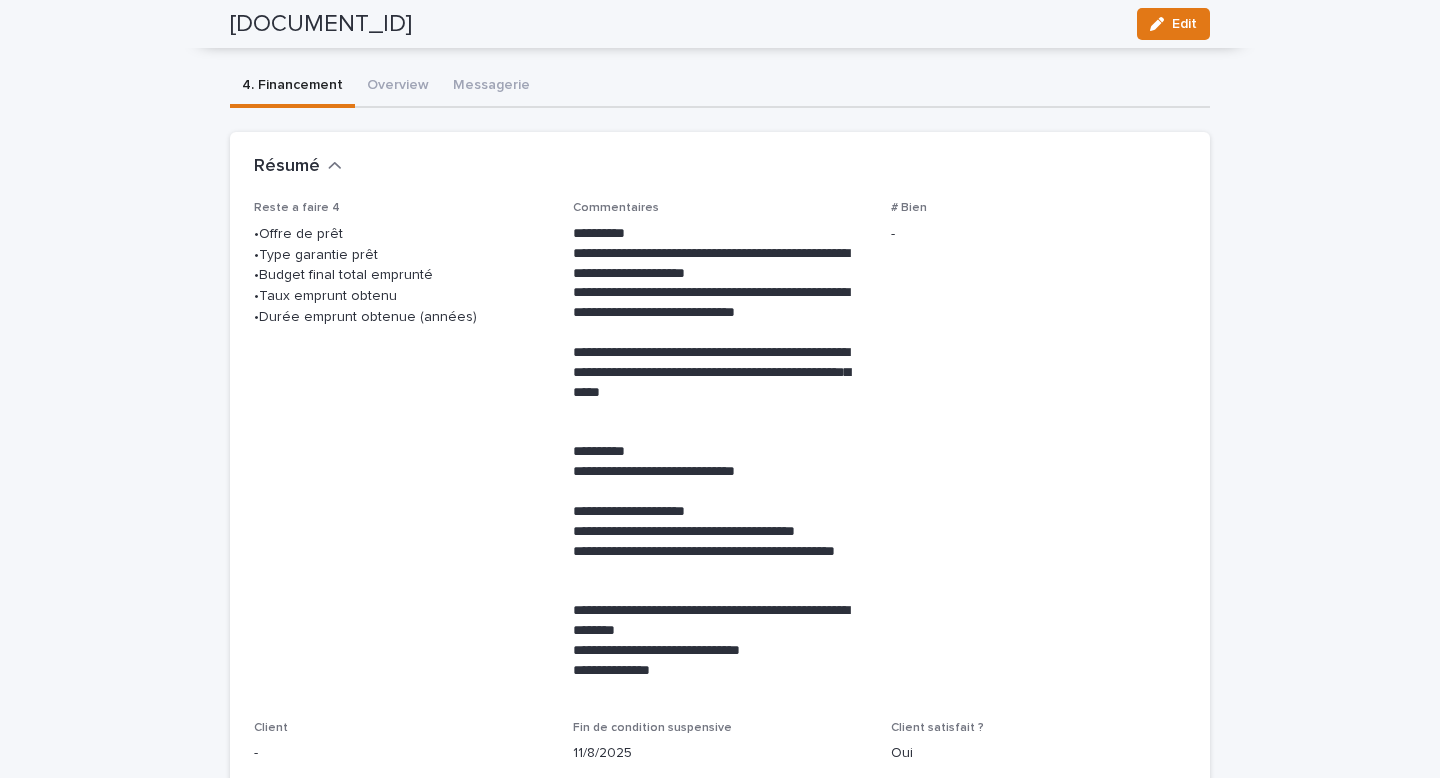 scroll, scrollTop: 0, scrollLeft: 0, axis: both 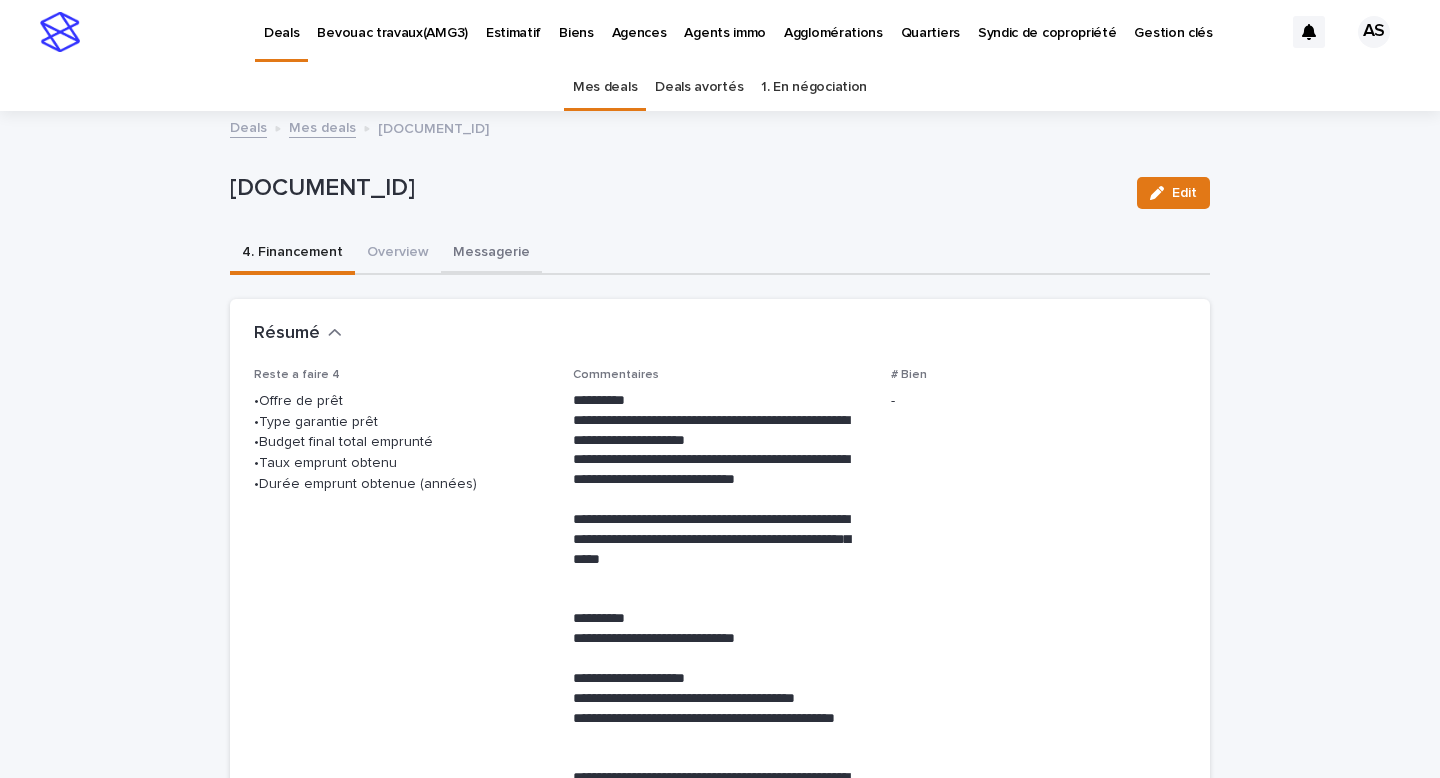 click on "Messagerie" at bounding box center [491, 254] 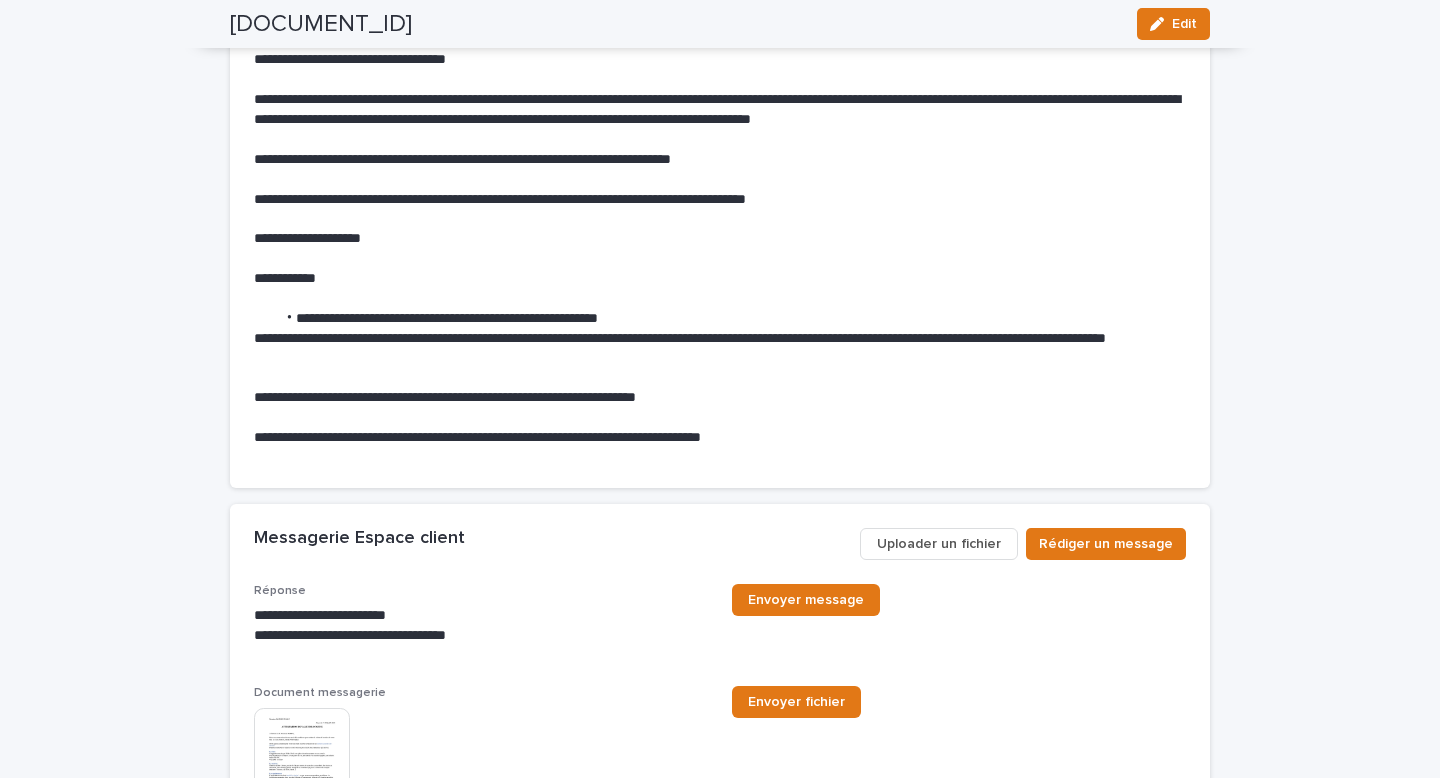 scroll, scrollTop: 8018, scrollLeft: 0, axis: vertical 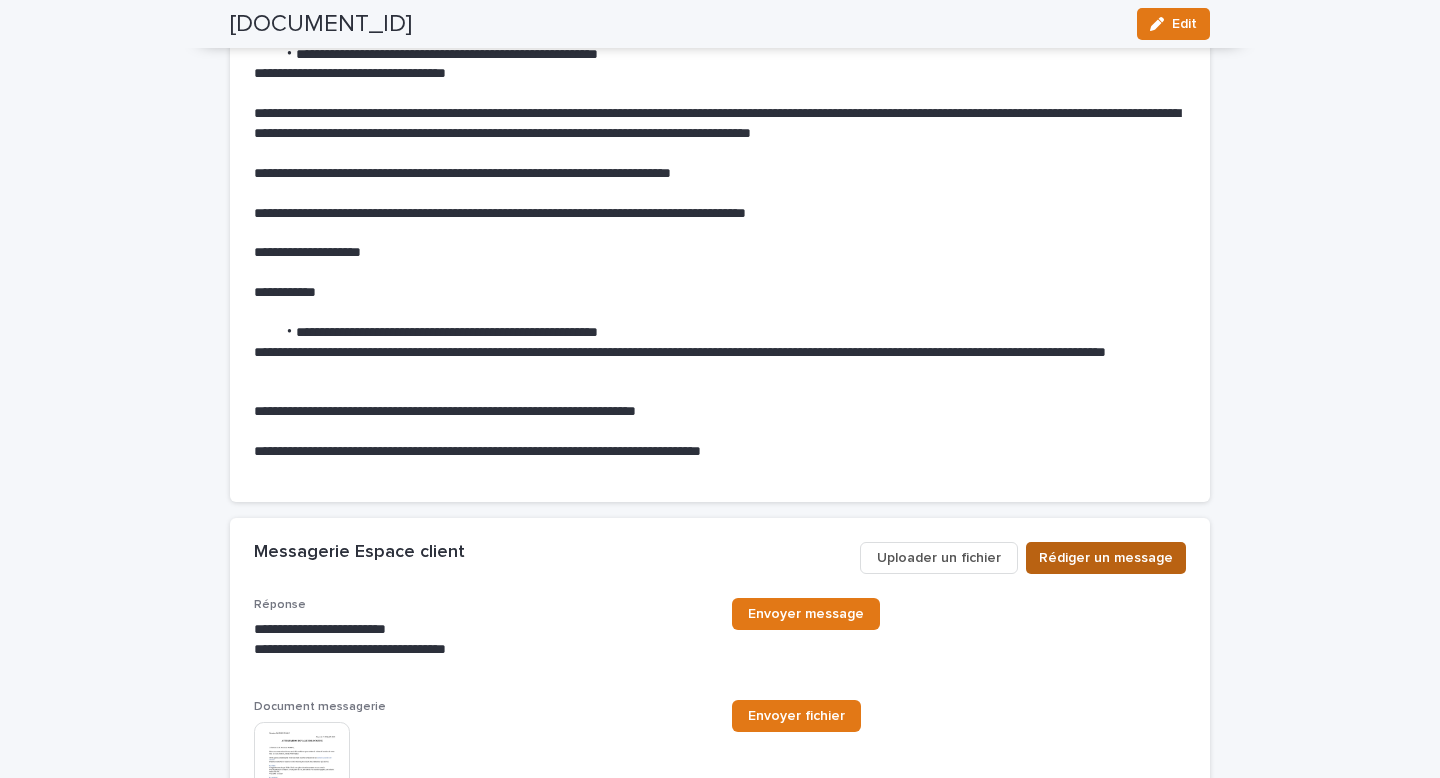 click on "Rédiger un message" at bounding box center (1106, 558) 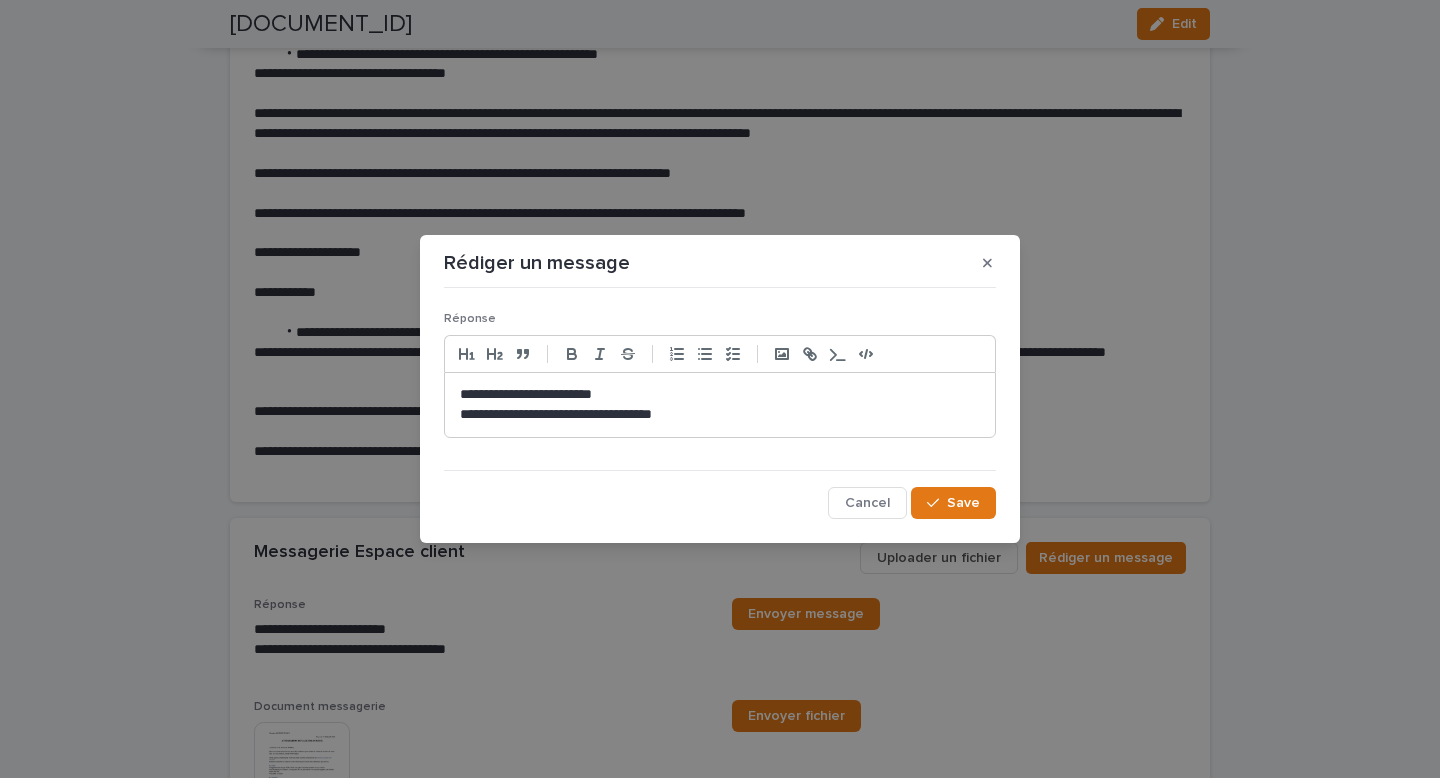 click on "**********" at bounding box center [720, 415] 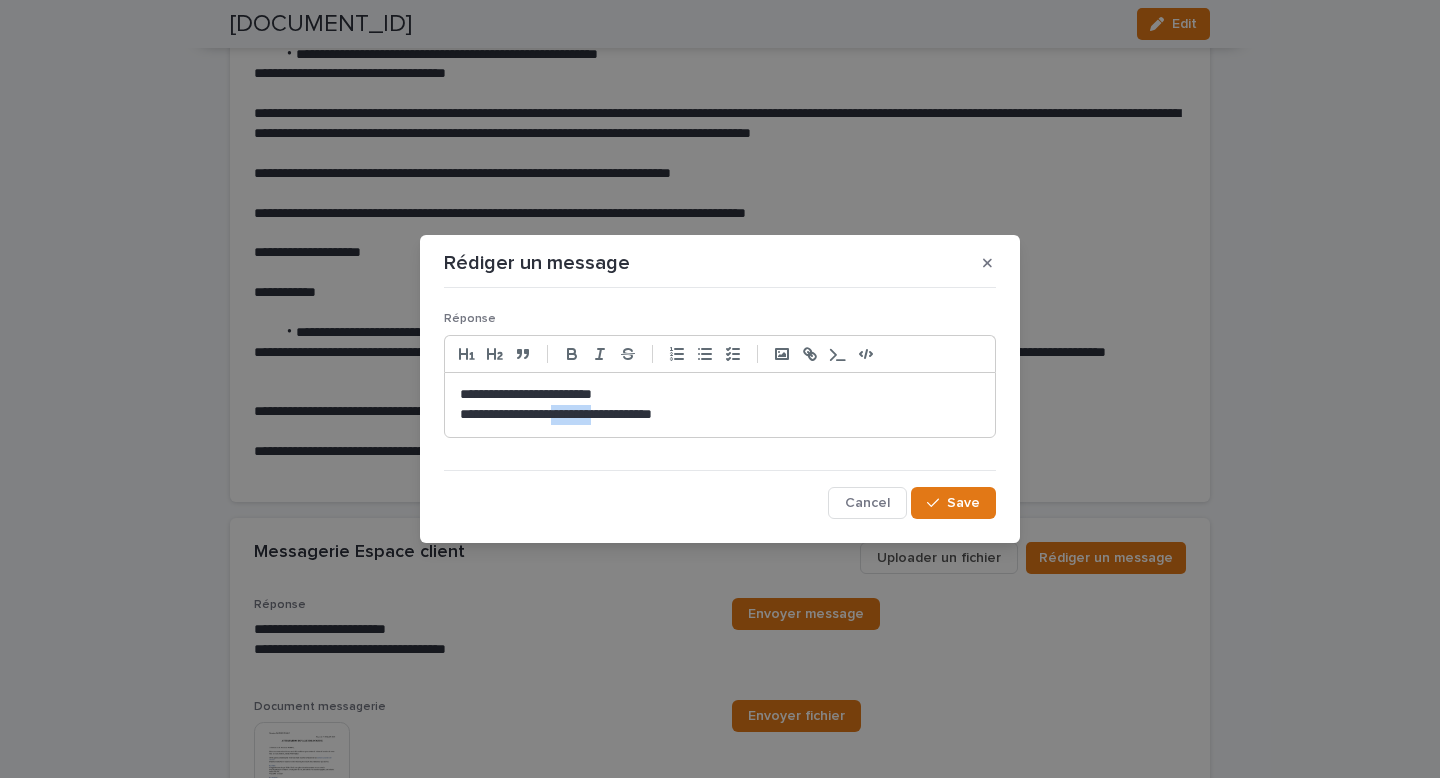 click on "**********" at bounding box center [720, 415] 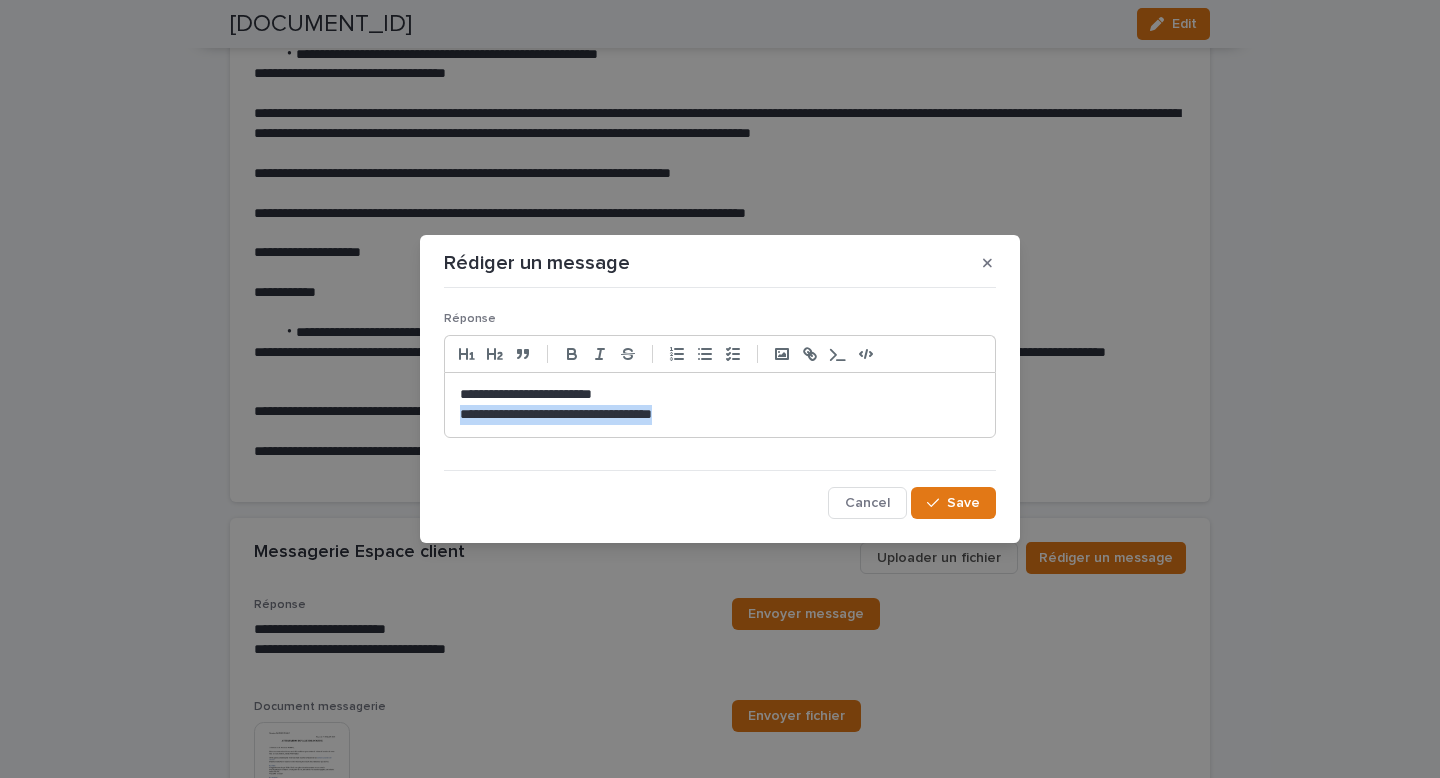 click on "**********" at bounding box center (720, 415) 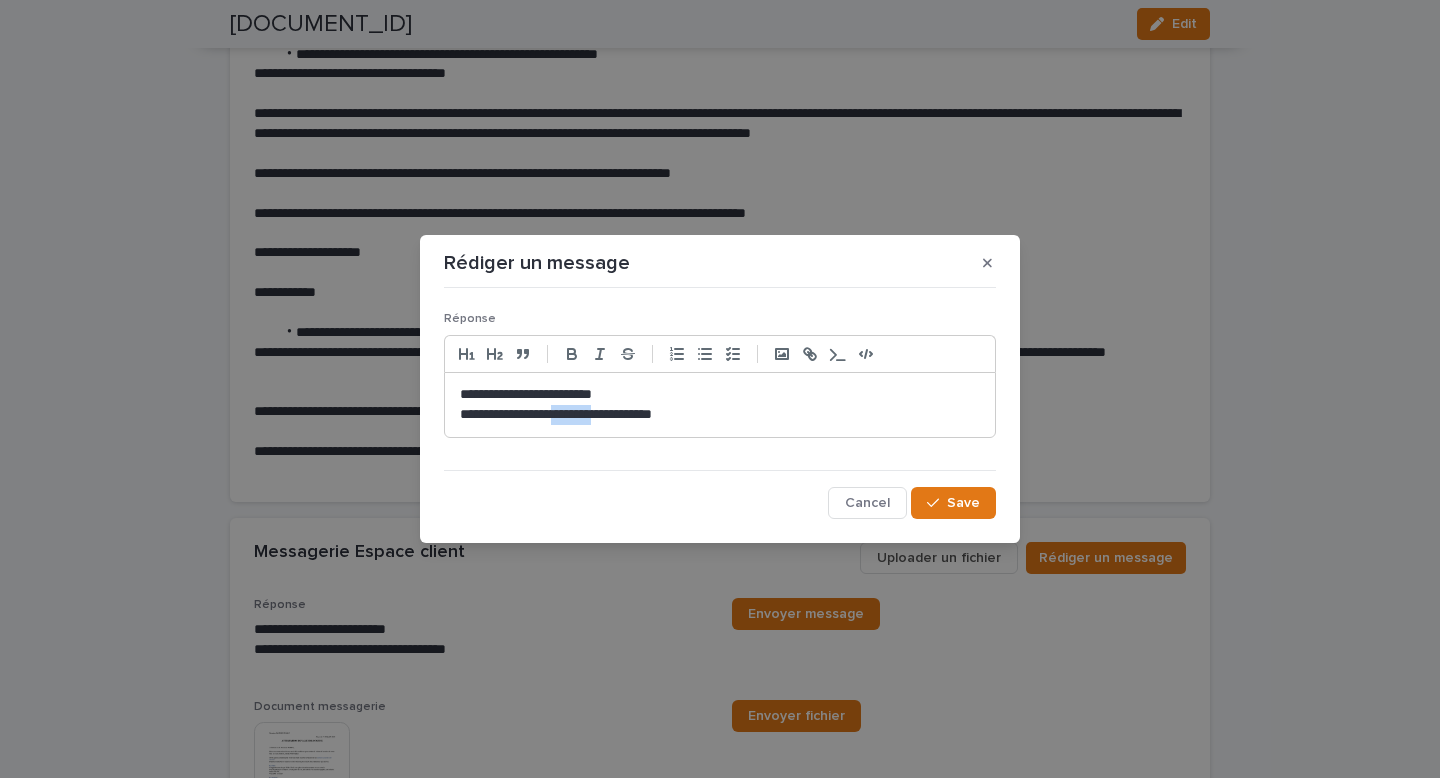 click on "**********" at bounding box center [720, 415] 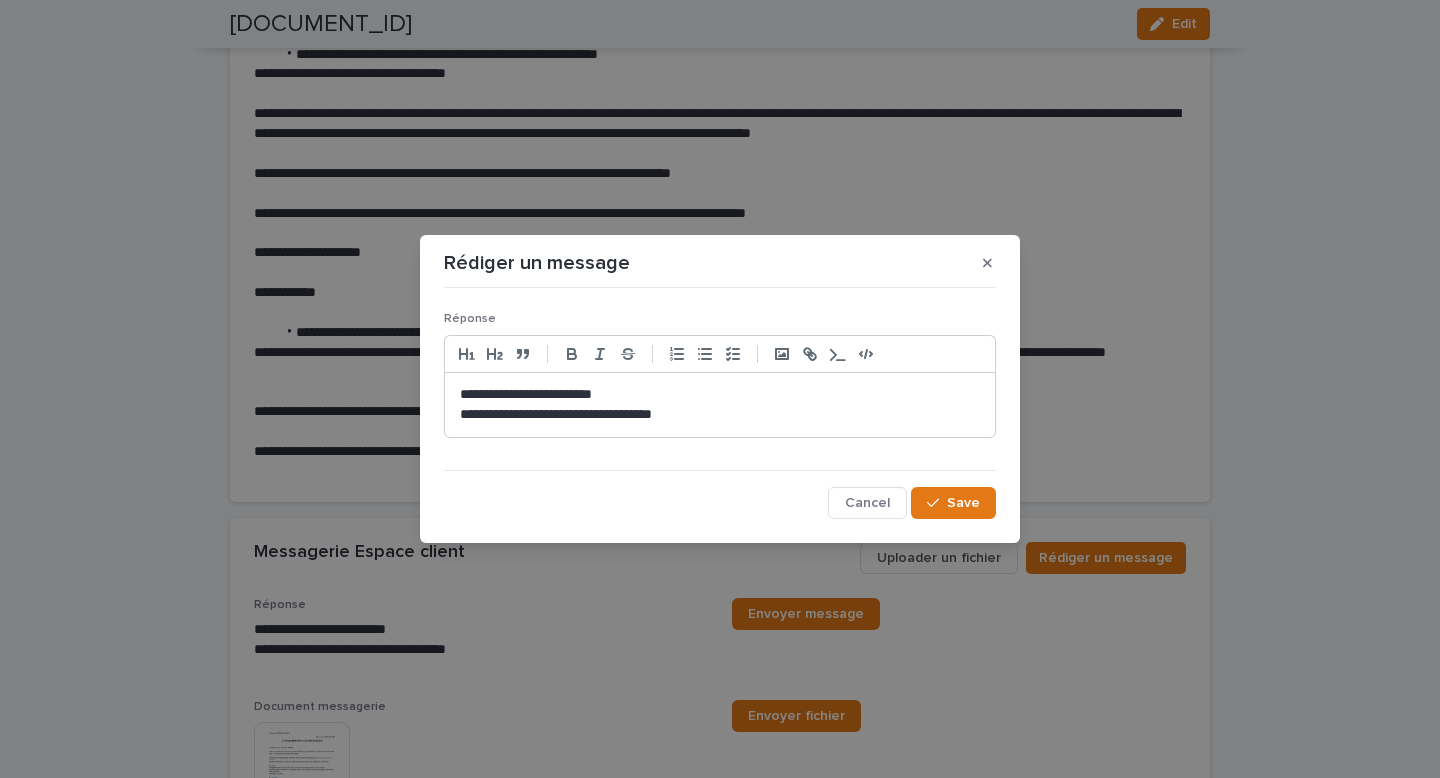 click on "**********" at bounding box center [720, 395] 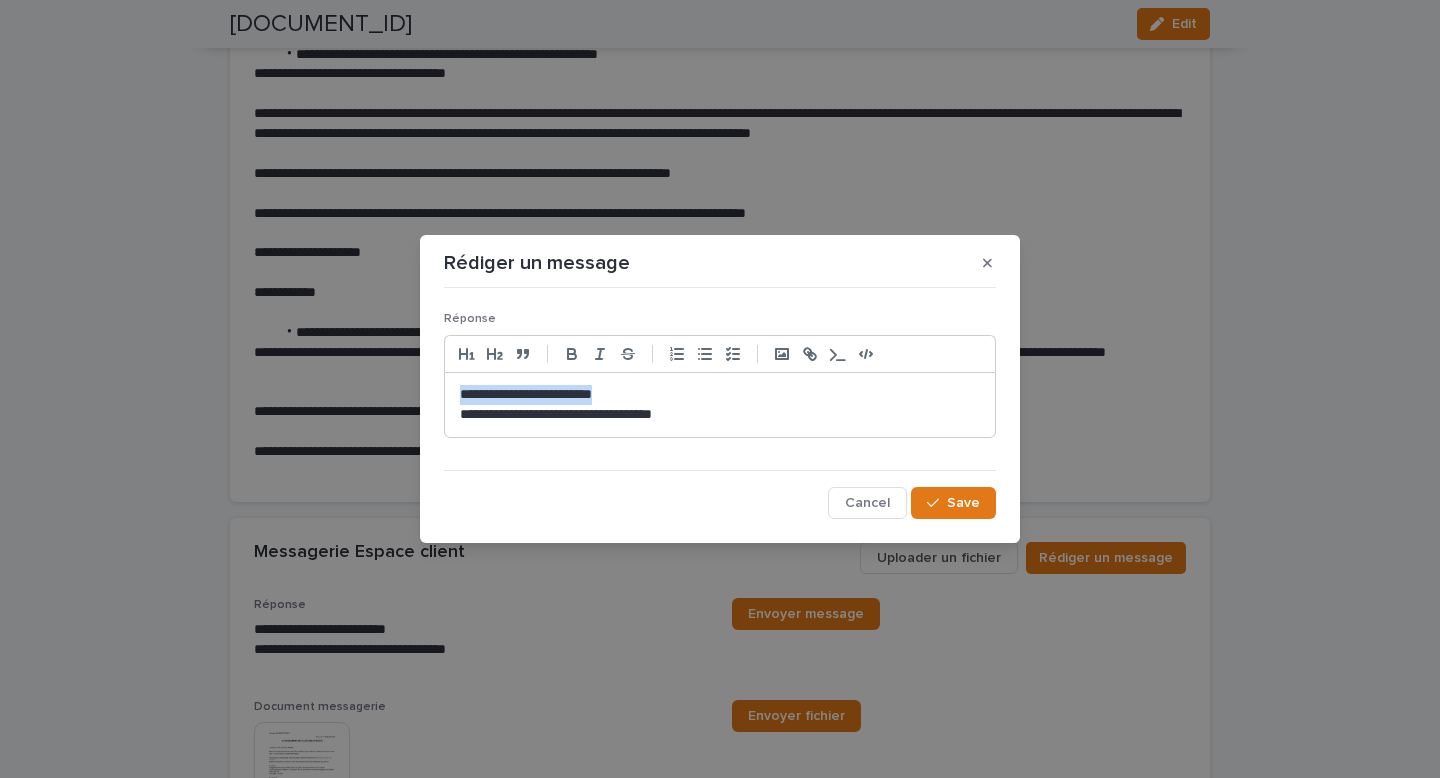 drag, startPoint x: 748, startPoint y: 401, endPoint x: 417, endPoint y: 379, distance: 331.73032 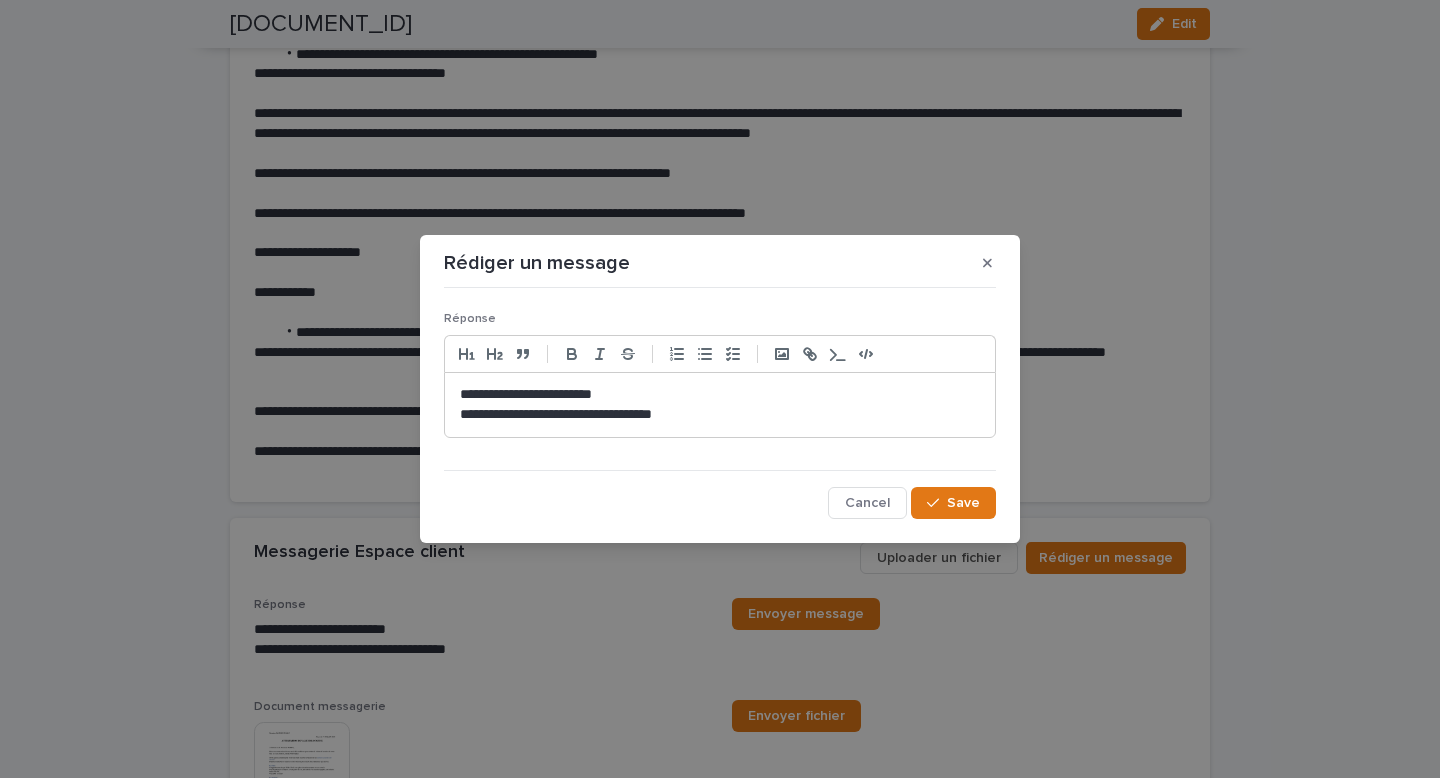 click on "**********" at bounding box center [720, 415] 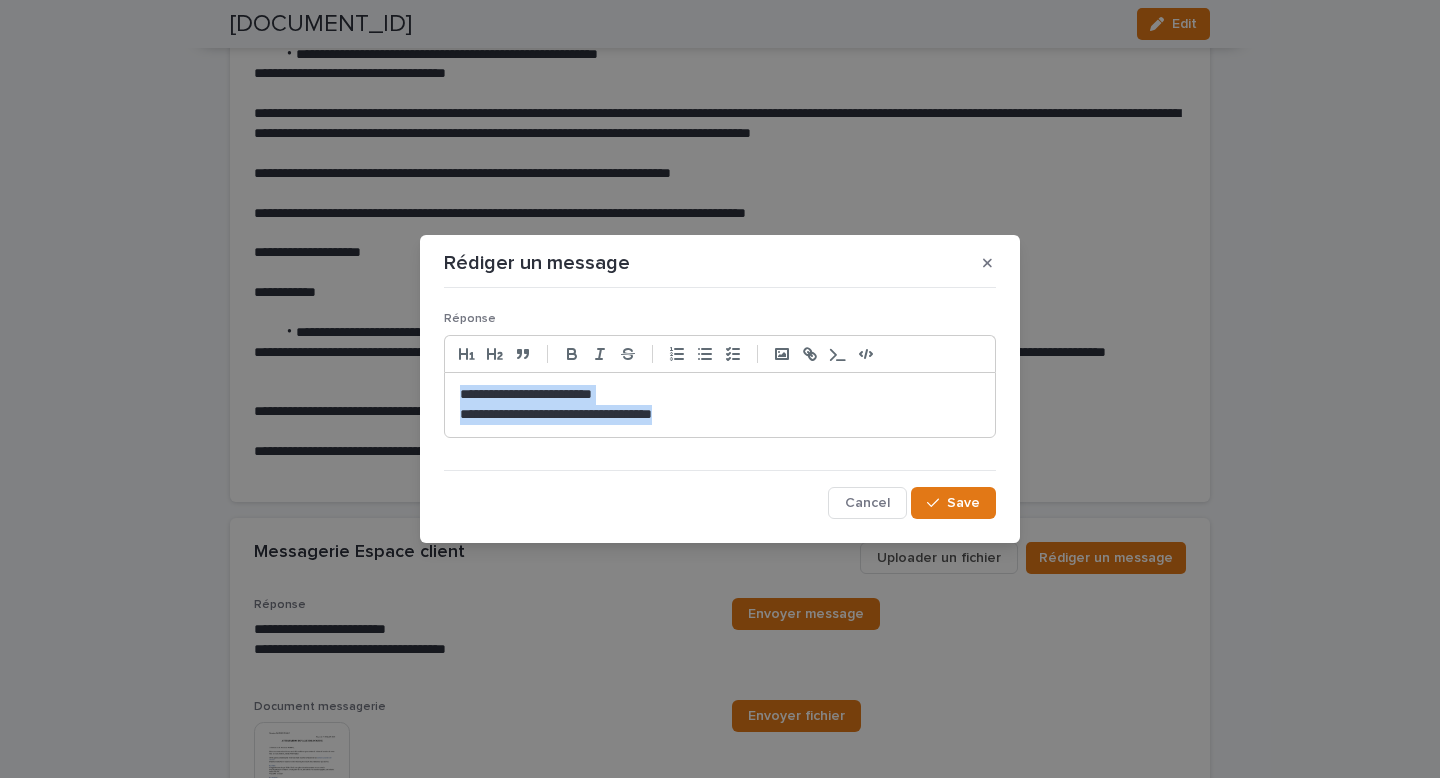 drag, startPoint x: 702, startPoint y: 417, endPoint x: 398, endPoint y: 381, distance: 306.12415 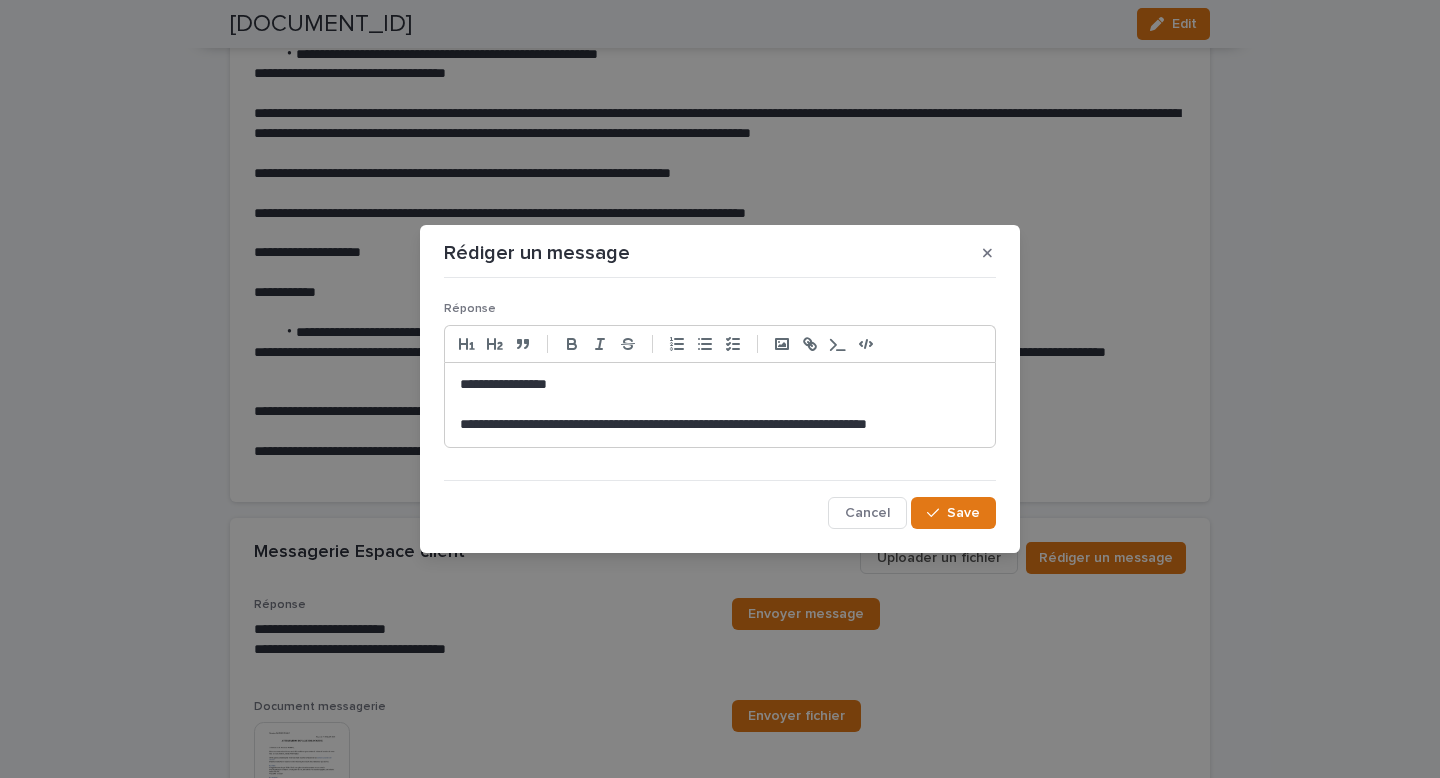 click on "**********" at bounding box center [720, 425] 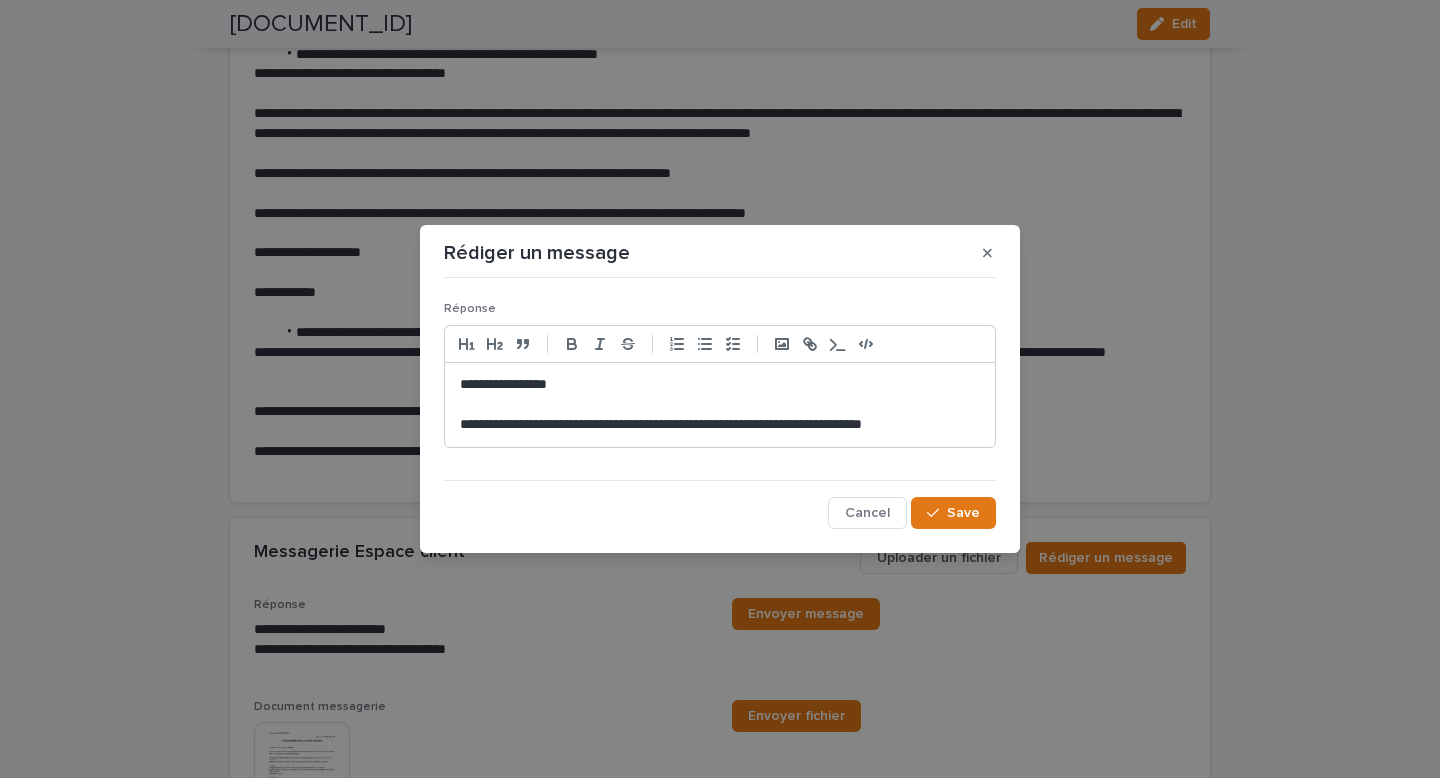 click on "**********" at bounding box center [720, 425] 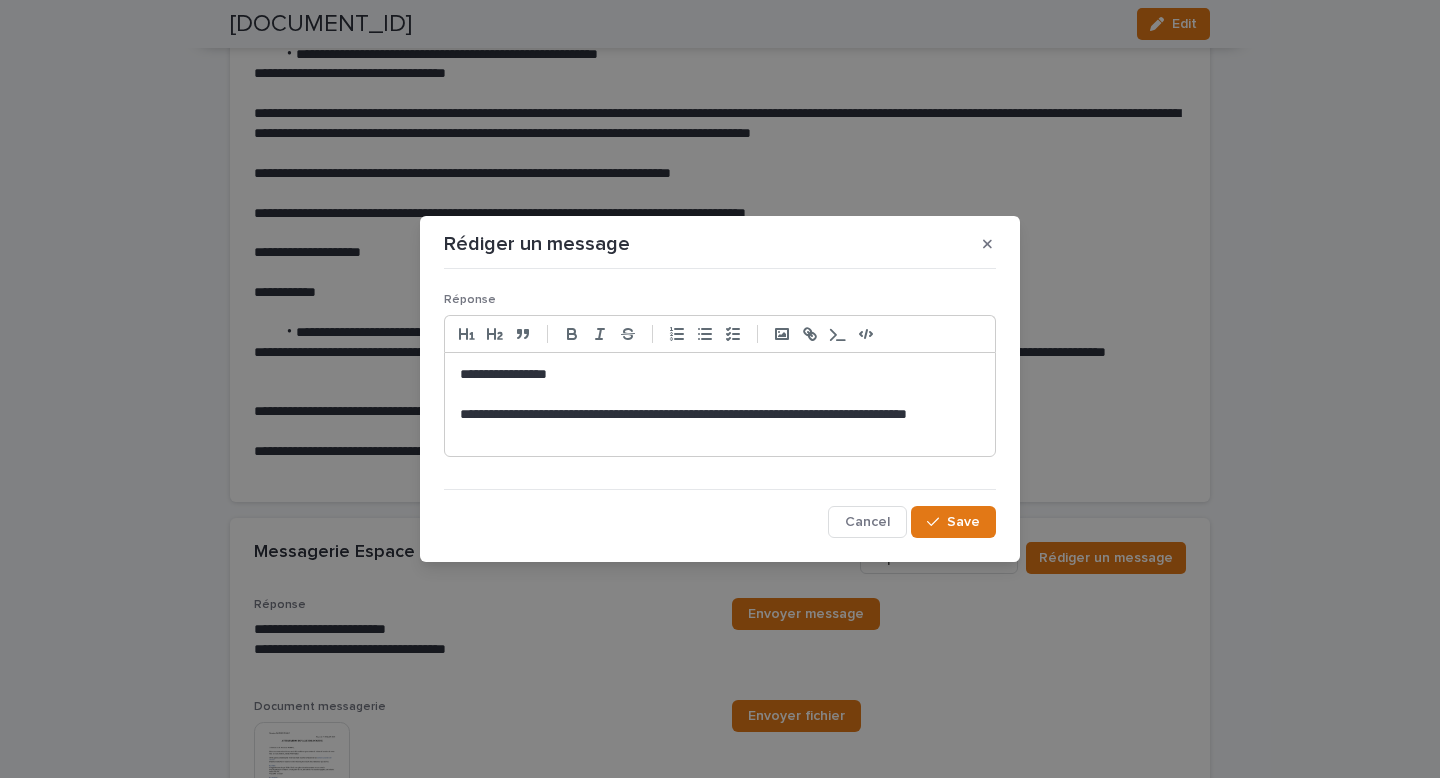 click on "**********" at bounding box center (720, 425) 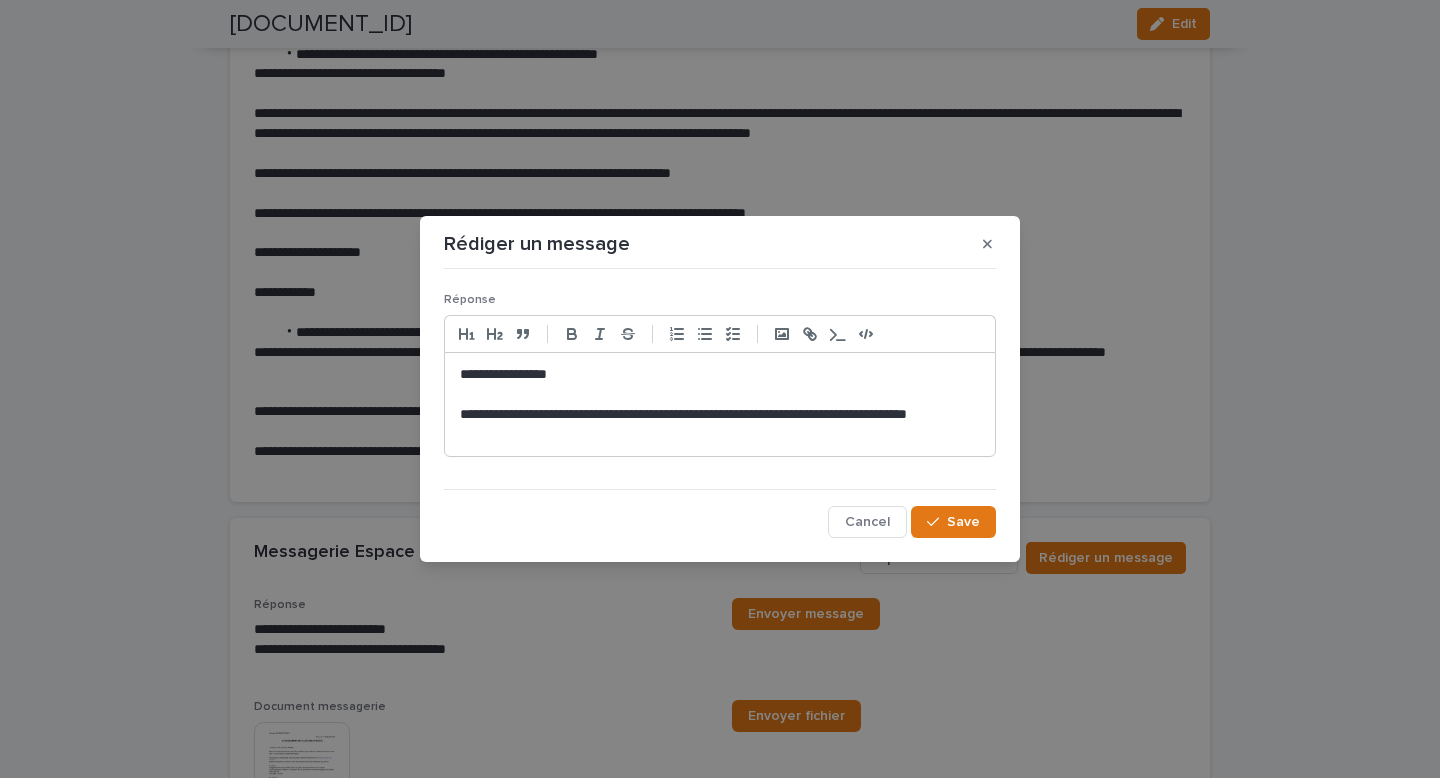 click on "**********" at bounding box center [720, 425] 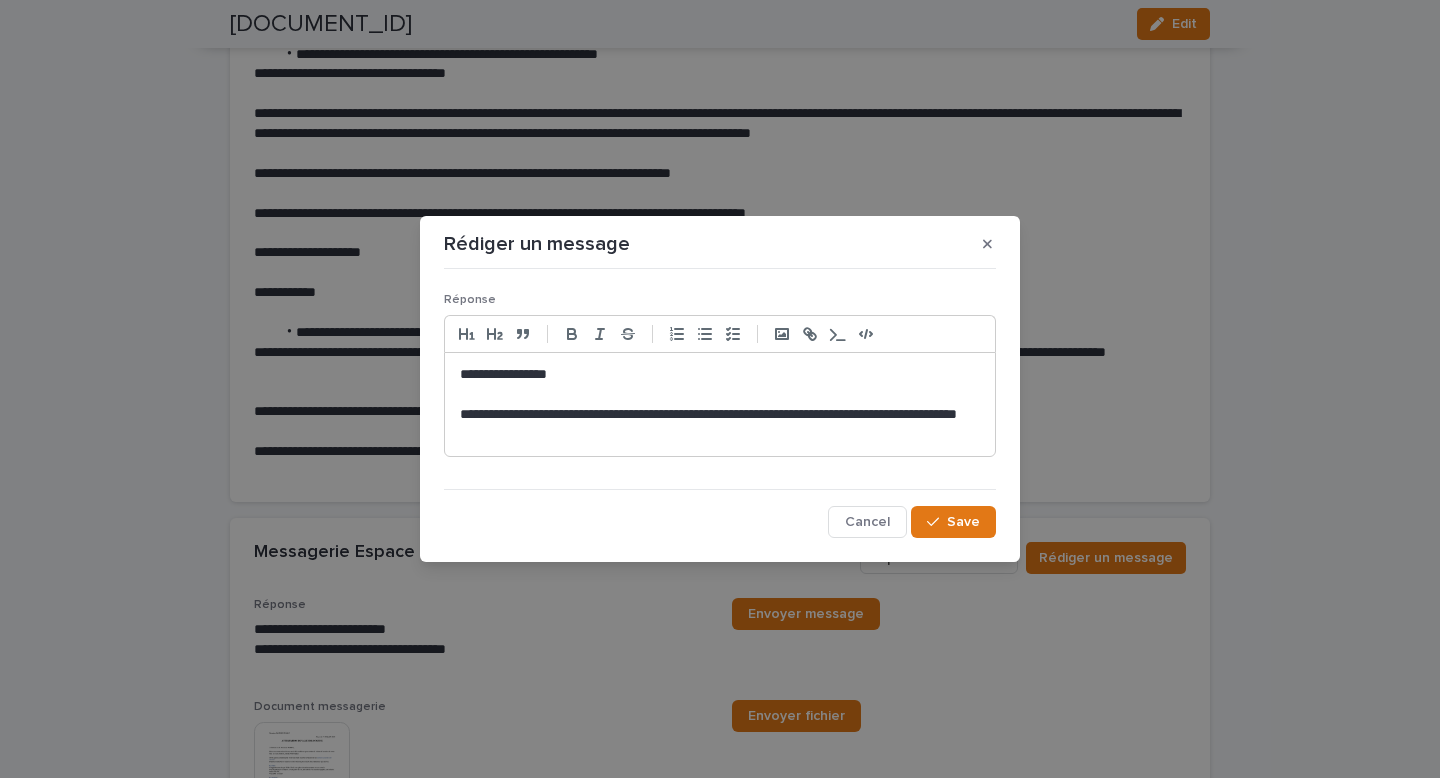 click on "**********" at bounding box center [720, 425] 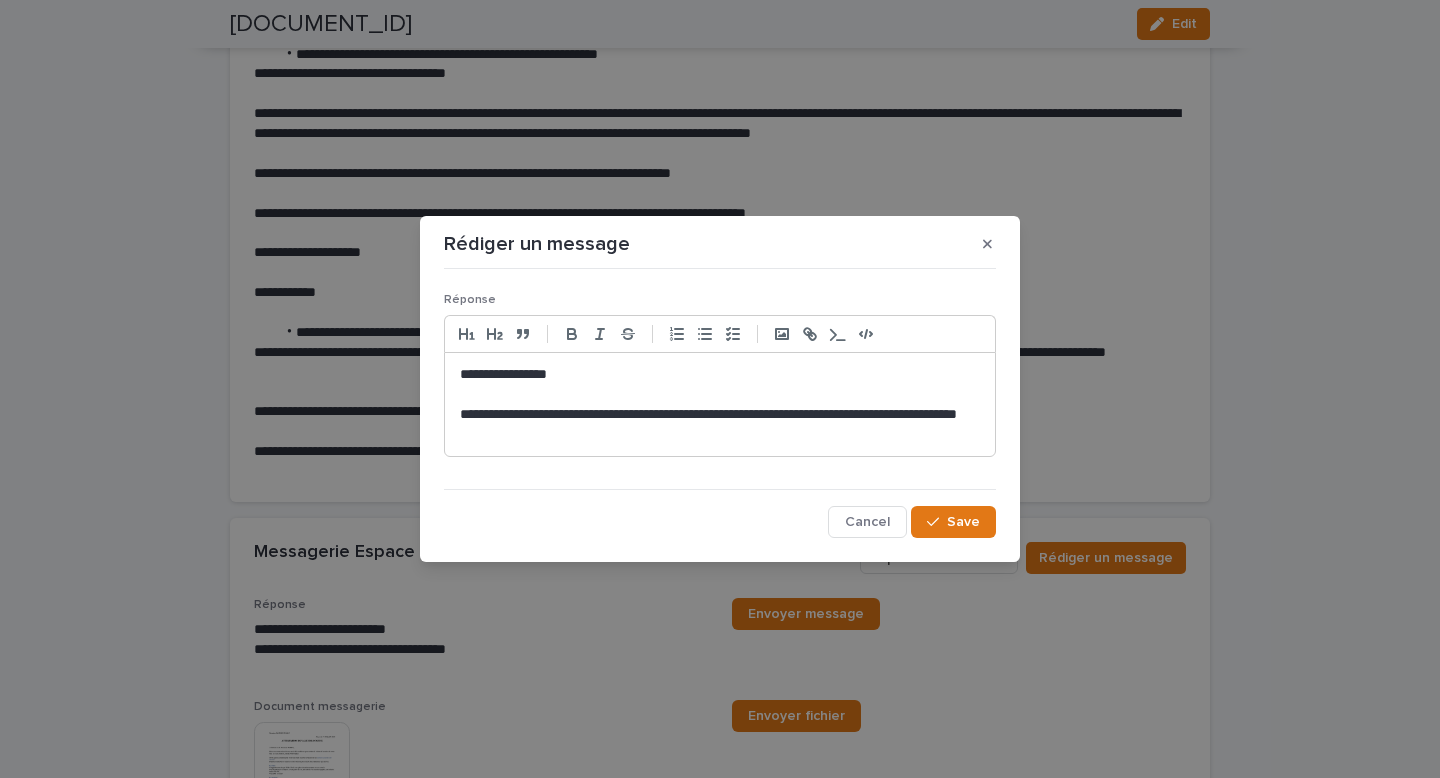 click on "****** *" 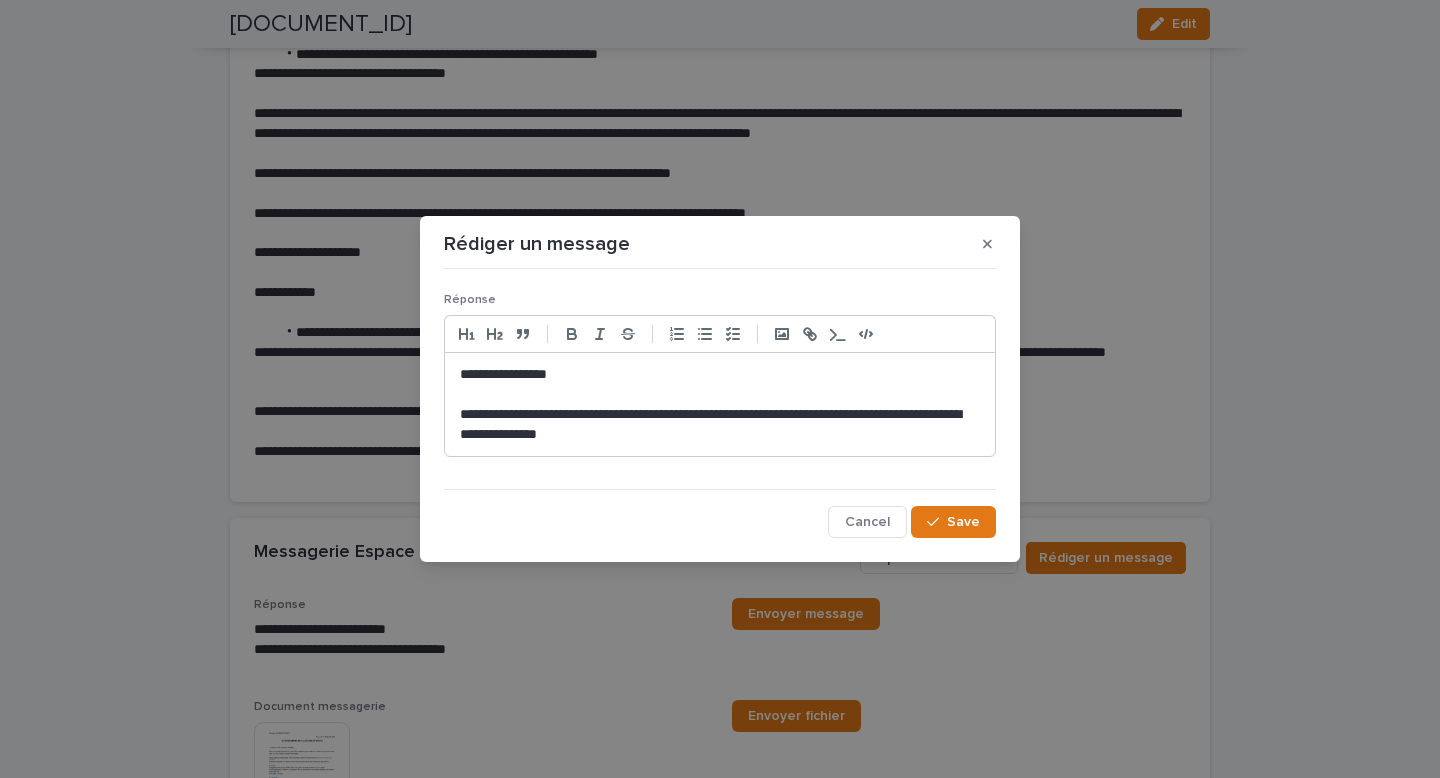 click on "**********" at bounding box center (720, 425) 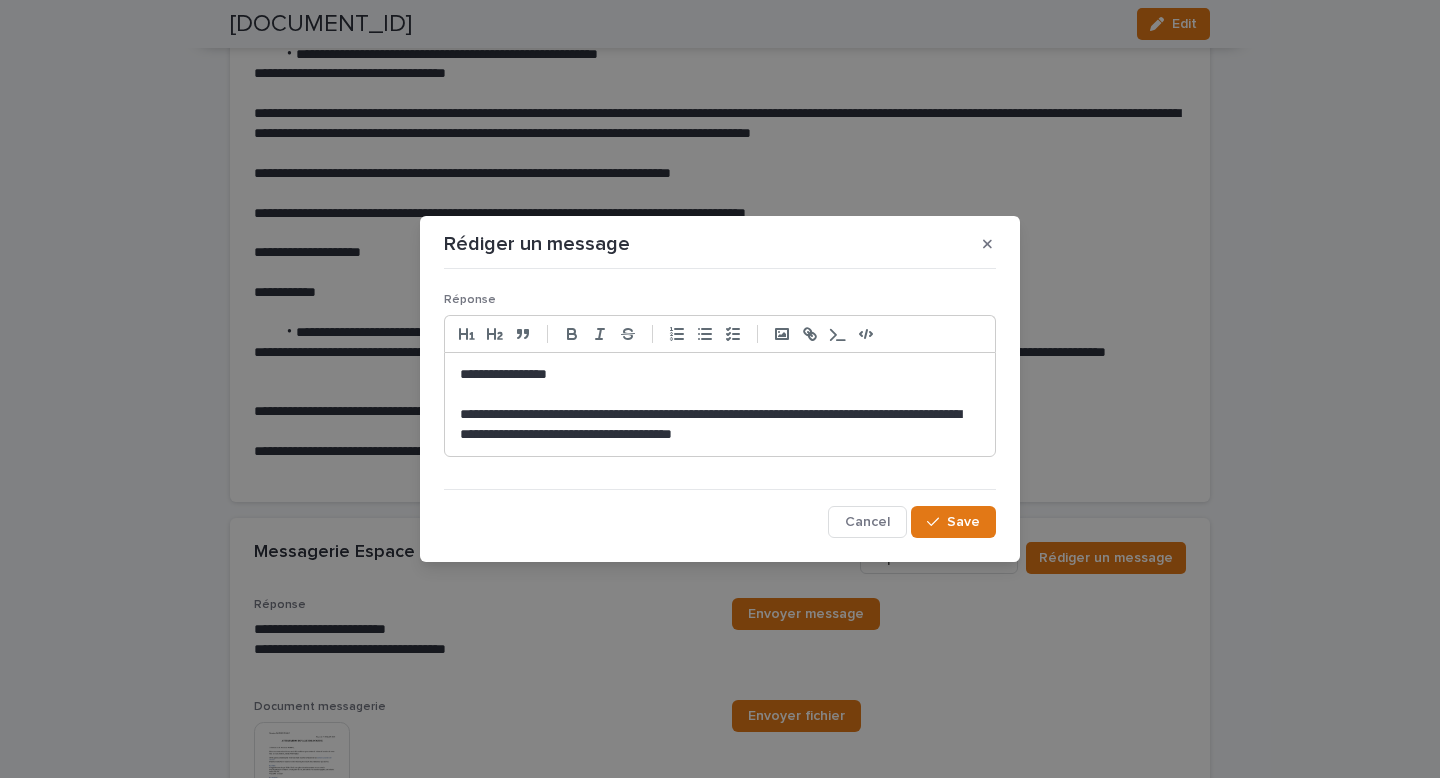 click on "**********" at bounding box center [720, 425] 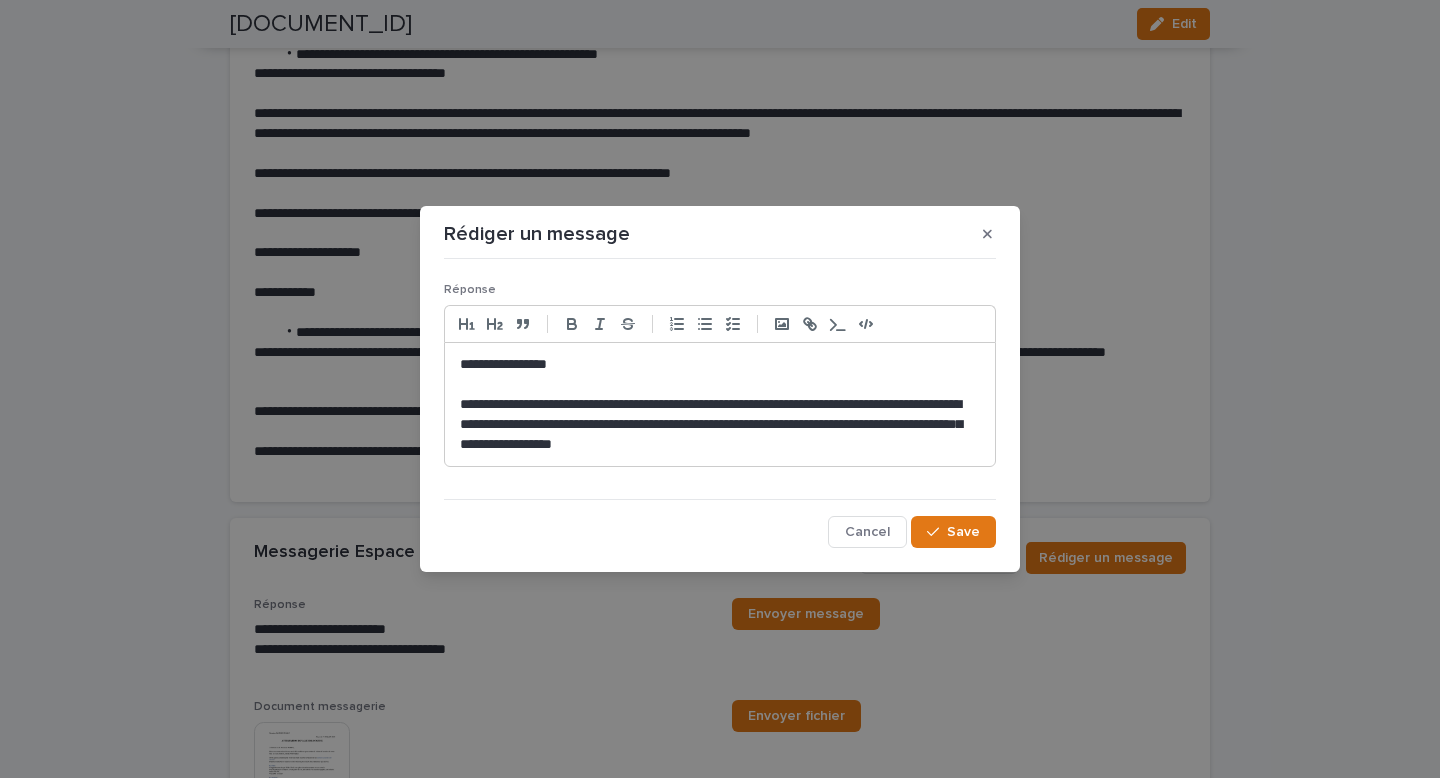 click on "**********" at bounding box center (720, 425) 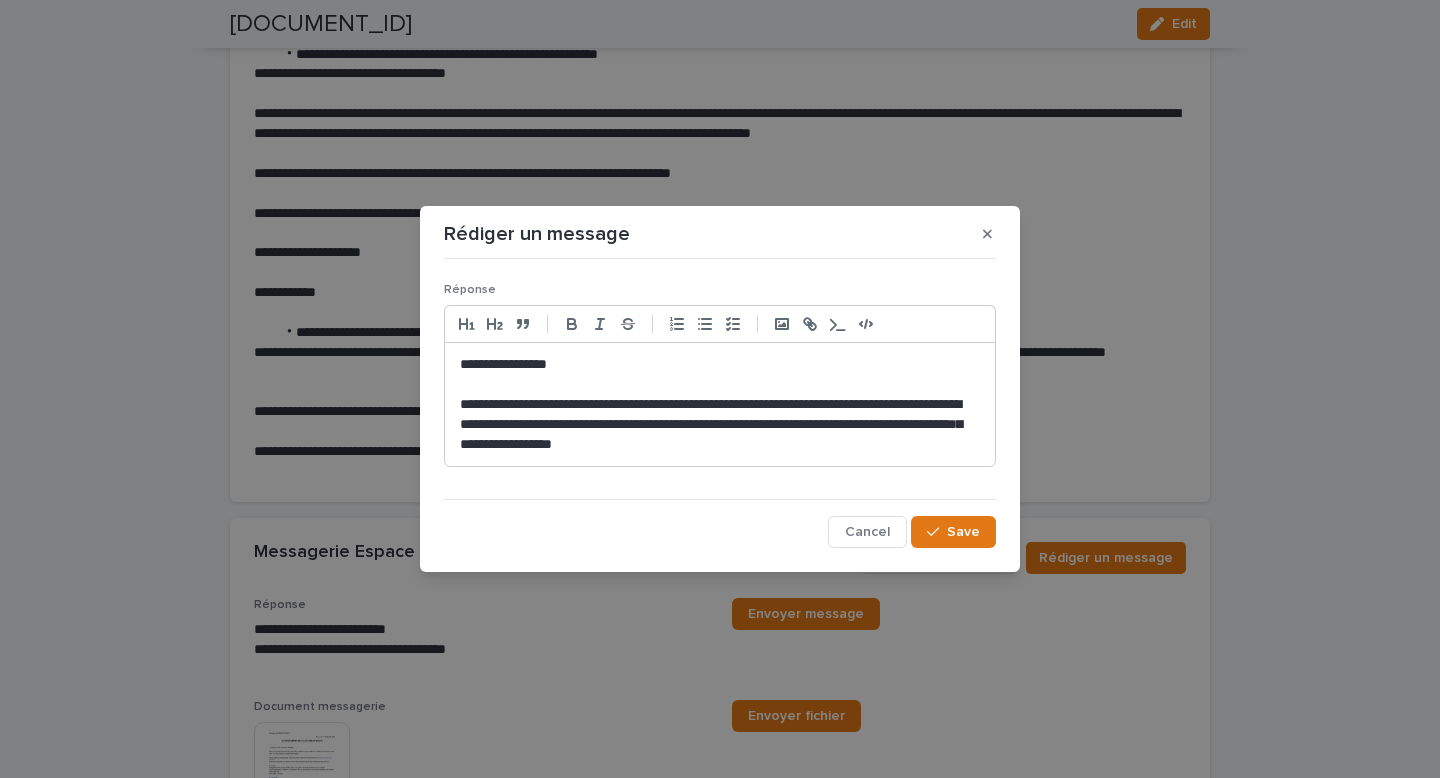 click on "**********" 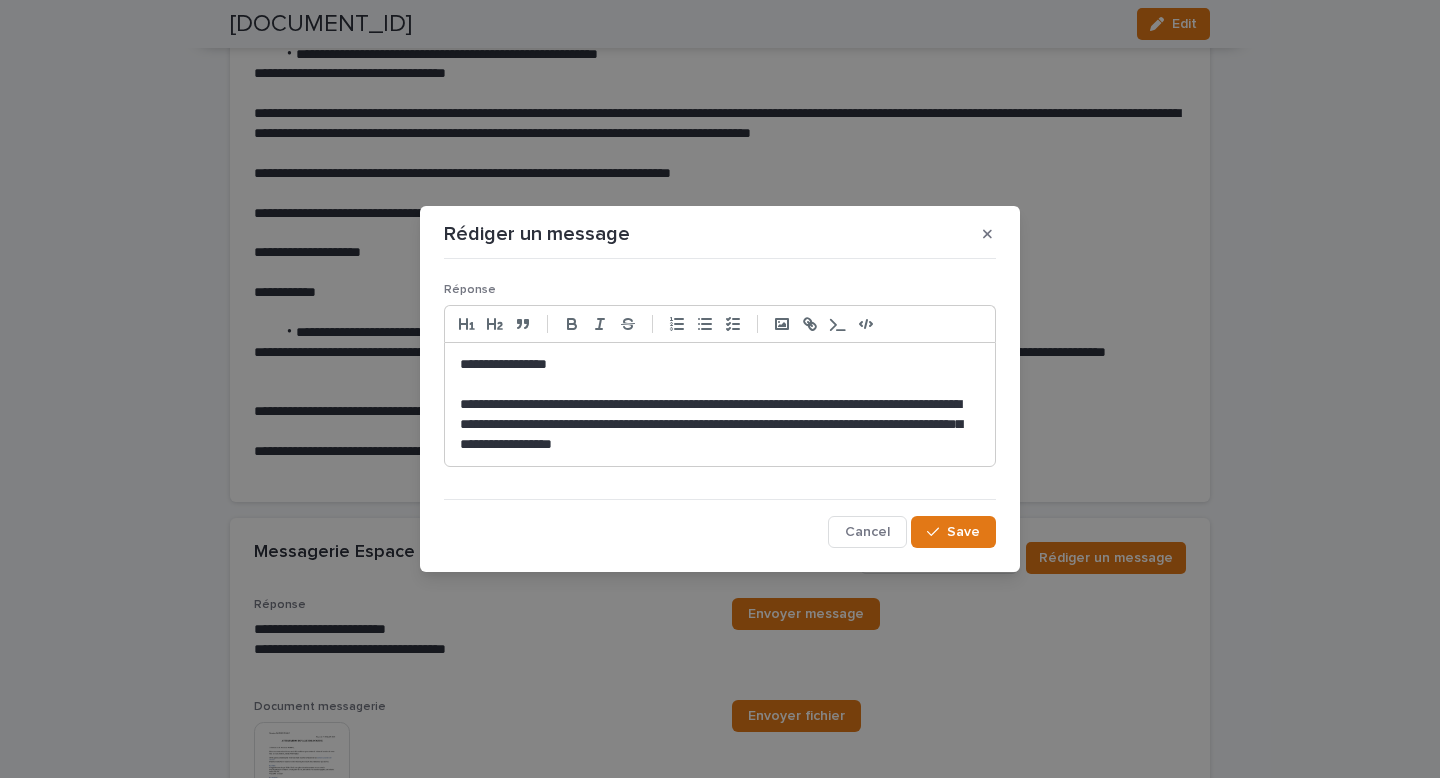 click on "**********" at bounding box center [720, 425] 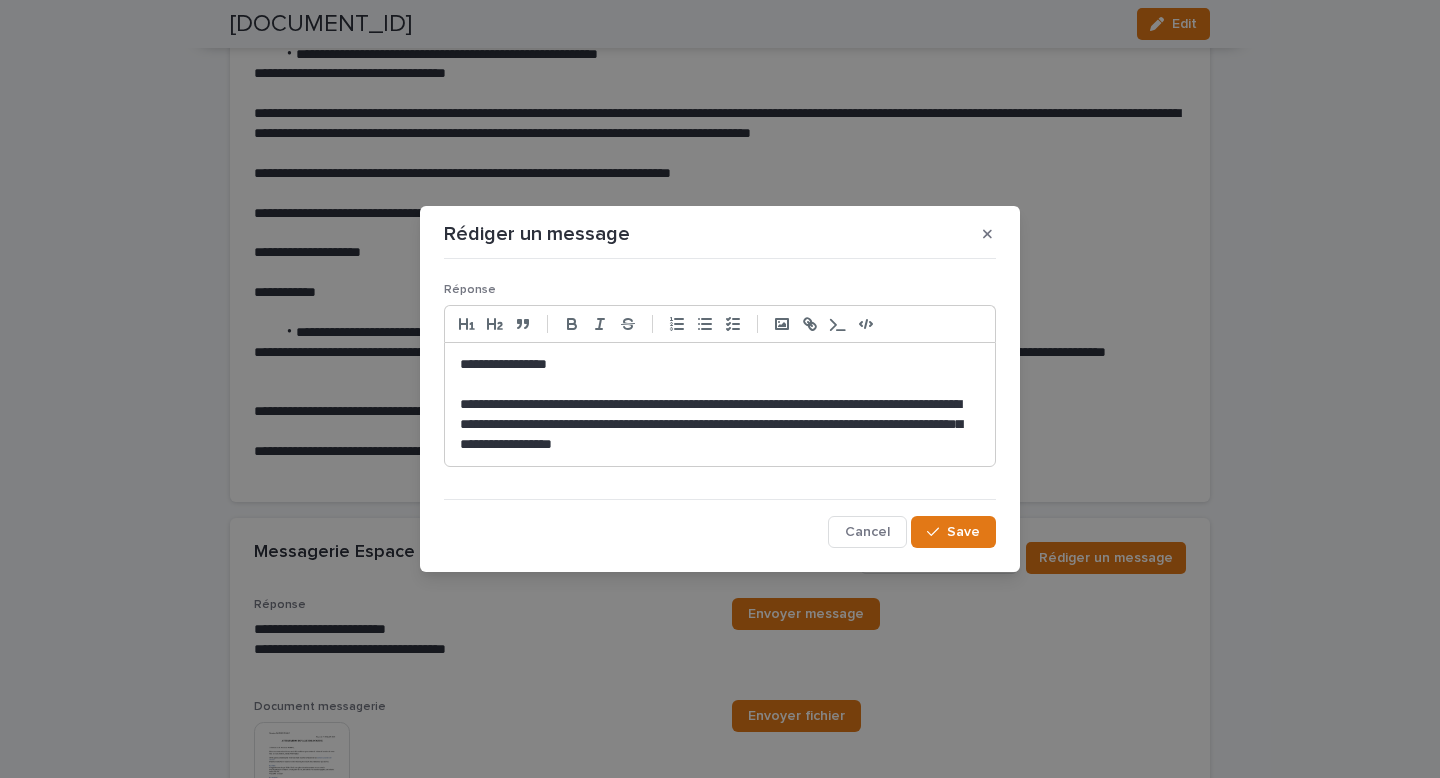 click on "**" 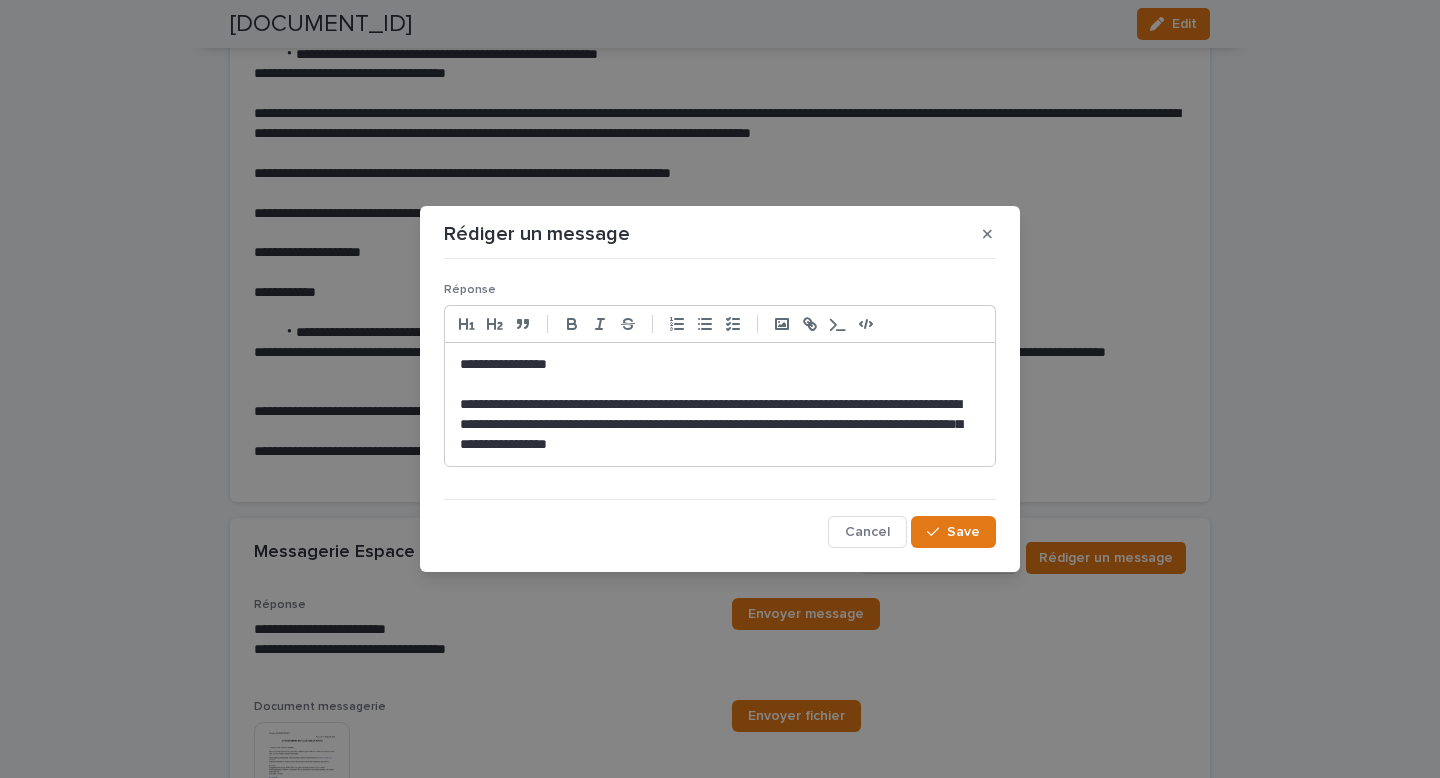 click on "**********" at bounding box center (720, 425) 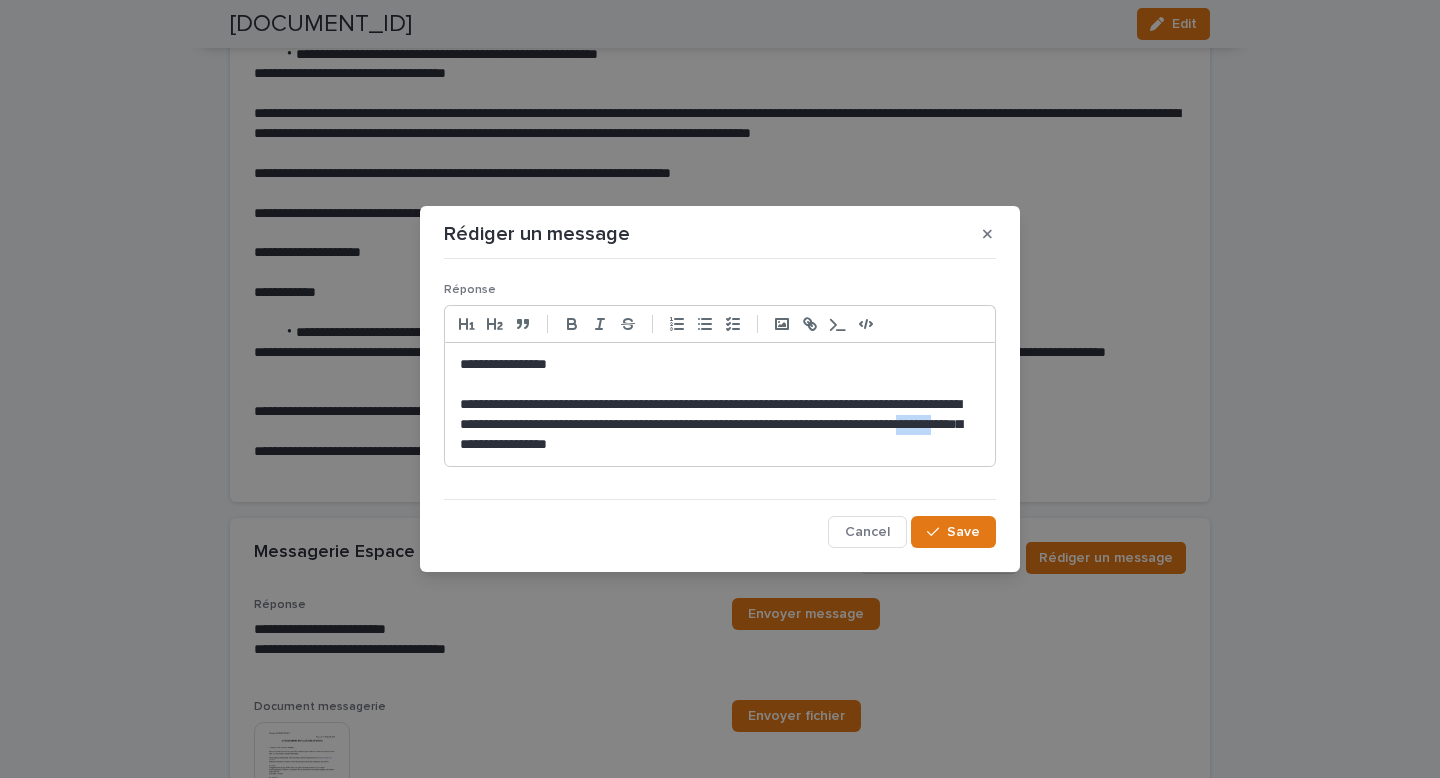 click on "**********" at bounding box center (720, 425) 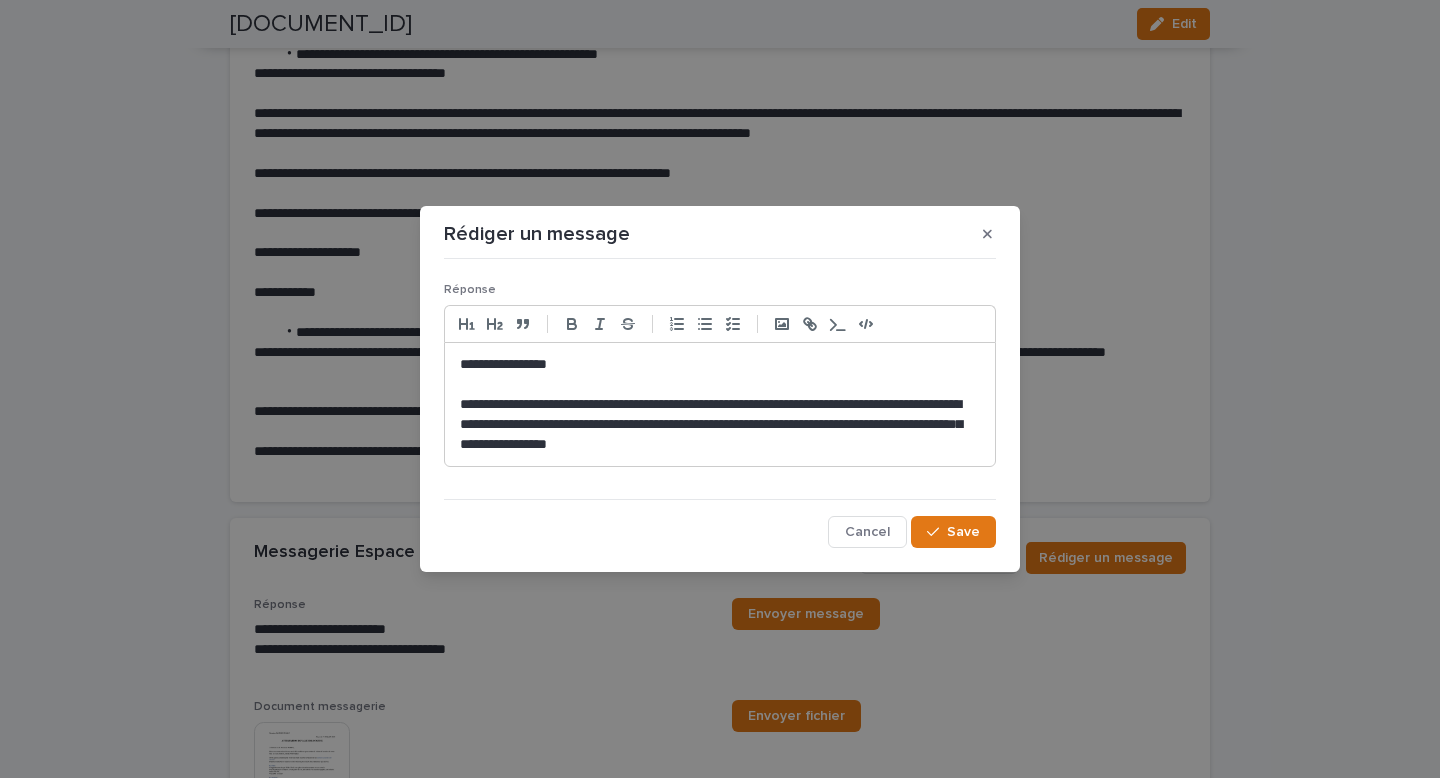 click on "**********" at bounding box center [720, 425] 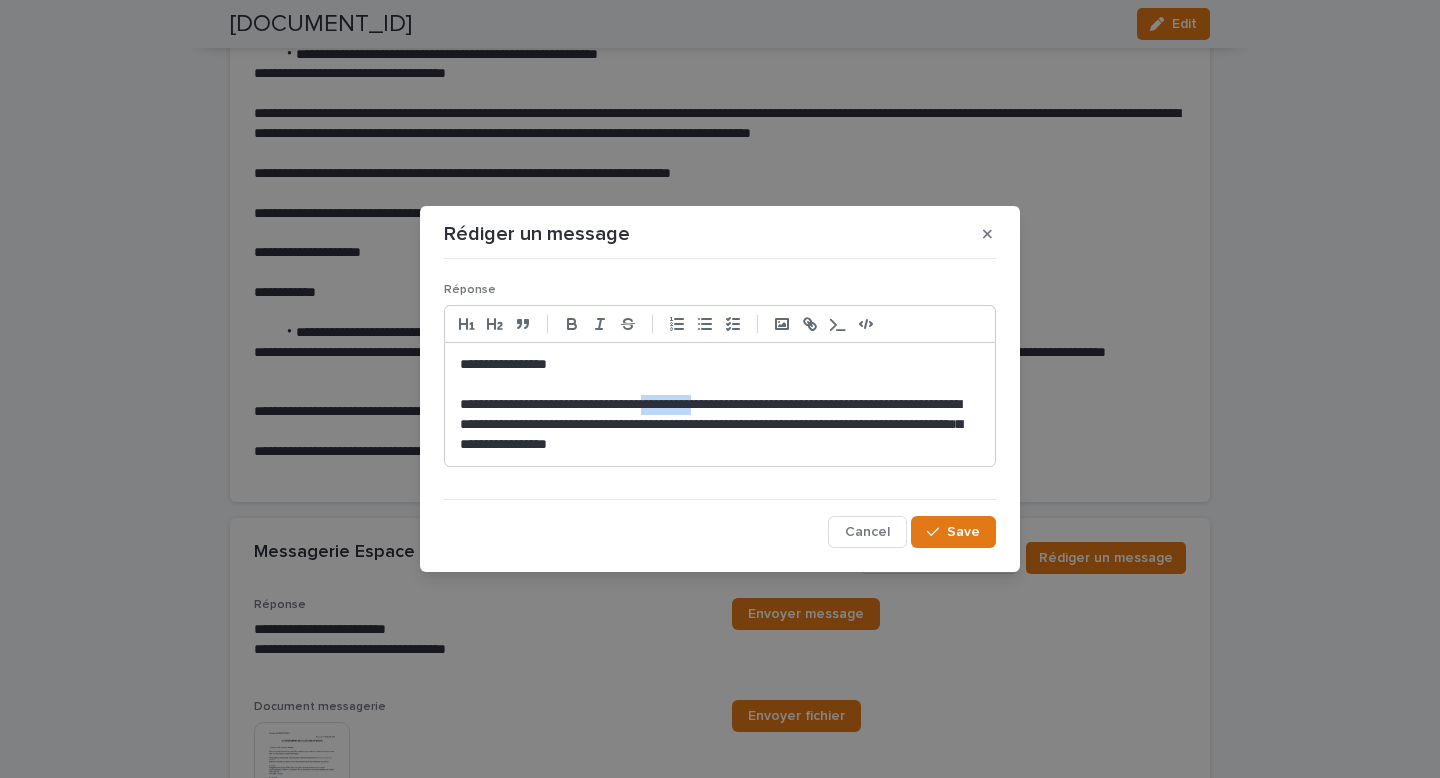 click on "**********" at bounding box center (720, 425) 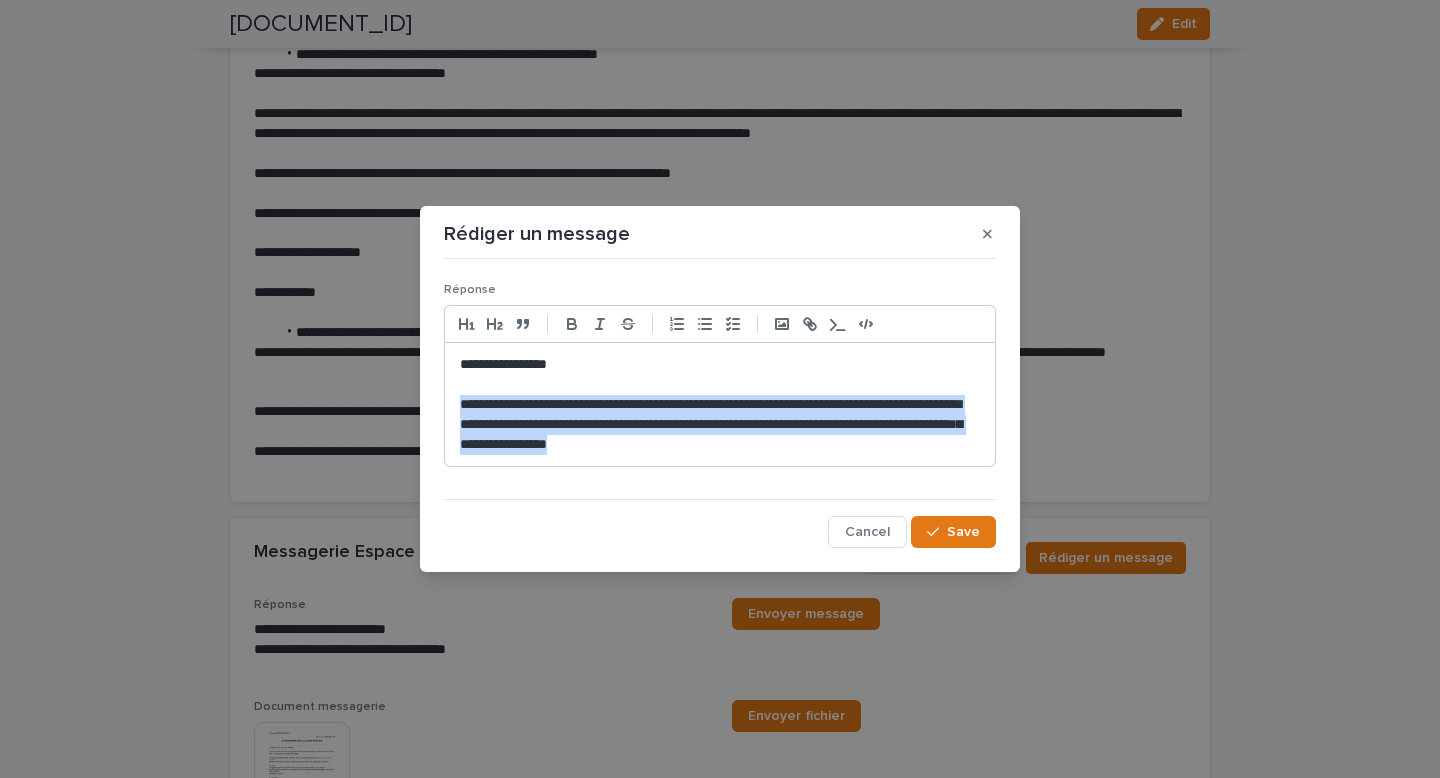 click on "**********" at bounding box center [720, 425] 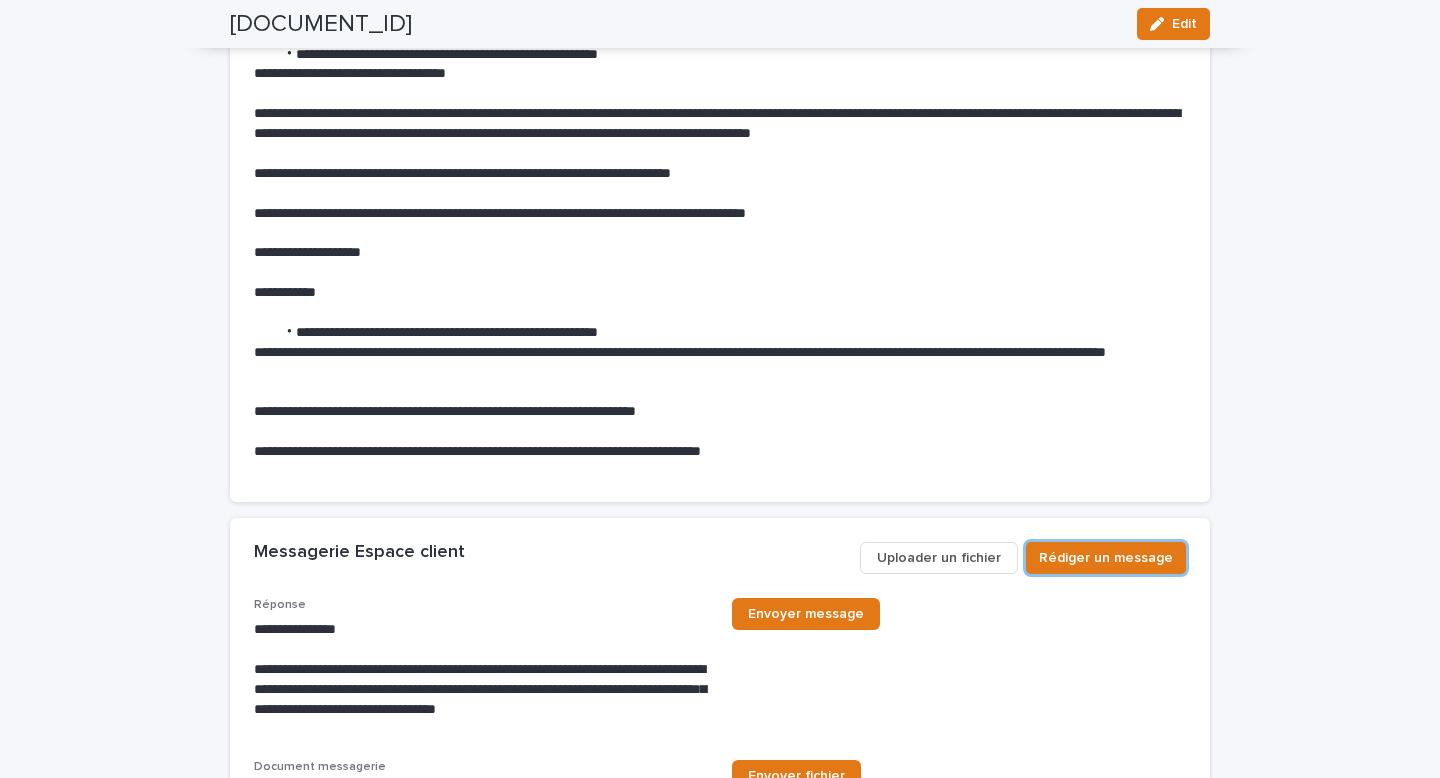 type 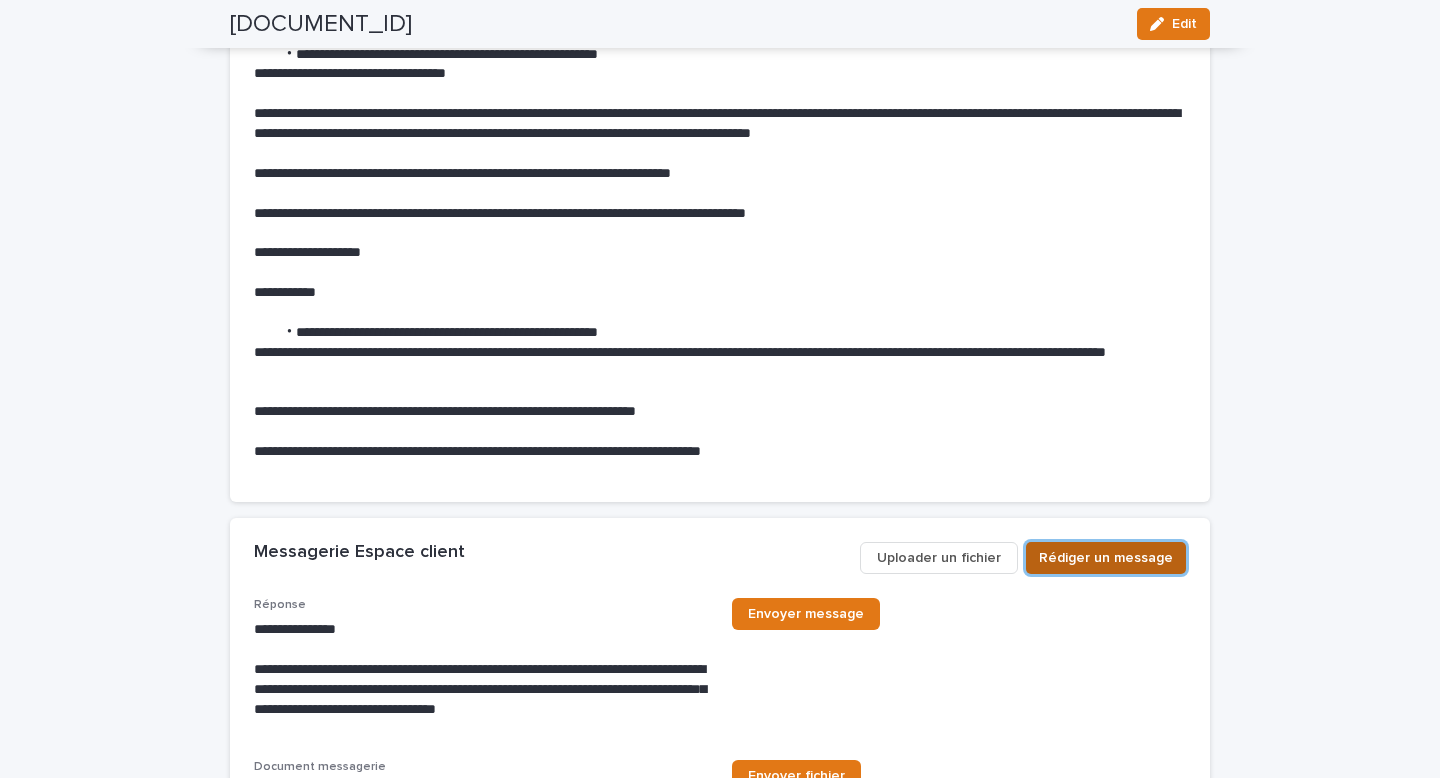 click on "Rédiger un message" at bounding box center [1106, 558] 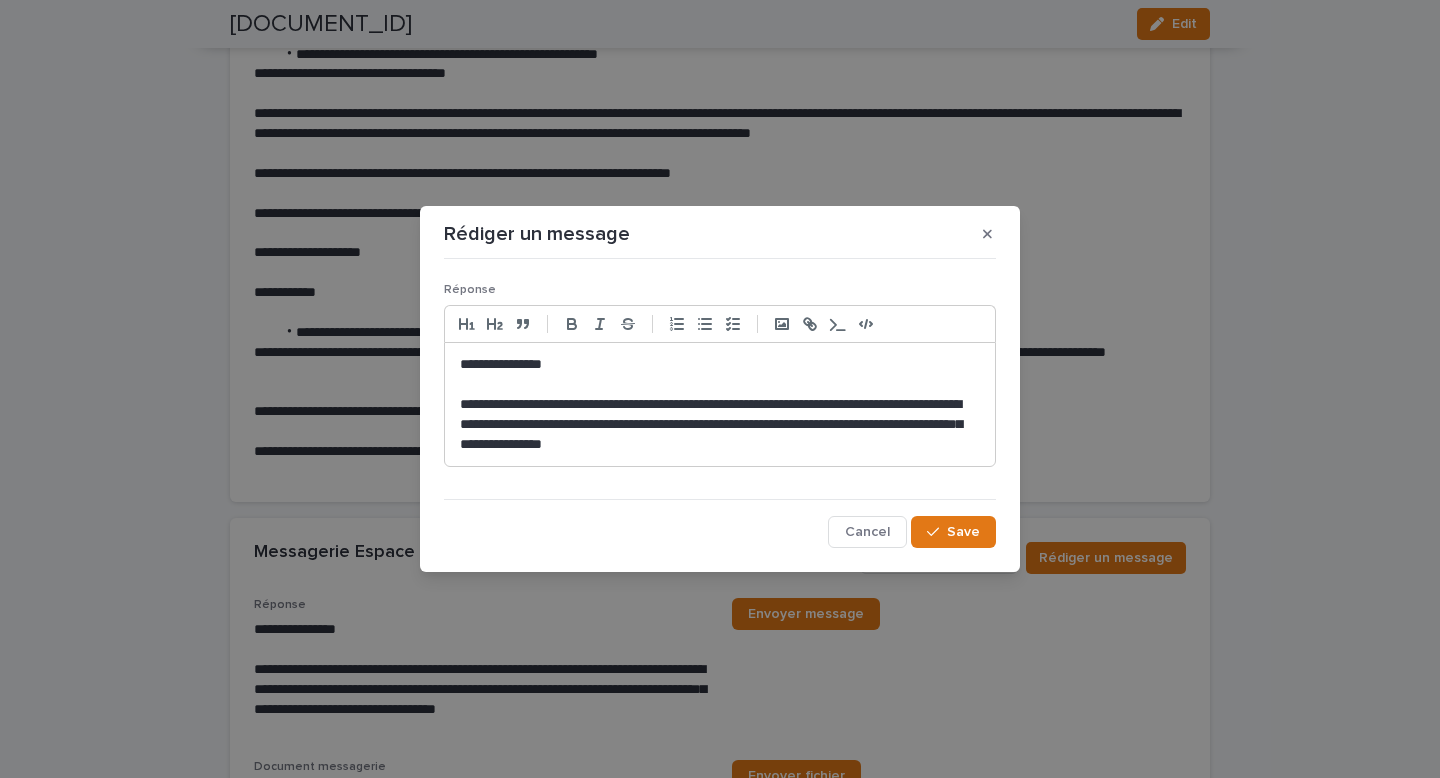 click on "**********" at bounding box center [720, 425] 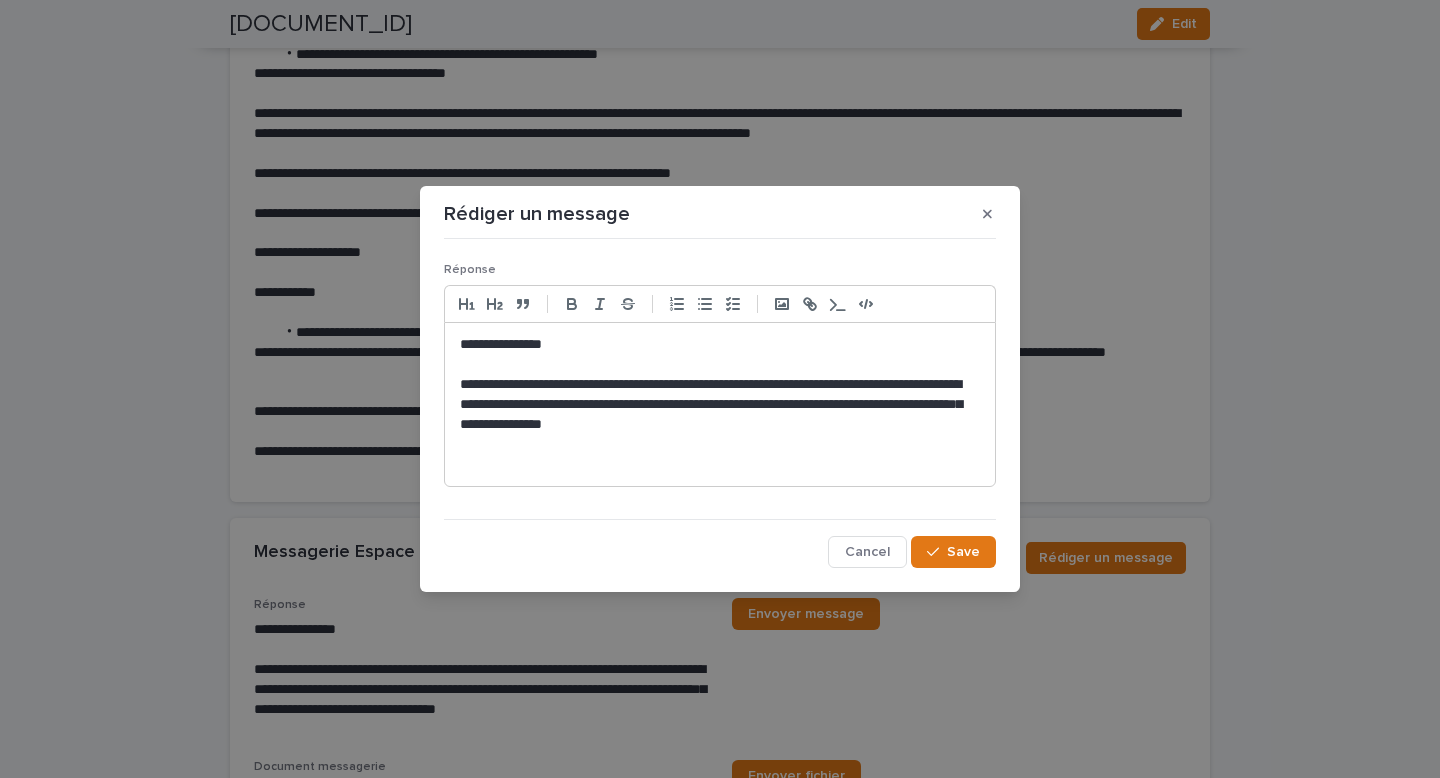 type 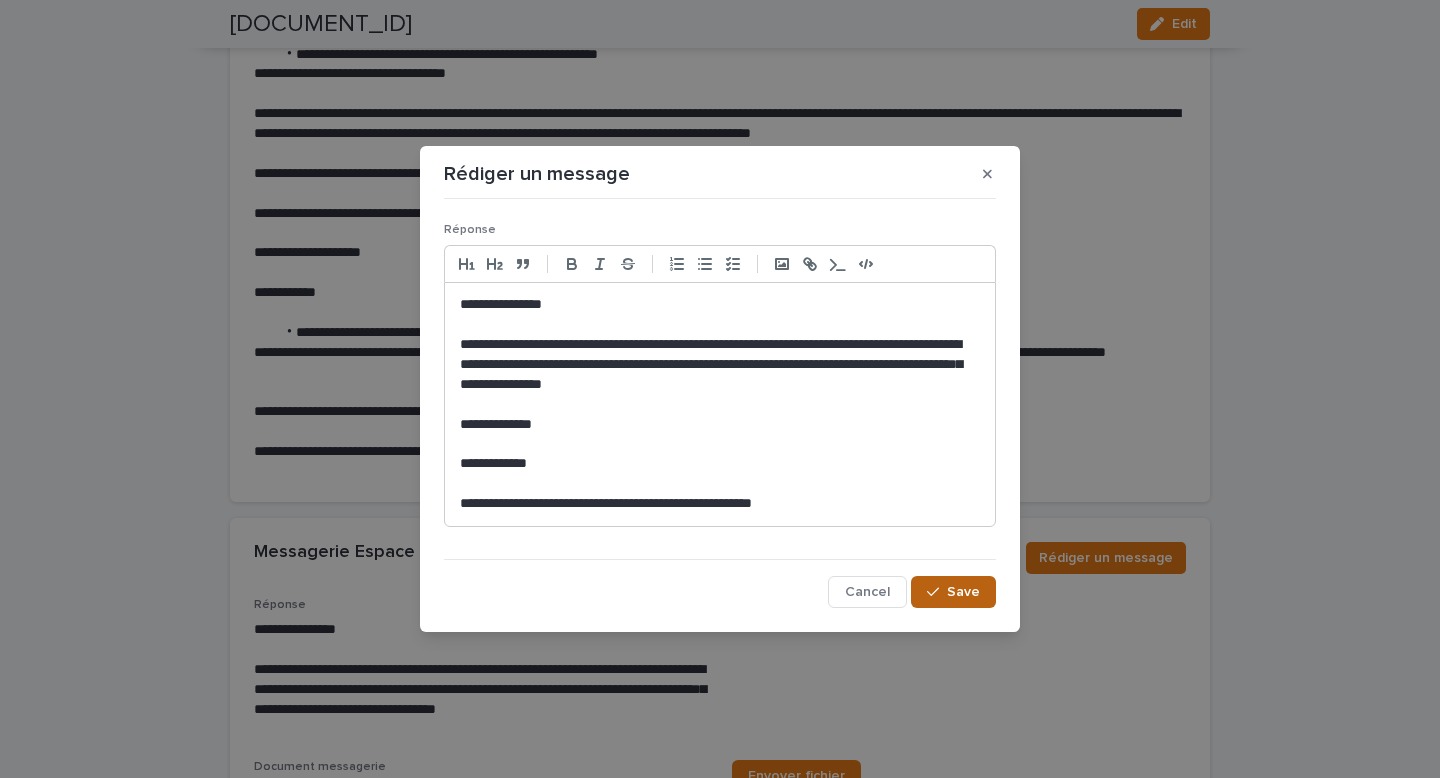 click 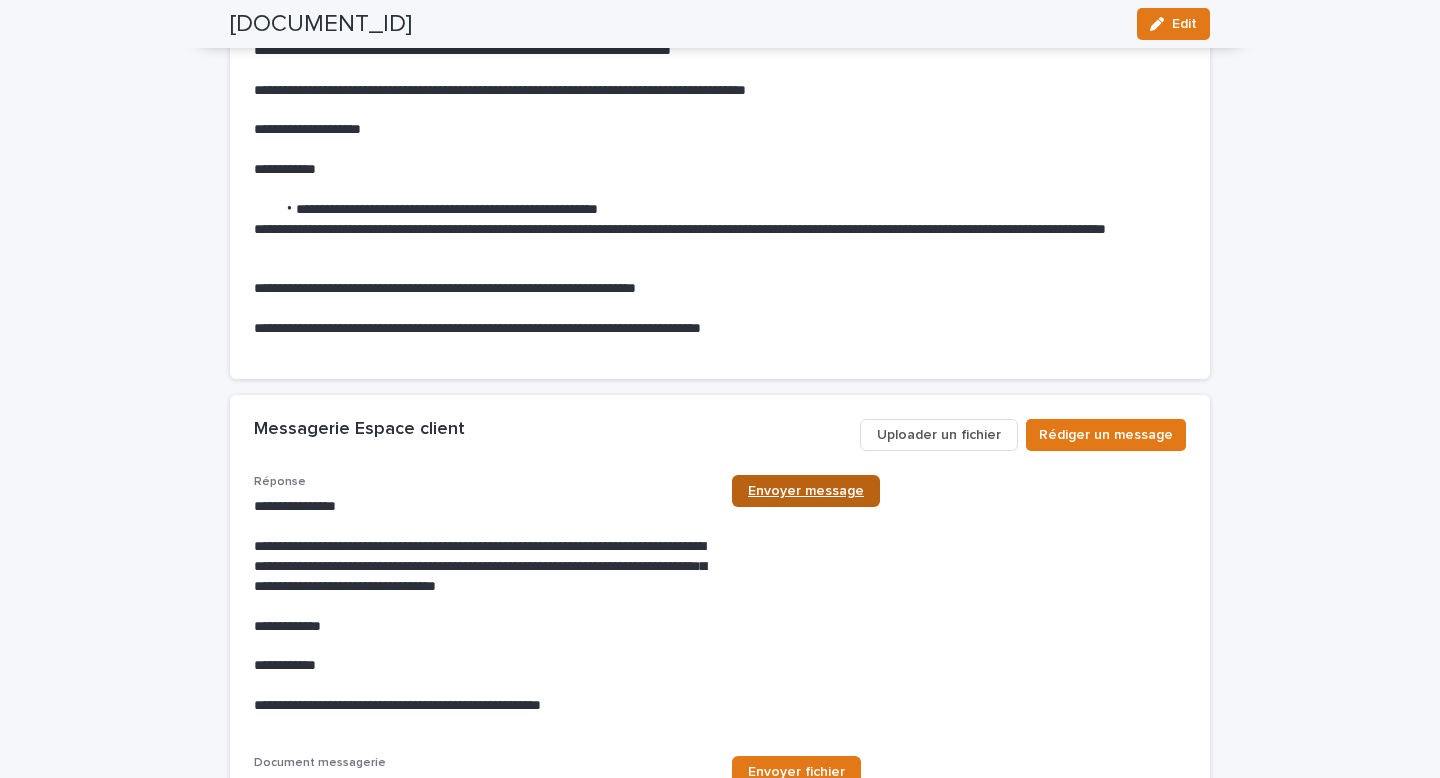 scroll, scrollTop: 8142, scrollLeft: 0, axis: vertical 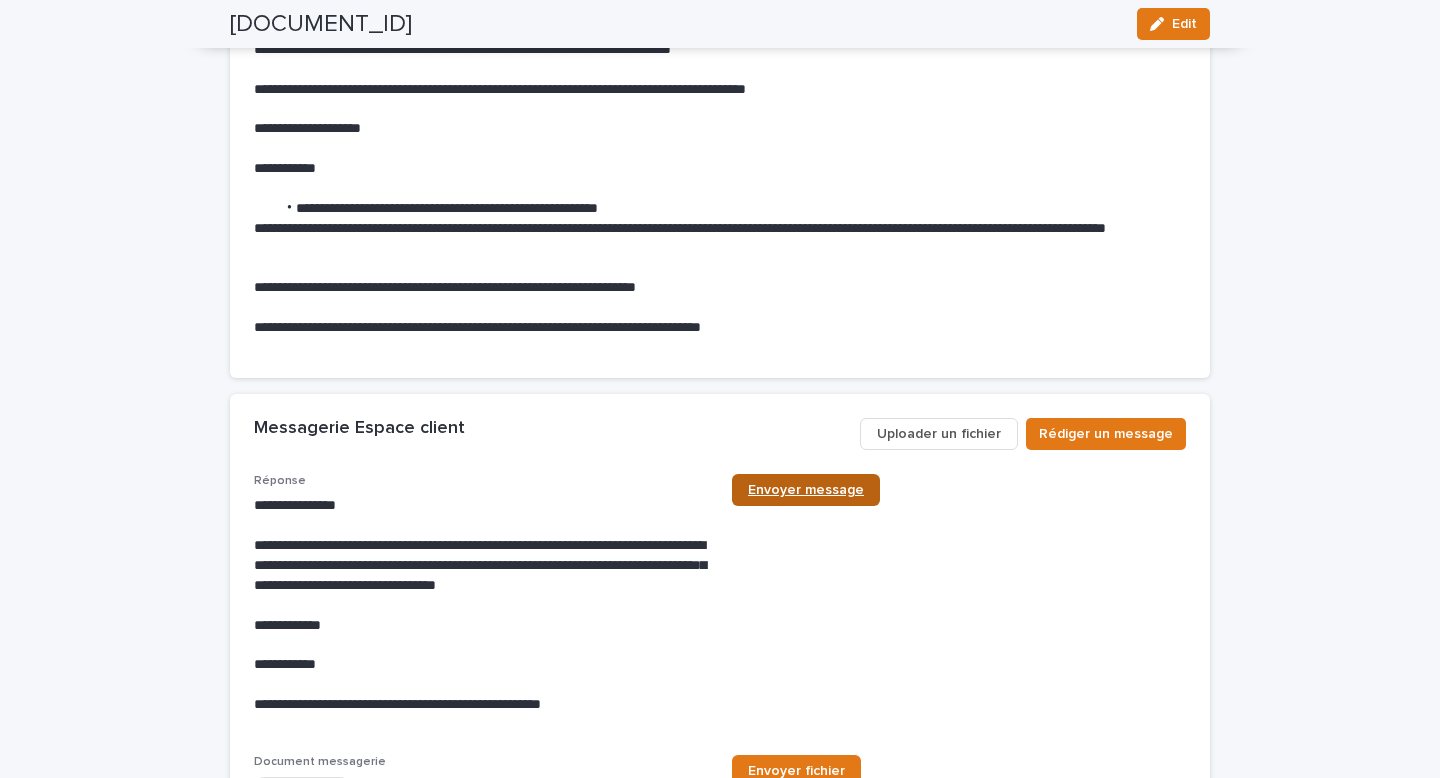 click on "Envoyer message" at bounding box center (806, 490) 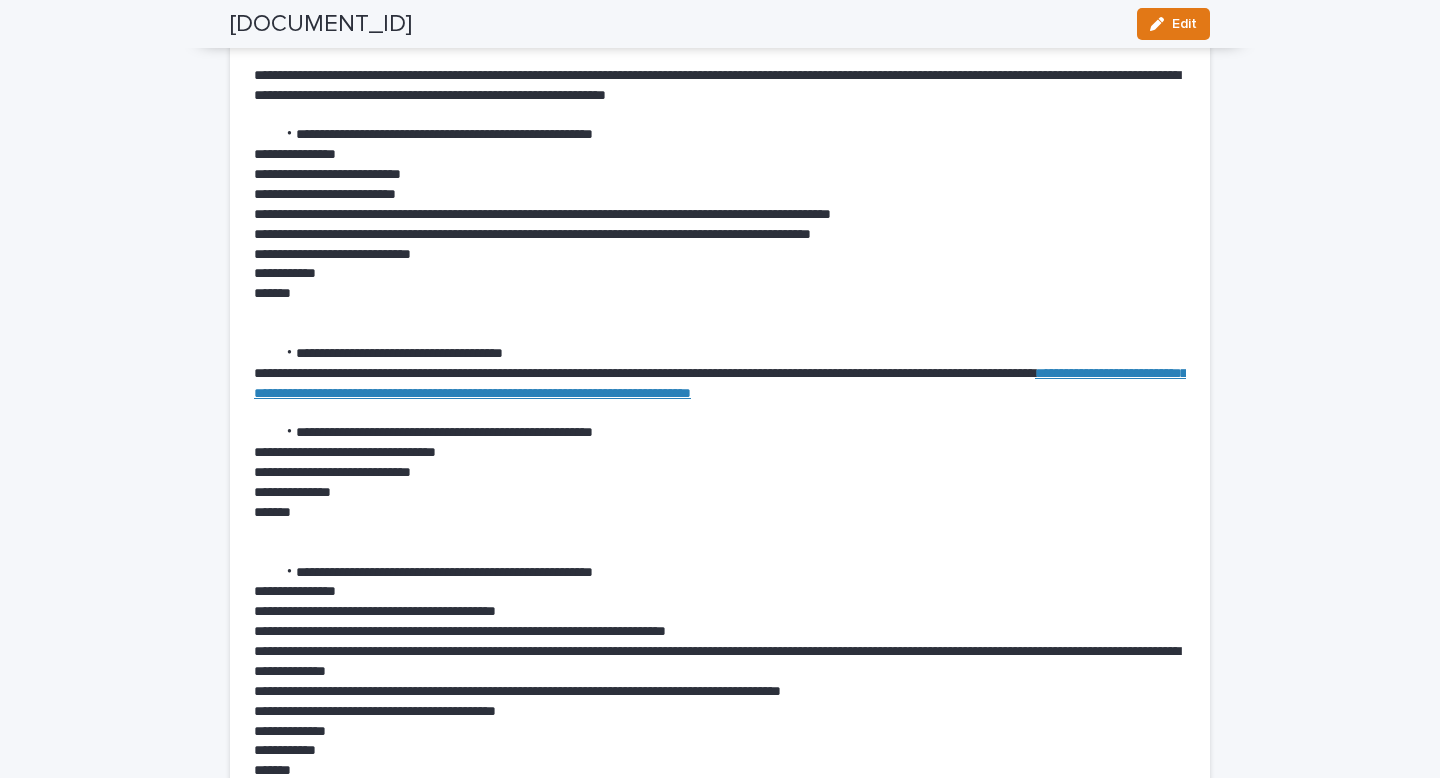 scroll, scrollTop: 5579, scrollLeft: 0, axis: vertical 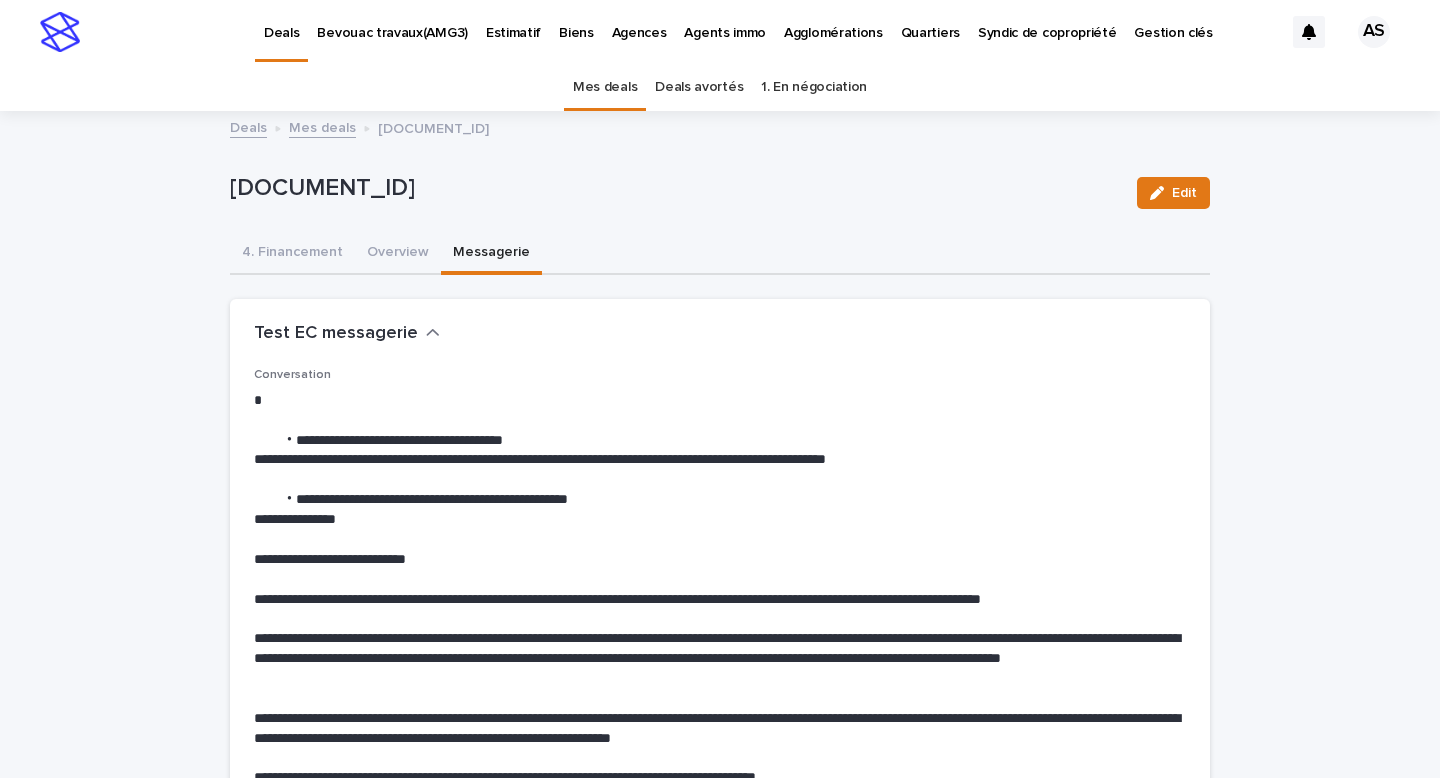 click on "Mes deals" at bounding box center (322, 126) 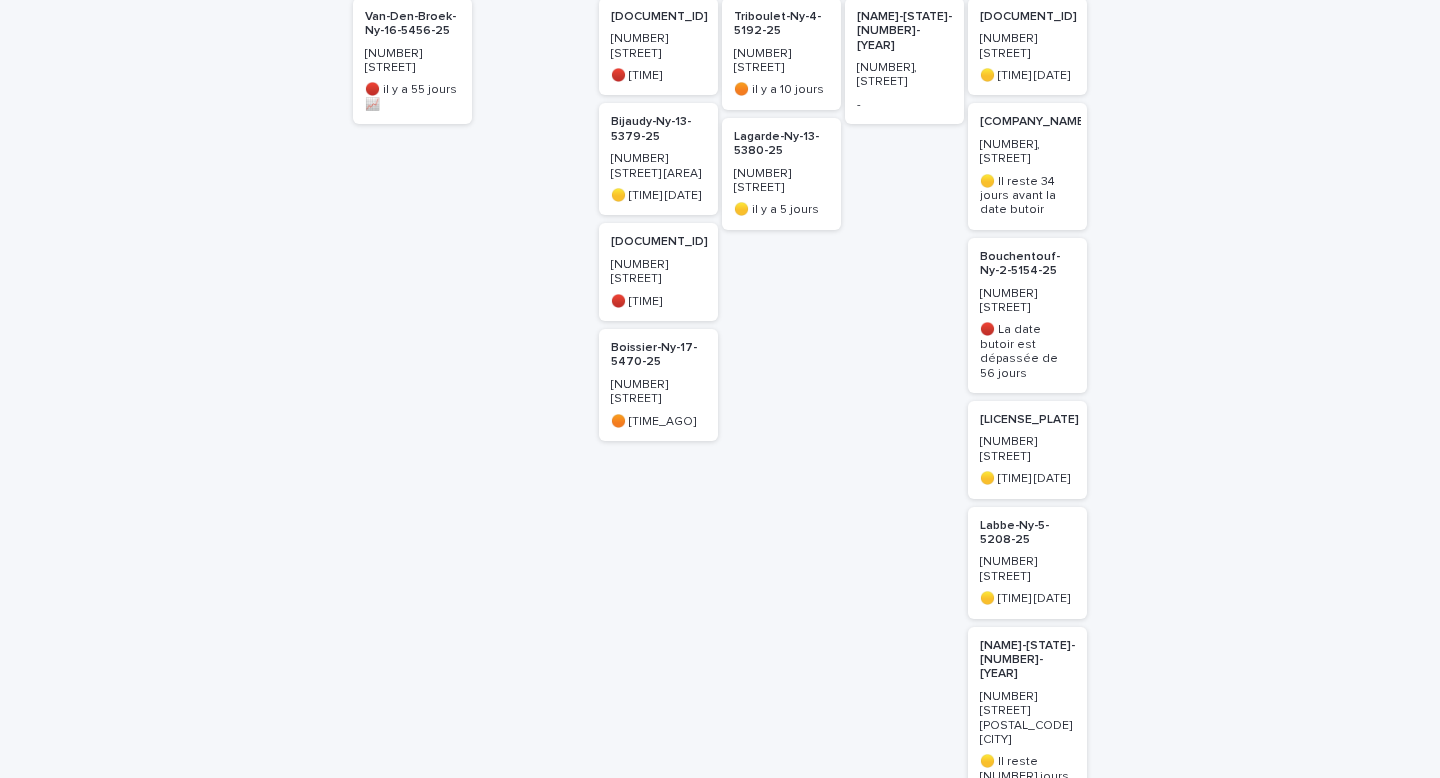 scroll, scrollTop: 638, scrollLeft: 0, axis: vertical 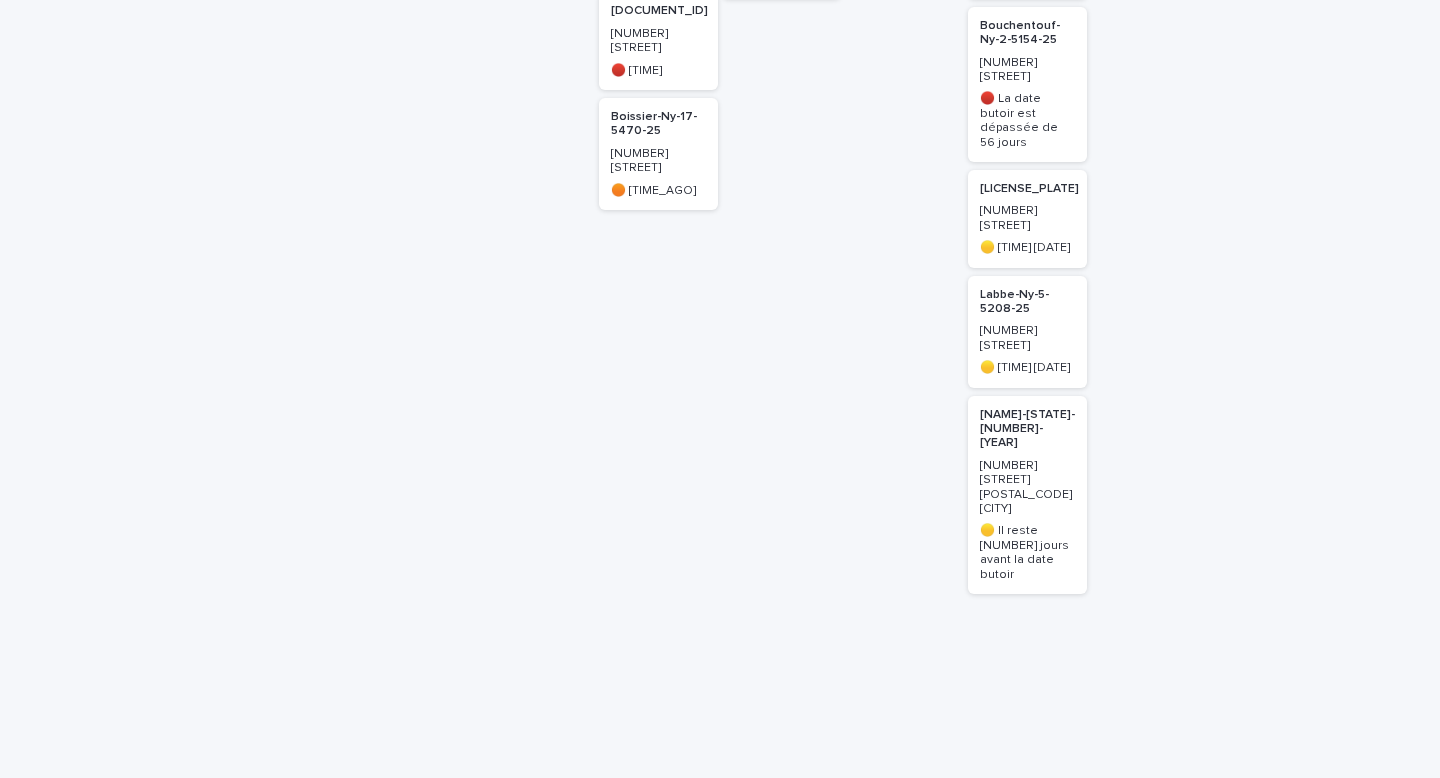 click on "🟡 [TIME] [DATE]" at bounding box center [1027, 368] 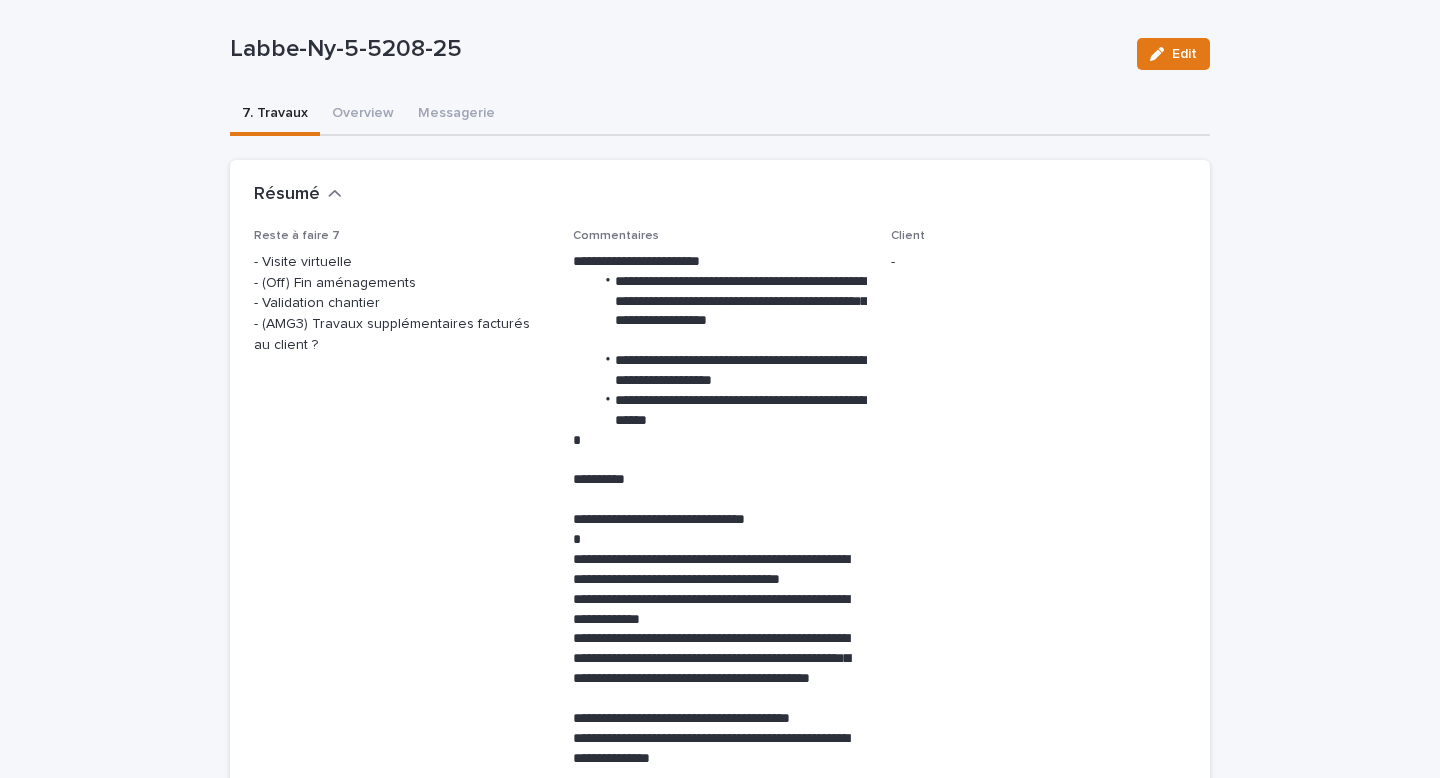 scroll, scrollTop: 0, scrollLeft: 0, axis: both 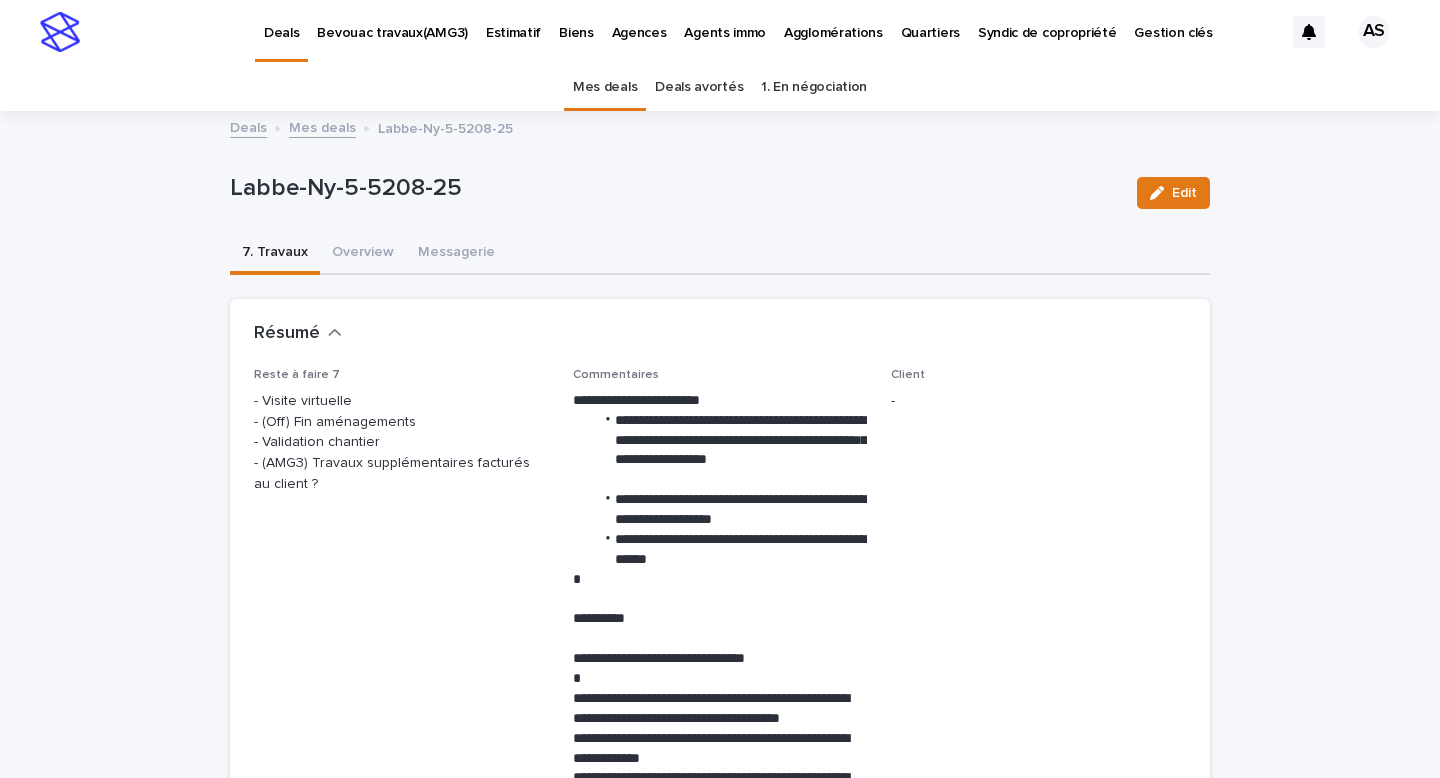click on "Mes deals" at bounding box center [322, 126] 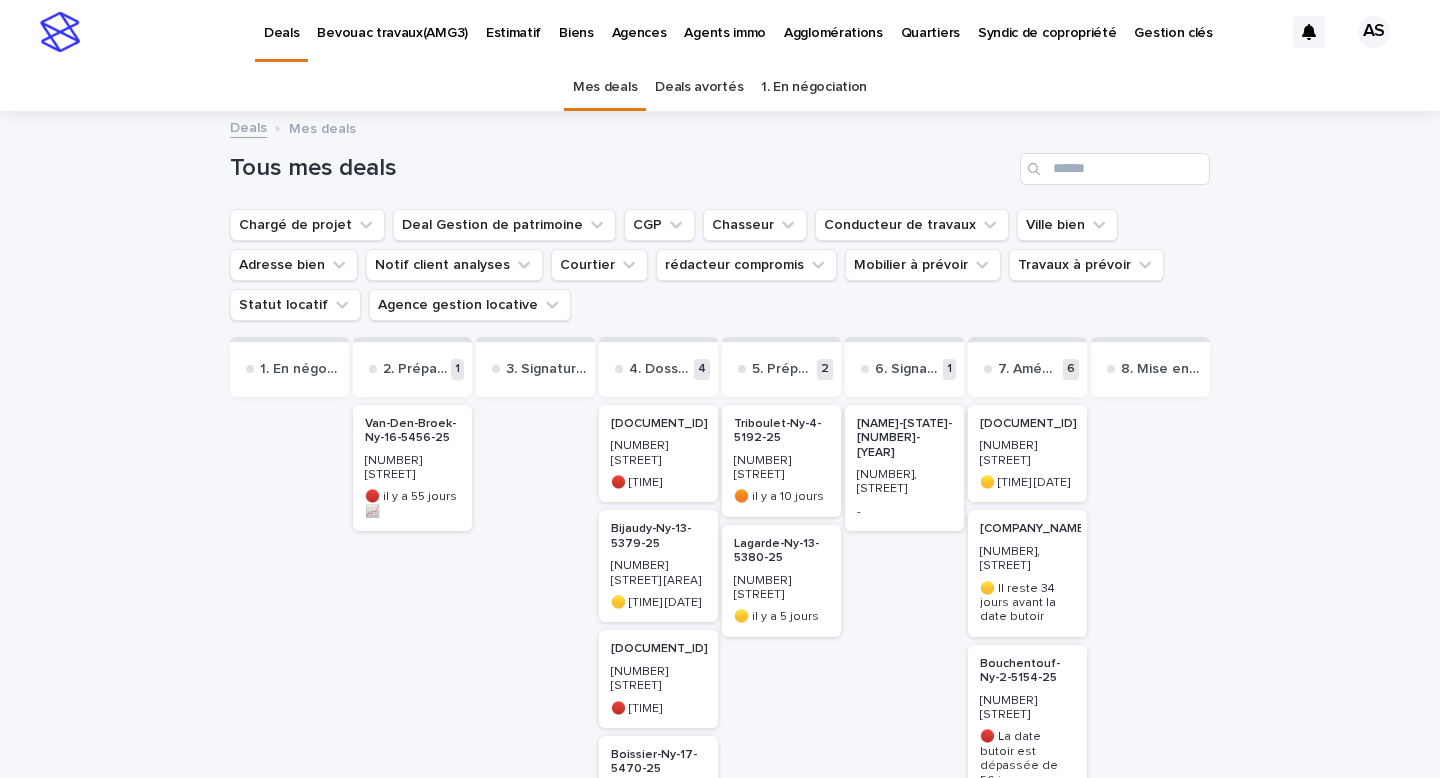 scroll, scrollTop: 64, scrollLeft: 0, axis: vertical 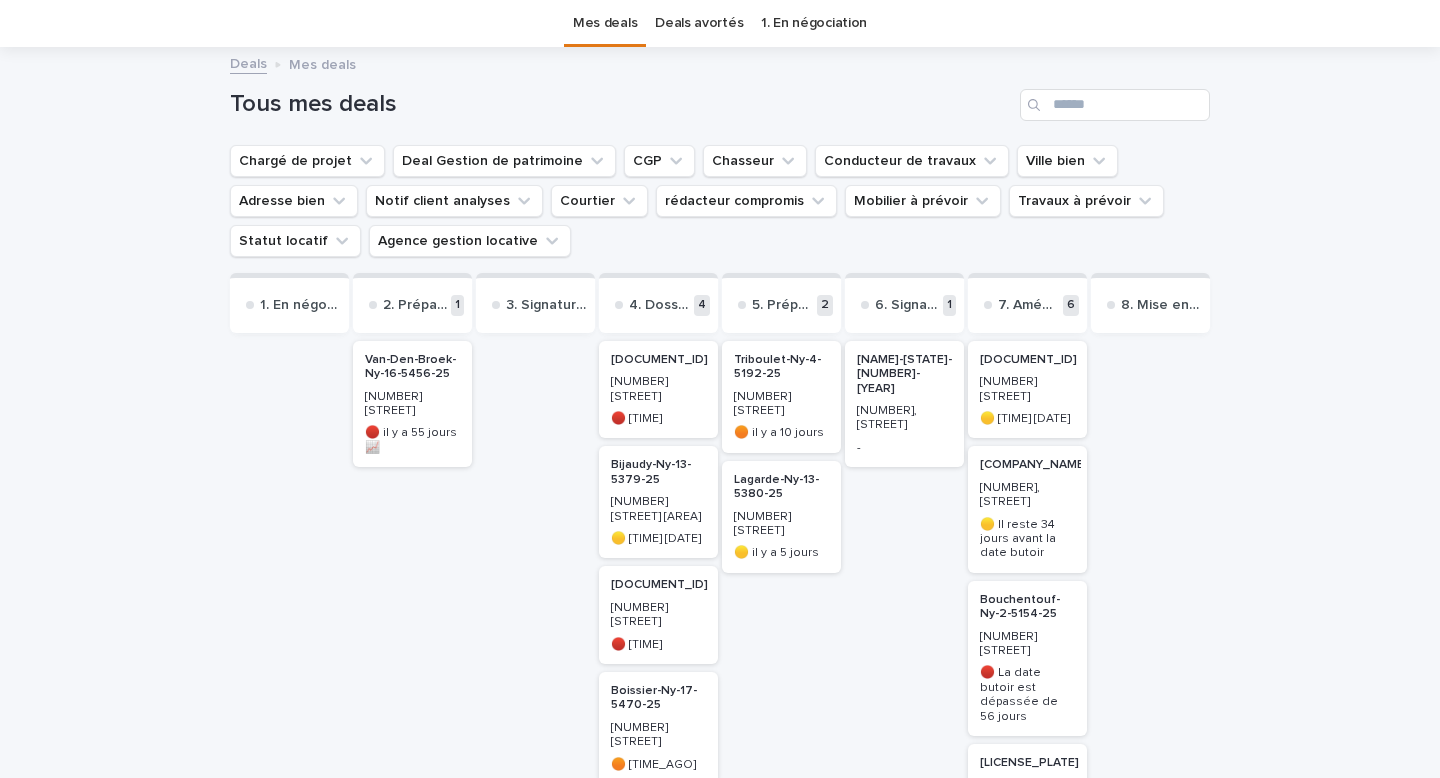 click on "Van-Den-Broek-Ny-16-5456-25" at bounding box center (412, 367) 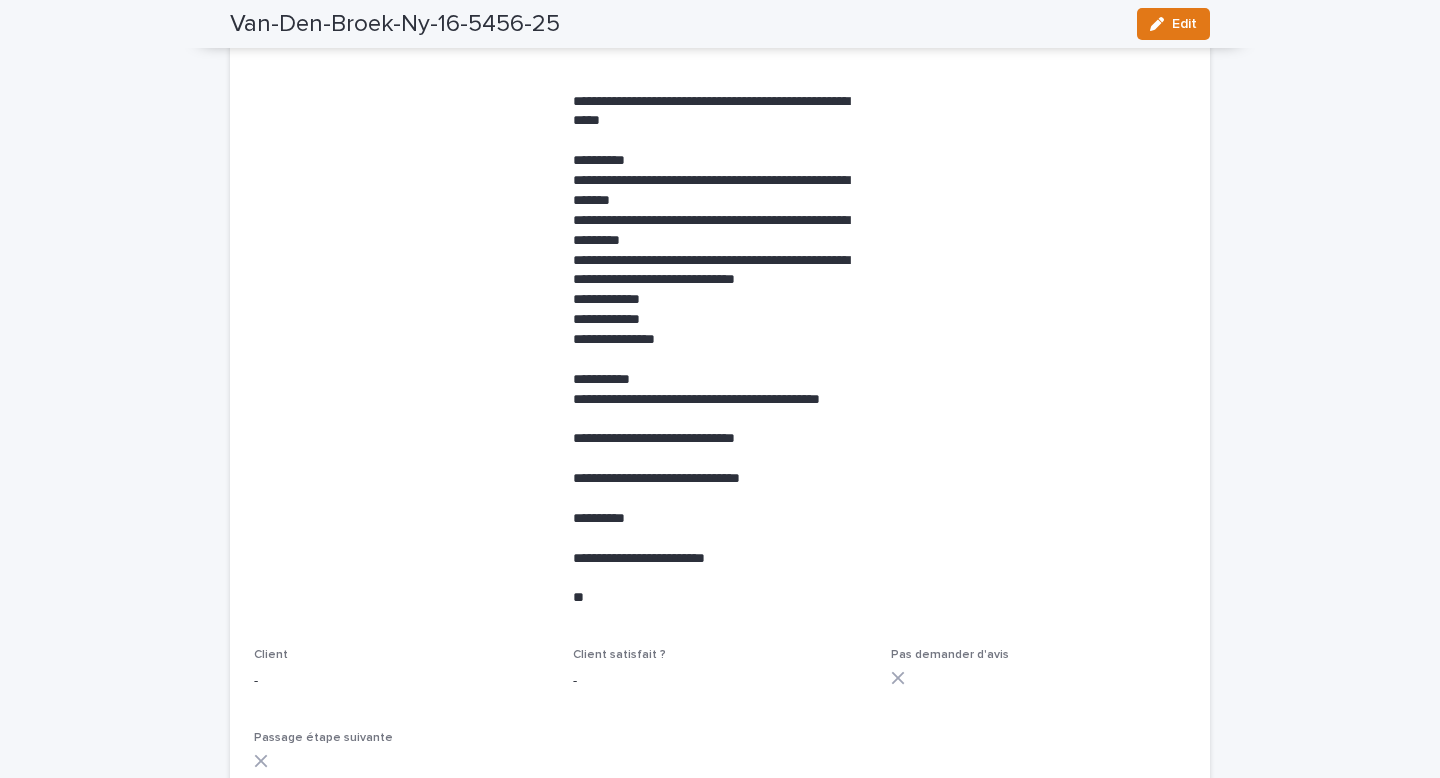 scroll, scrollTop: 0, scrollLeft: 0, axis: both 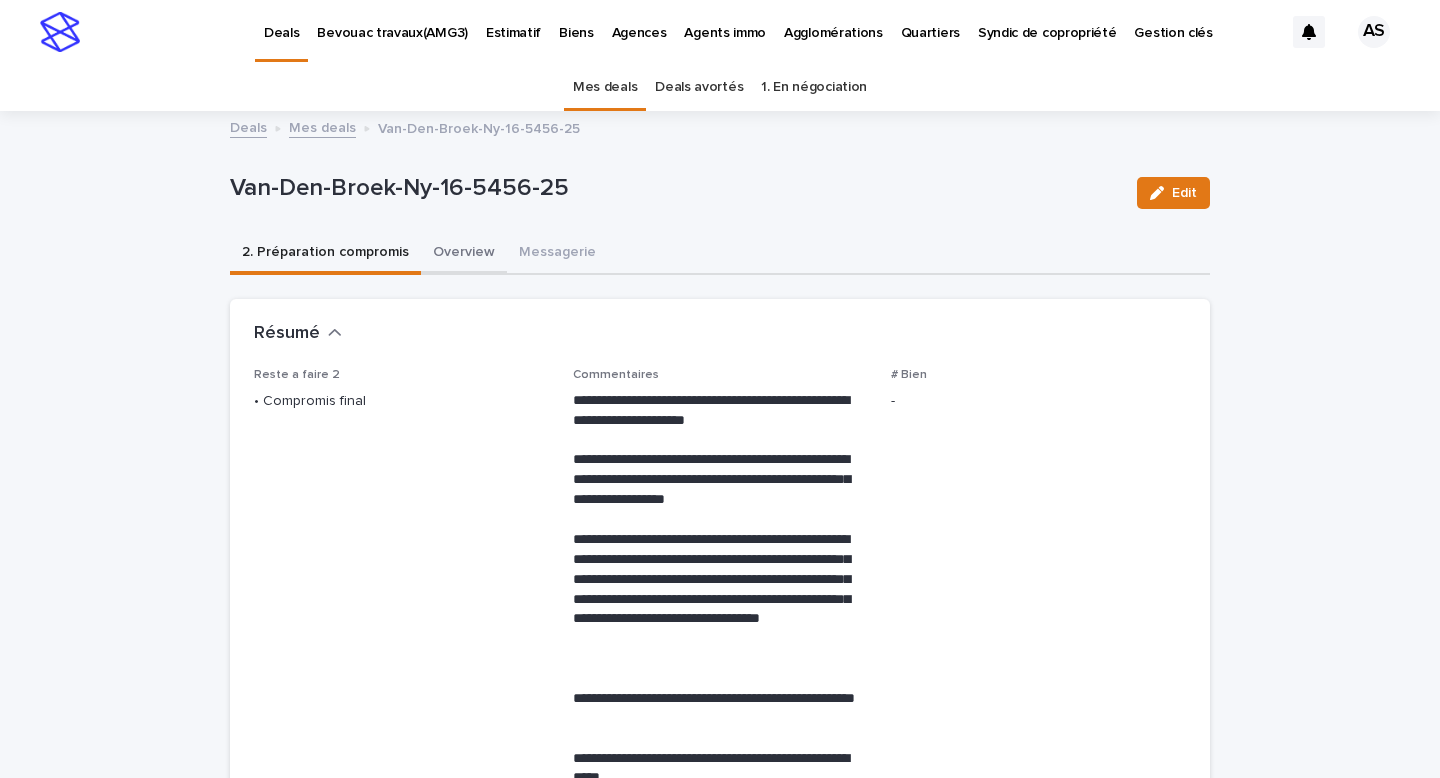 click on "Overview" at bounding box center (464, 254) 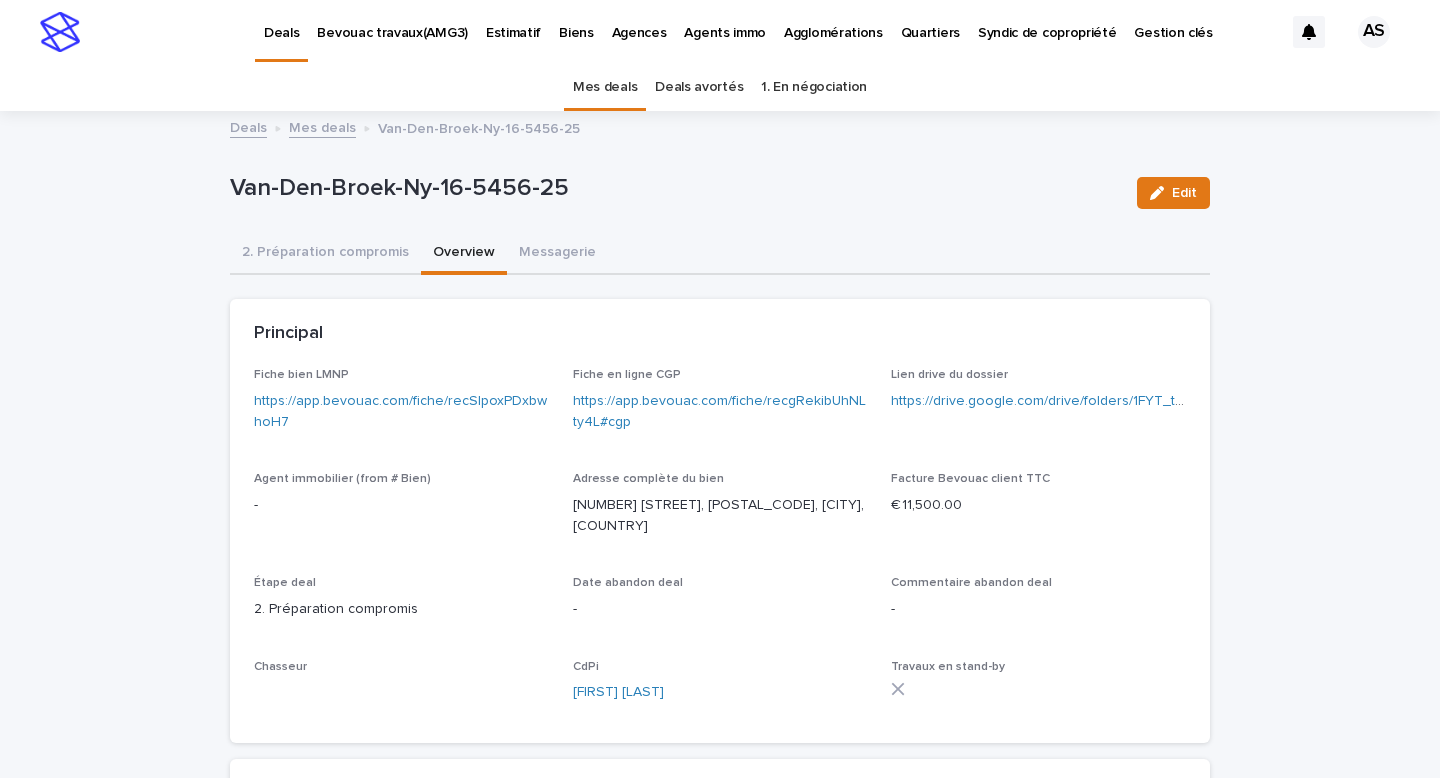 click on "Overview" at bounding box center (464, 254) 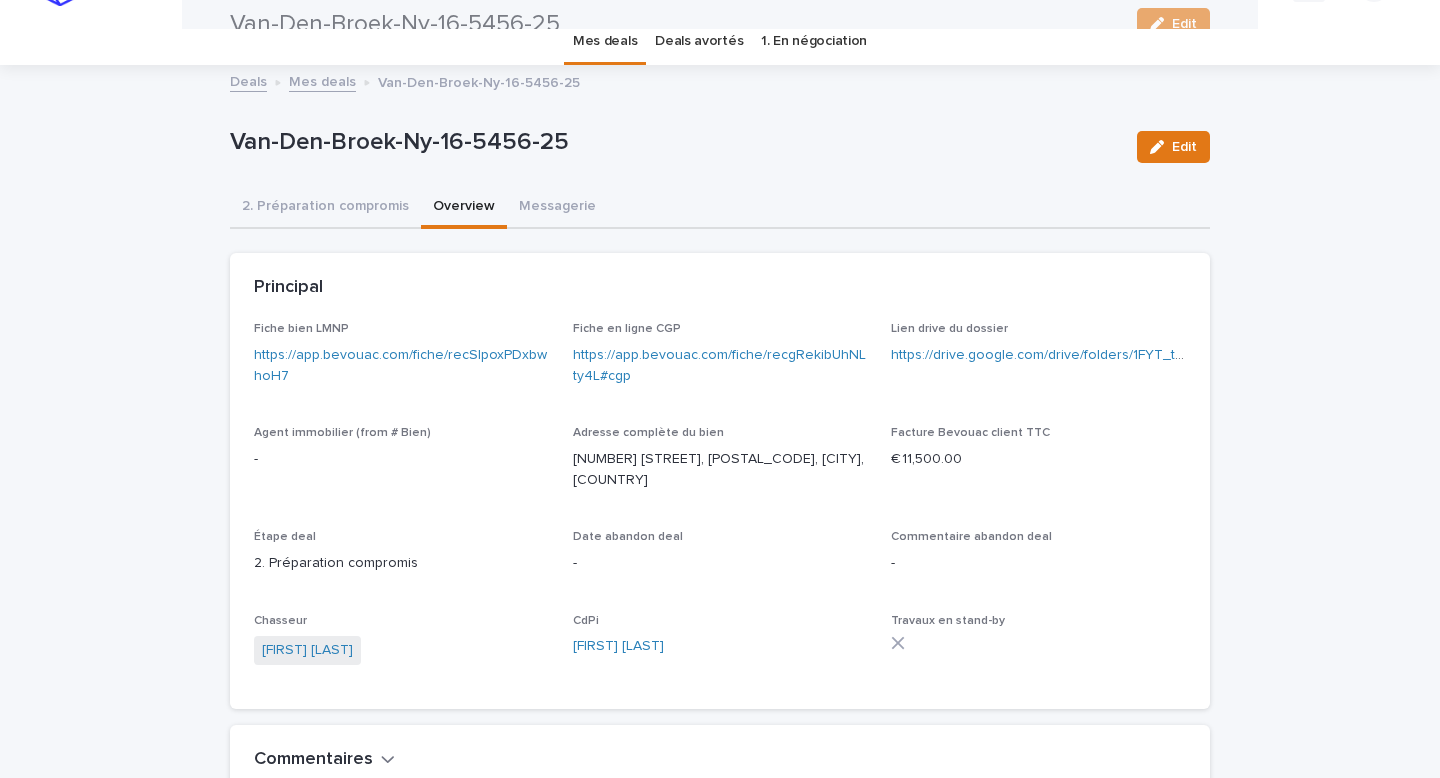scroll, scrollTop: 0, scrollLeft: 0, axis: both 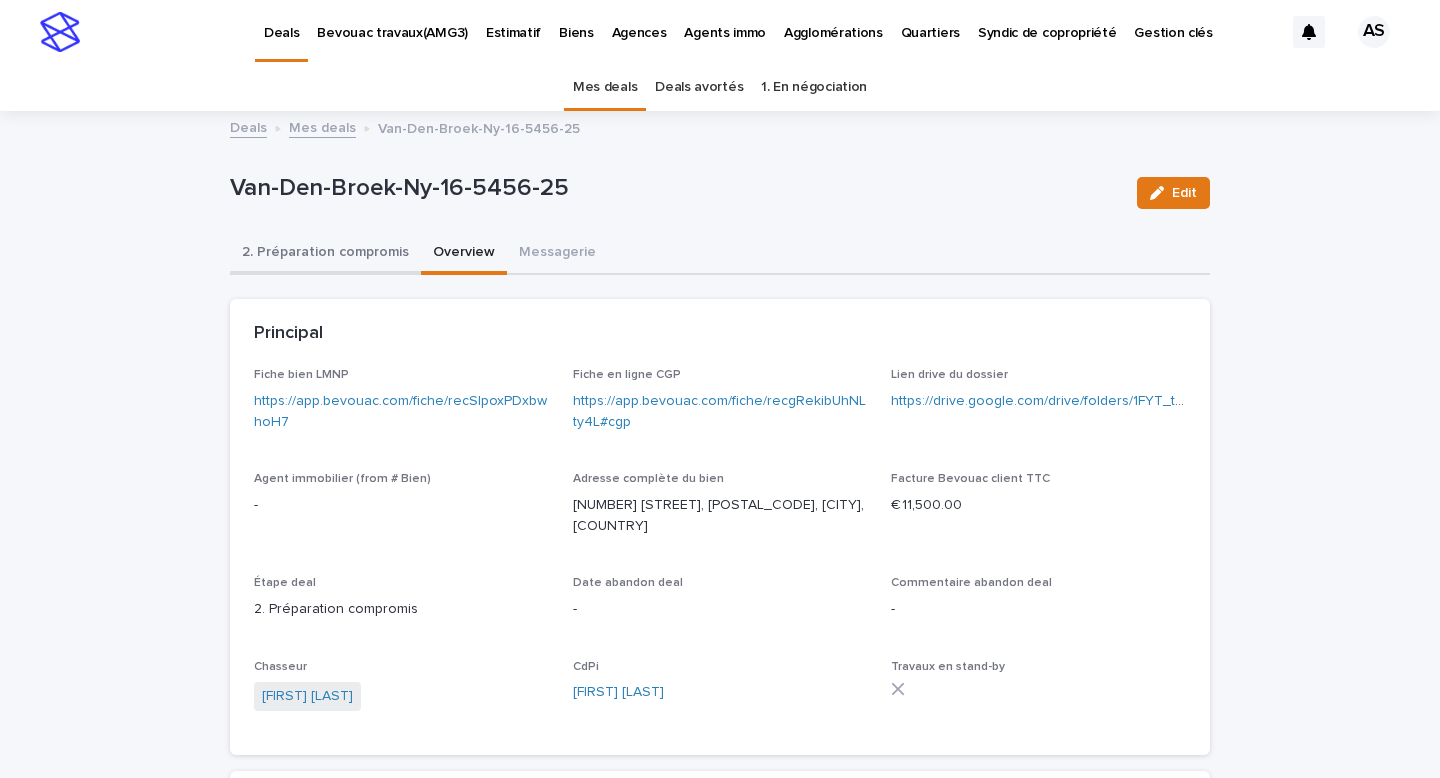click on "2. Préparation compromis" at bounding box center (325, 254) 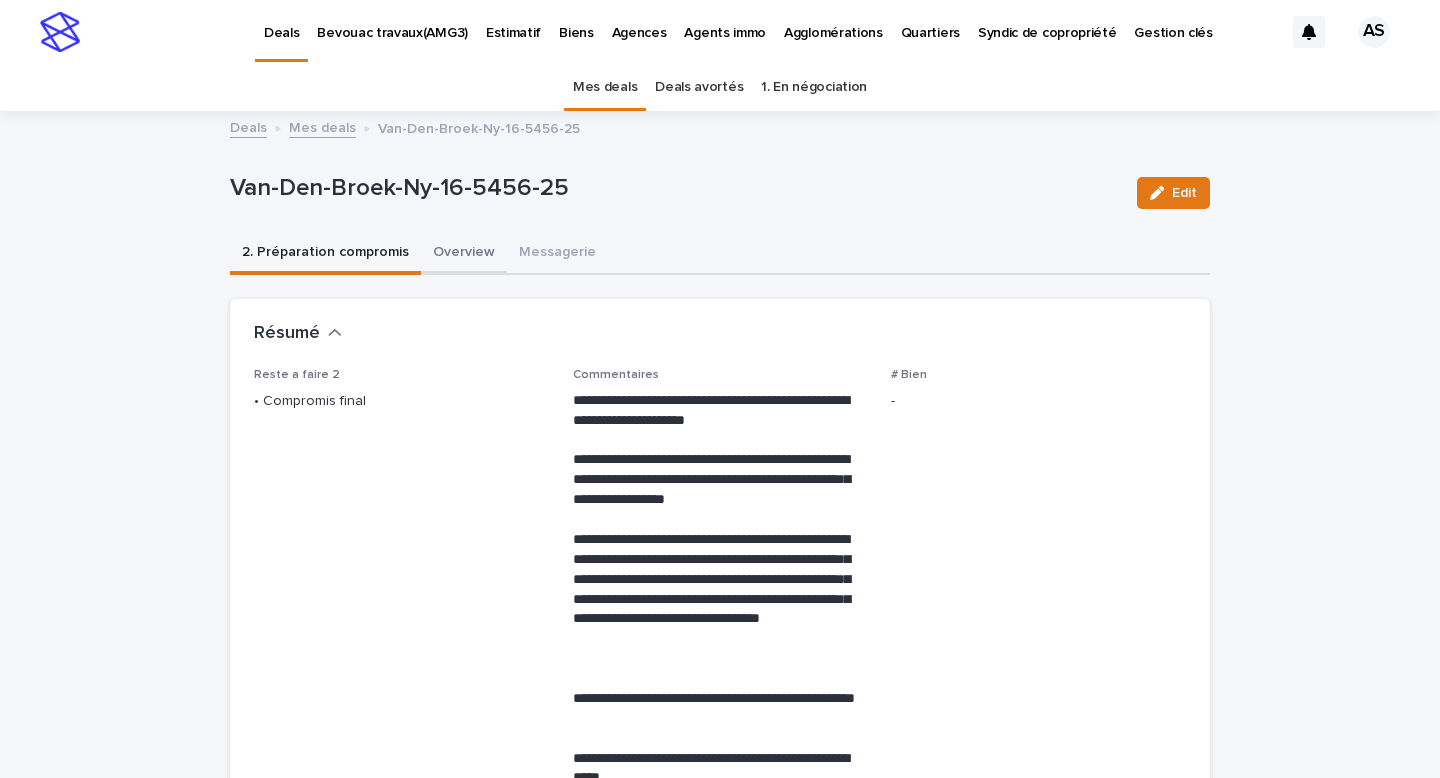 click on "Overview" at bounding box center [464, 254] 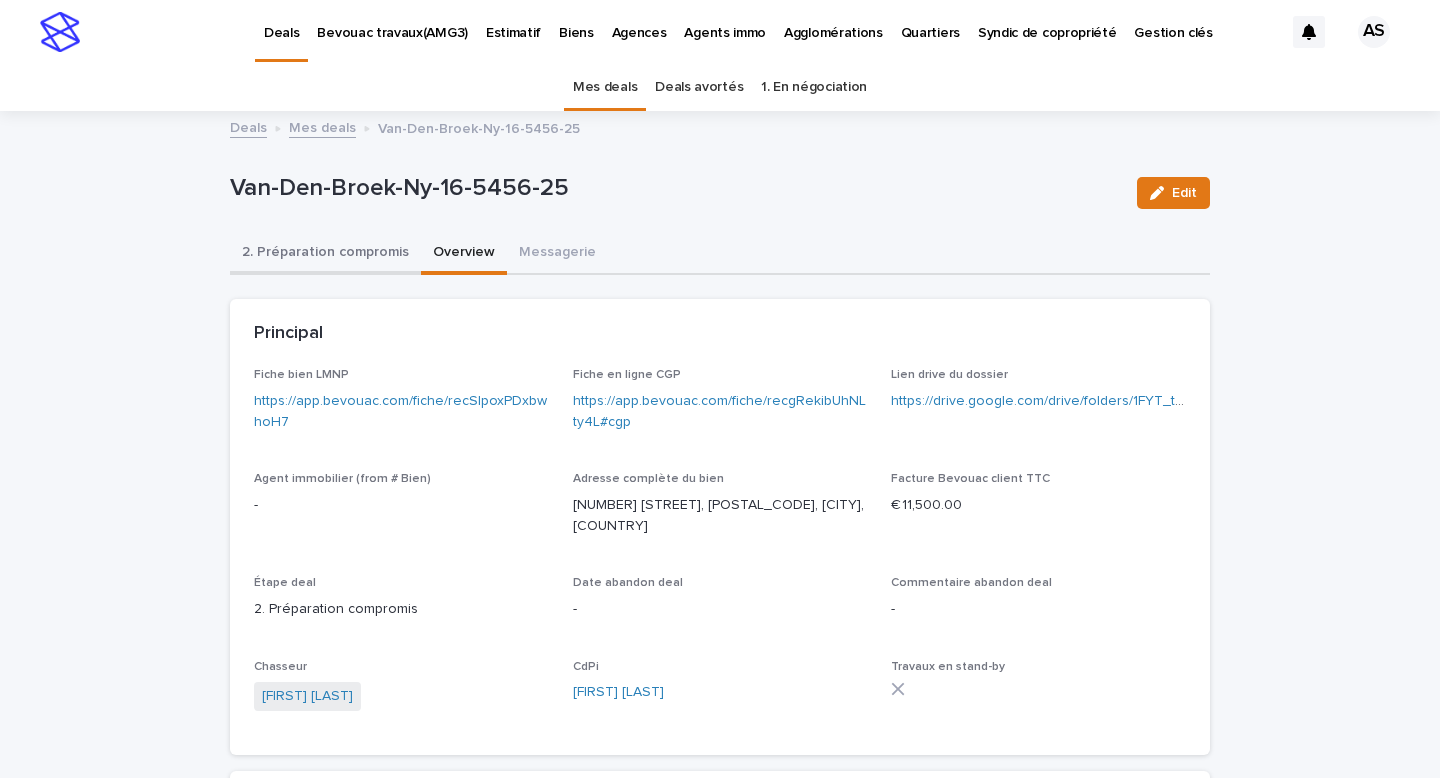 click on "2. Préparation compromis" at bounding box center (325, 254) 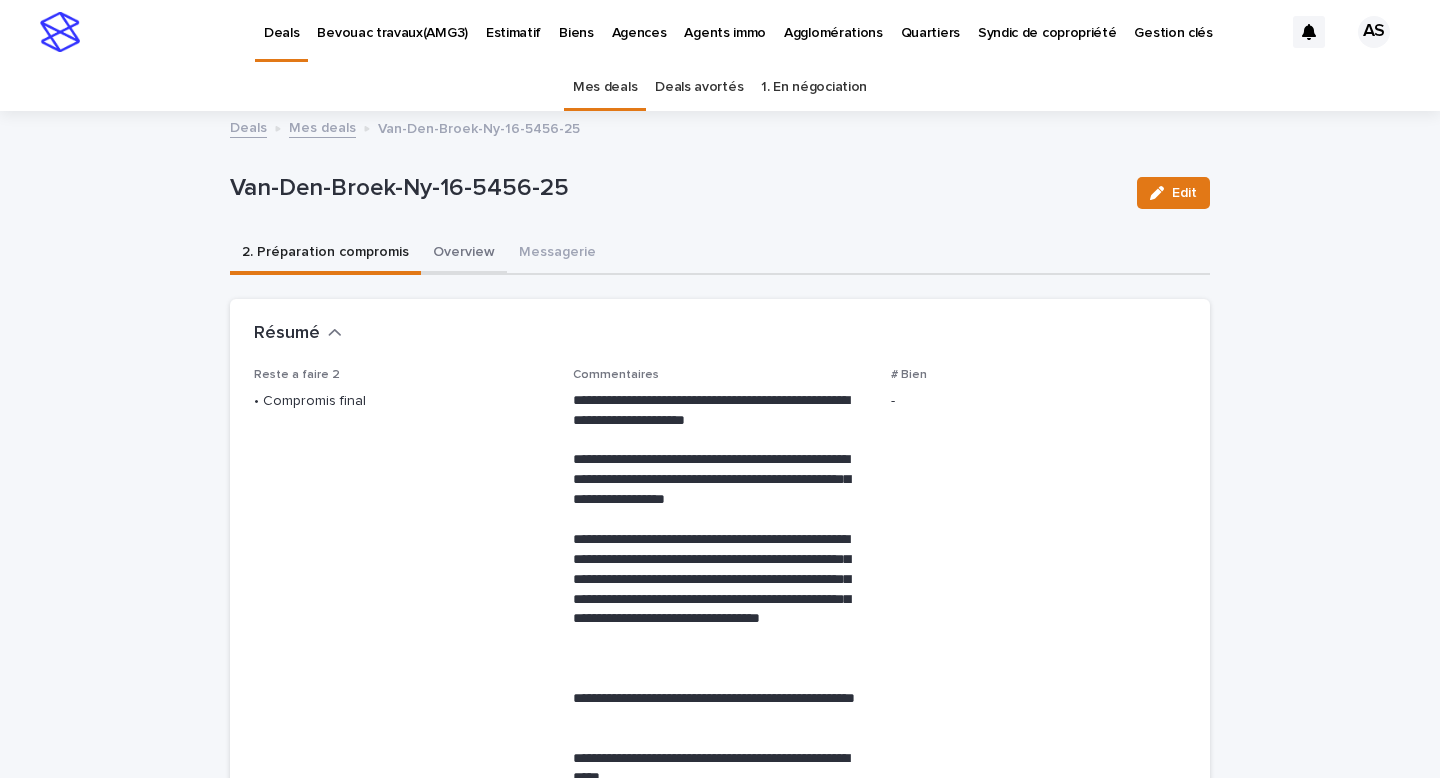 click on "Overview" at bounding box center [464, 254] 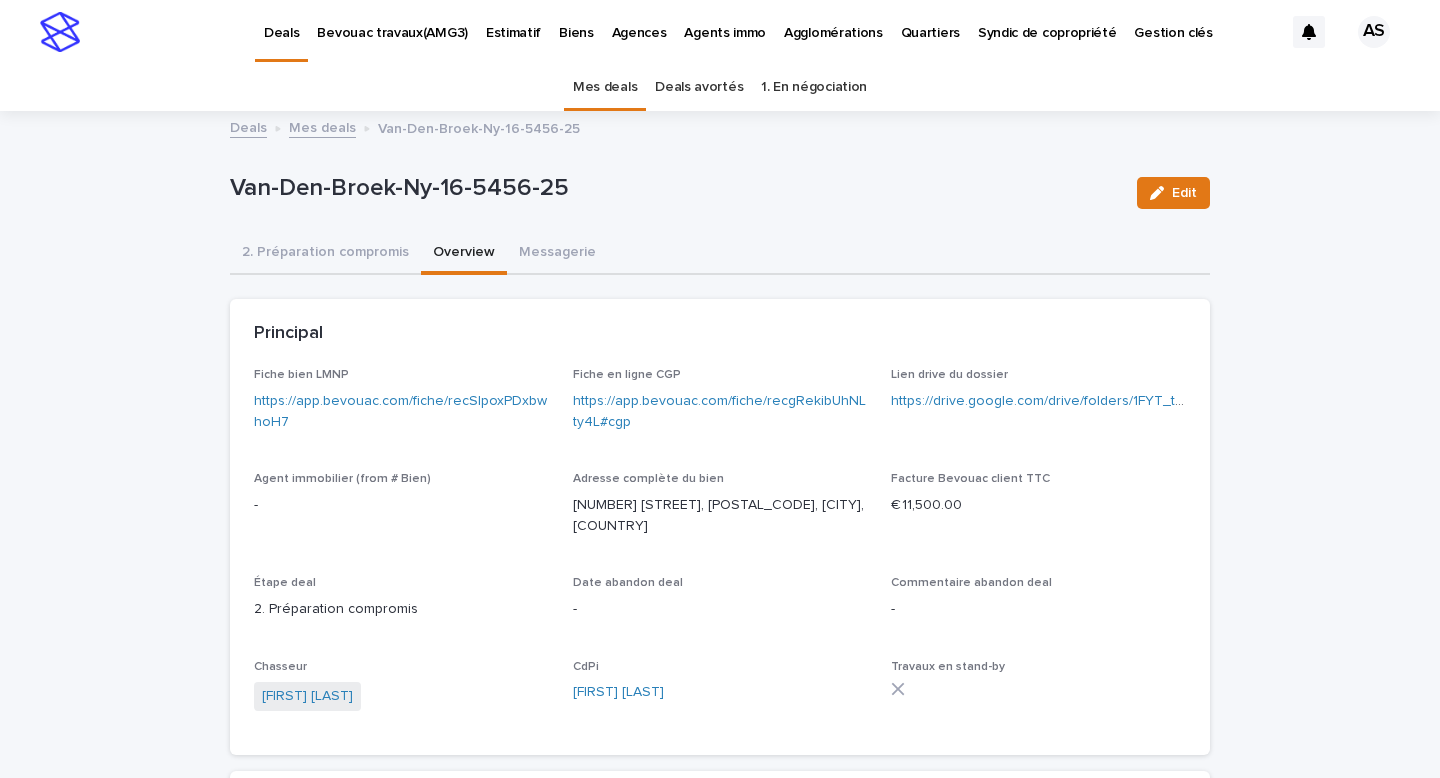 click on "Mes deals" at bounding box center [322, 126] 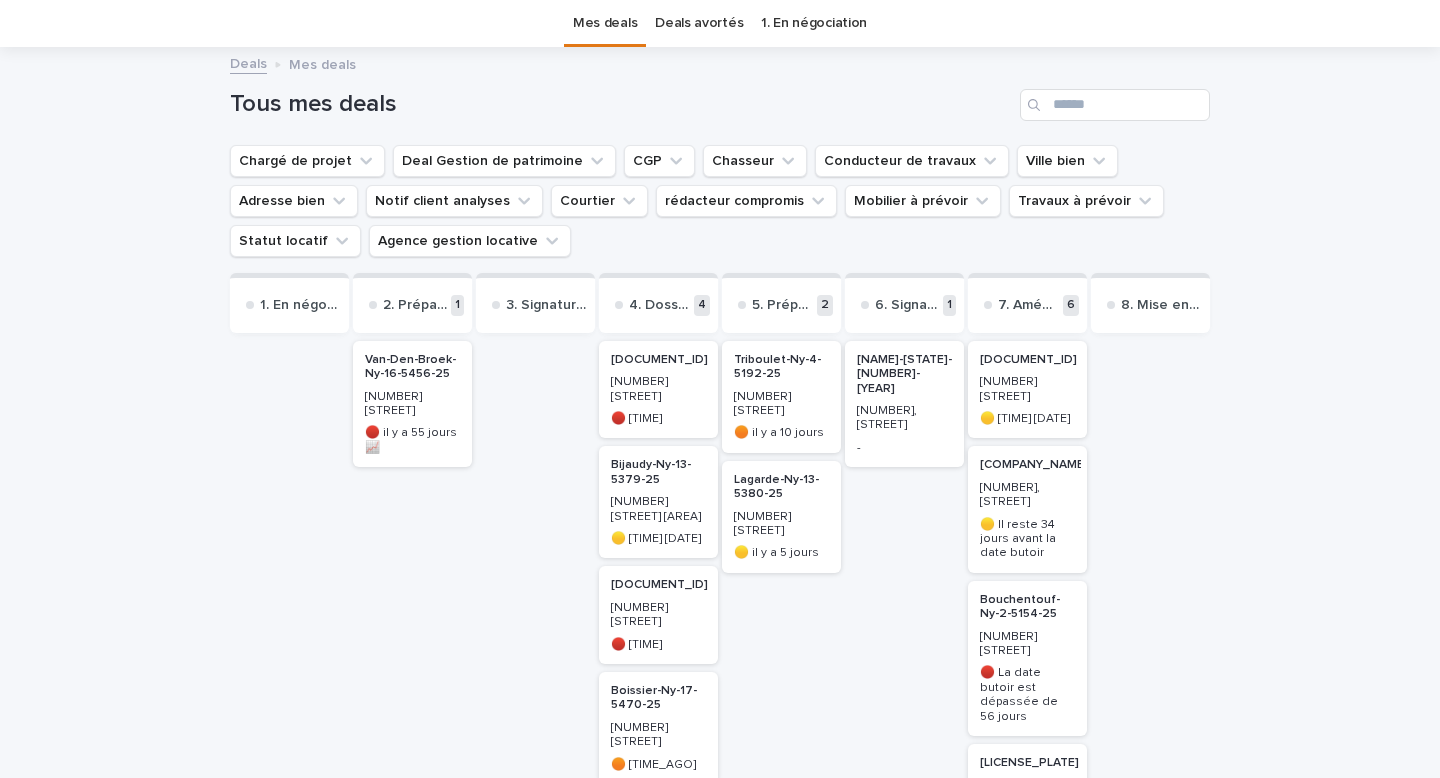 scroll, scrollTop: 0, scrollLeft: 0, axis: both 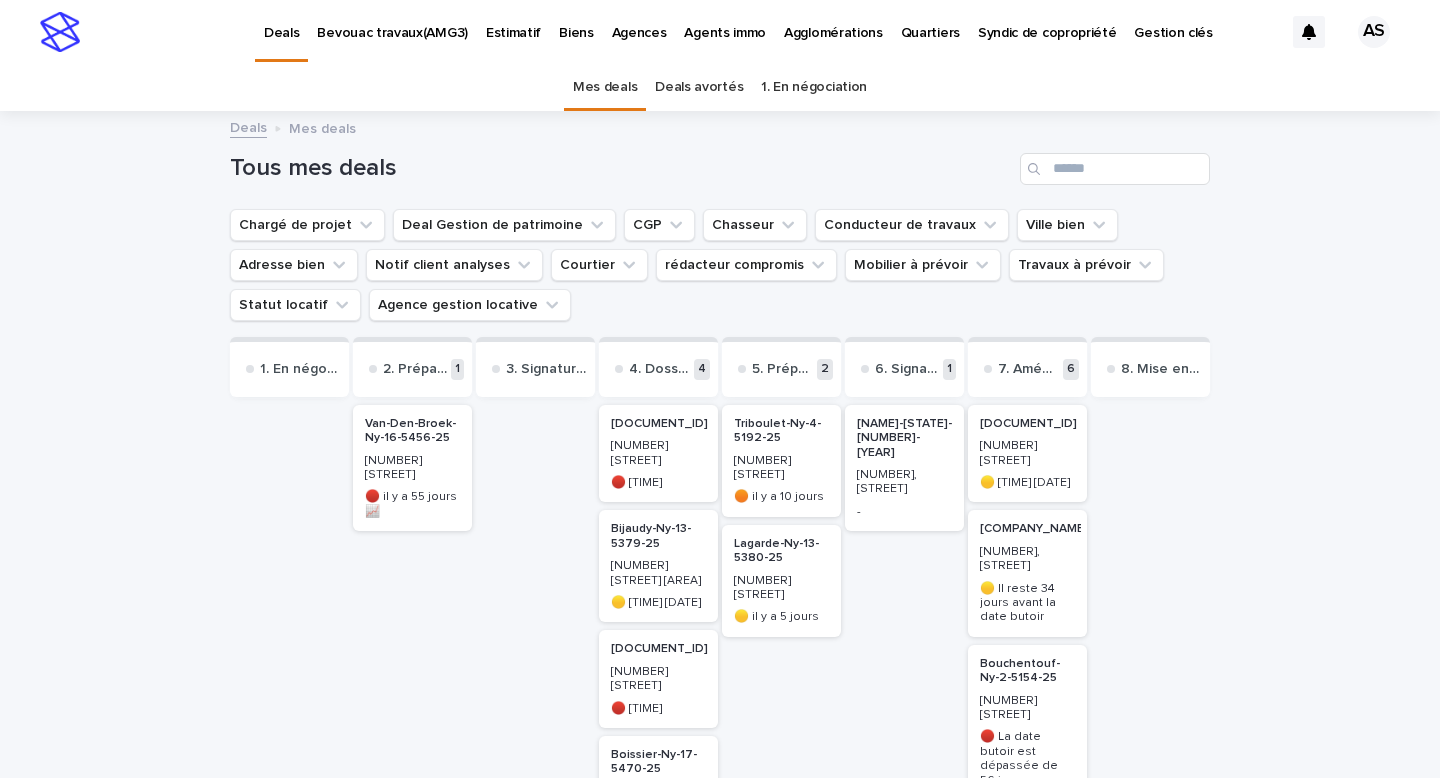 click on "Biens" at bounding box center [576, 21] 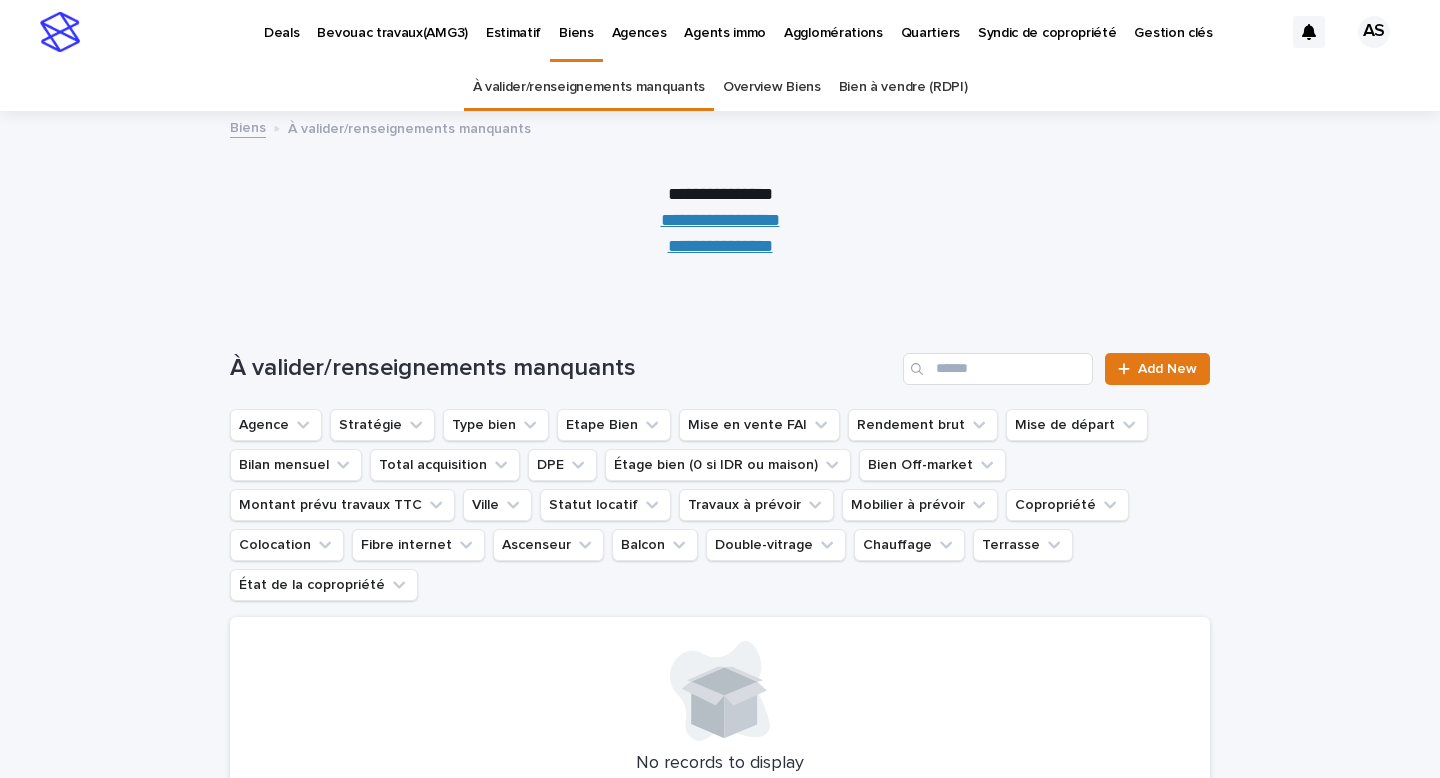 click on "**********" at bounding box center [720, 246] 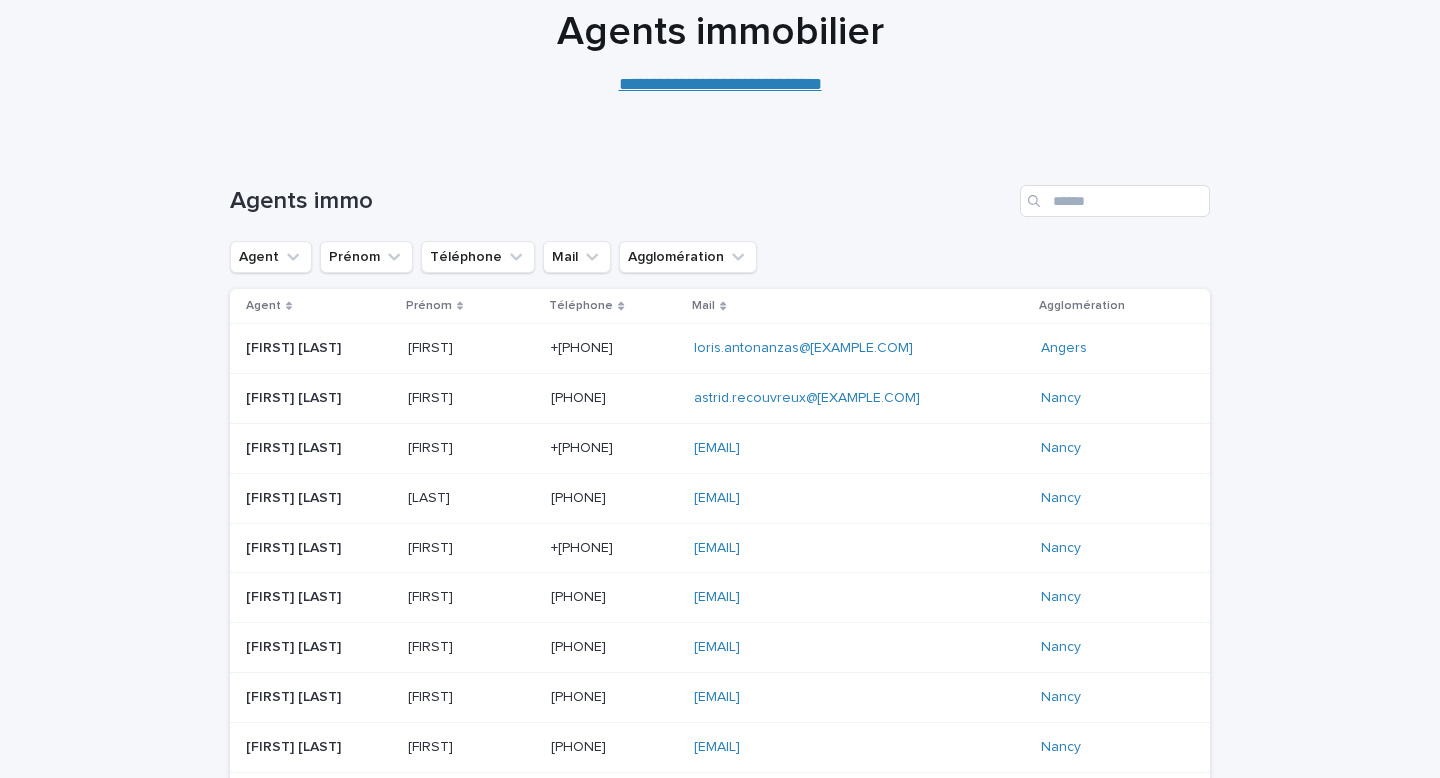 scroll, scrollTop: 120, scrollLeft: 0, axis: vertical 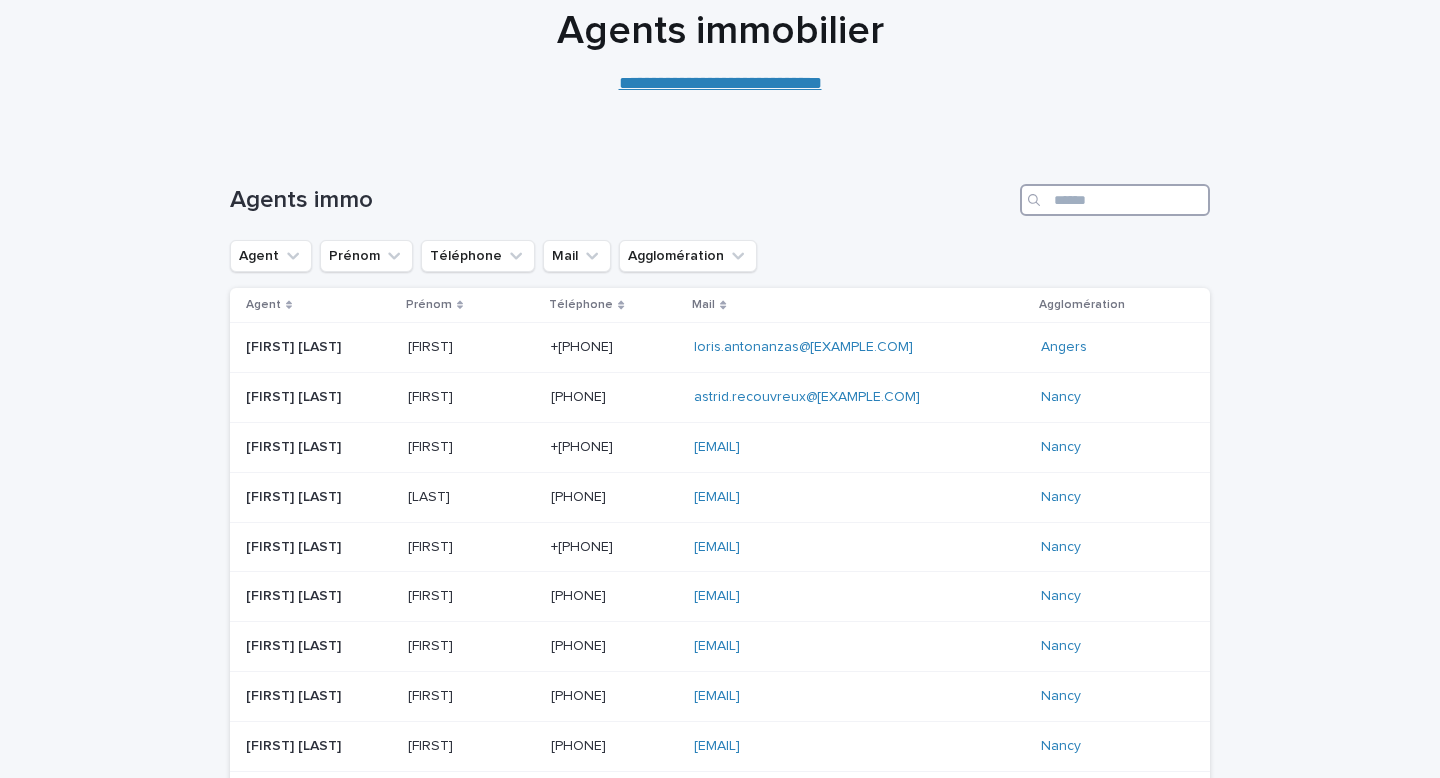 click at bounding box center (1115, 200) 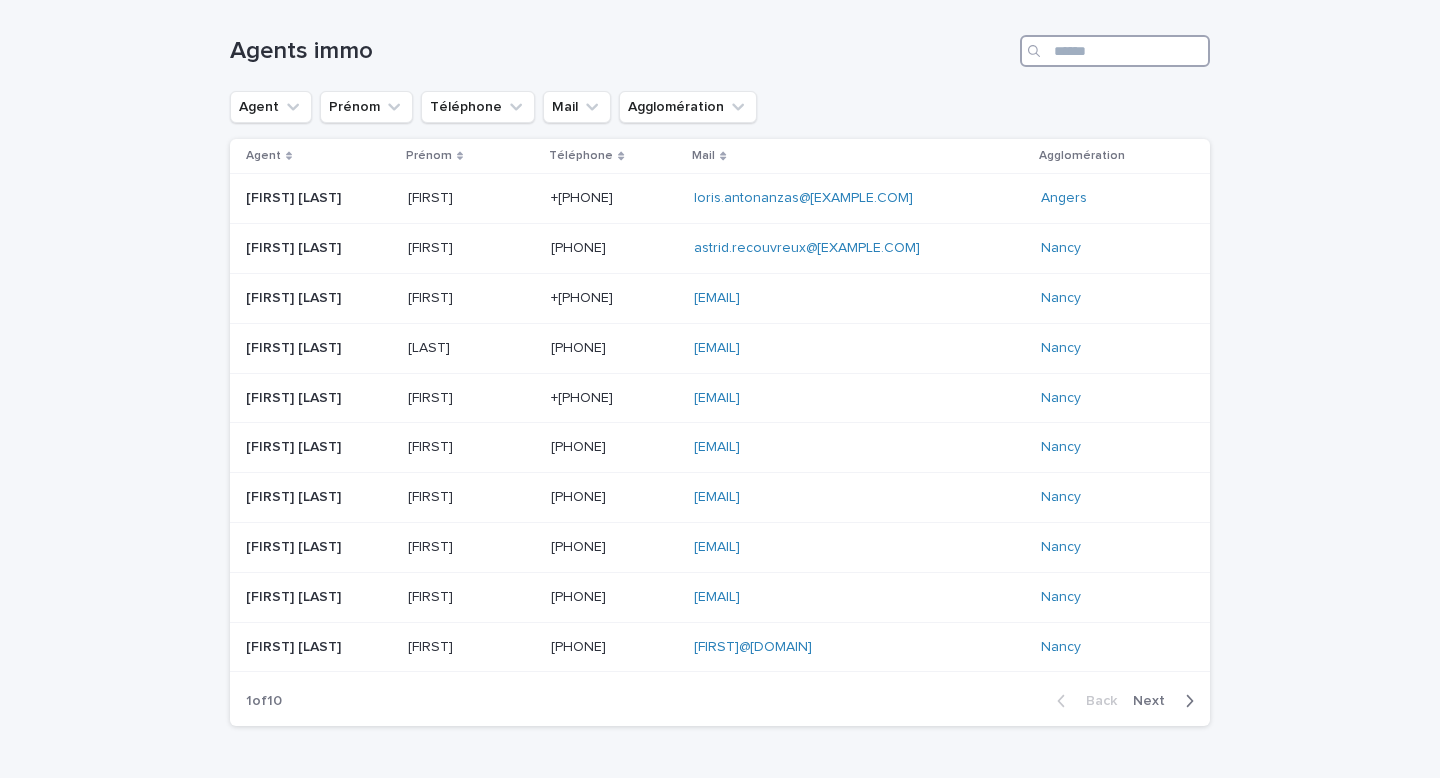scroll, scrollTop: 0, scrollLeft: 0, axis: both 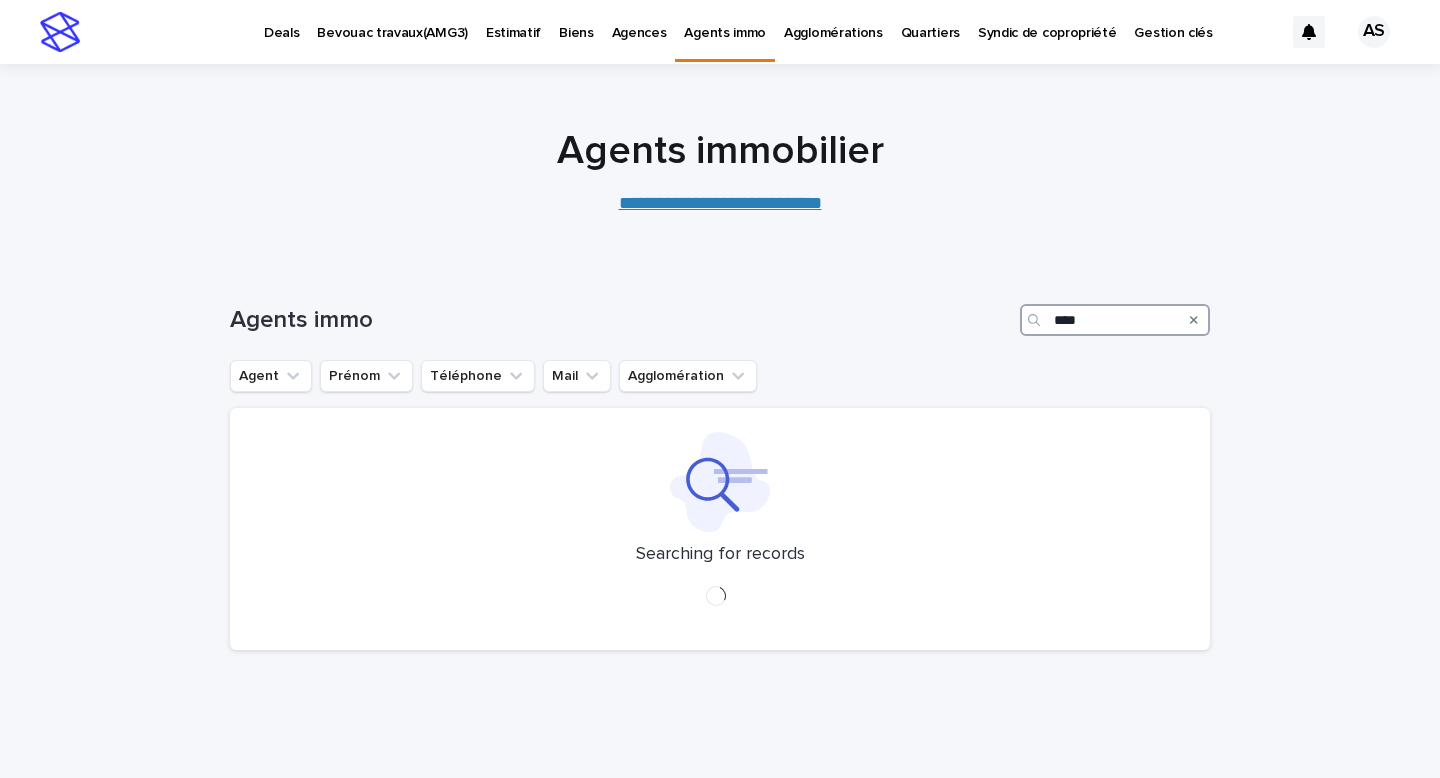 type on "****" 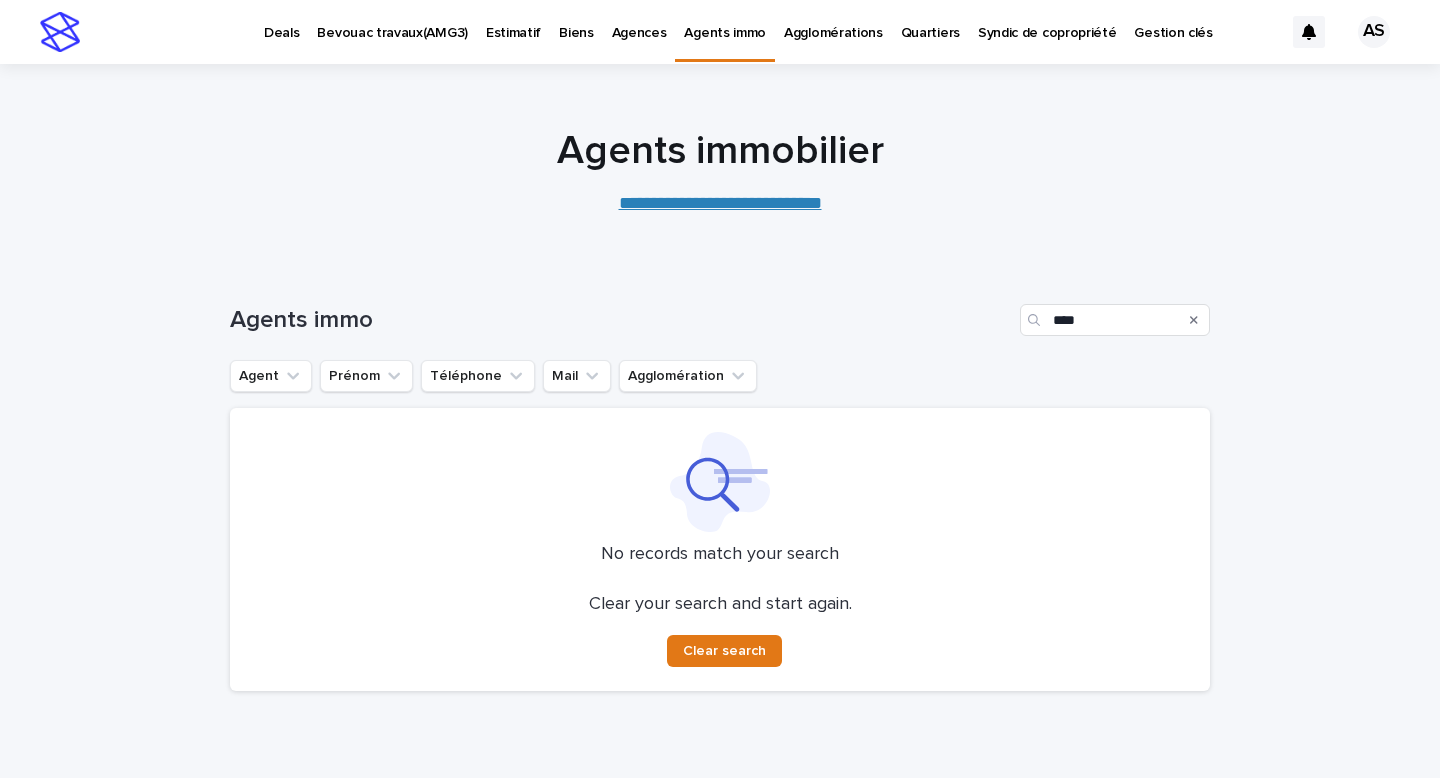 click on "Agences" at bounding box center [639, 21] 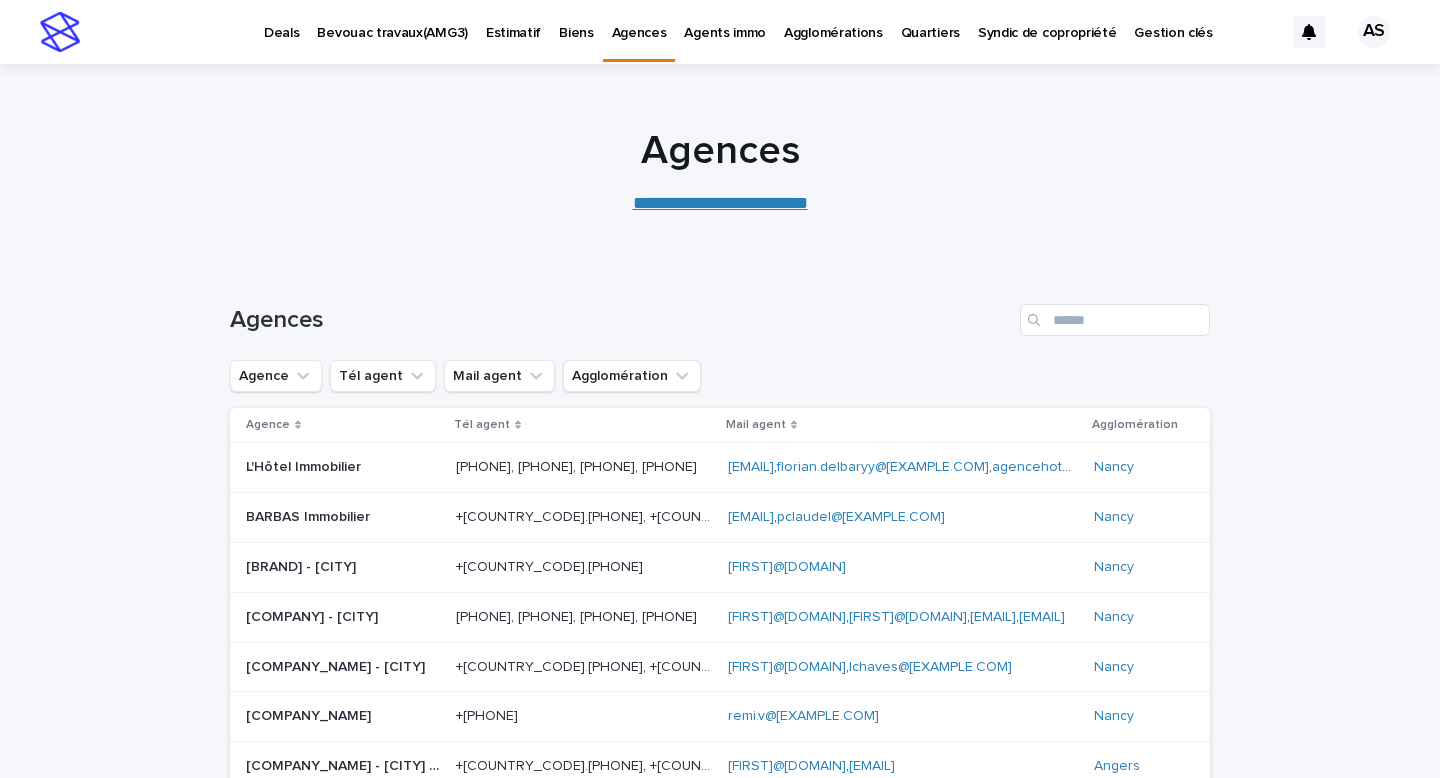 click on "Agences" at bounding box center (720, 312) 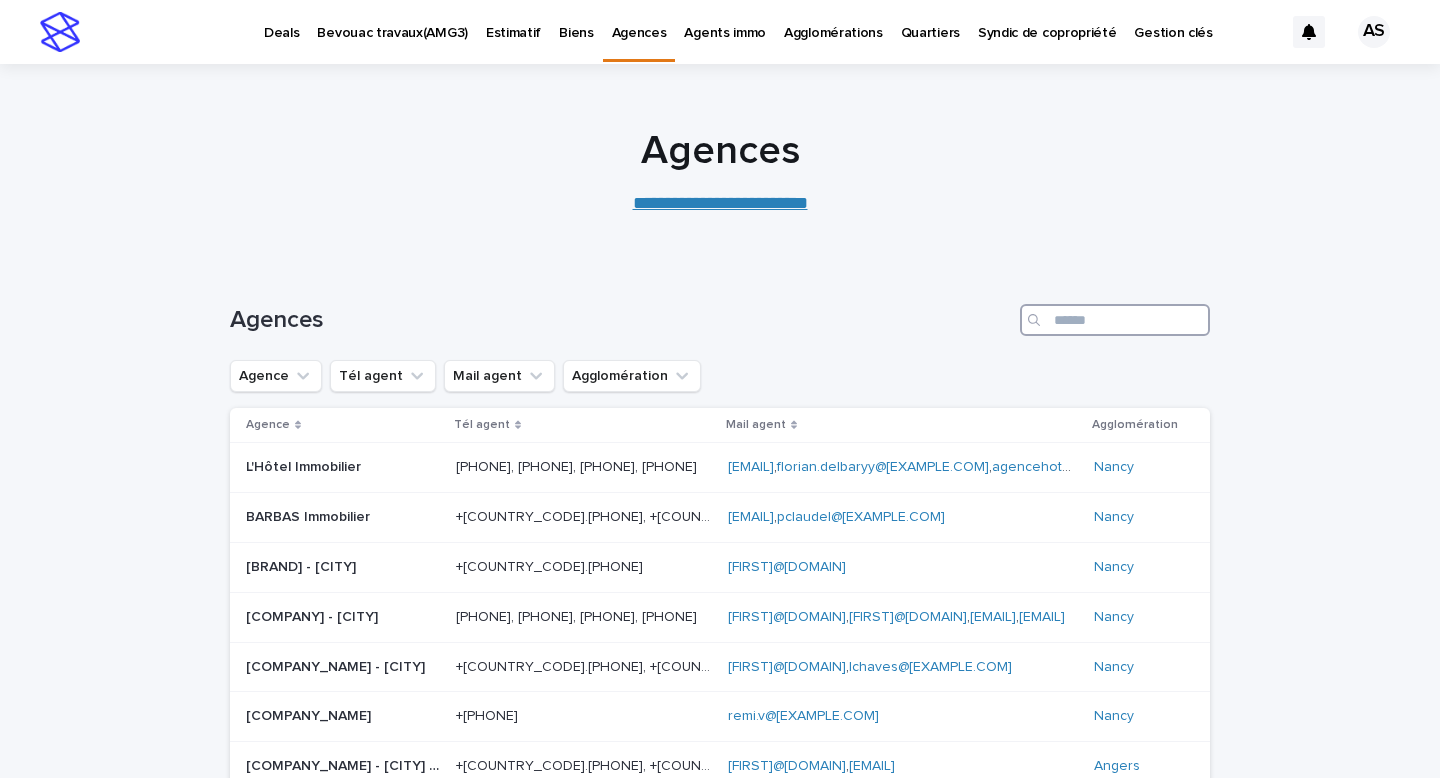 click at bounding box center [1115, 320] 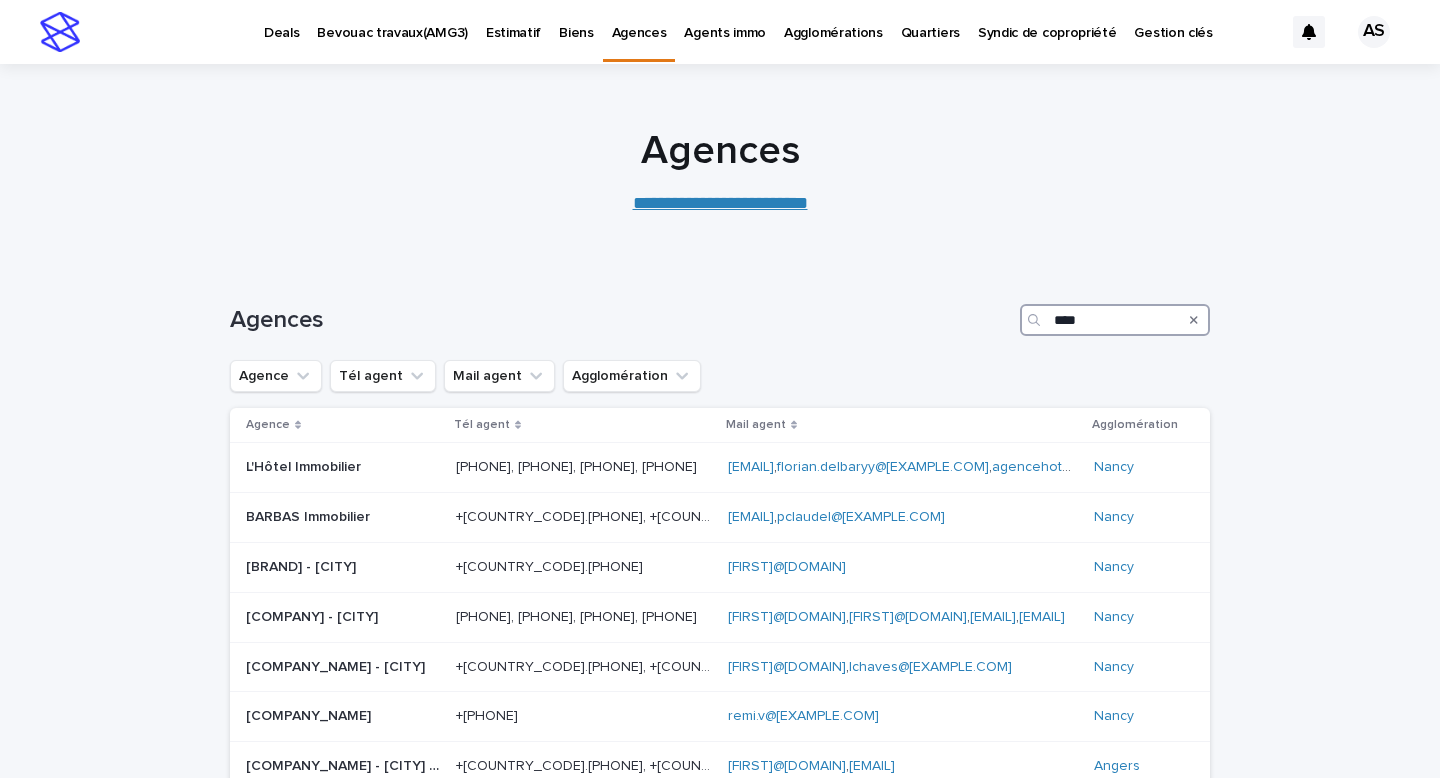 type on "****" 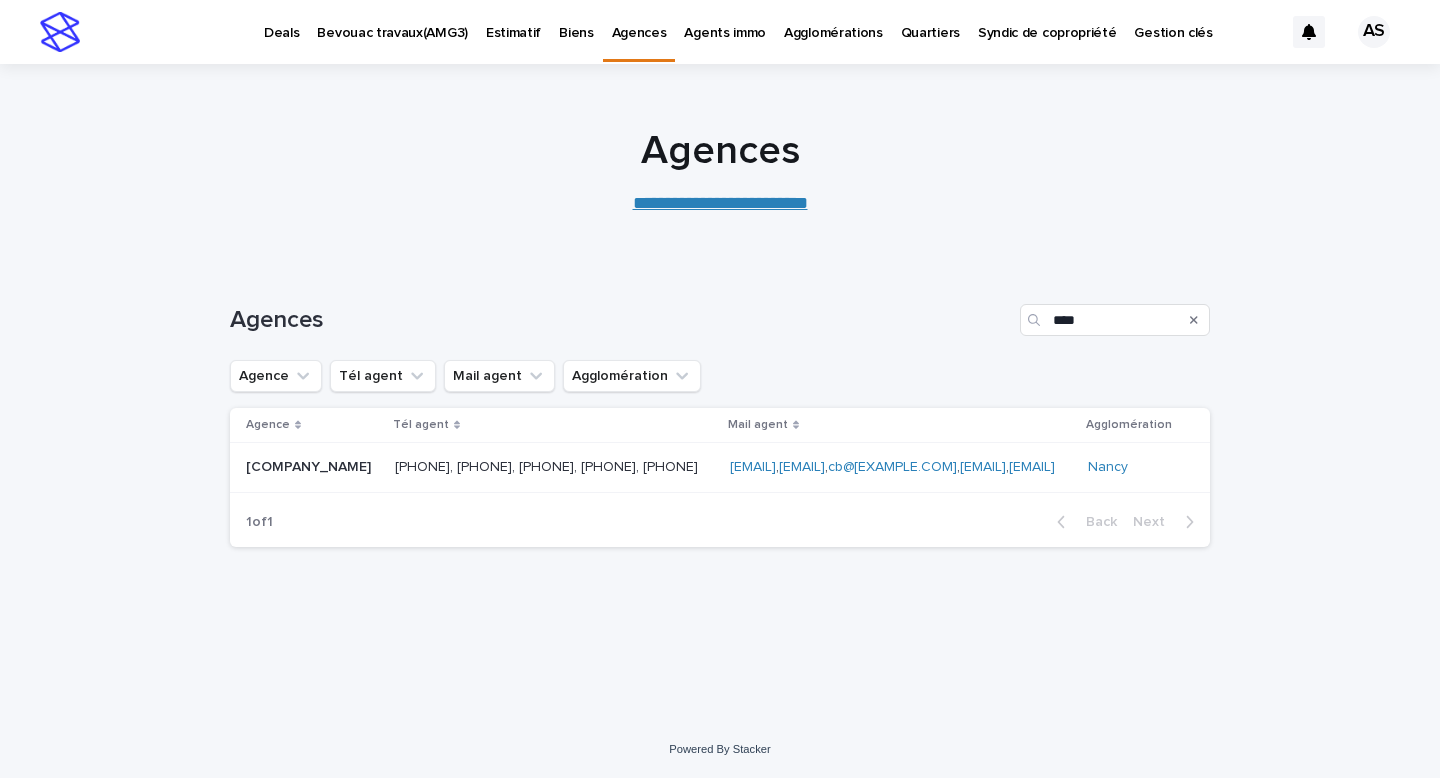 click on "[COMPANY_NAME]" at bounding box center [310, 465] 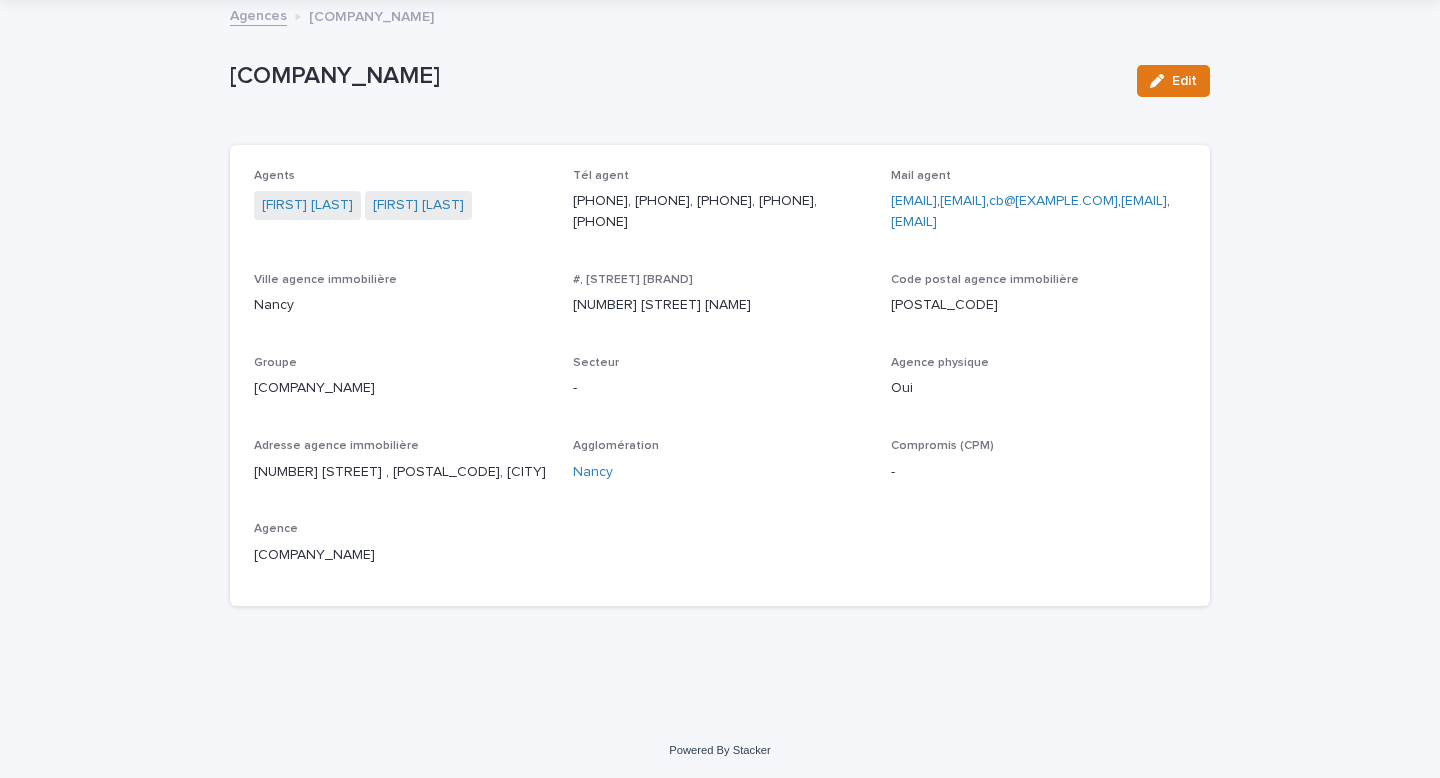 scroll, scrollTop: 85, scrollLeft: 0, axis: vertical 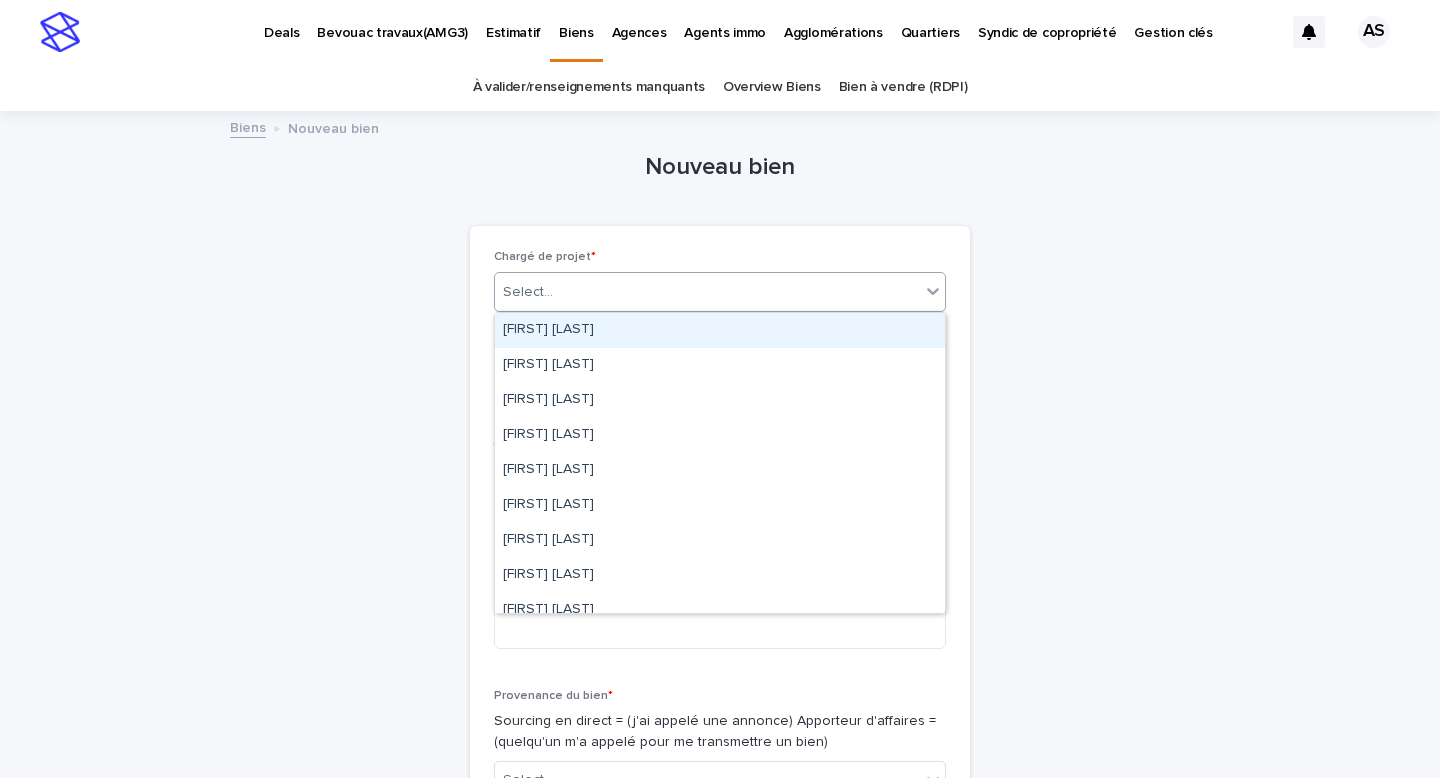 click on "Select..." at bounding box center [707, 292] 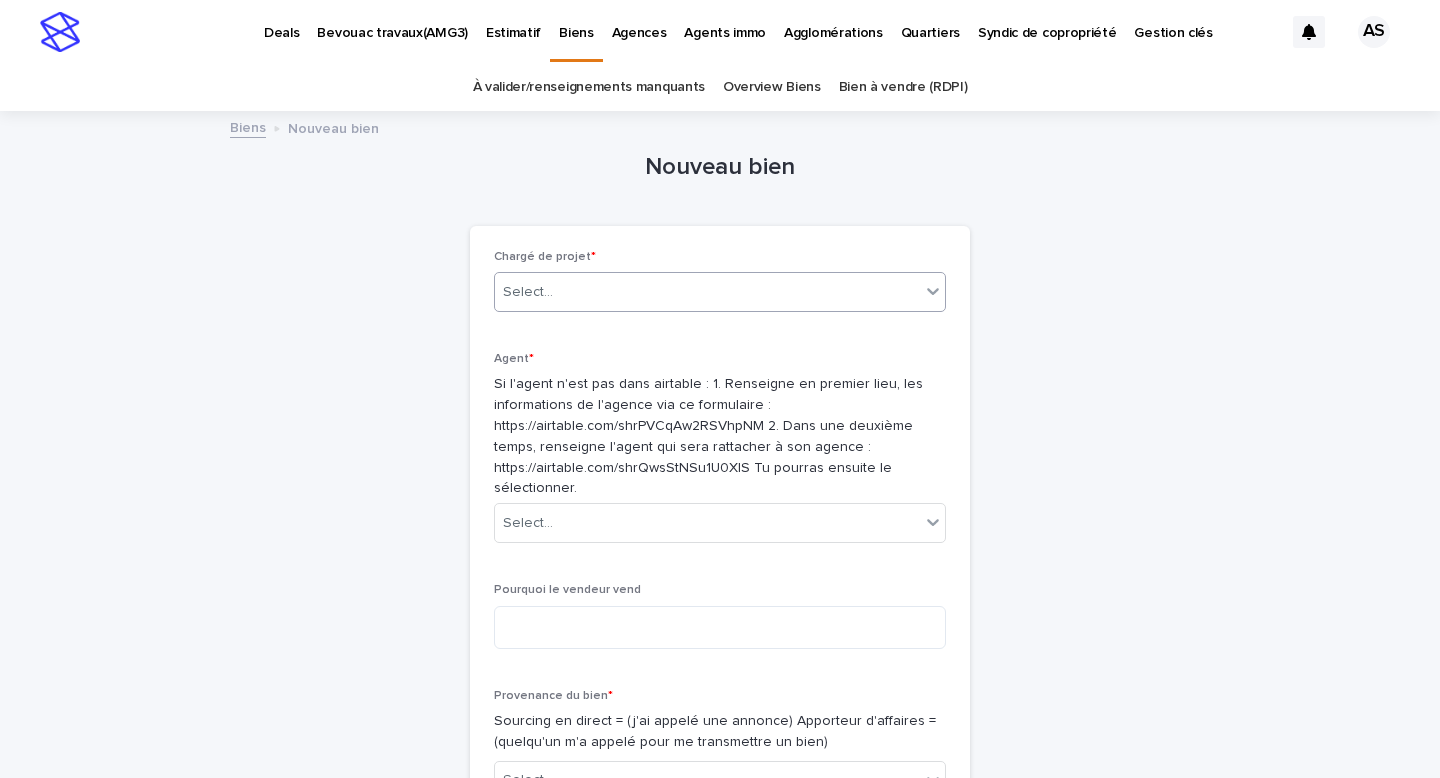 click on "Select..." at bounding box center [707, 292] 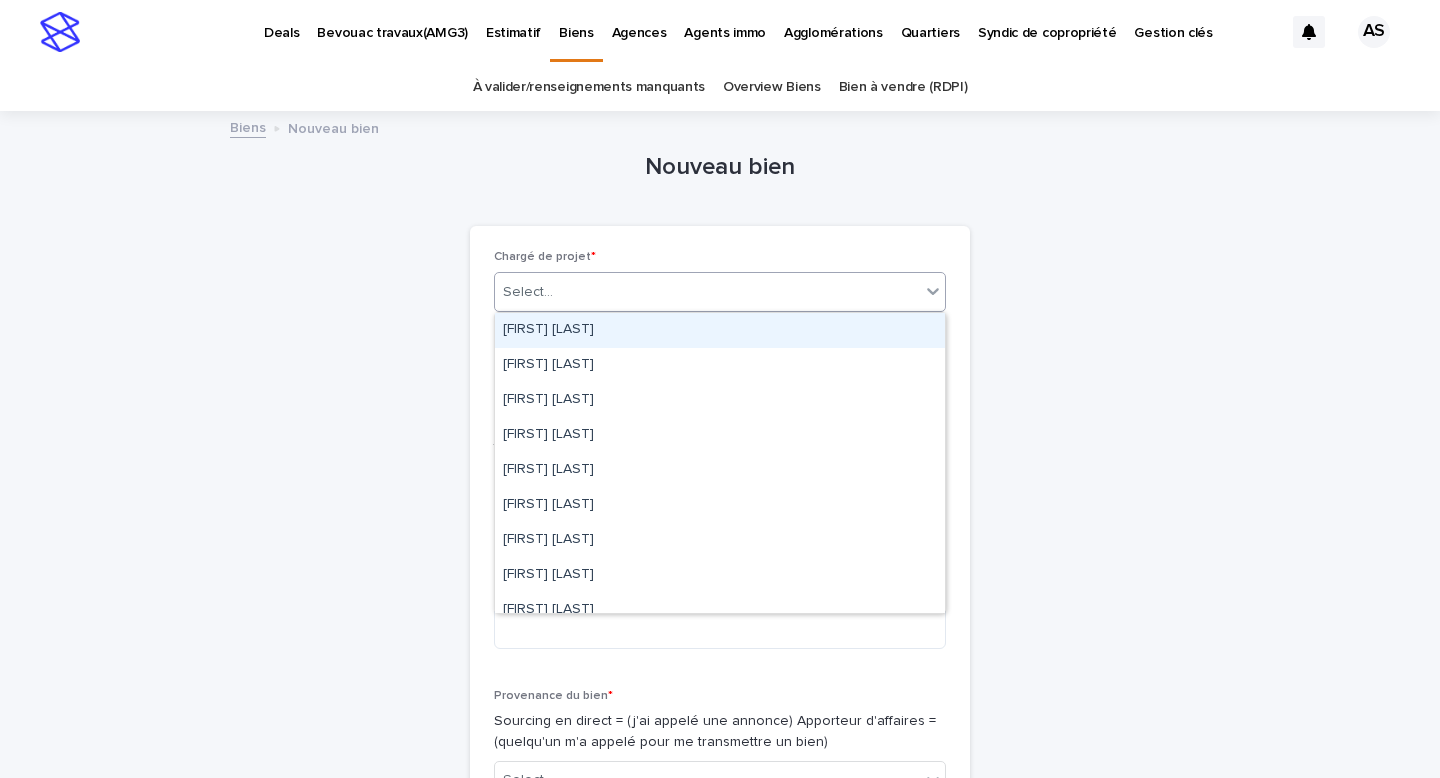 click on "Select..." at bounding box center [707, 292] 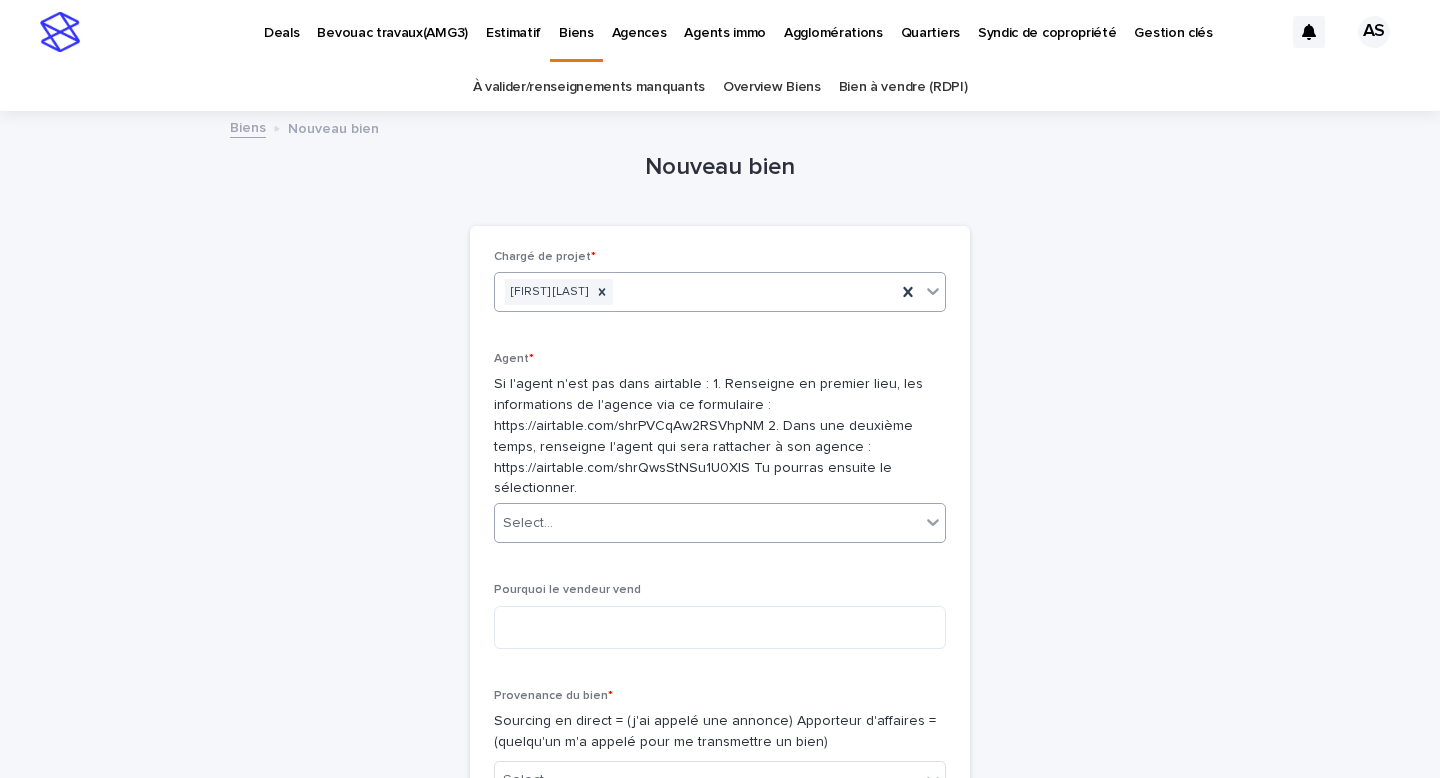click on "Select..." at bounding box center [707, 523] 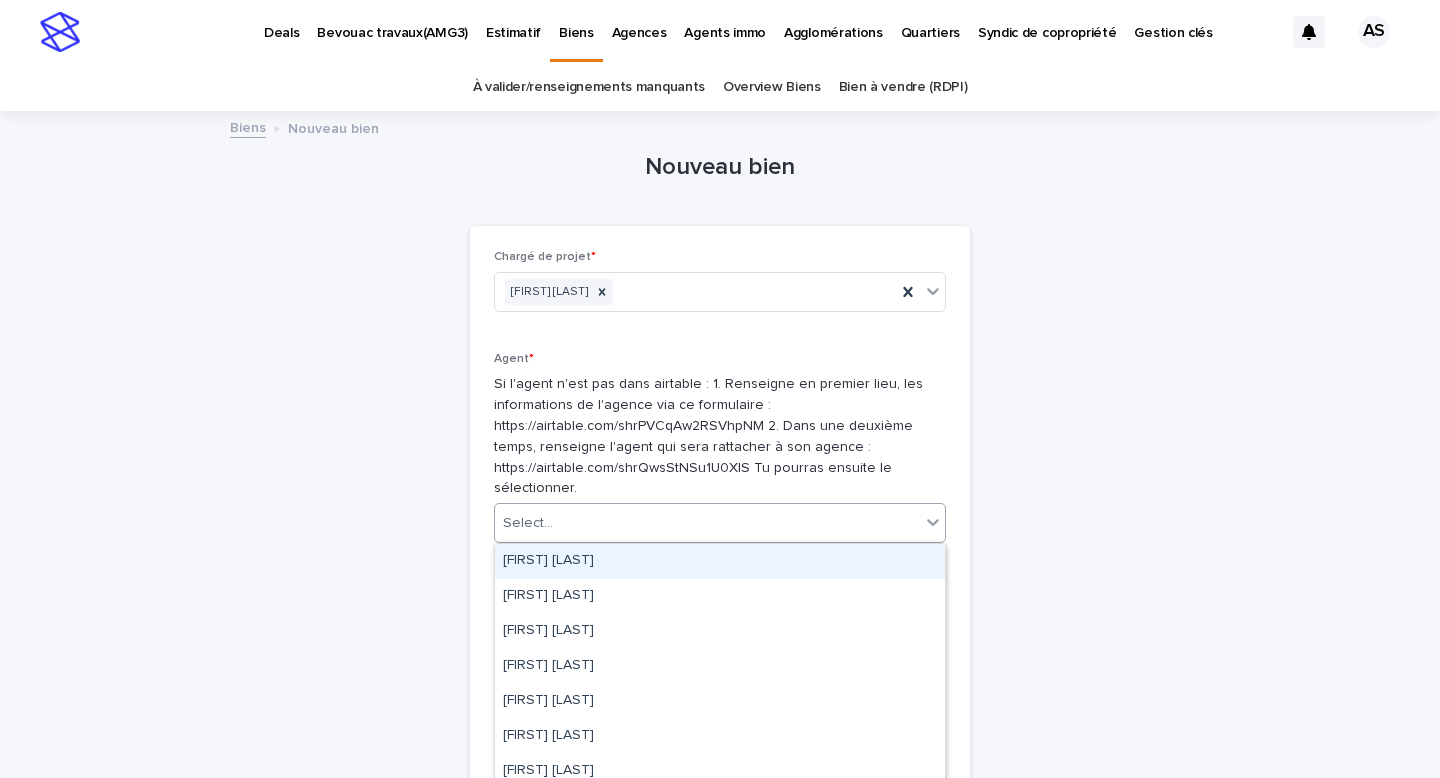 type on "*" 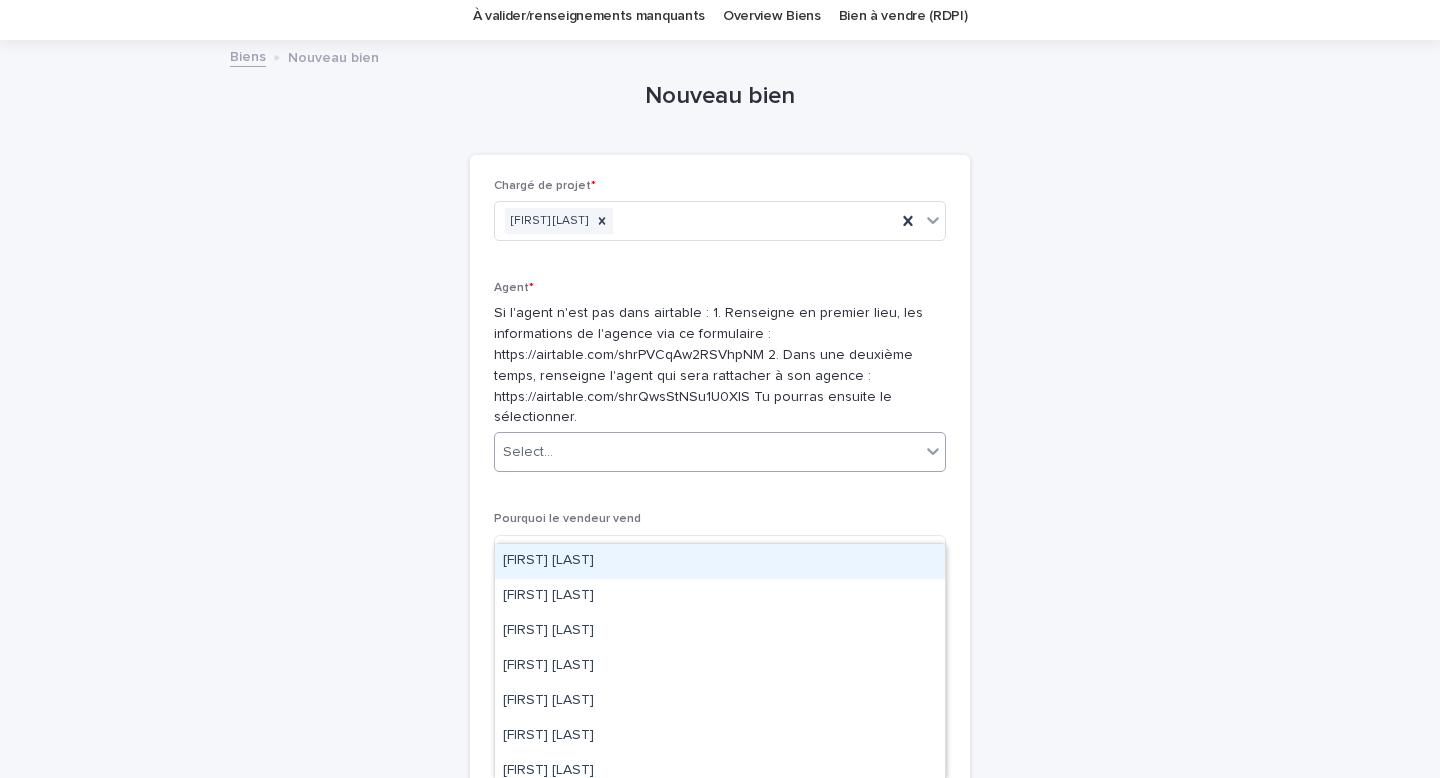 scroll, scrollTop: 72, scrollLeft: 0, axis: vertical 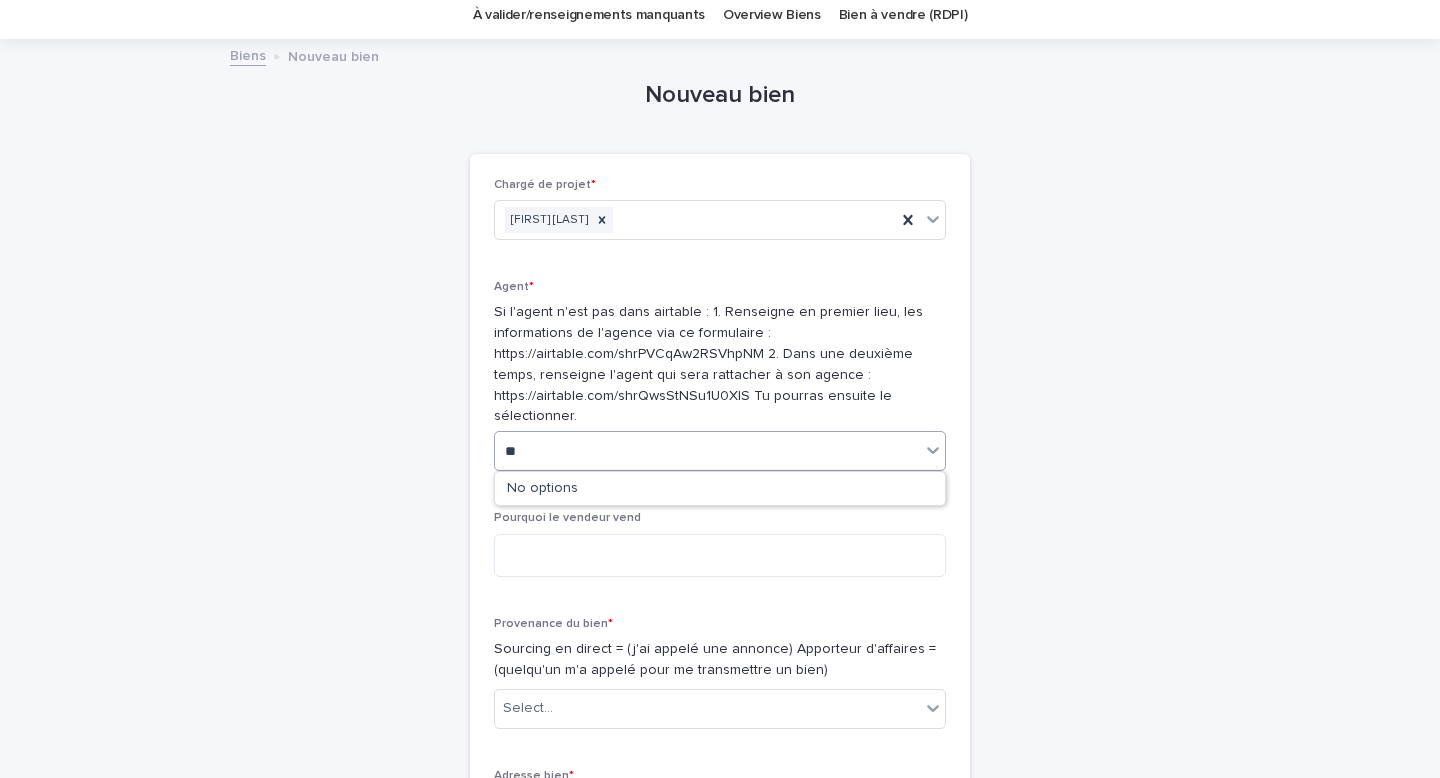 type on "*" 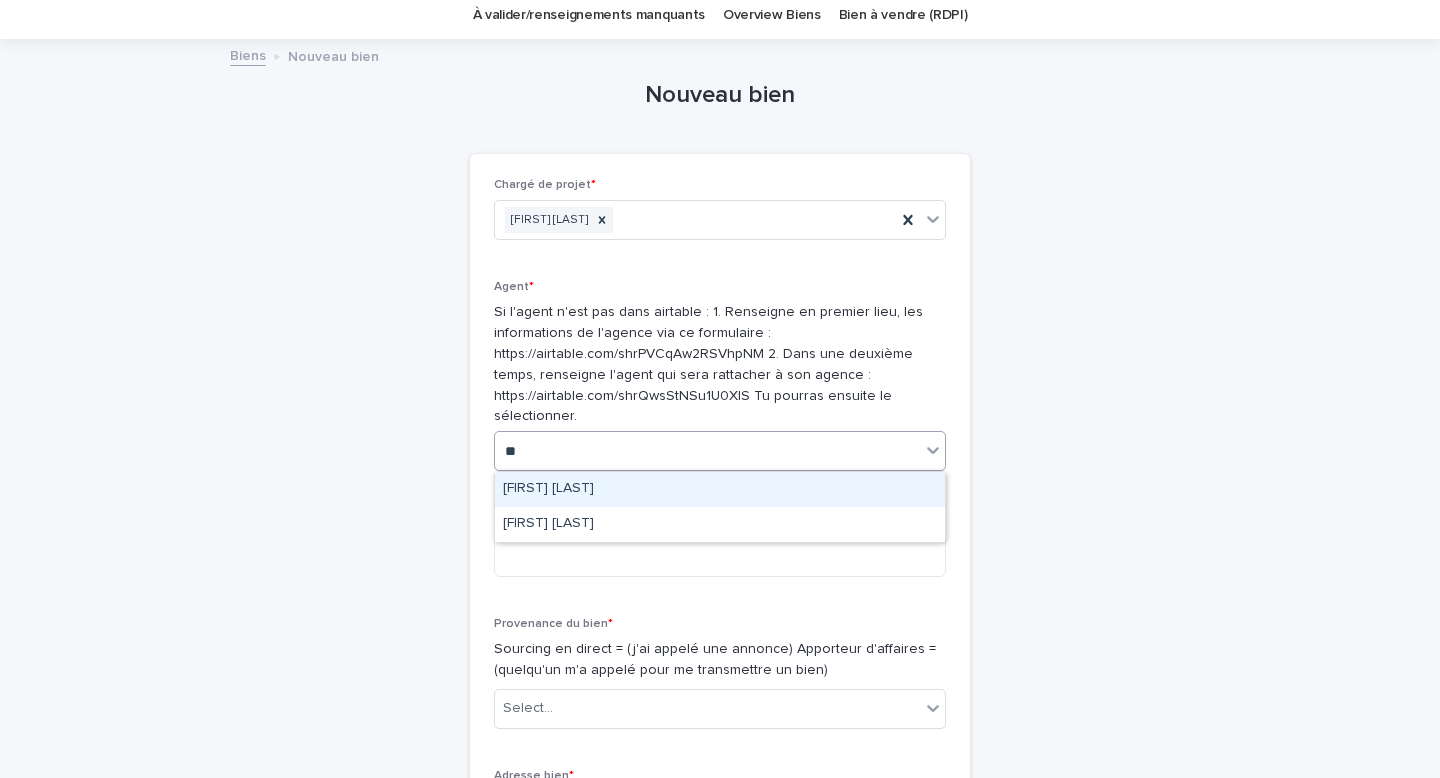 type on "*" 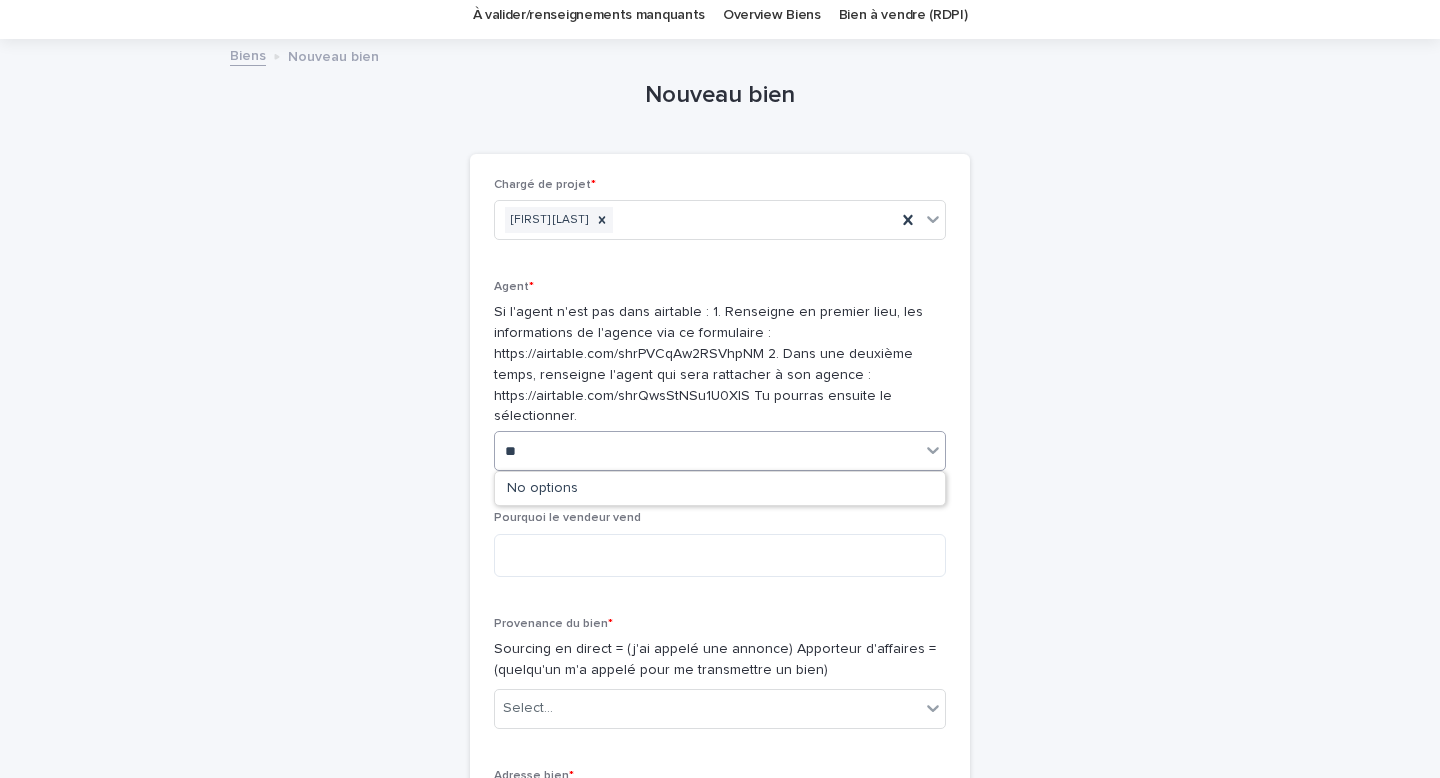 type on "*" 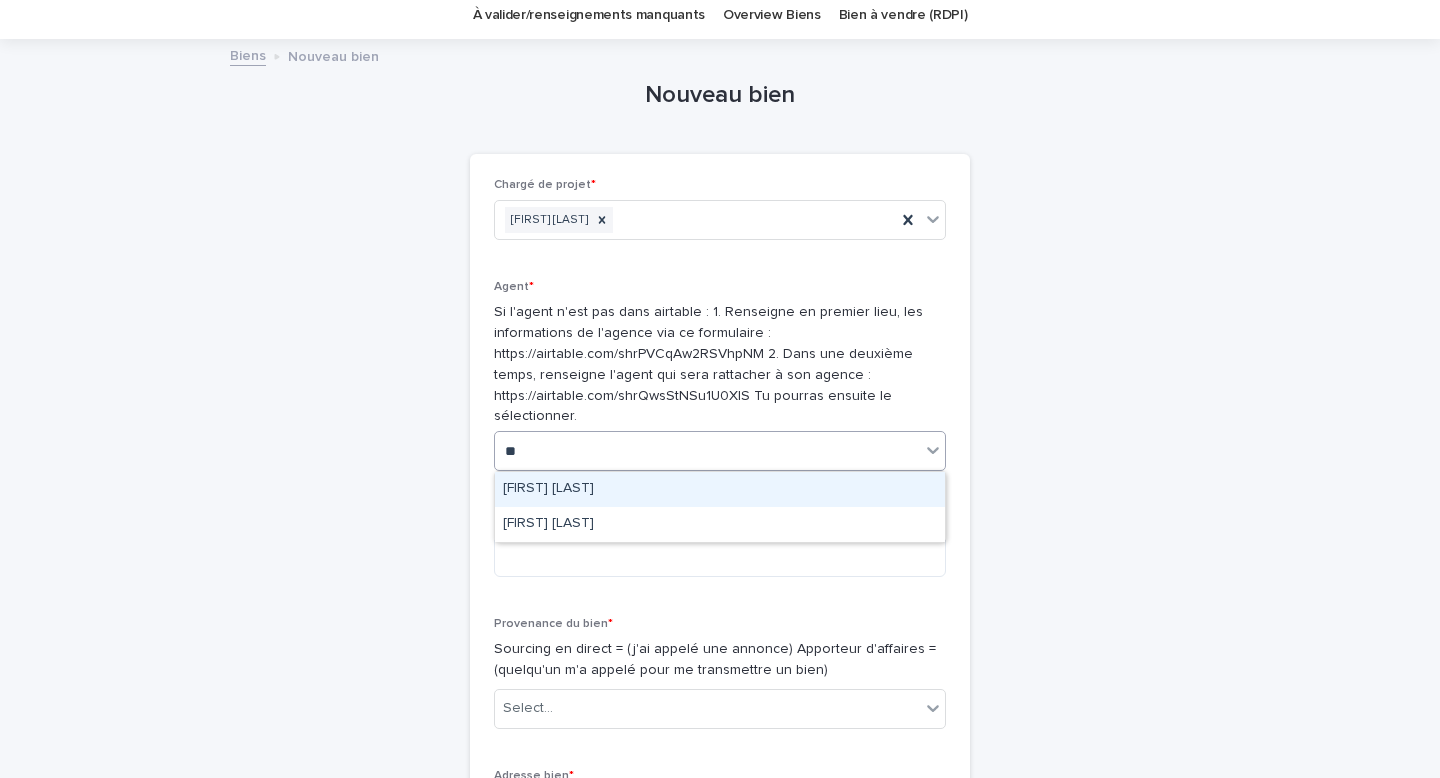 type on "*" 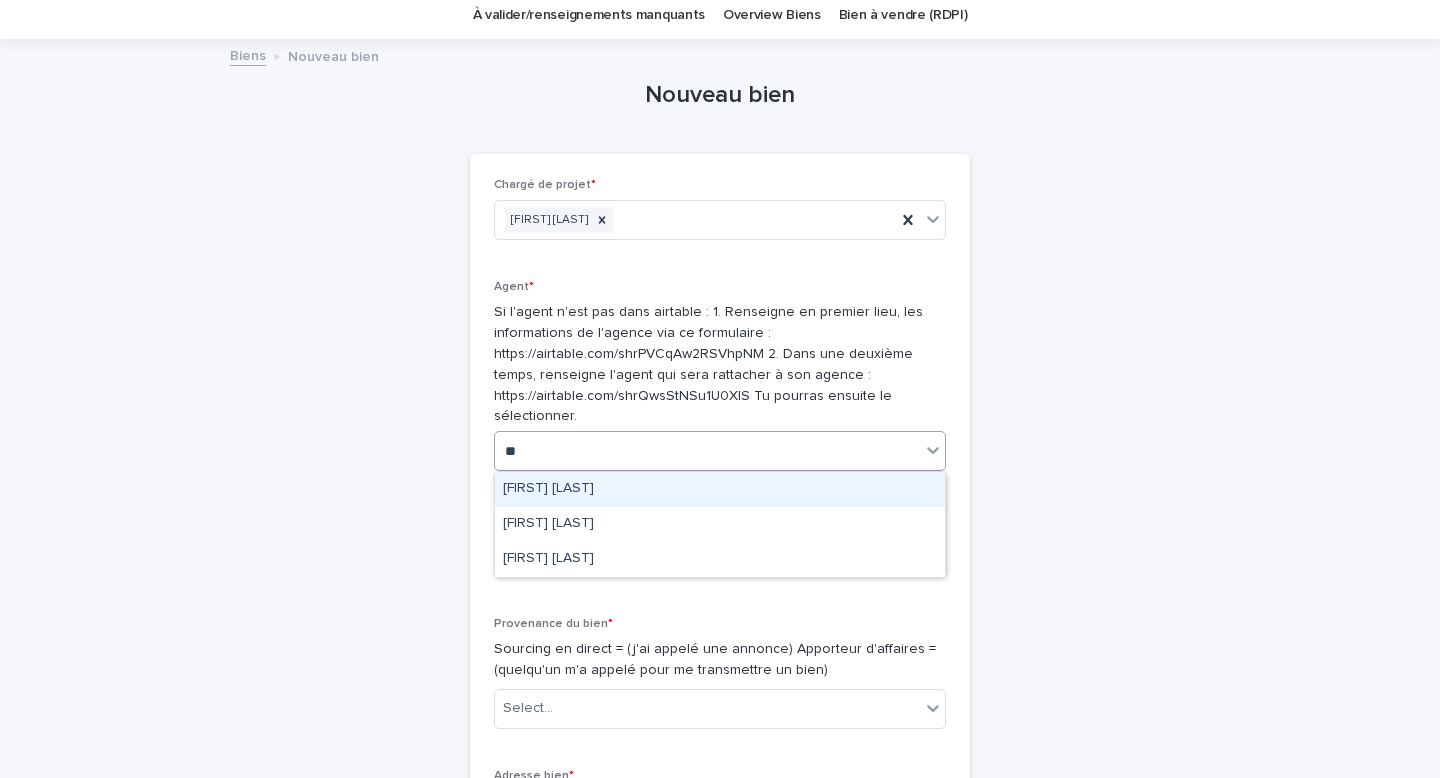 type on "*" 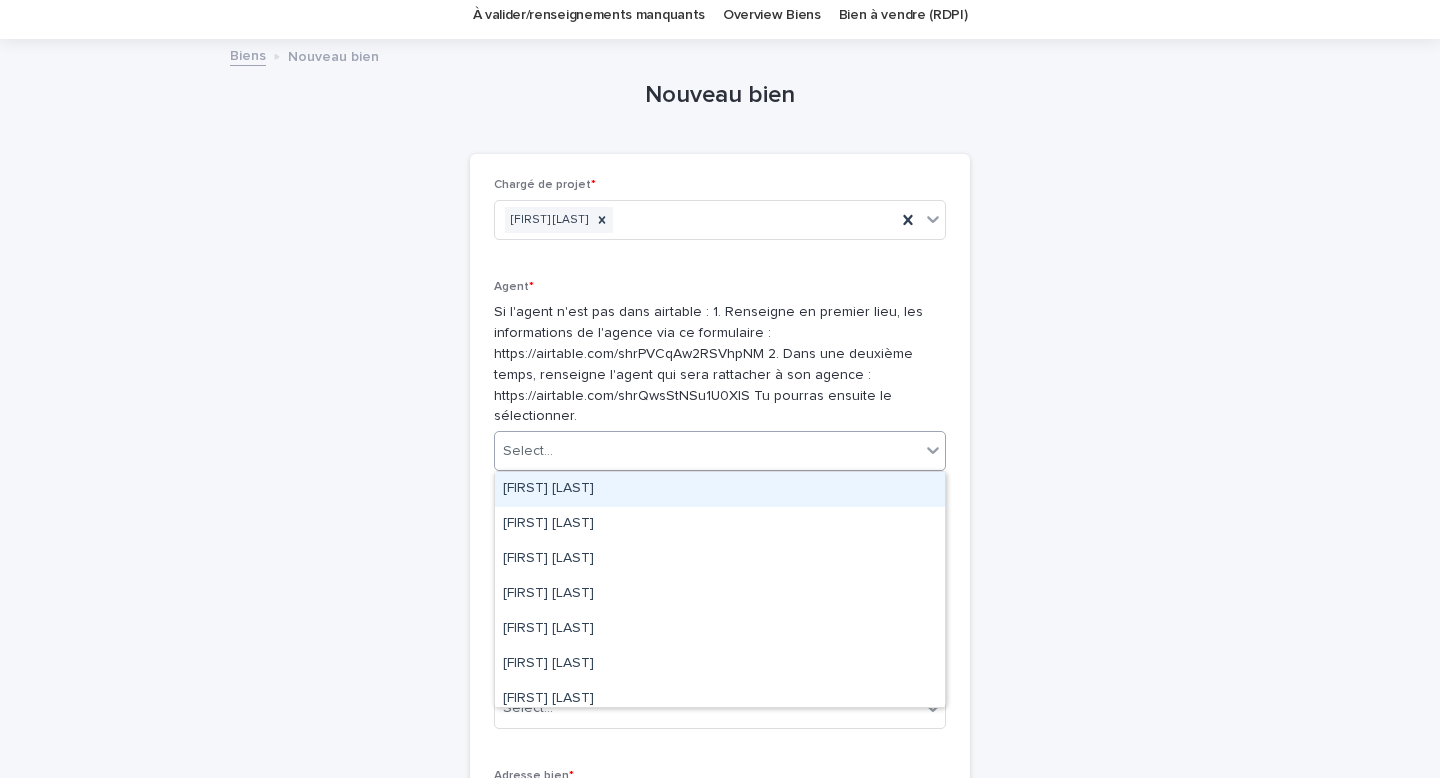 scroll, scrollTop: 0, scrollLeft: 0, axis: both 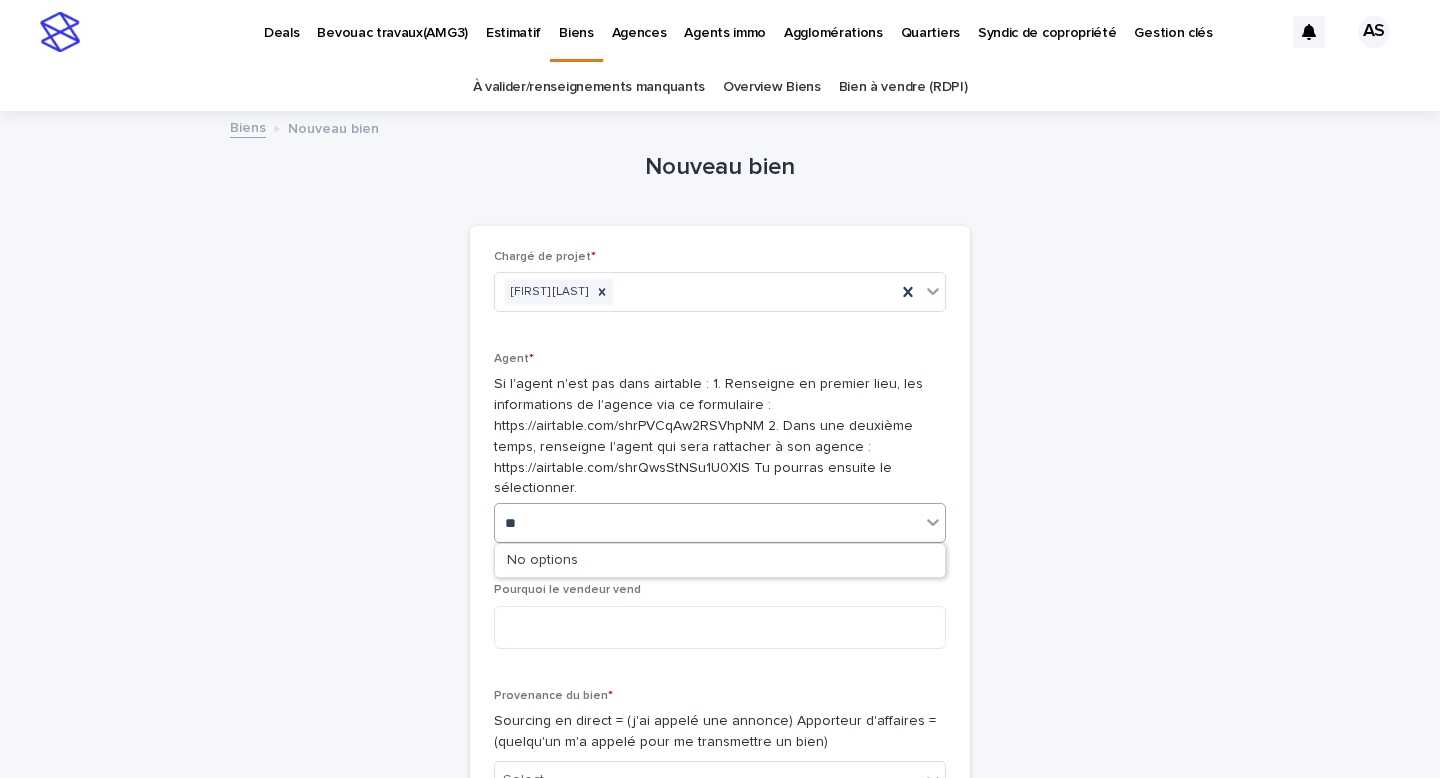 type on "*" 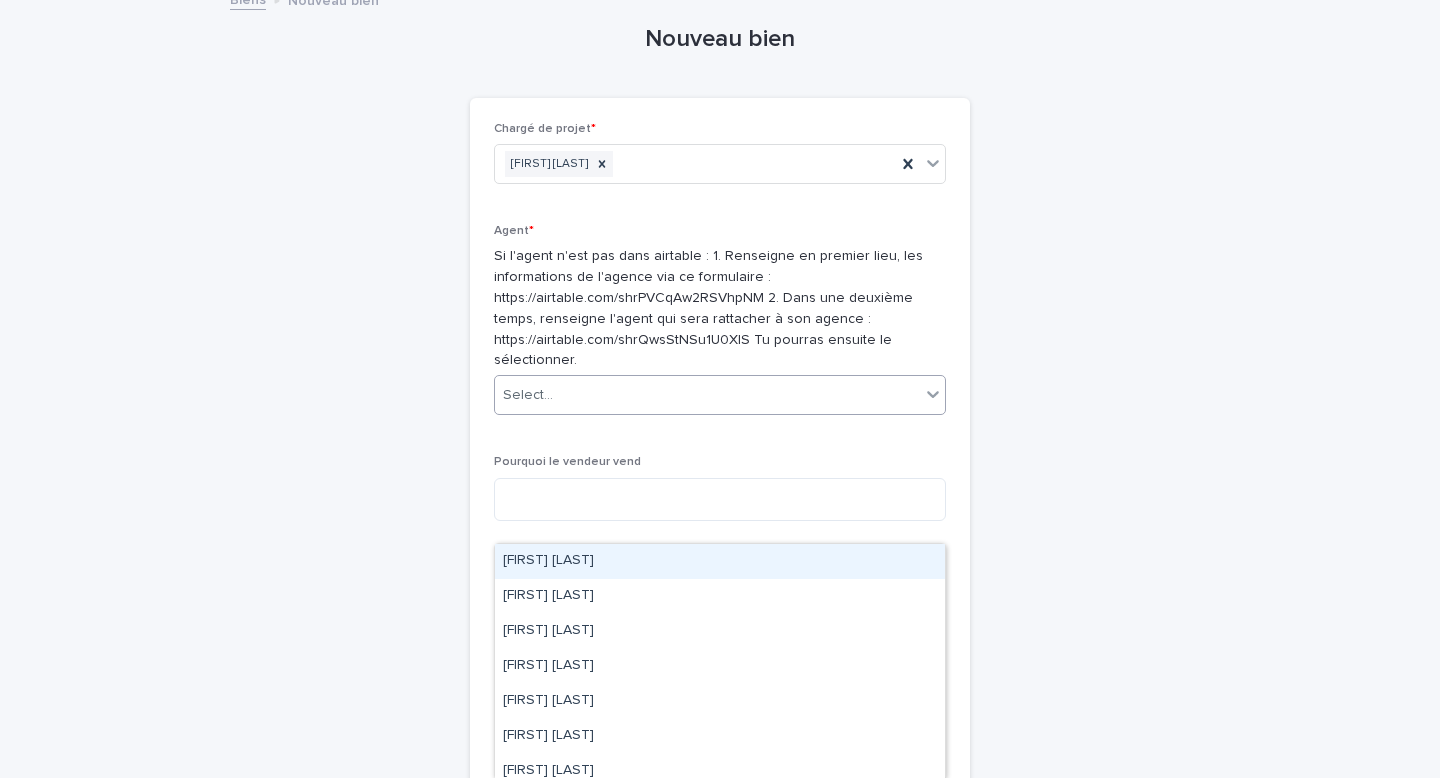 scroll, scrollTop: 126, scrollLeft: 0, axis: vertical 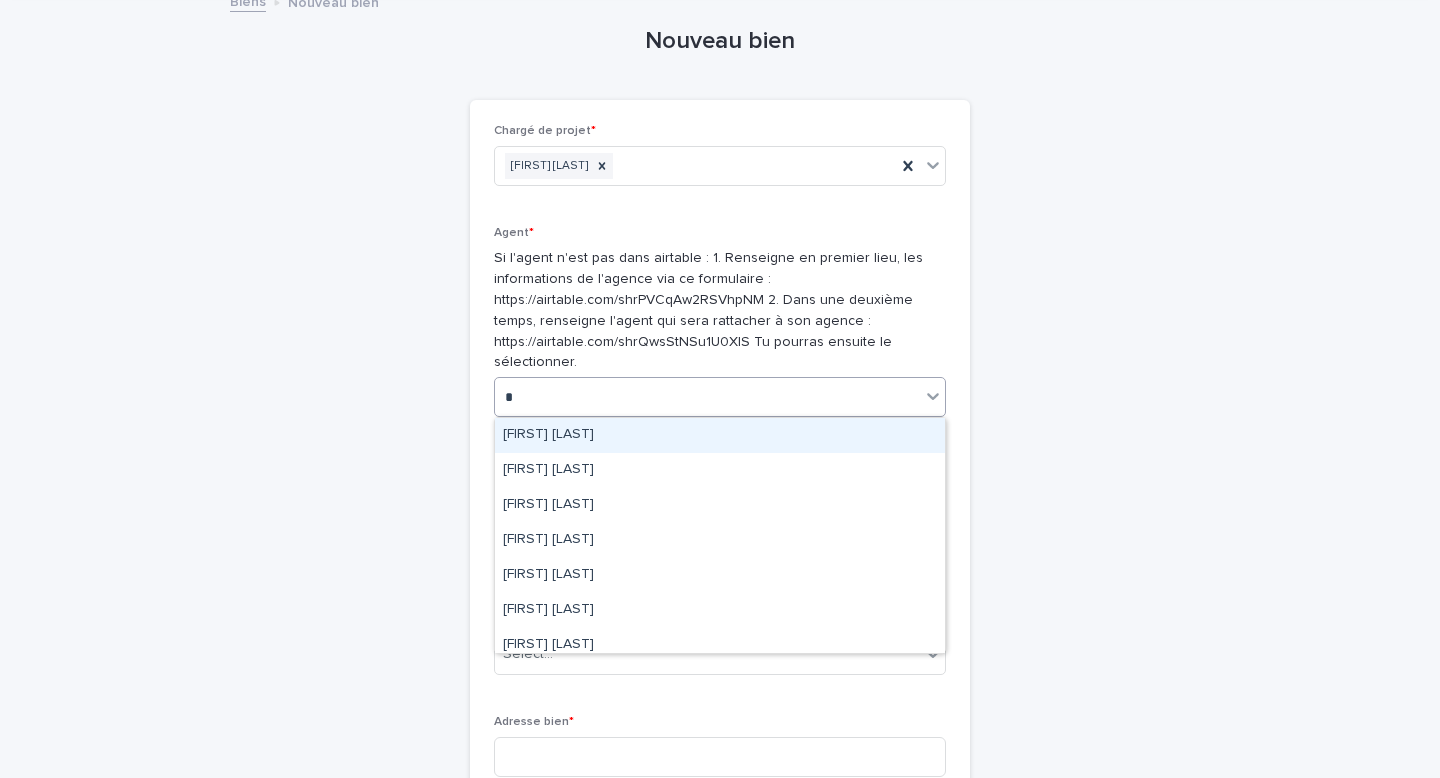 type on "**" 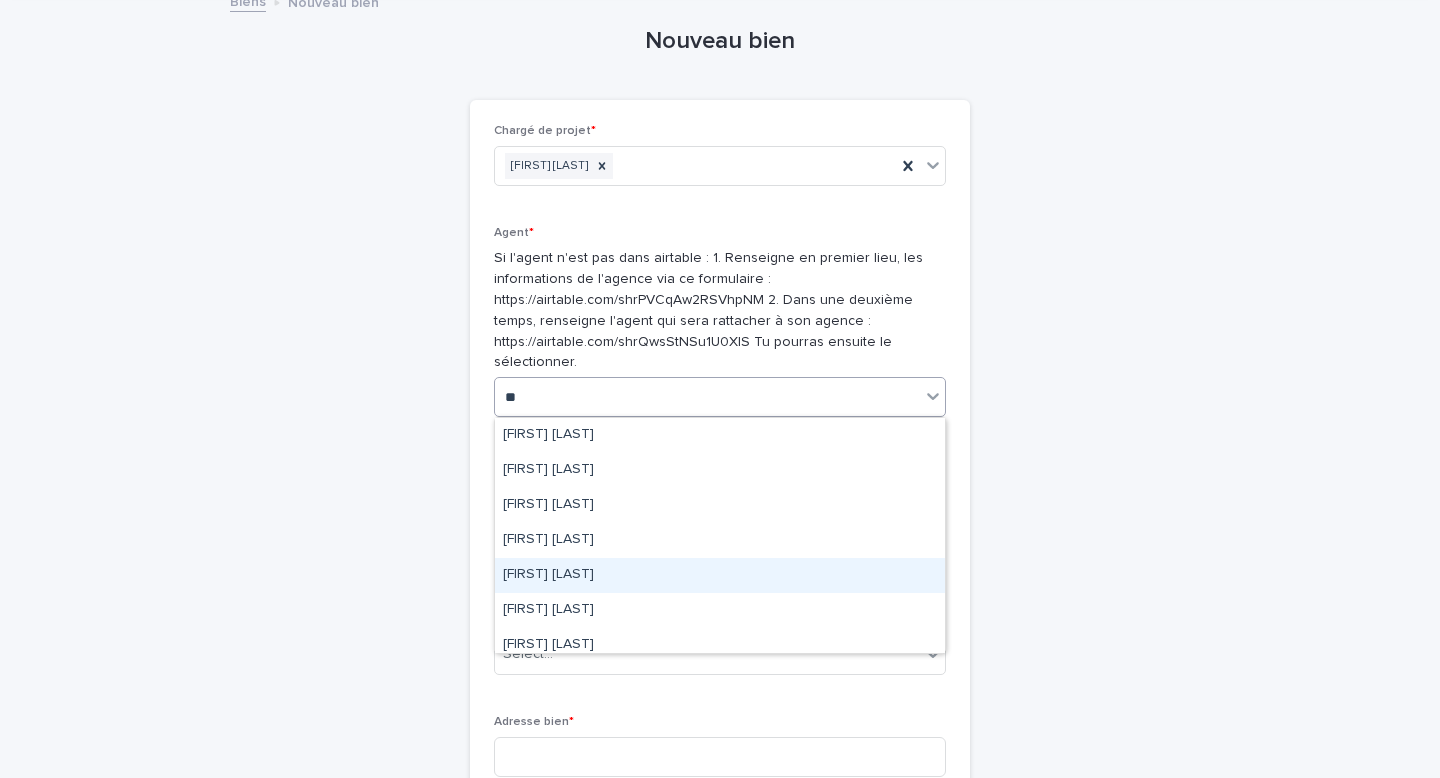 click on "[FIRST] [LAST]" at bounding box center (720, 575) 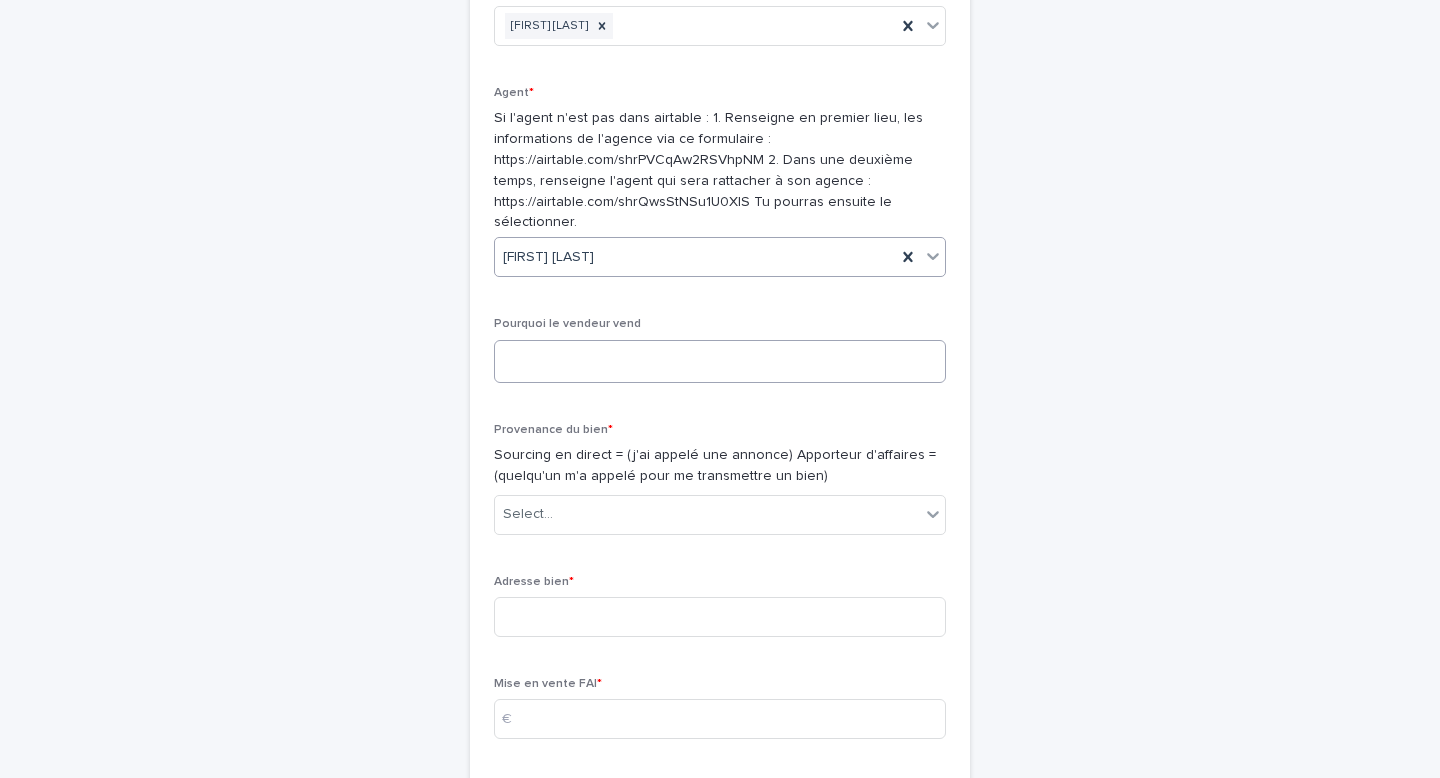 scroll, scrollTop: 272, scrollLeft: 0, axis: vertical 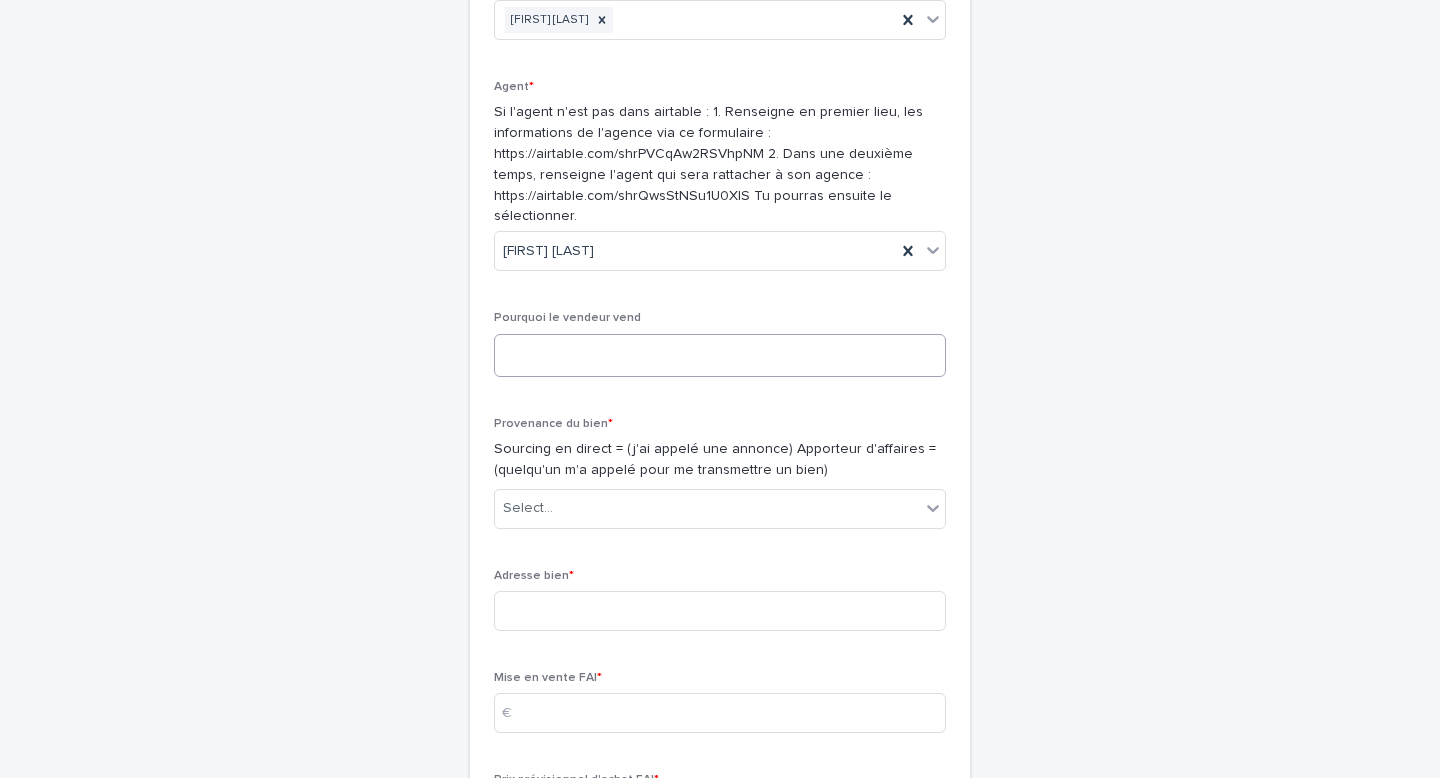 click on "Provenance du bien * Sourcing en direct  = (j'ai appelé une annonce)
Apporteur d'affaires = (quelqu'un m'a appelé pour me transmettre un bien) Select..." at bounding box center [720, 481] 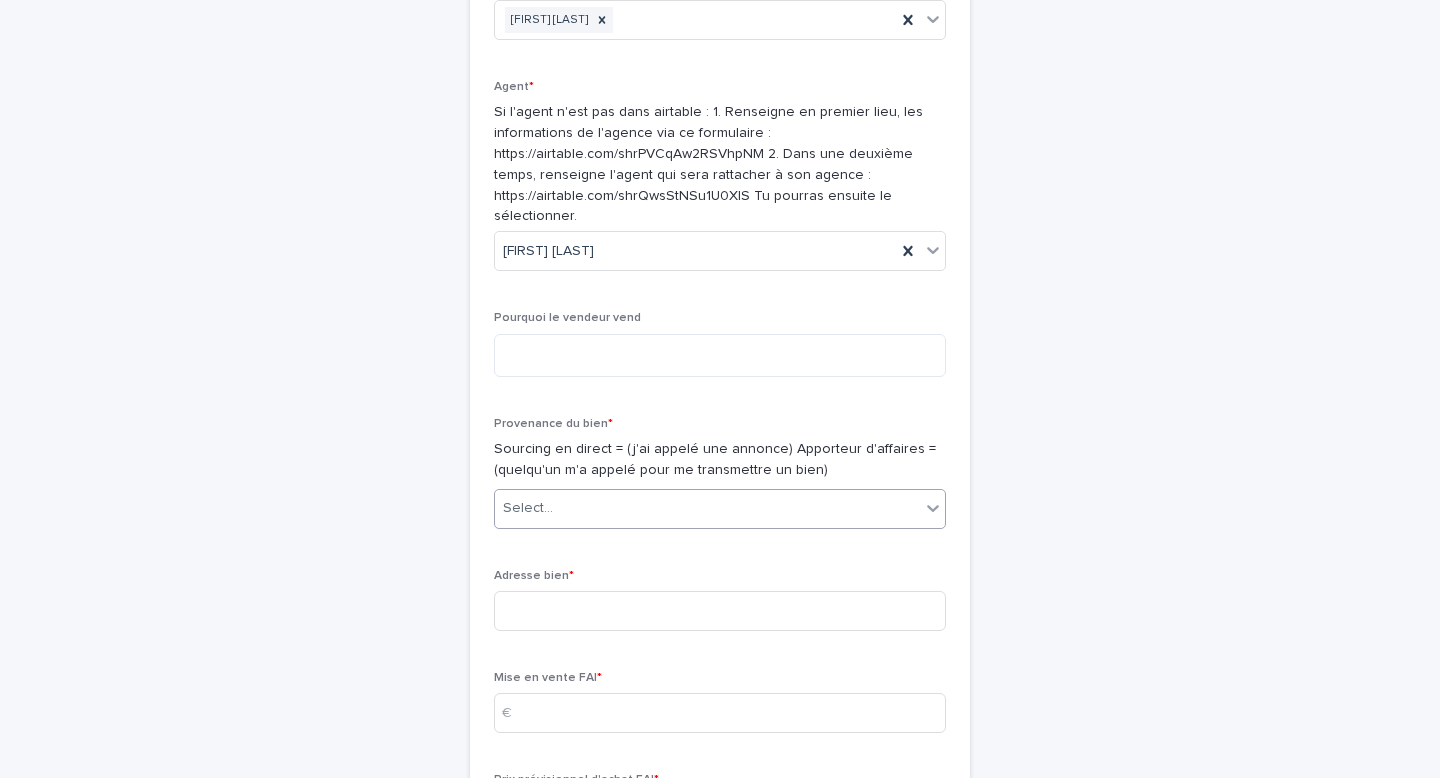 click on "Select..." at bounding box center [528, 508] 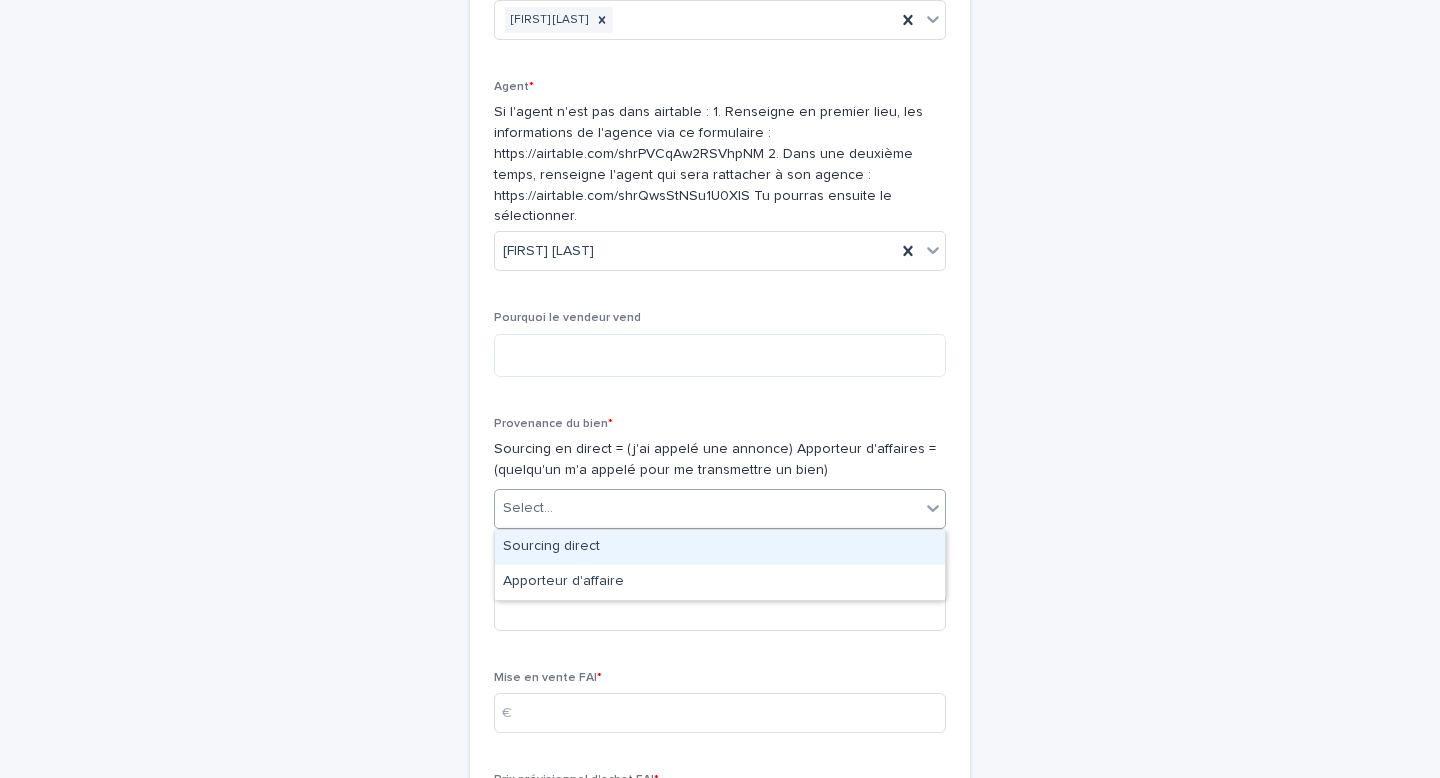 click on "Sourcing direct" at bounding box center [720, 547] 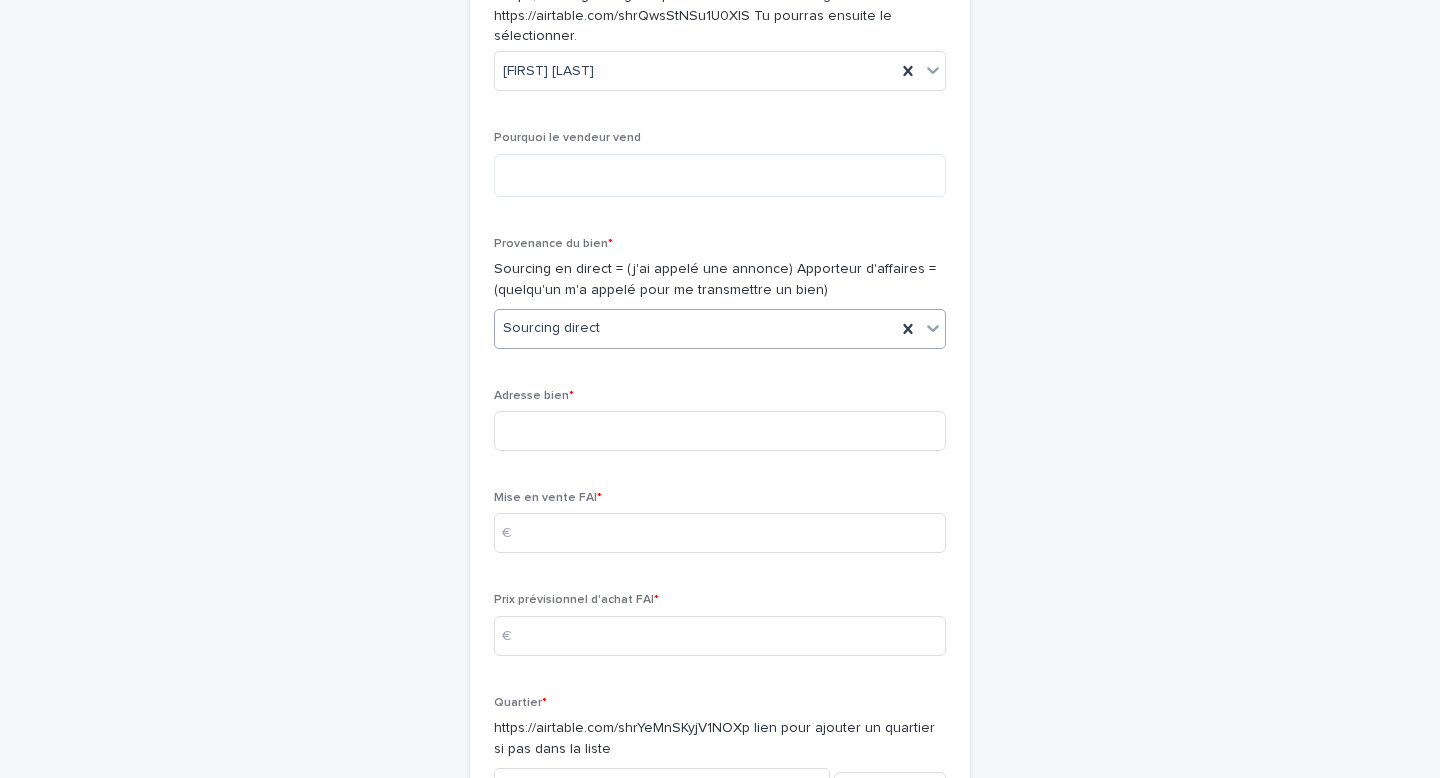 scroll, scrollTop: 453, scrollLeft: 0, axis: vertical 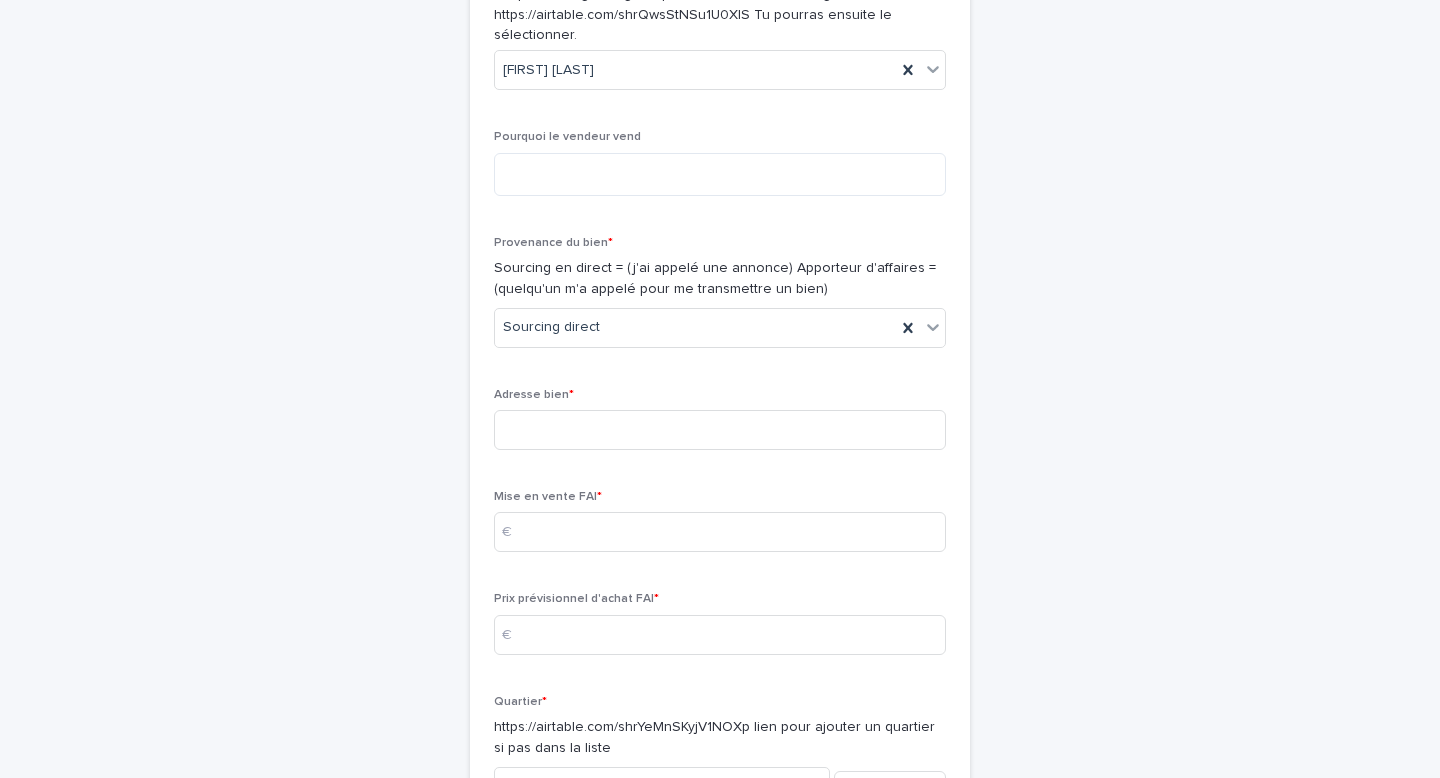 click on "Adresse bien *" at bounding box center (720, 395) 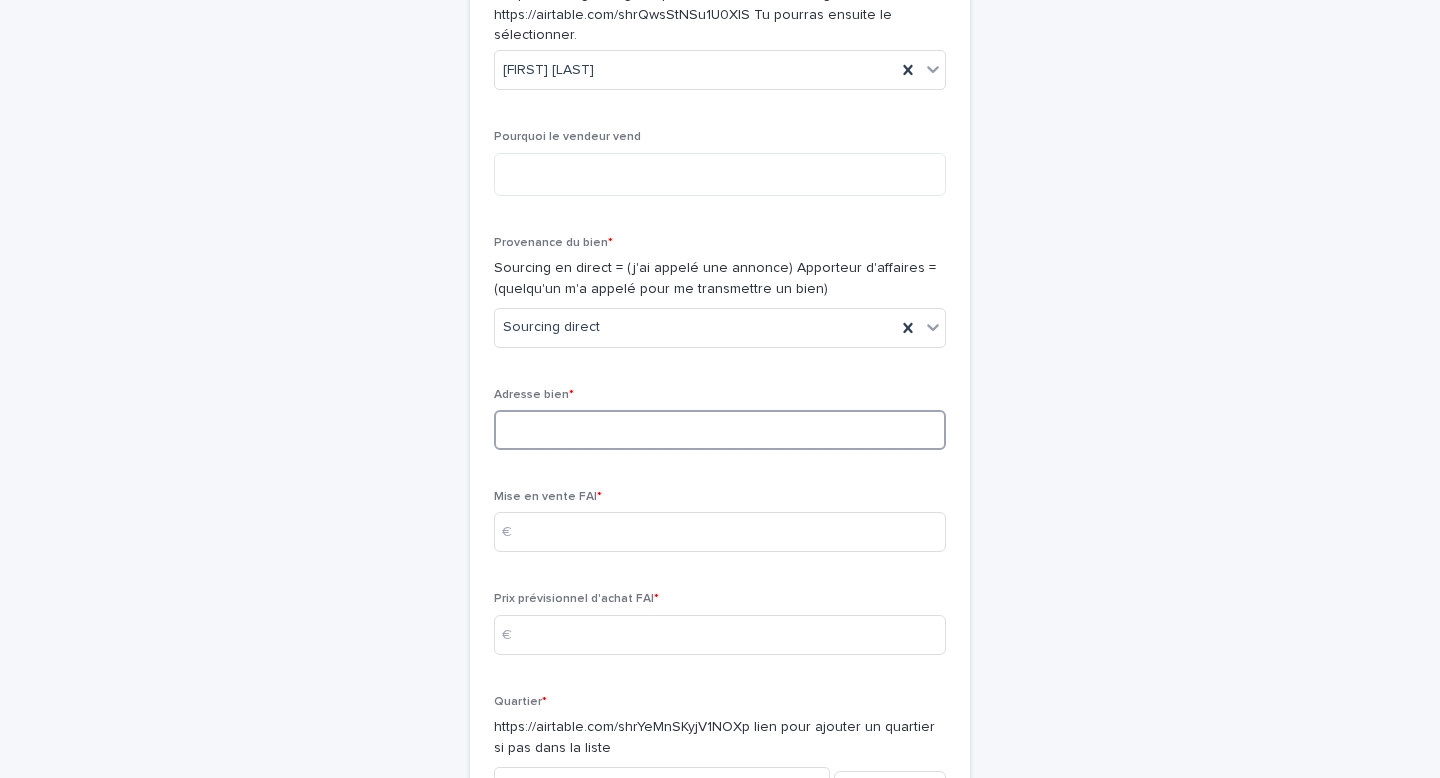 click at bounding box center [720, 430] 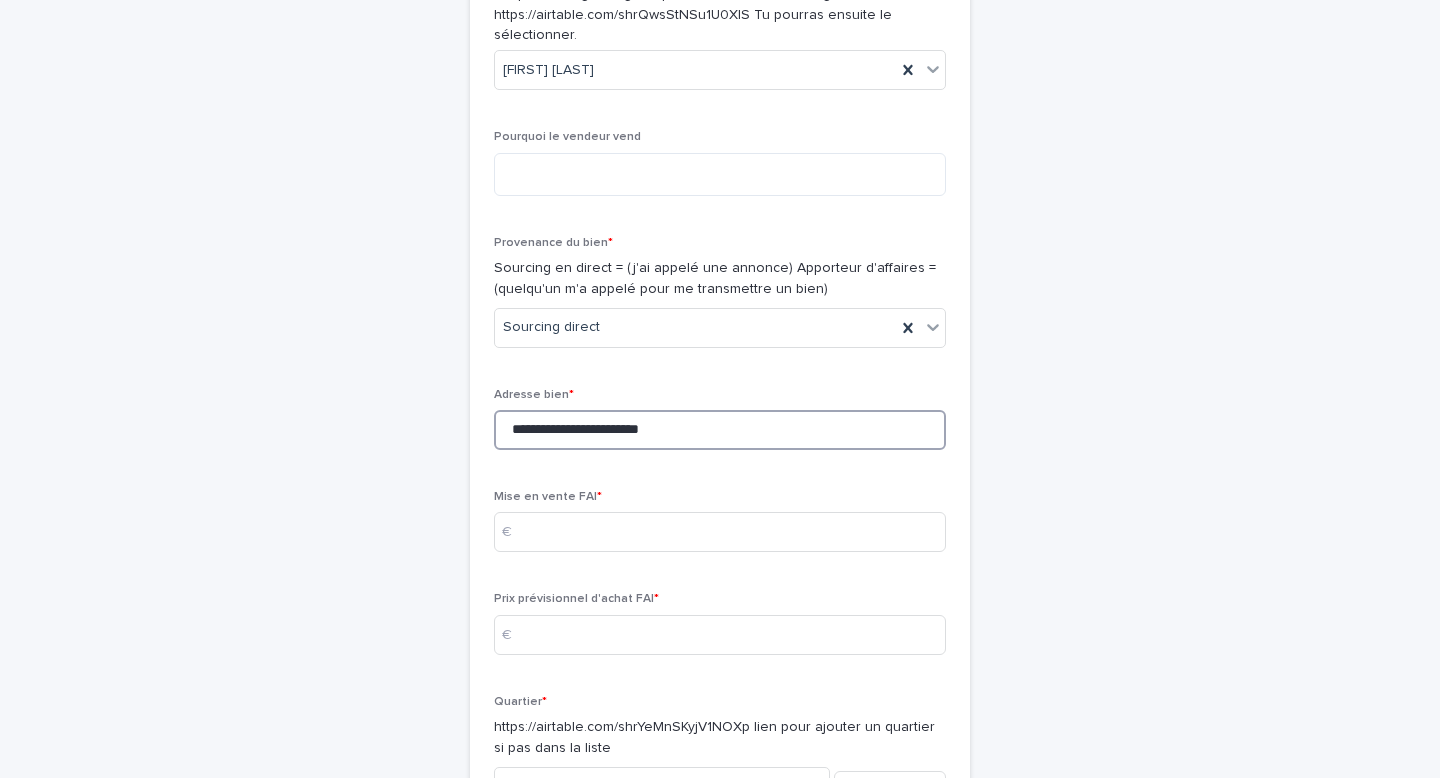 type on "**********" 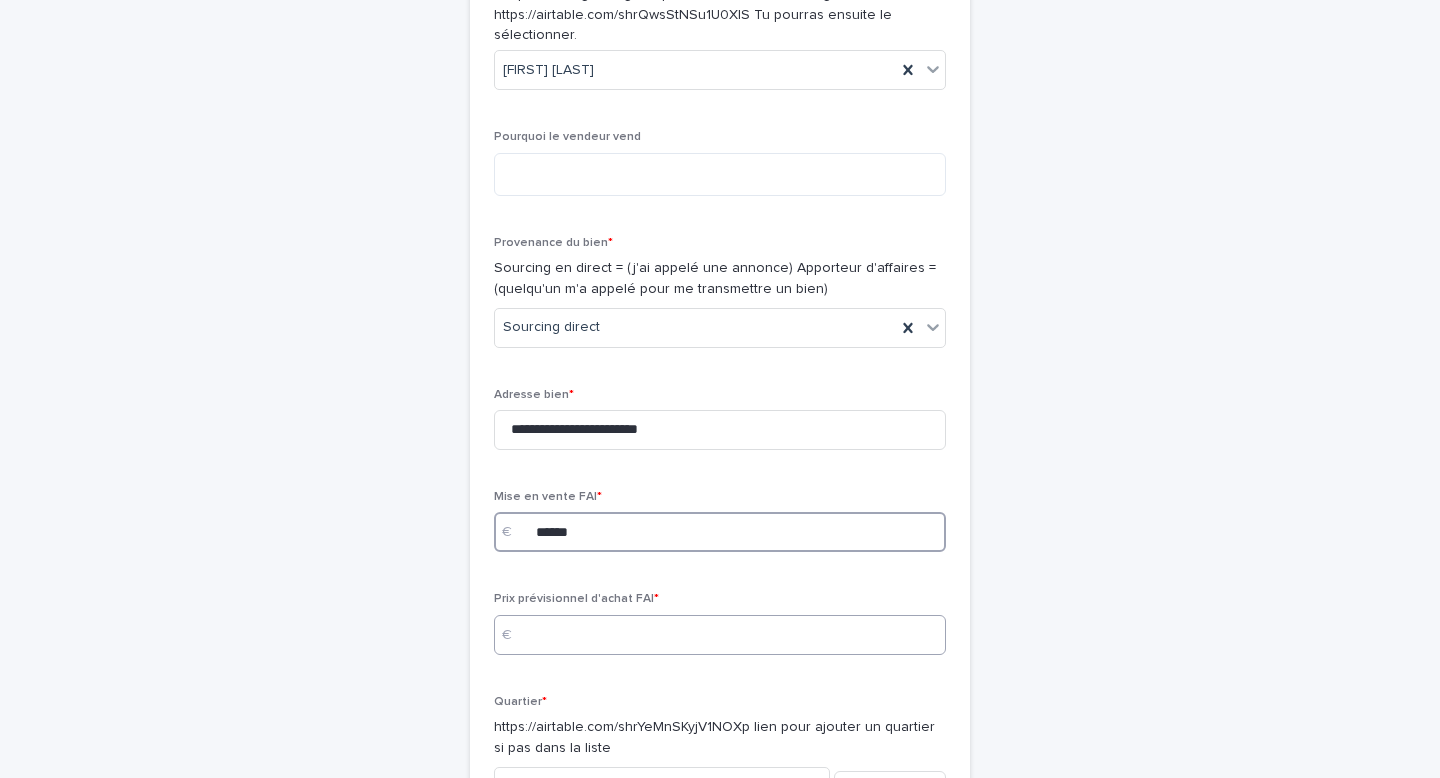 type on "******" 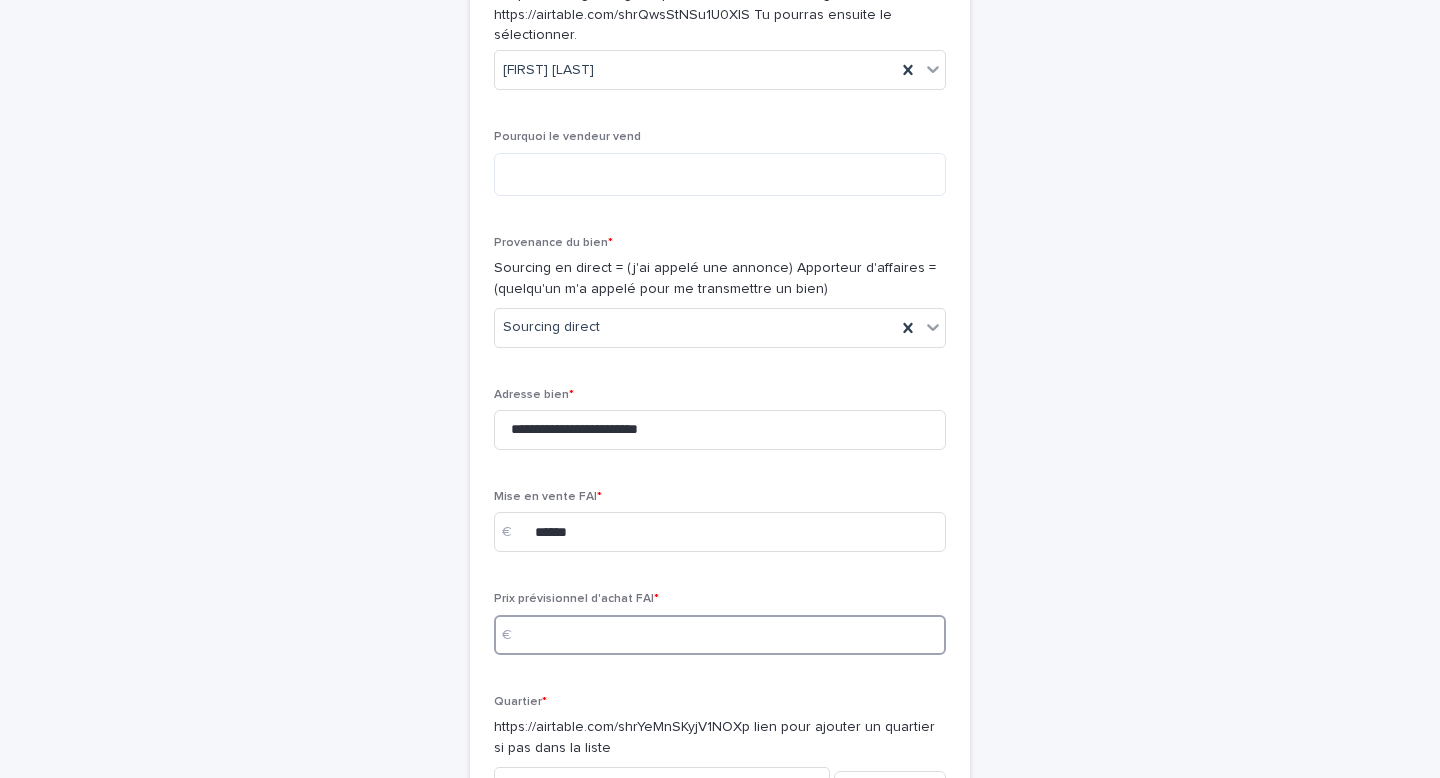 click at bounding box center (720, 635) 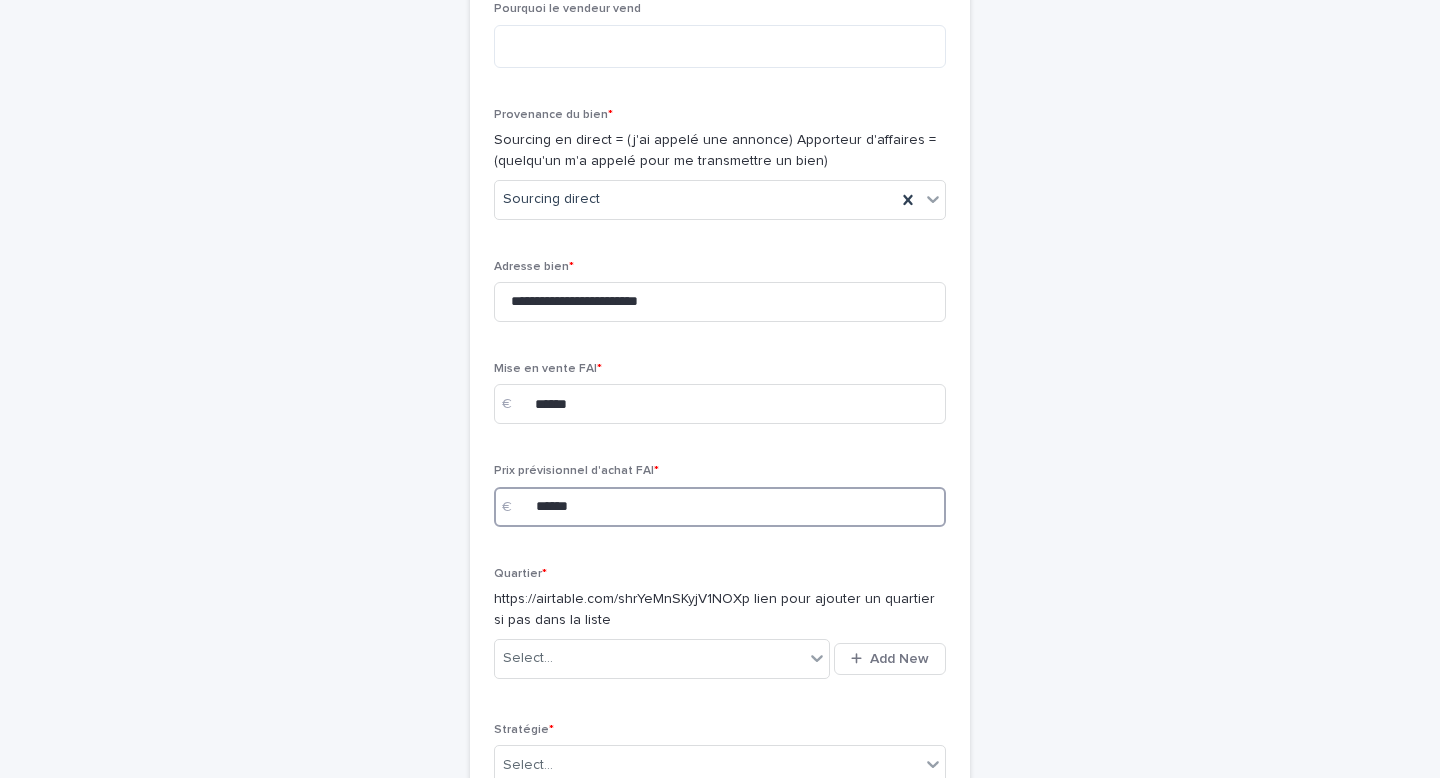 scroll, scrollTop: 593, scrollLeft: 0, axis: vertical 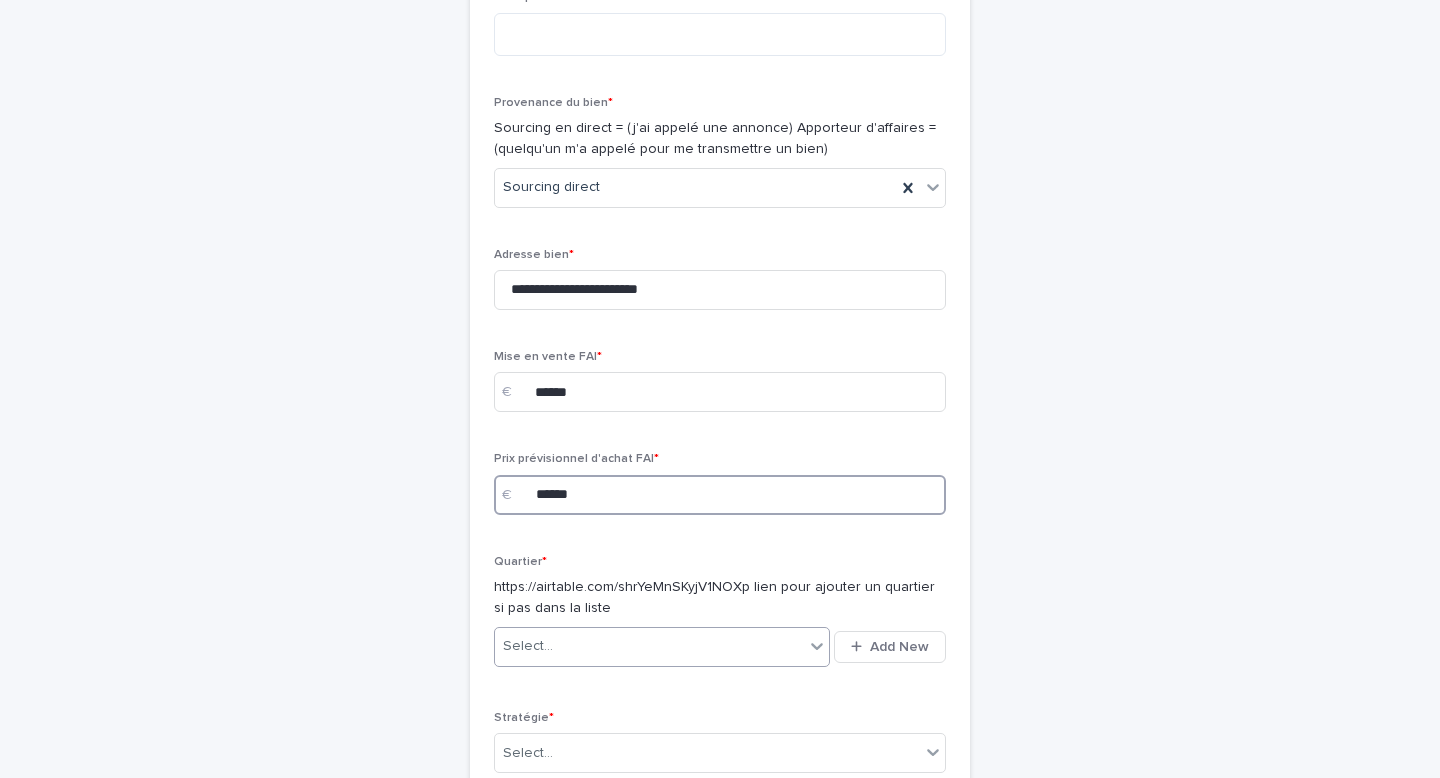 type on "******" 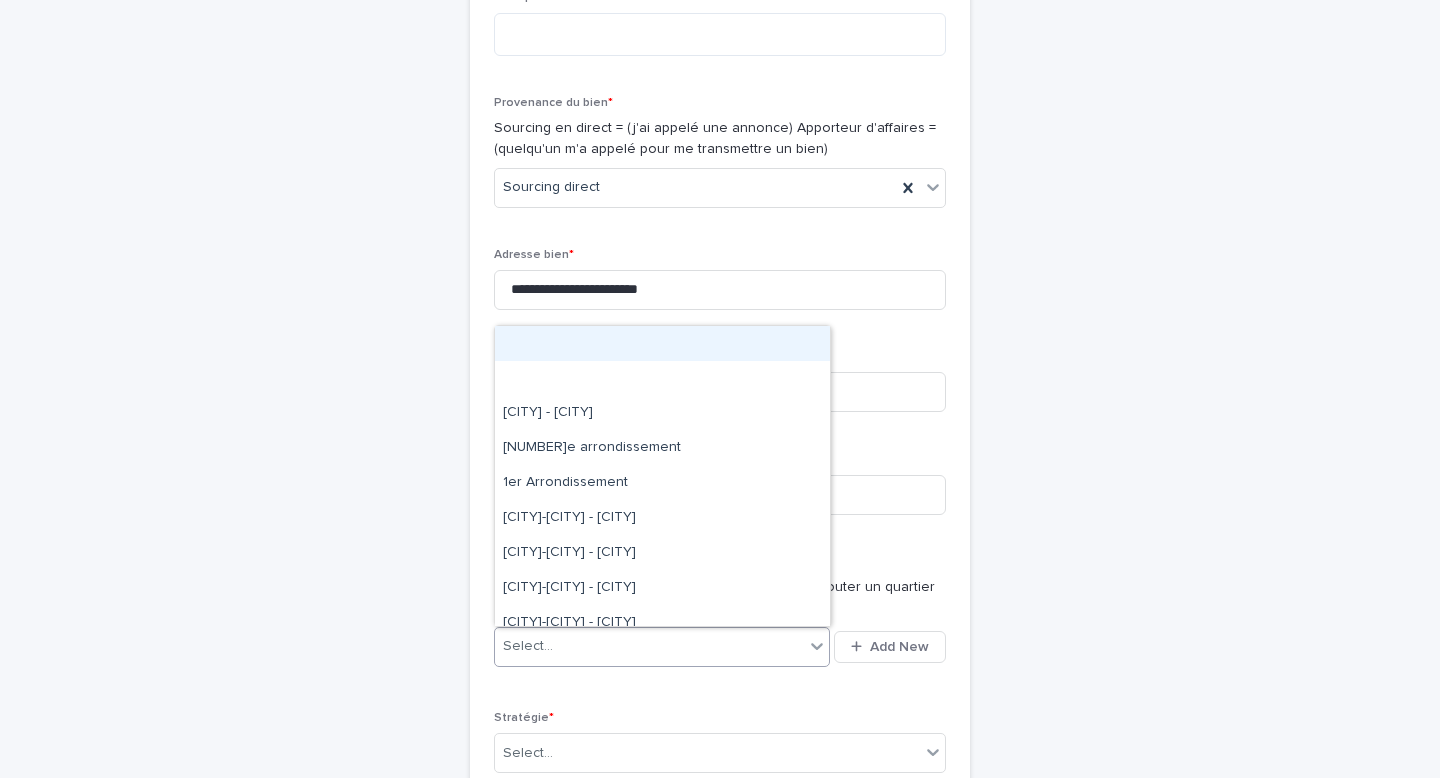 click on "Select..." at bounding box center [649, 646] 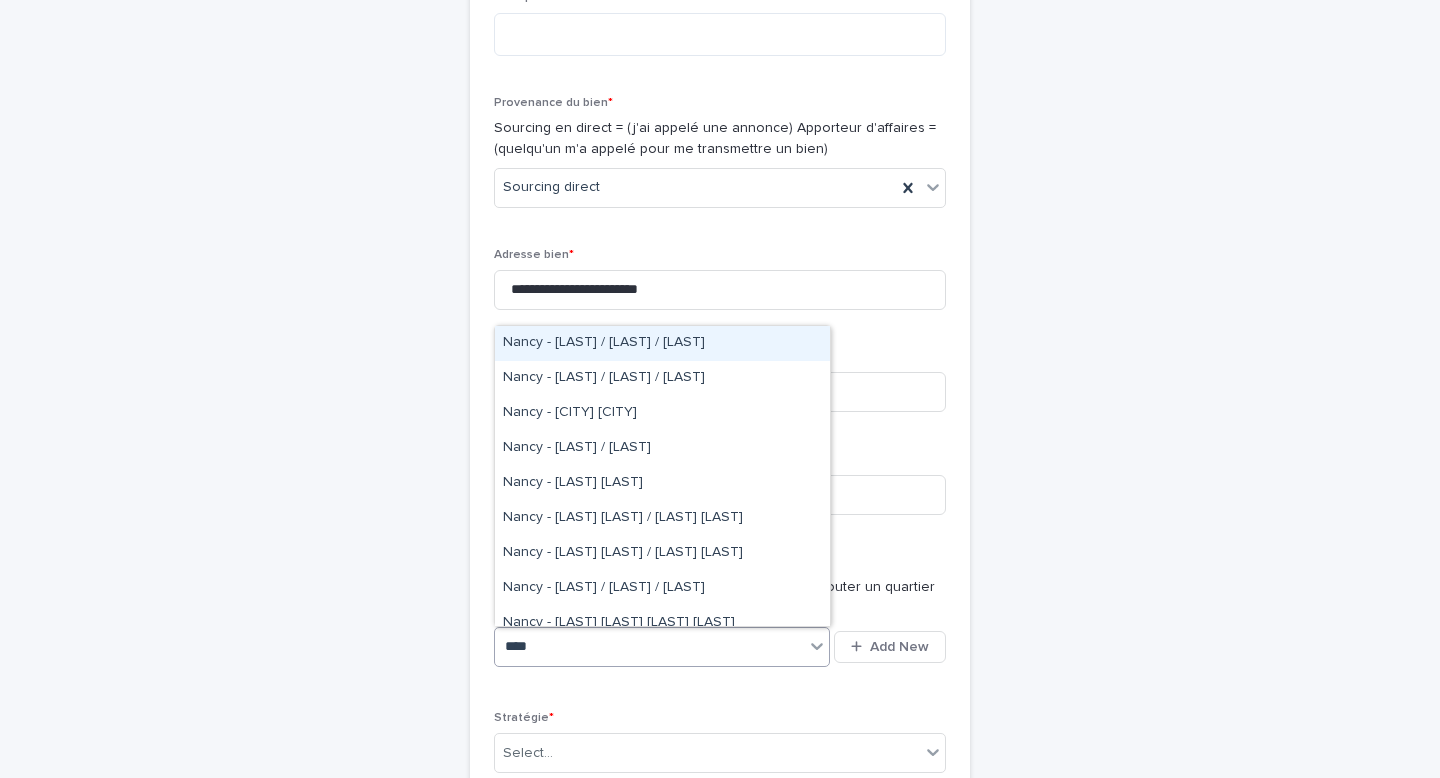 type on "*****" 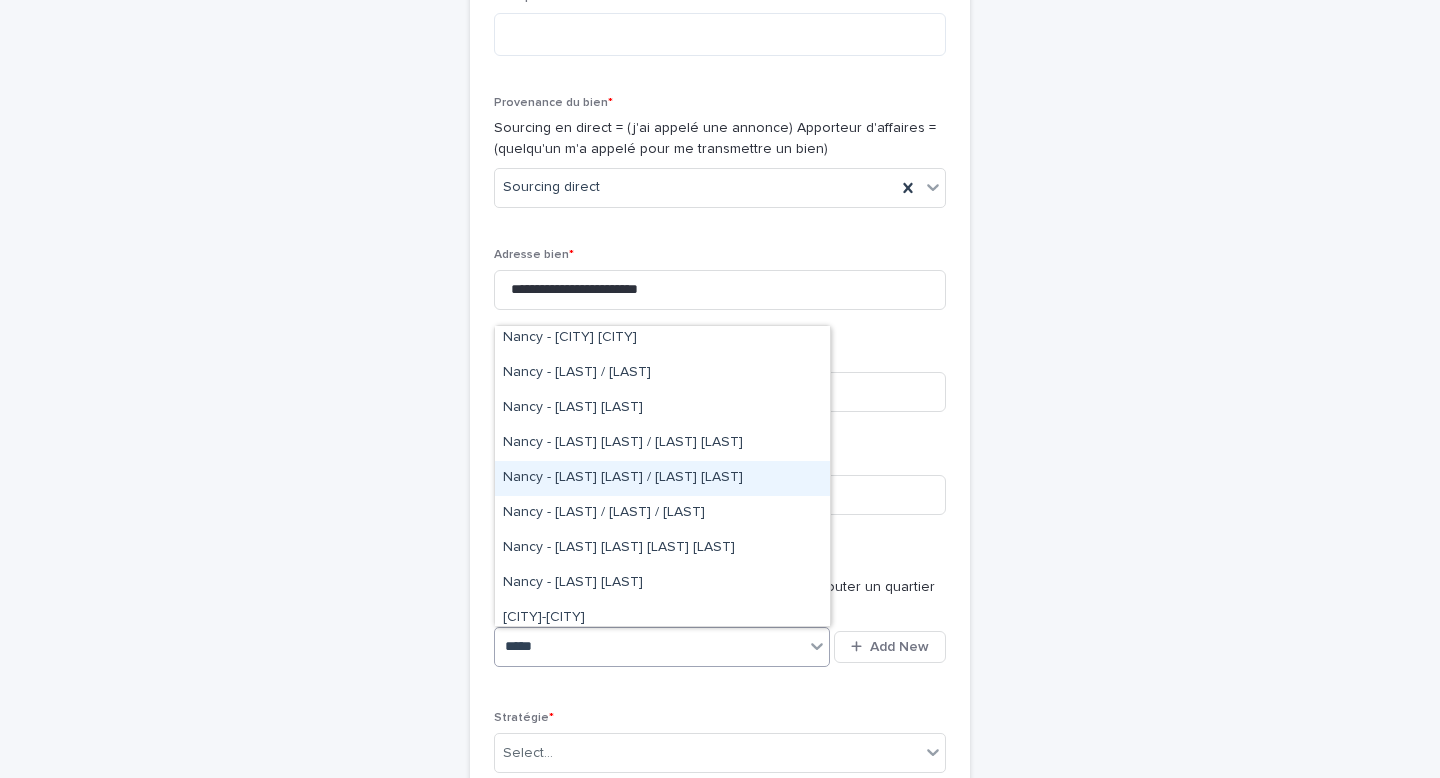 scroll, scrollTop: 83, scrollLeft: 0, axis: vertical 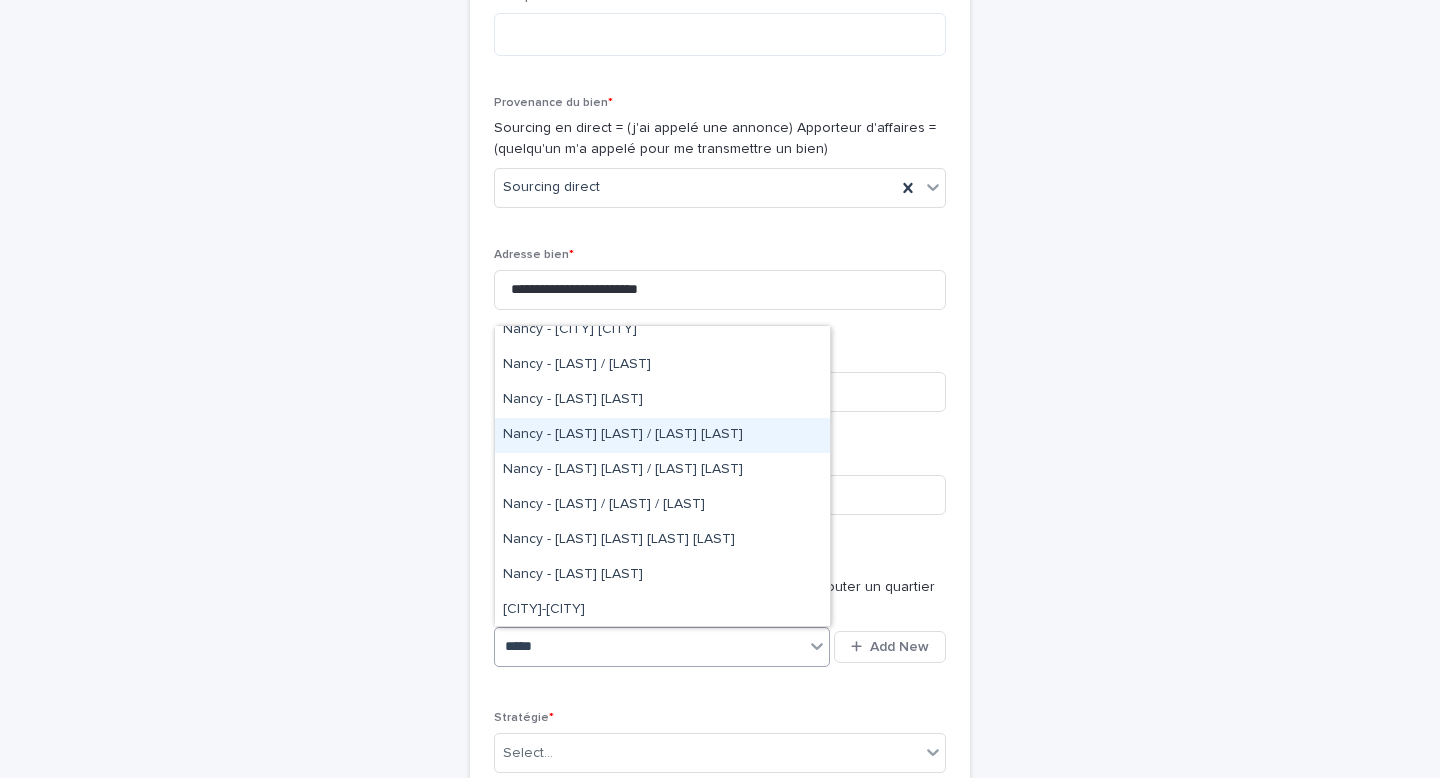 click on "Nancy - Mon Désert J.D'Arc / Saurupt Clémenceau" at bounding box center [662, 435] 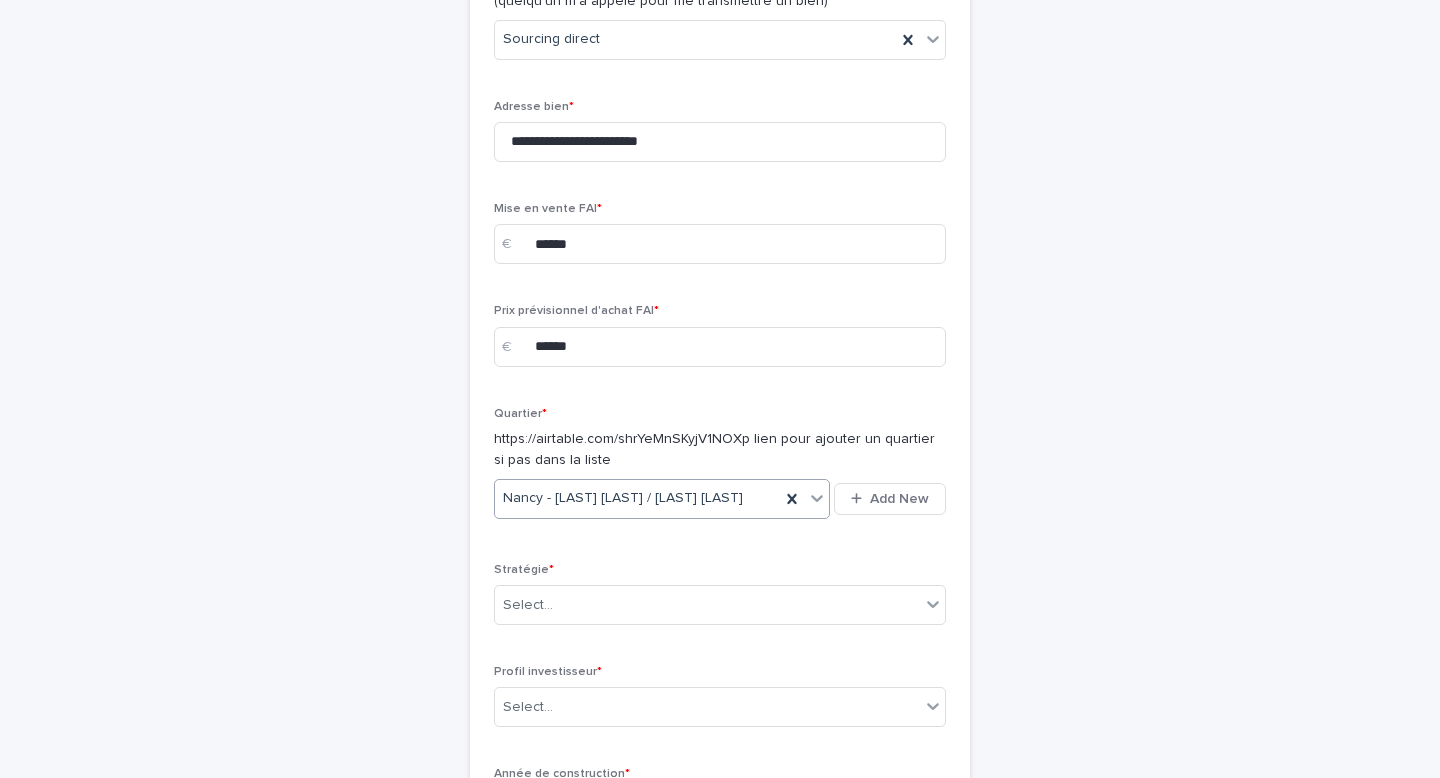 scroll, scrollTop: 741, scrollLeft: 0, axis: vertical 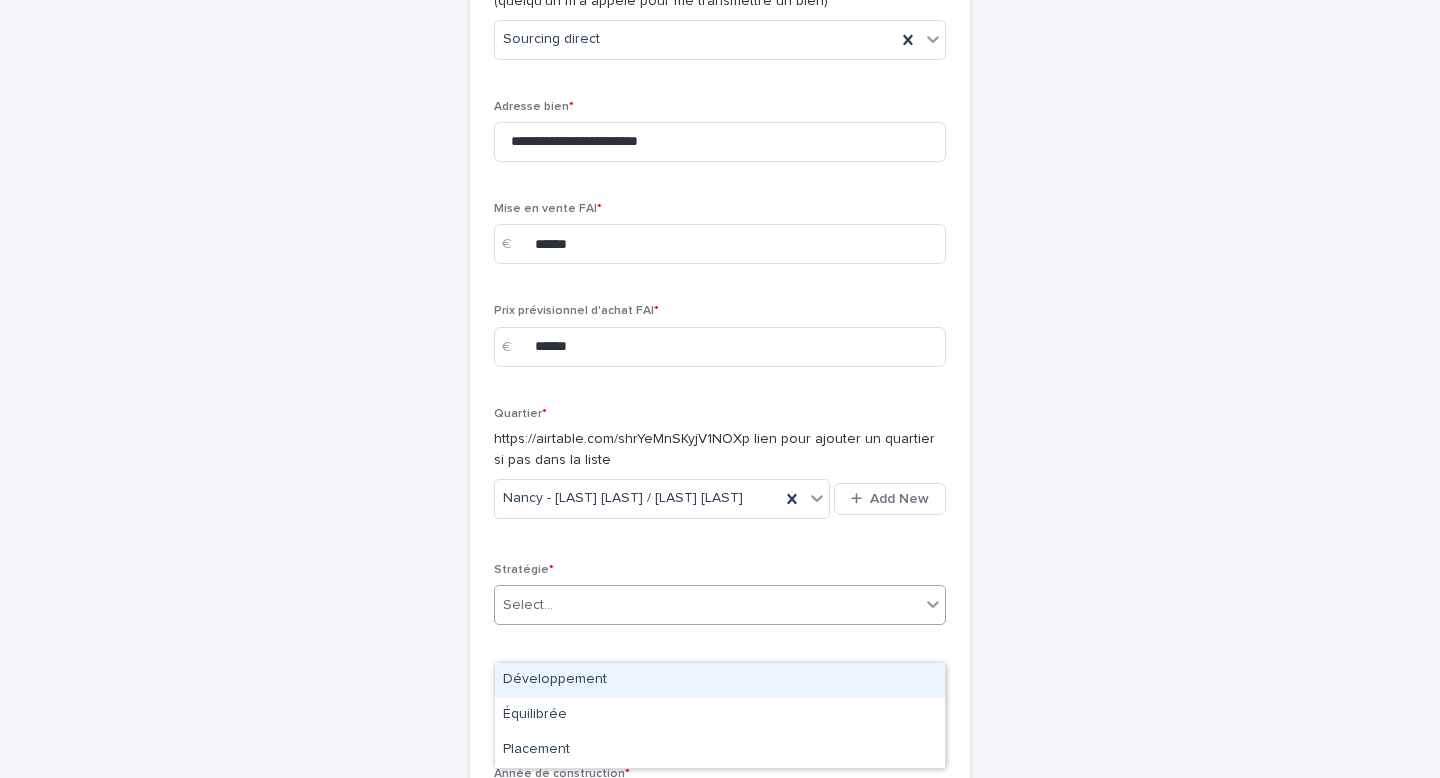 click on "Select..." at bounding box center [707, 605] 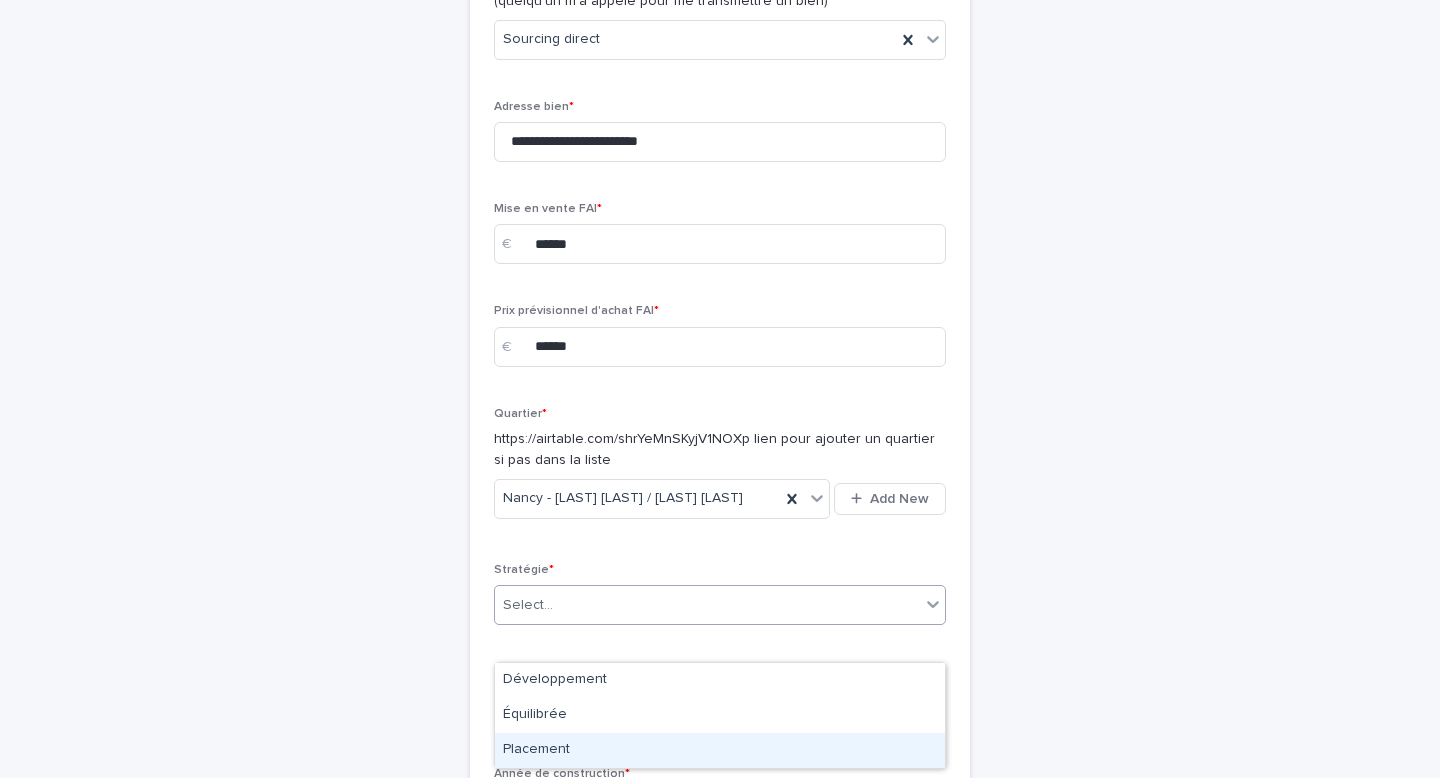 click on "Placement" at bounding box center (720, 750) 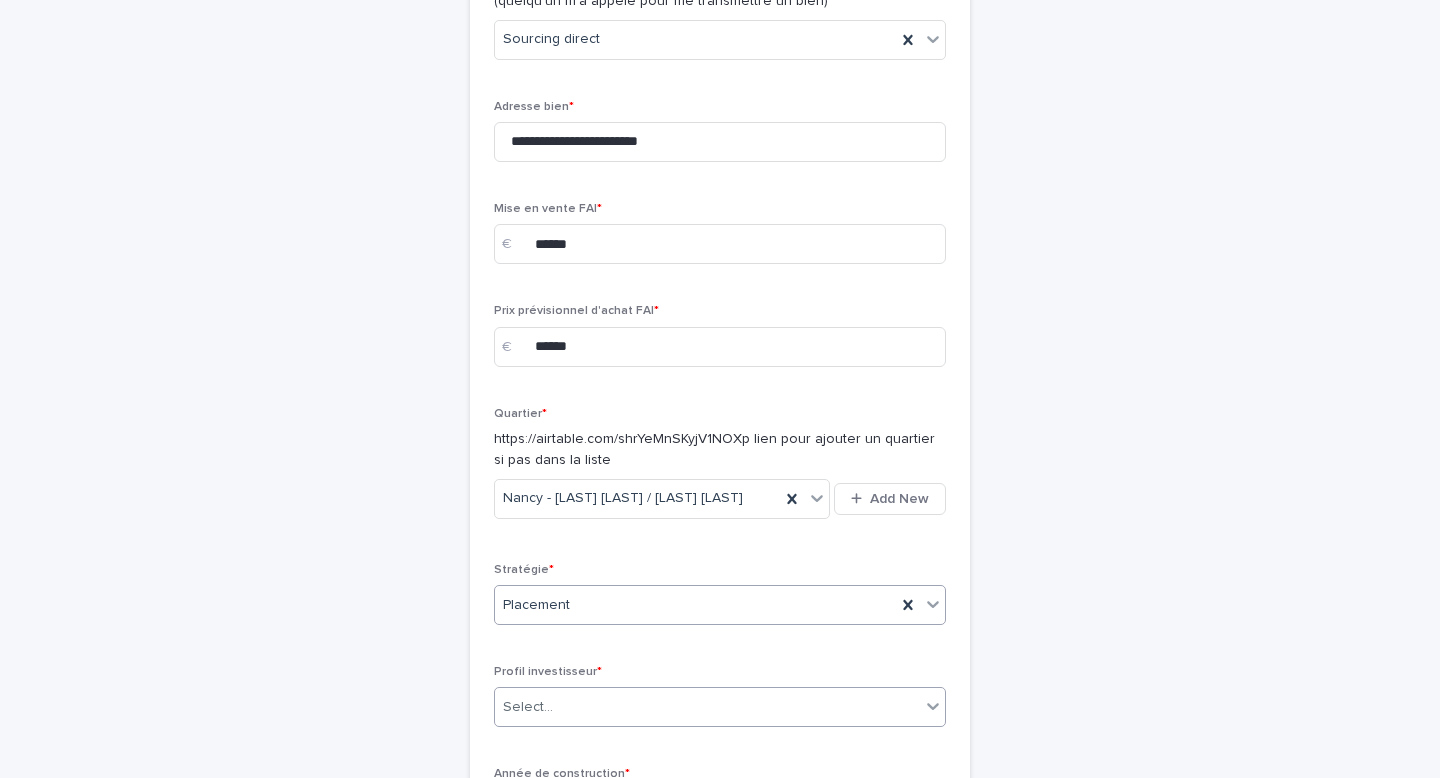scroll, scrollTop: 902, scrollLeft: 0, axis: vertical 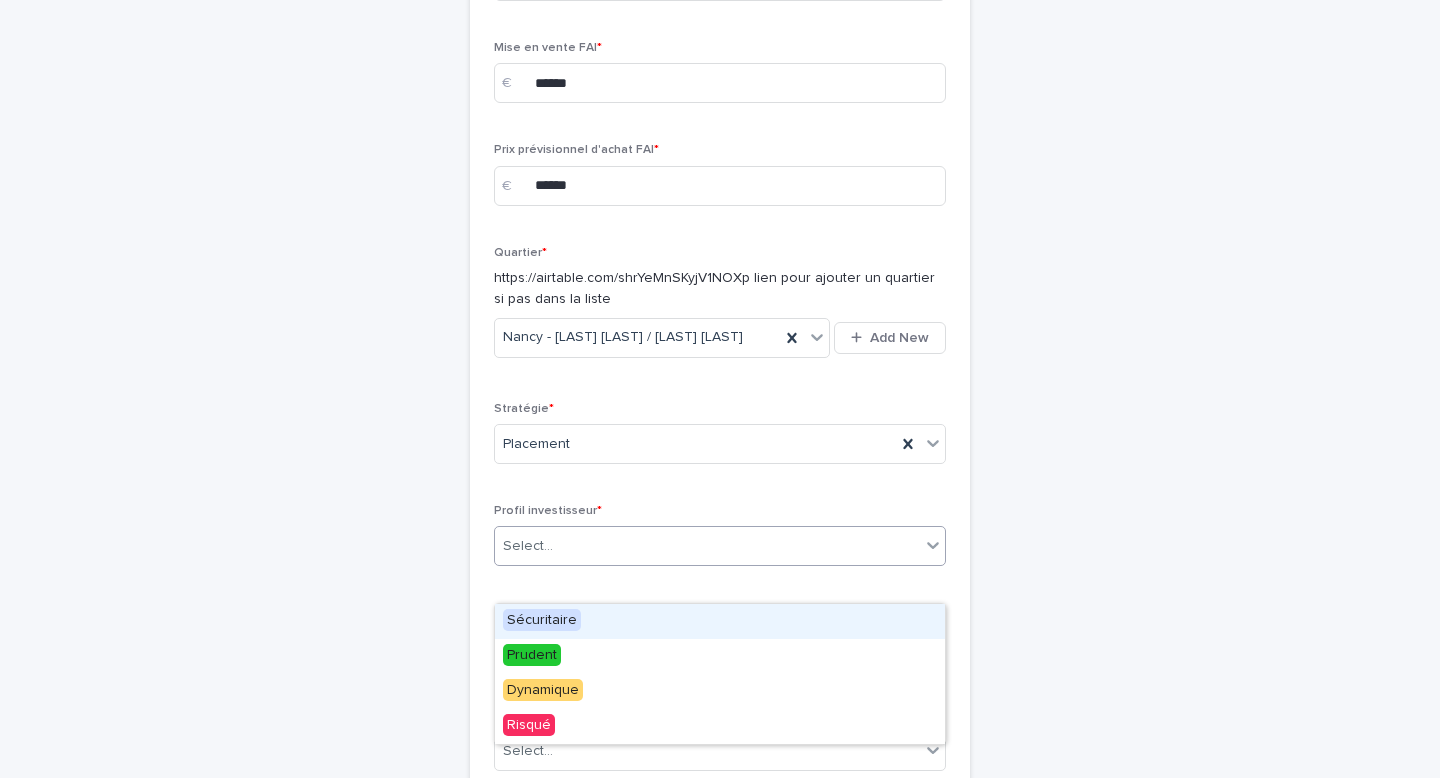 click on "Select..." at bounding box center (707, 546) 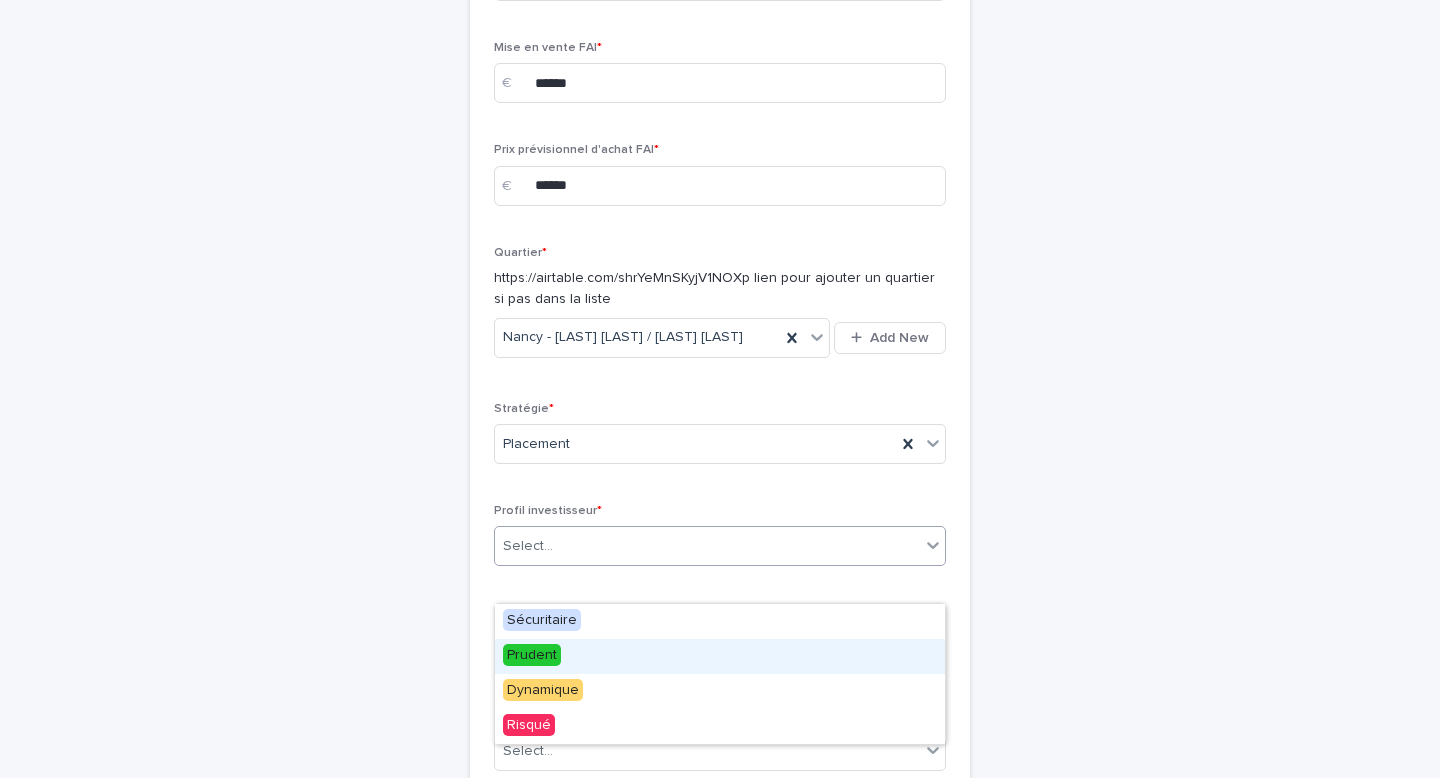 drag, startPoint x: 574, startPoint y: 621, endPoint x: 564, endPoint y: 654, distance: 34.48188 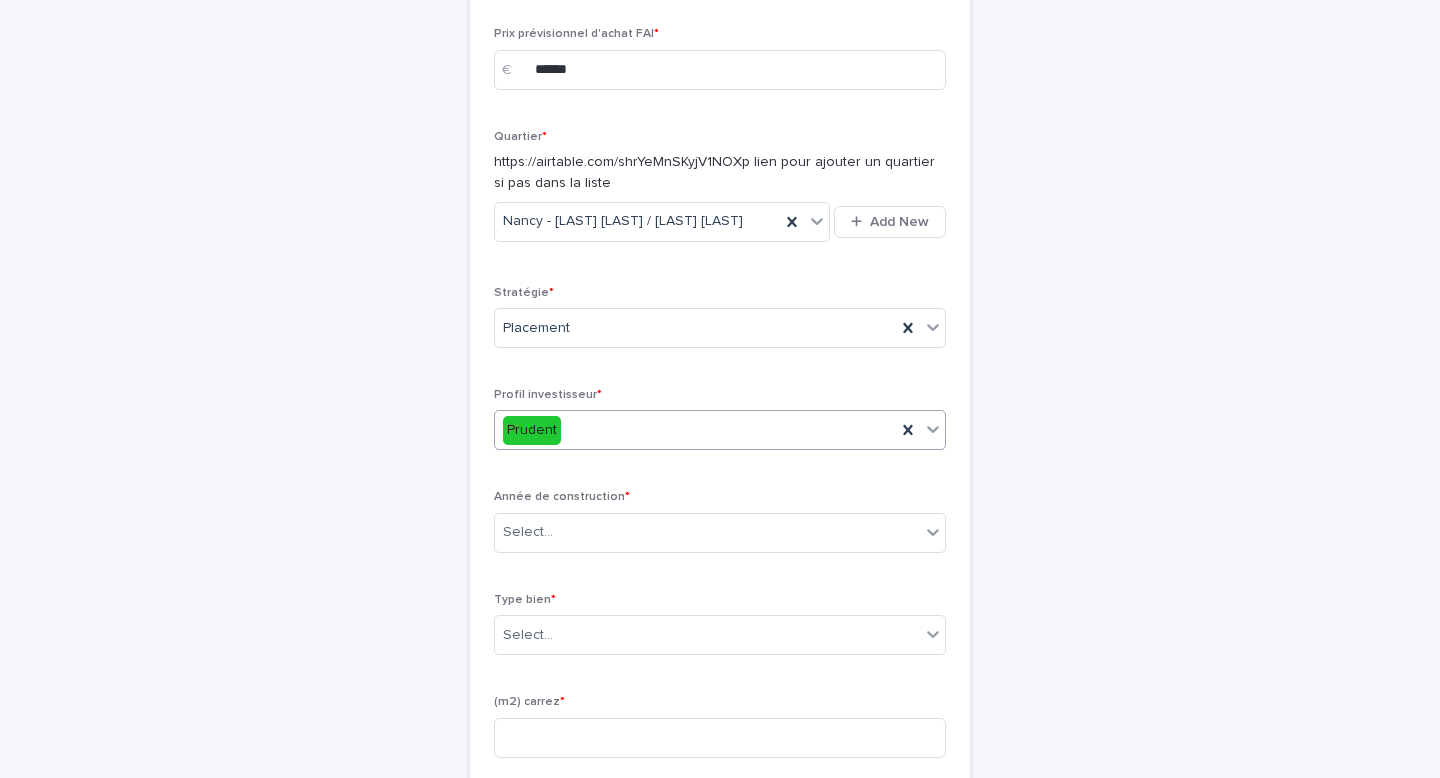 scroll, scrollTop: 1017, scrollLeft: 0, axis: vertical 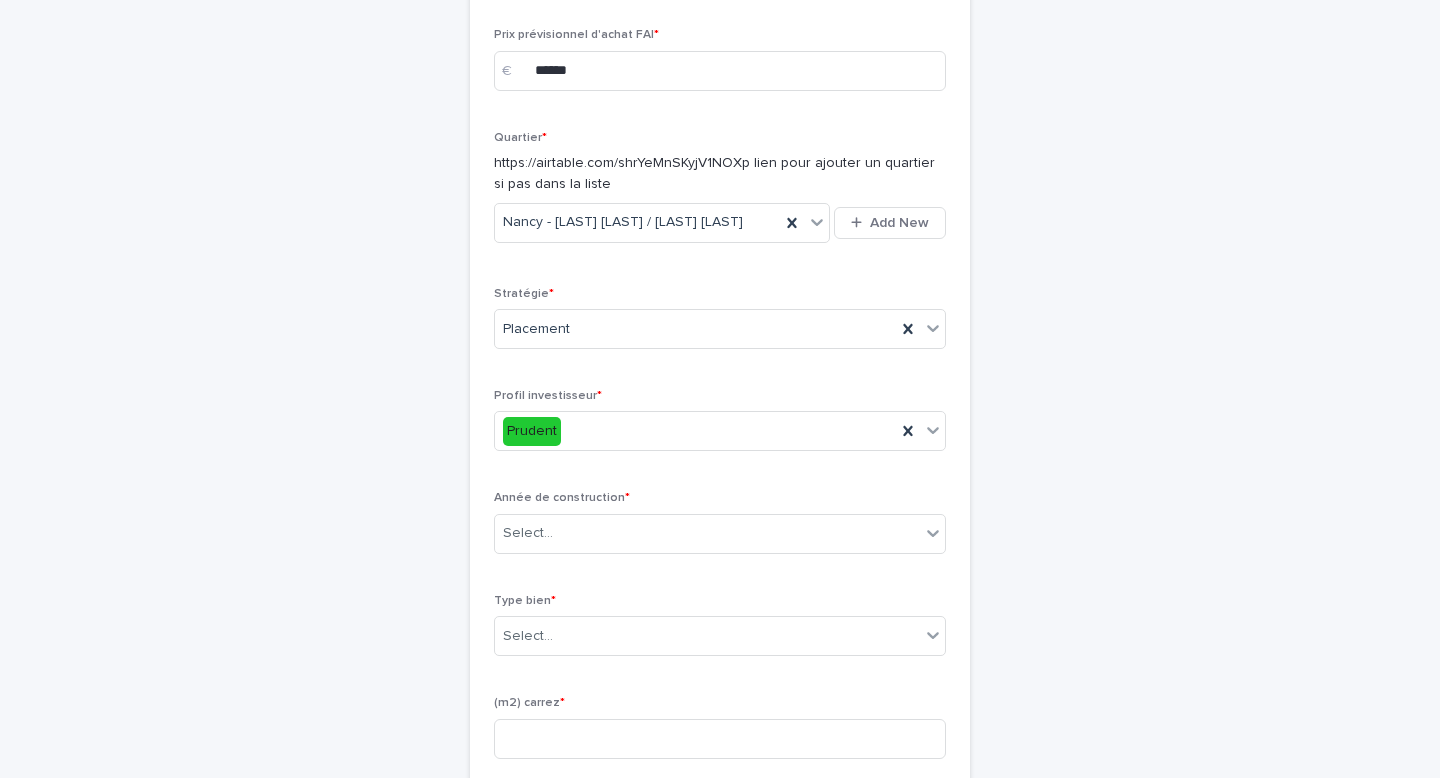 click on "**********" at bounding box center (720, 1012) 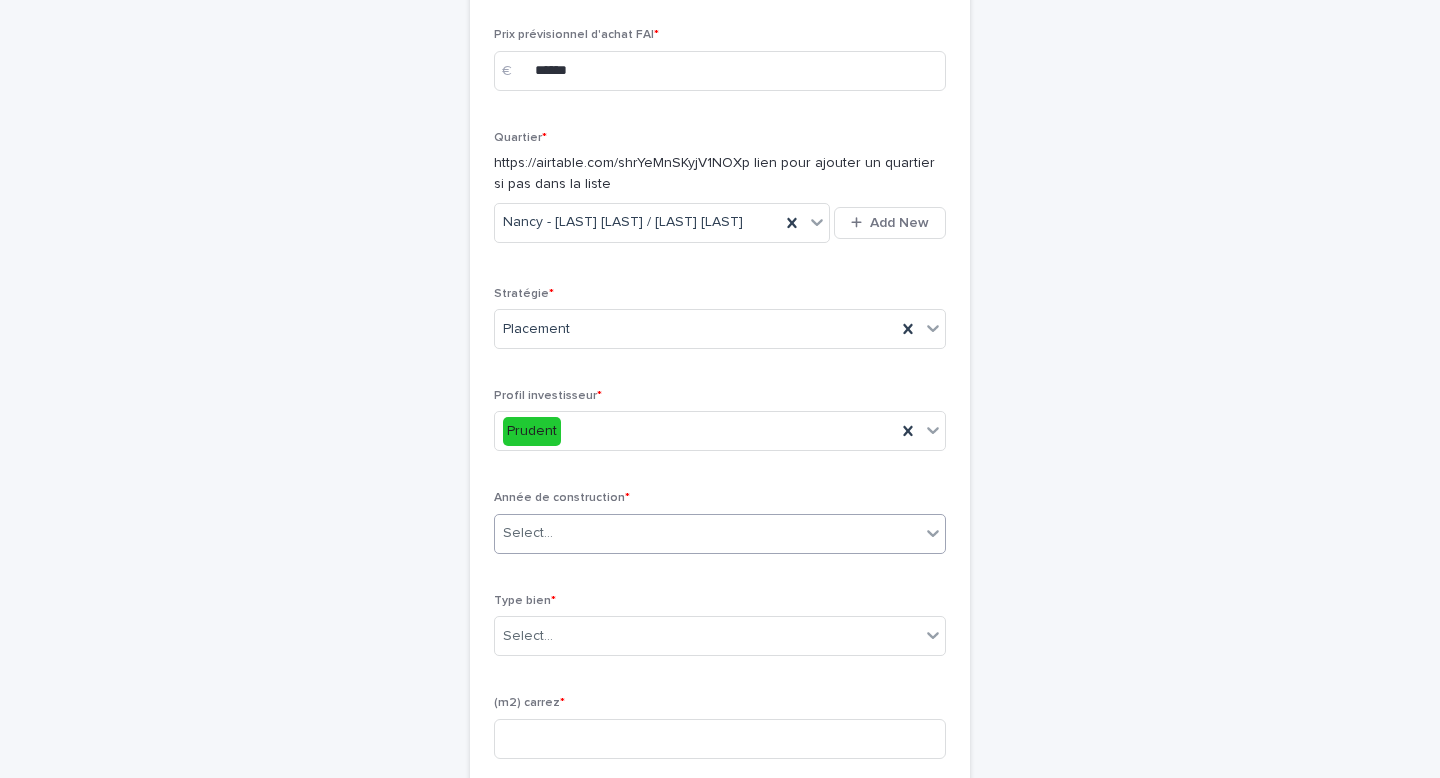 click on "Select..." at bounding box center [707, 533] 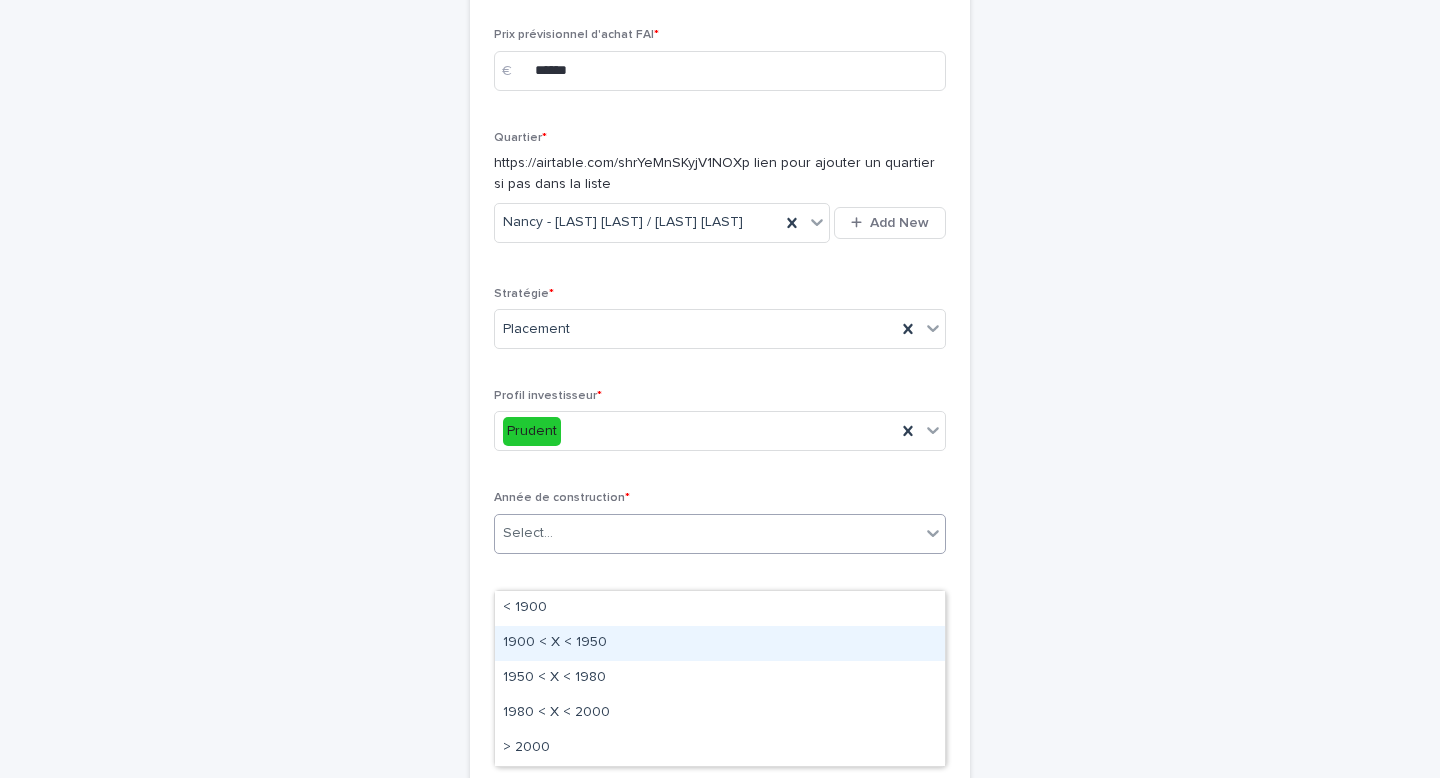 click on "1900 < X < 1950" at bounding box center (720, 643) 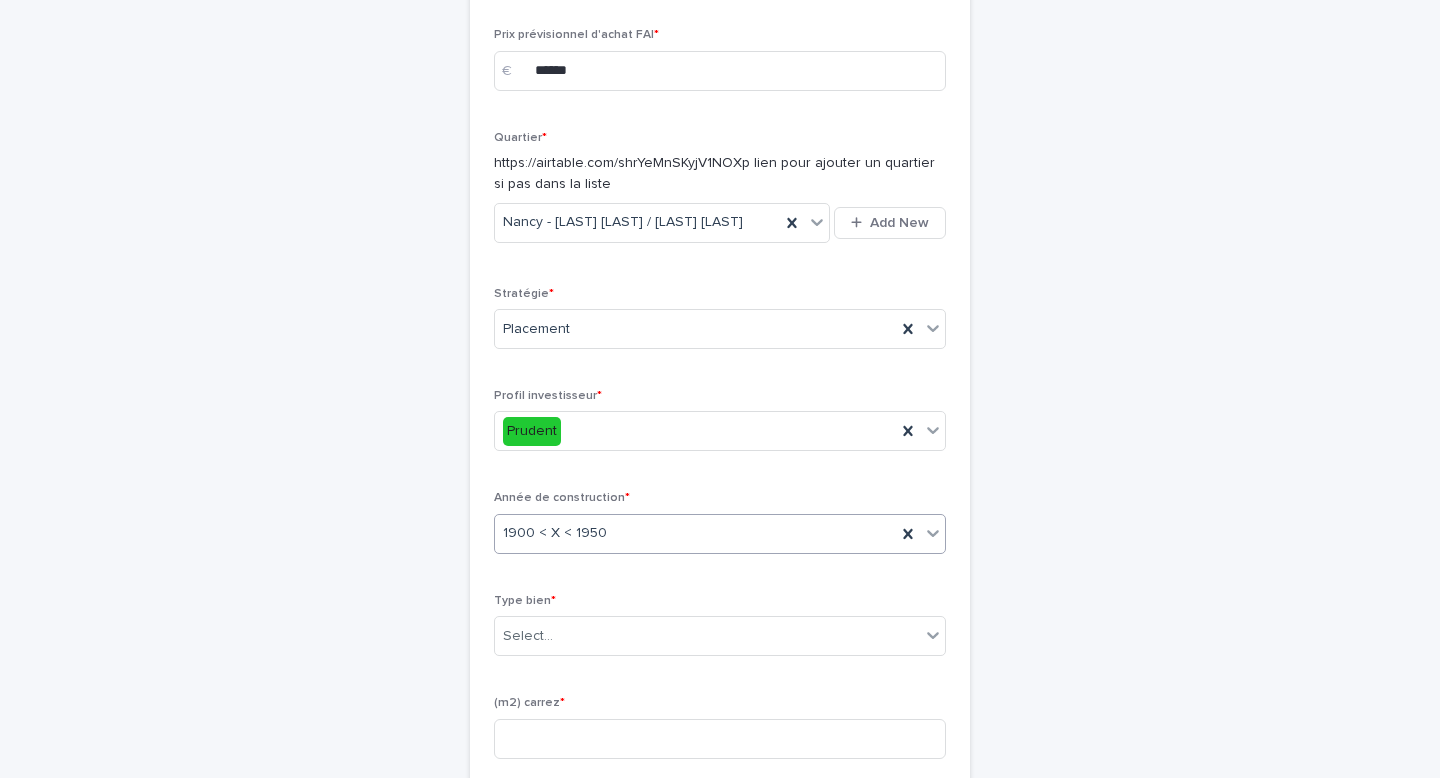 scroll, scrollTop: 1155, scrollLeft: 0, axis: vertical 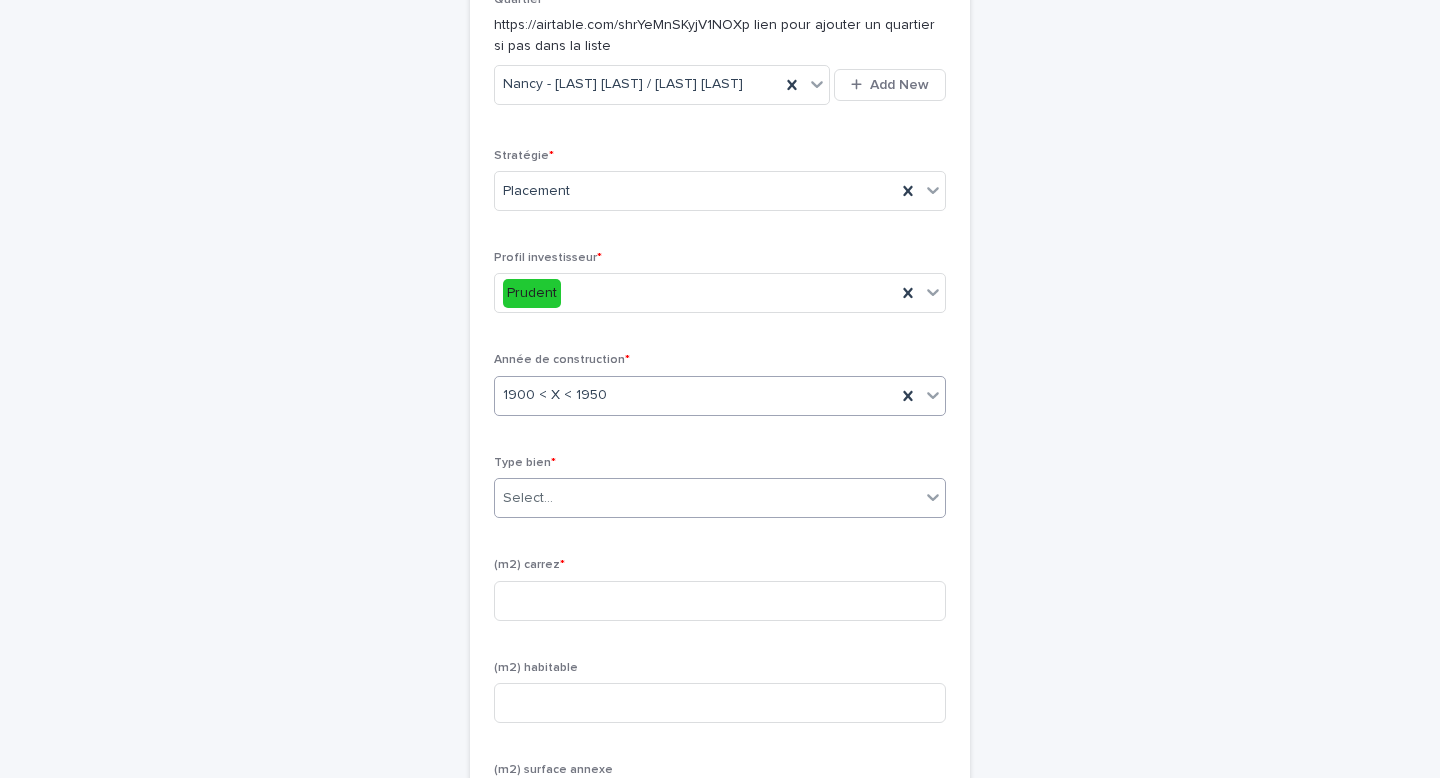 click on "Select..." at bounding box center [720, 498] 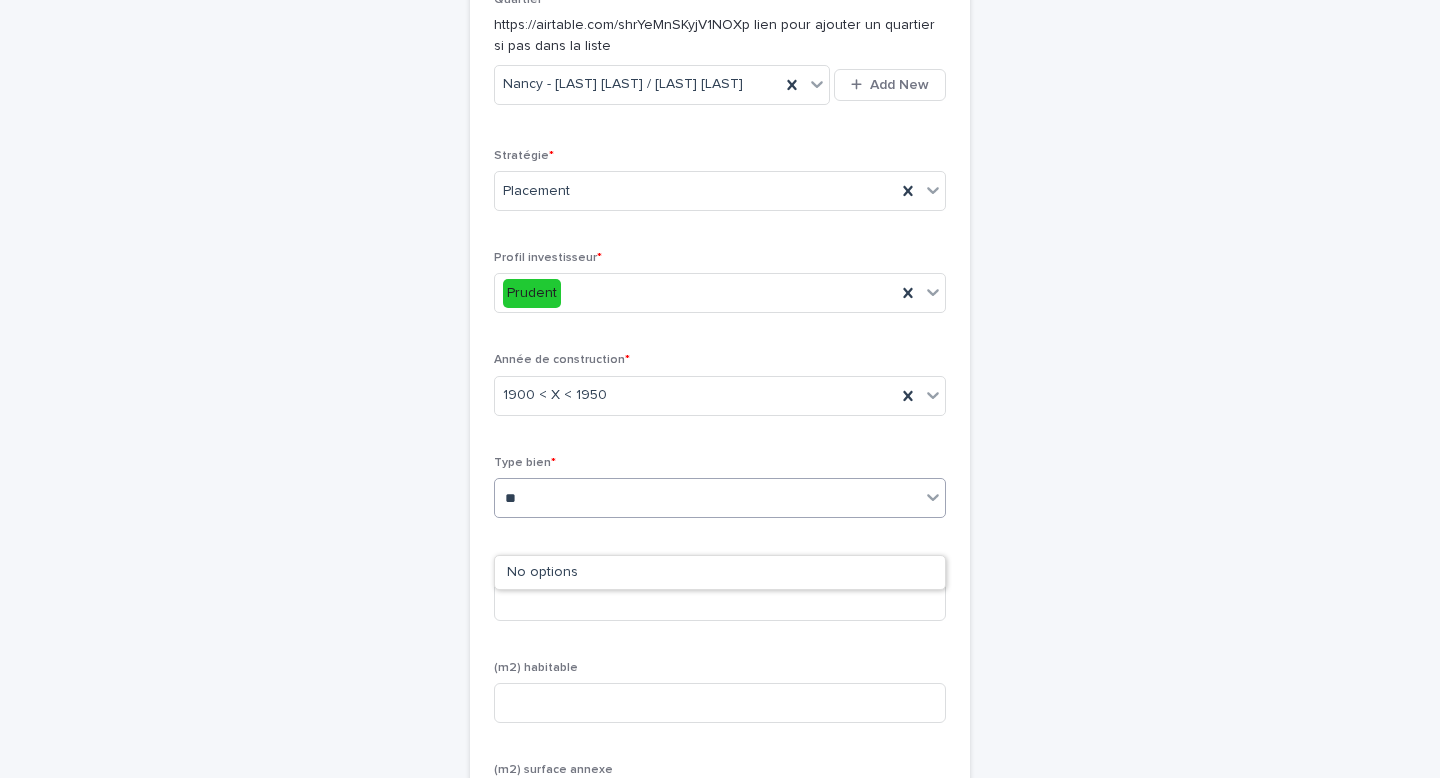 type on "*" 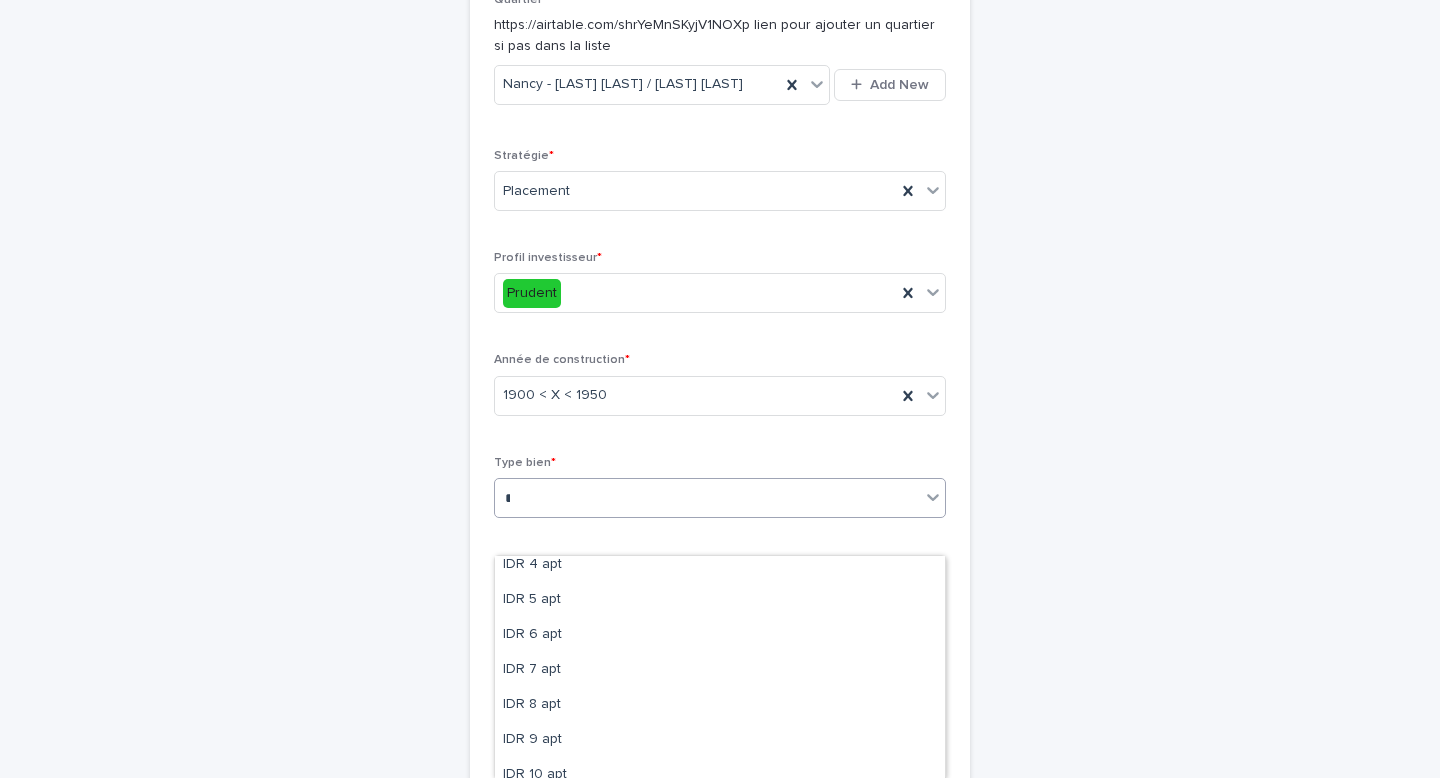 scroll, scrollTop: 499, scrollLeft: 0, axis: vertical 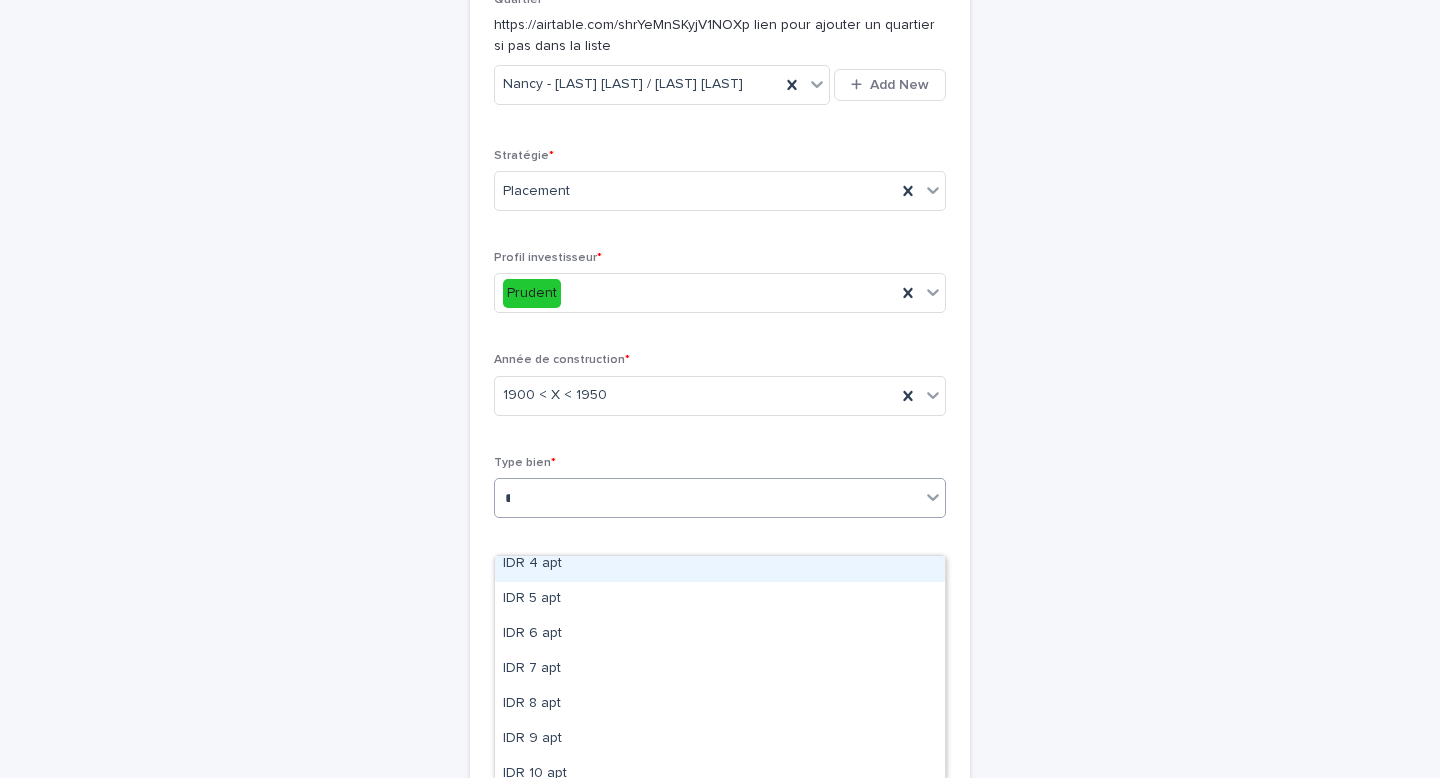 click on "IDR 4 apt" at bounding box center (720, 564) 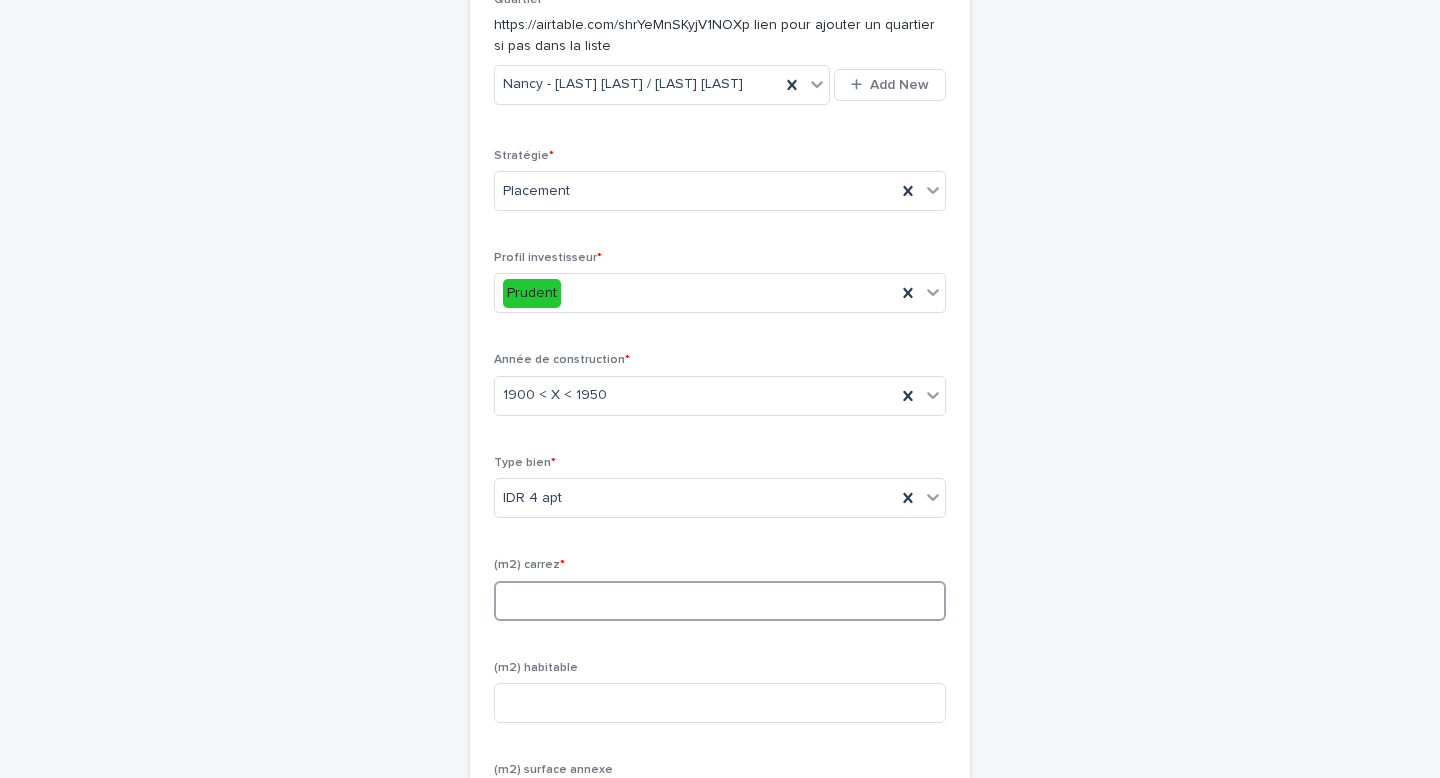 click at bounding box center [720, 601] 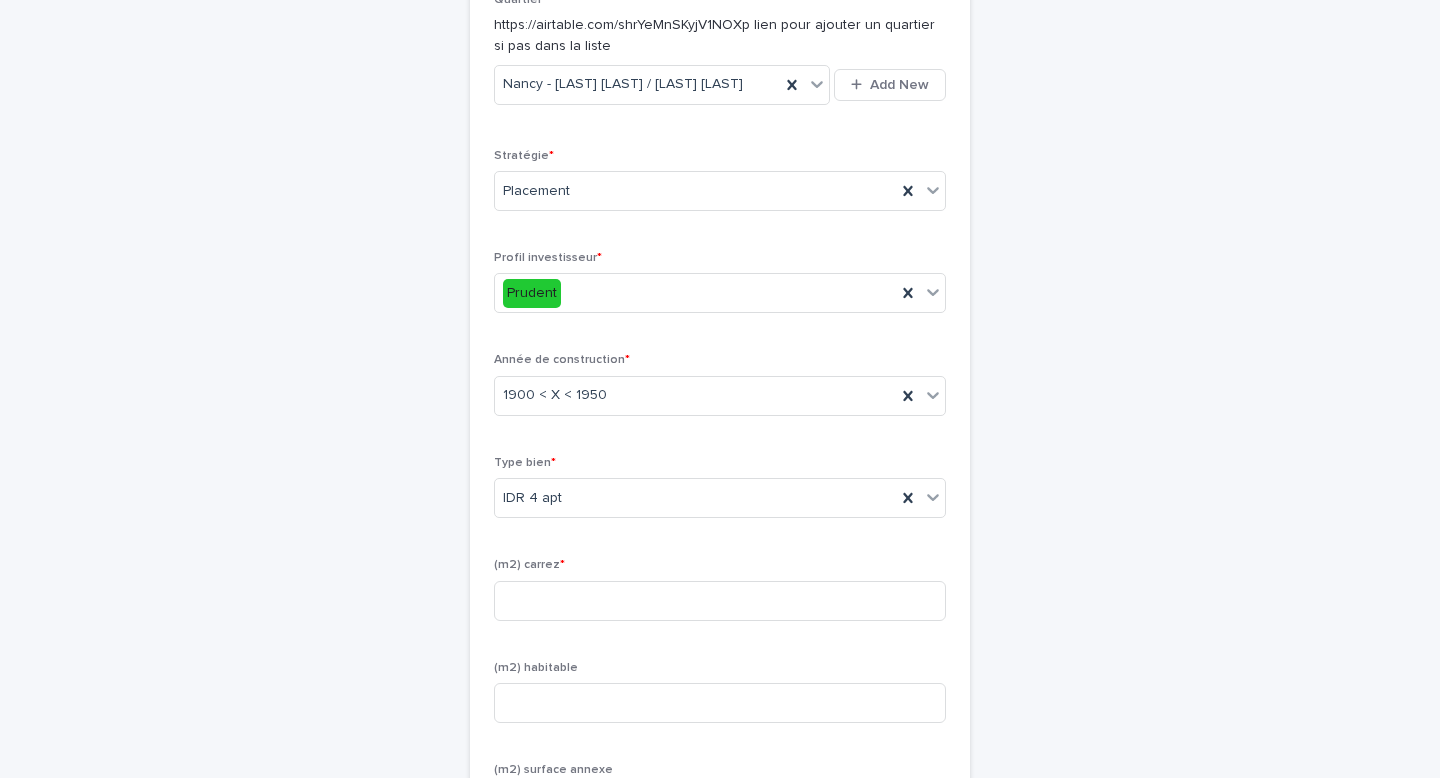 click on "**********" at bounding box center [720, 2674] 